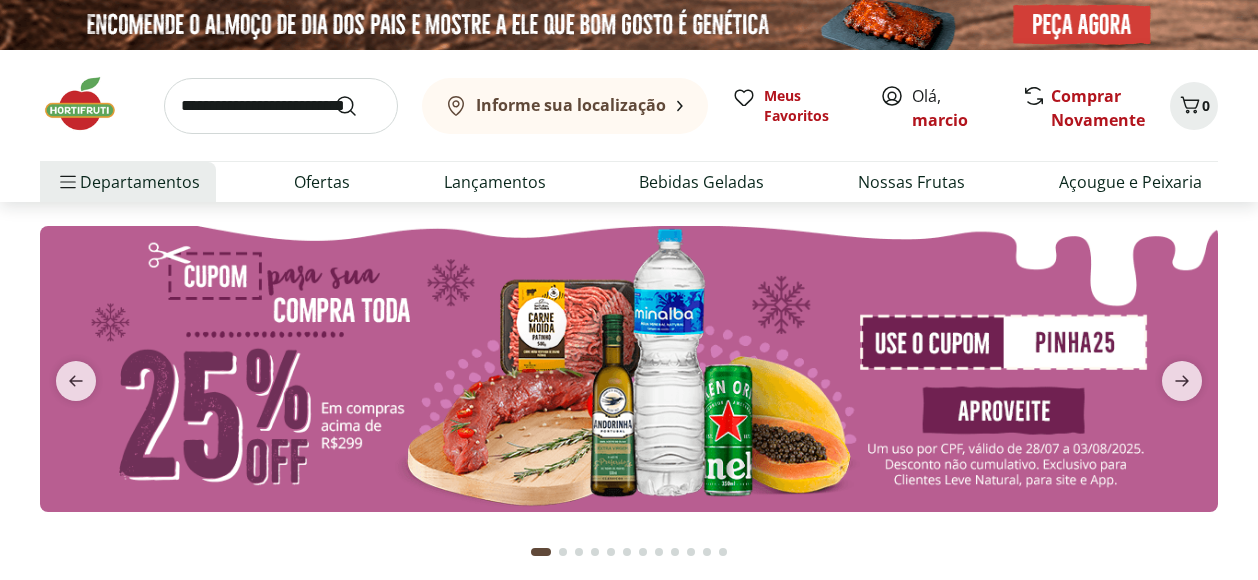 scroll, scrollTop: 0, scrollLeft: 0, axis: both 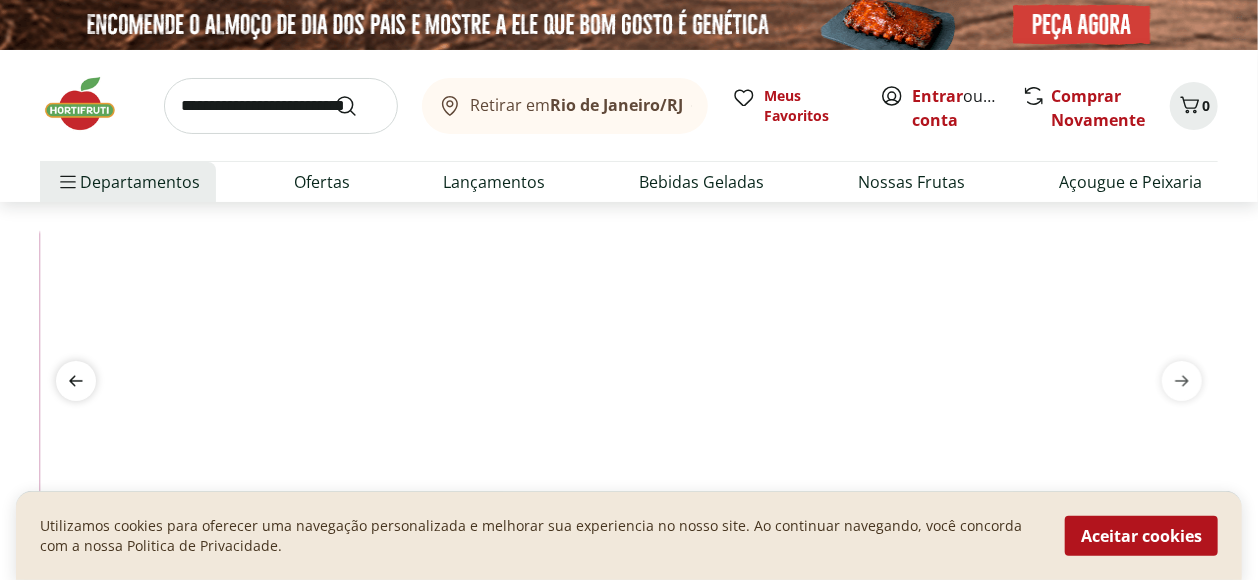 click 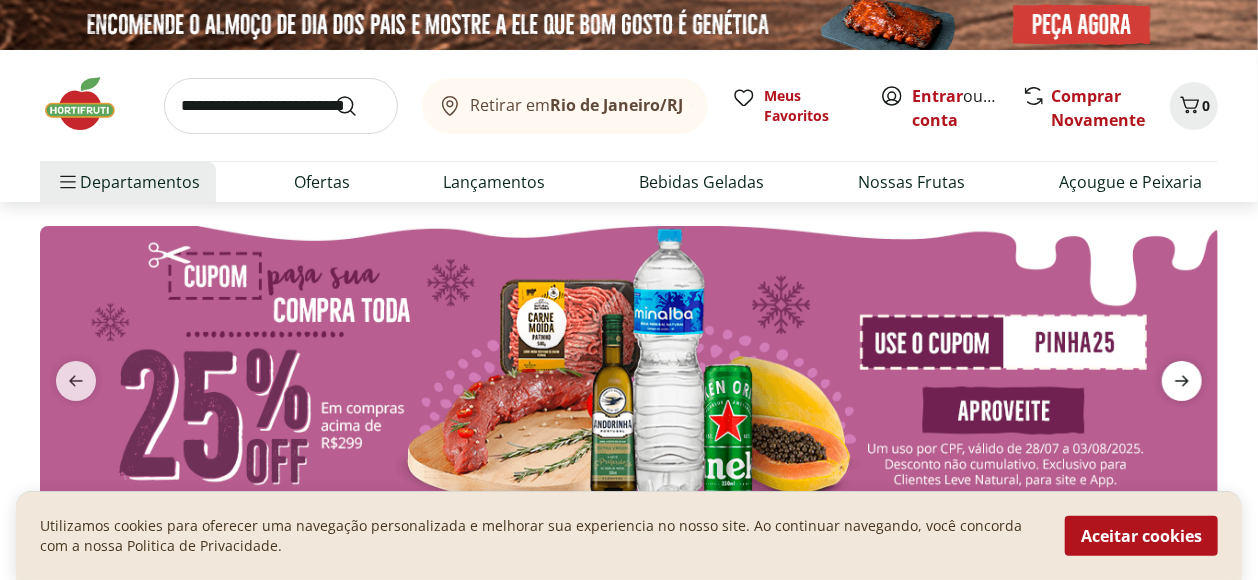 click 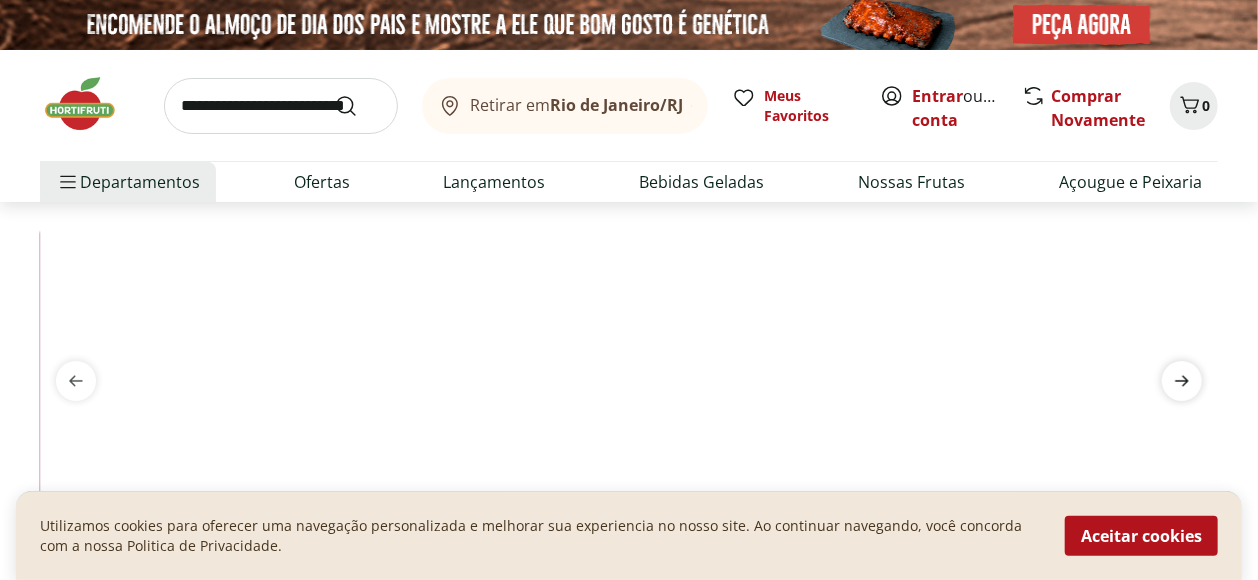click 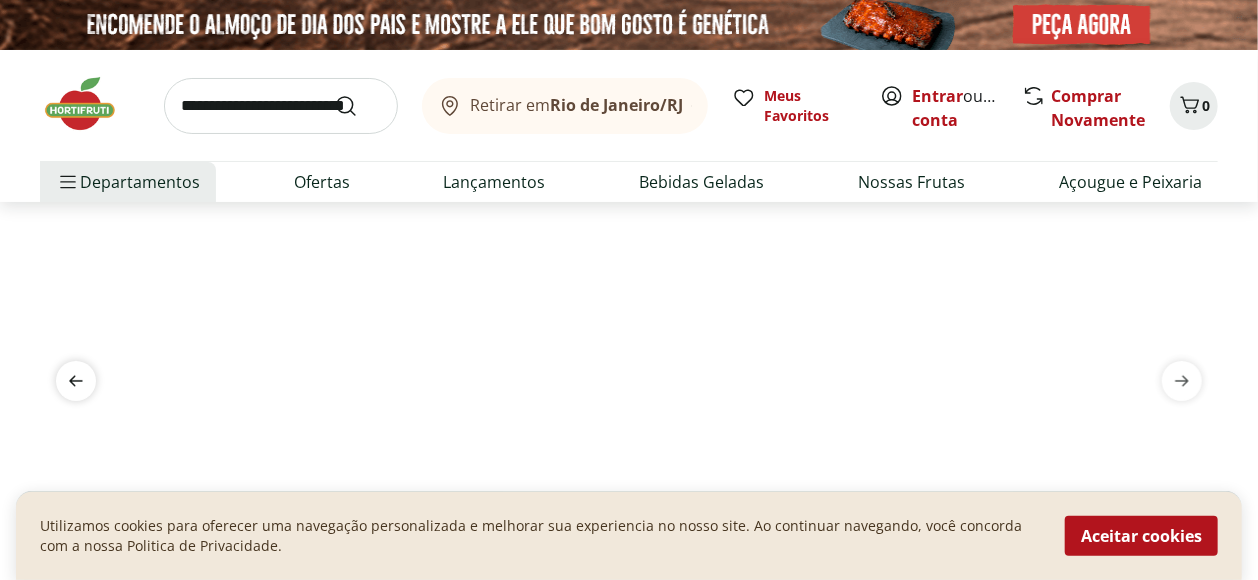 click 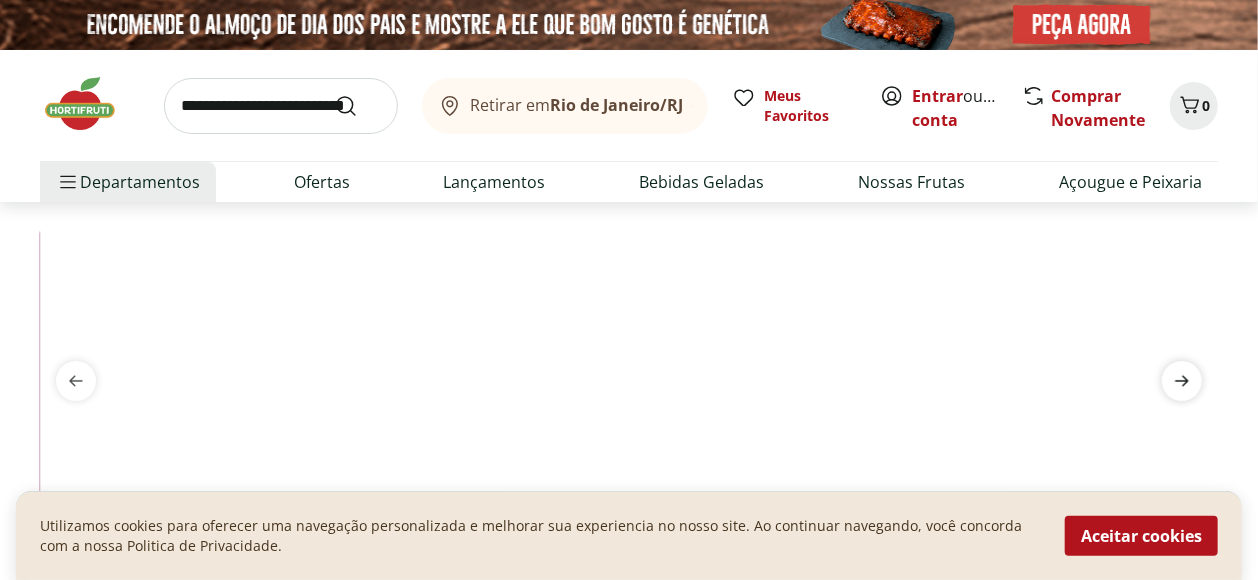 click 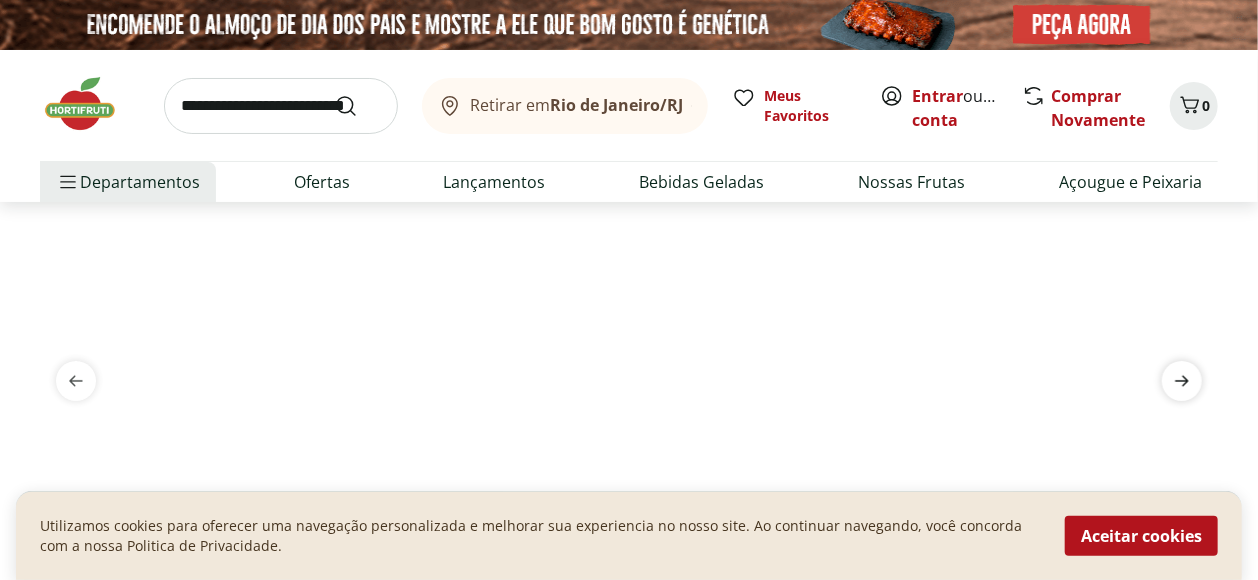 click 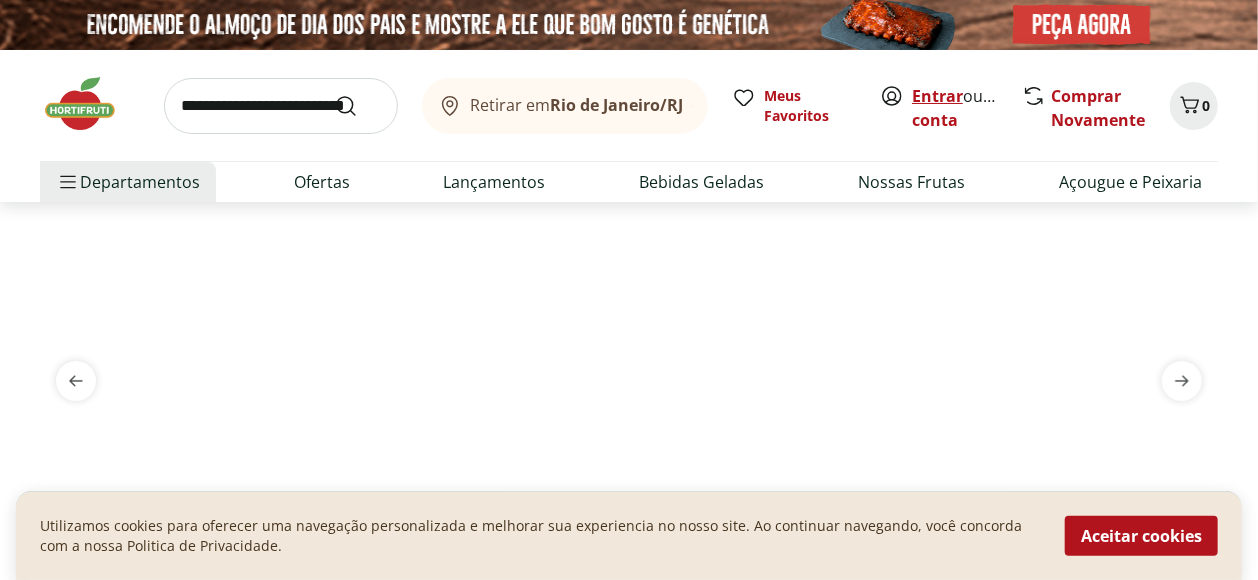click on "Entrar" at bounding box center (937, 96) 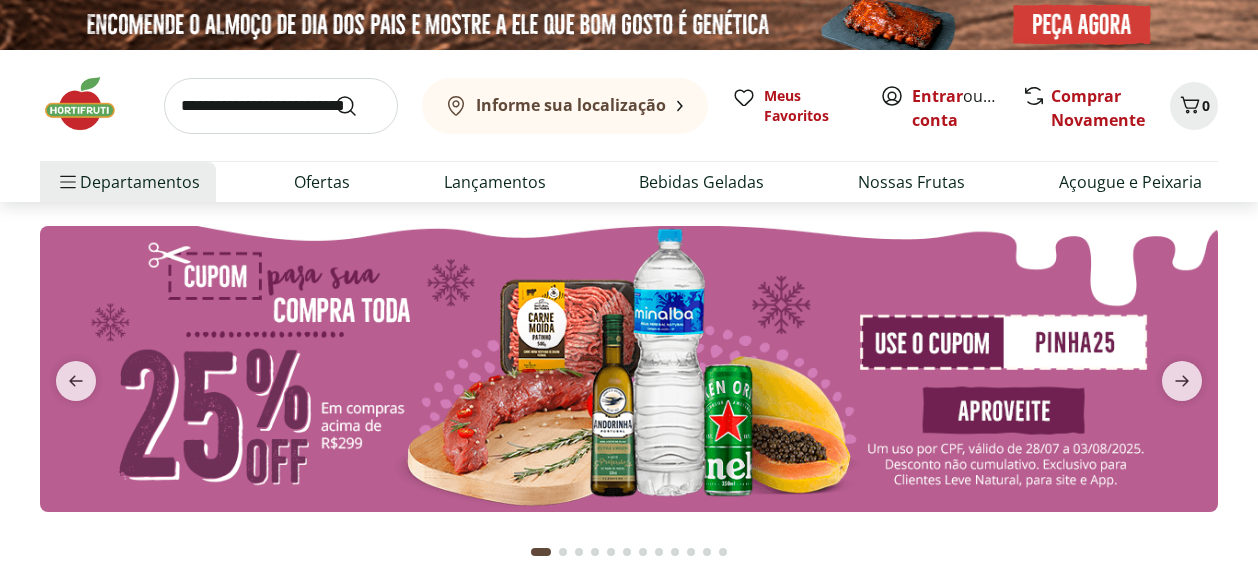 scroll, scrollTop: 0, scrollLeft: 0, axis: both 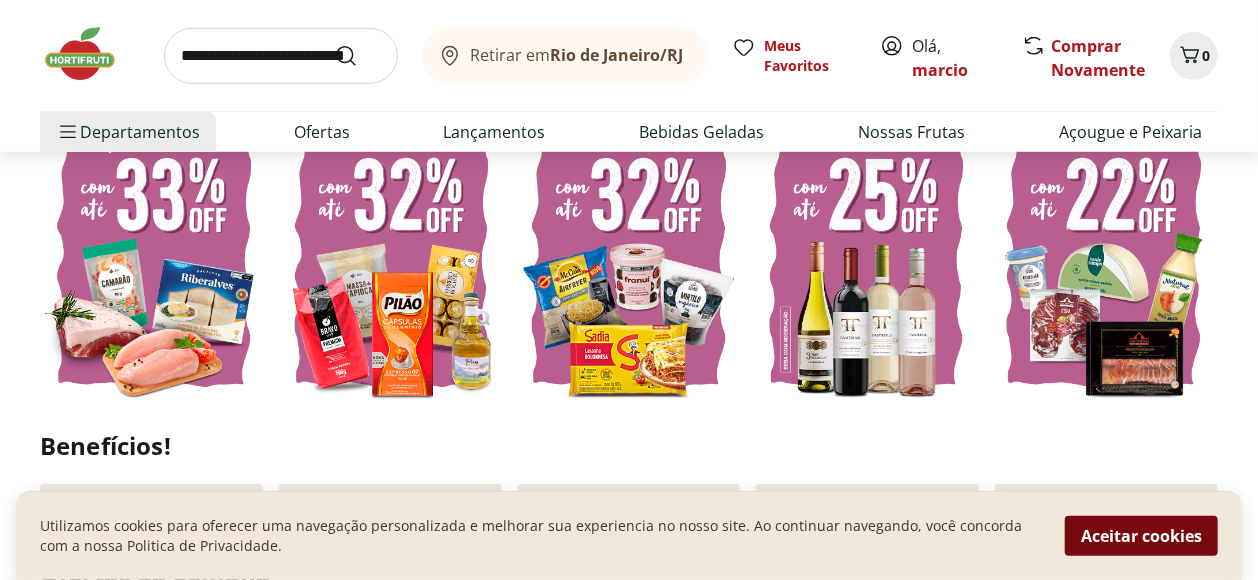 click on "Aceitar cookies" at bounding box center (1141, 536) 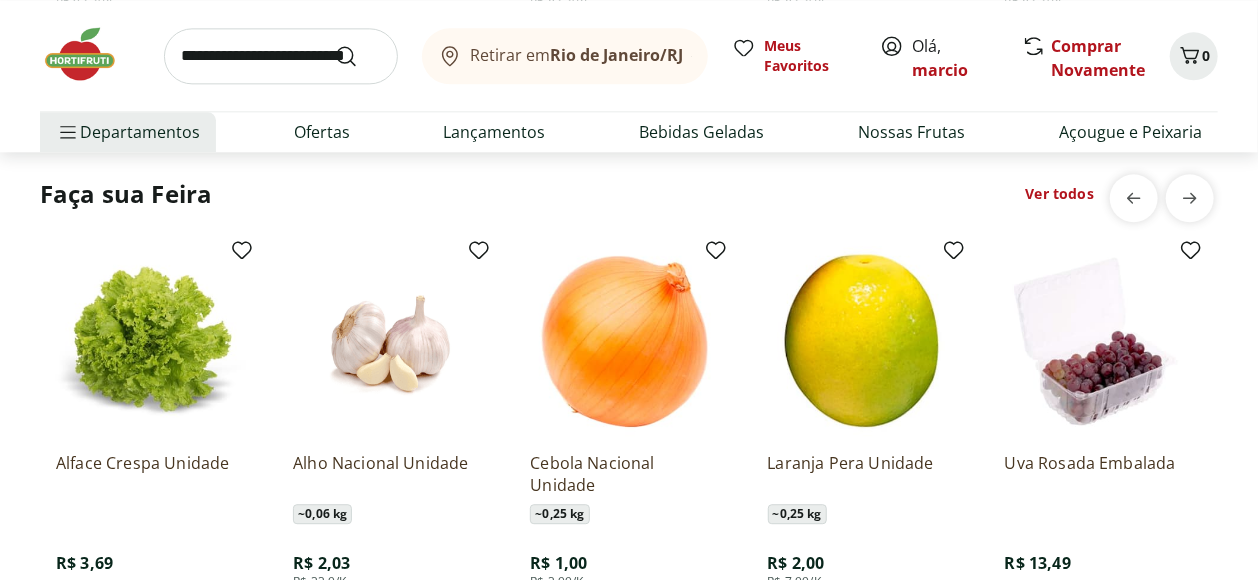 scroll, scrollTop: 2222, scrollLeft: 0, axis: vertical 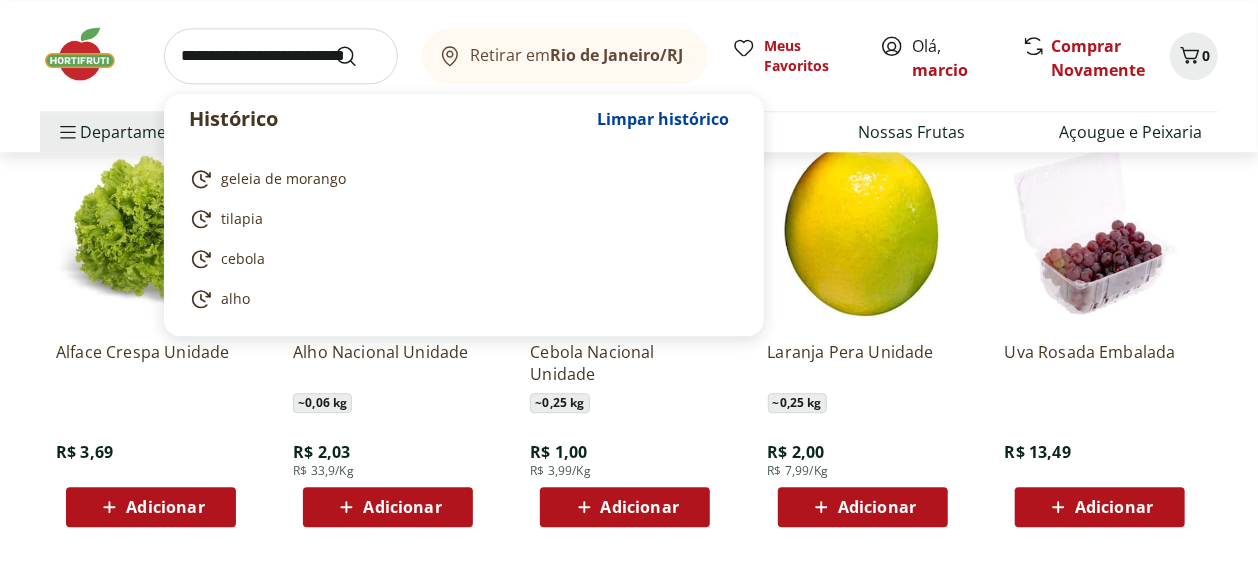 click at bounding box center (281, 56) 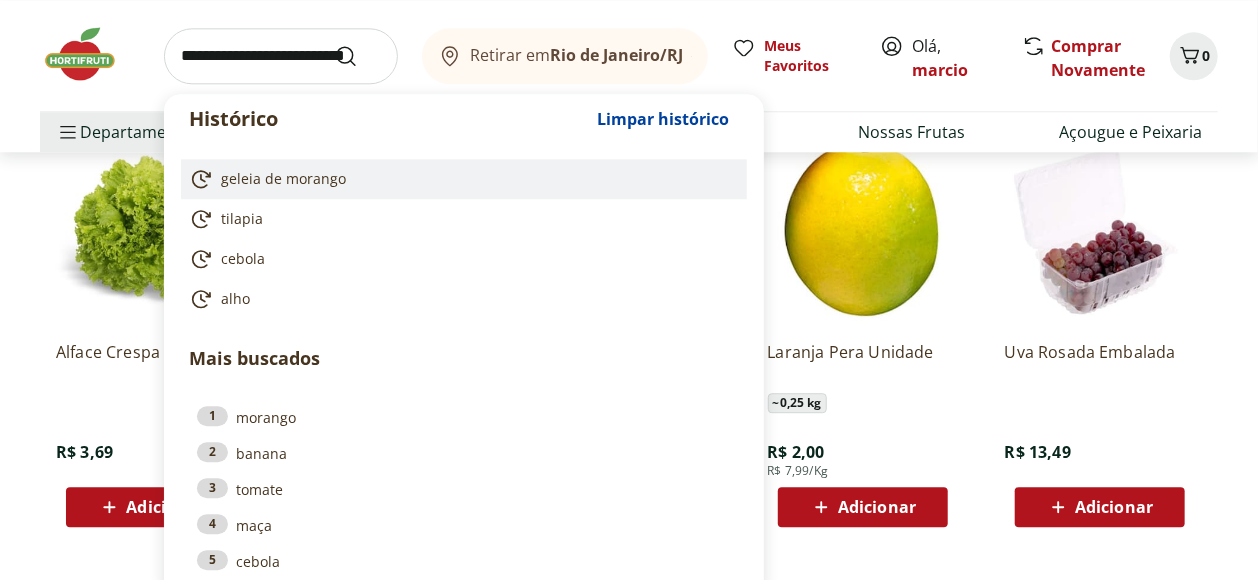 click on "geleia de morango" at bounding box center [283, 179] 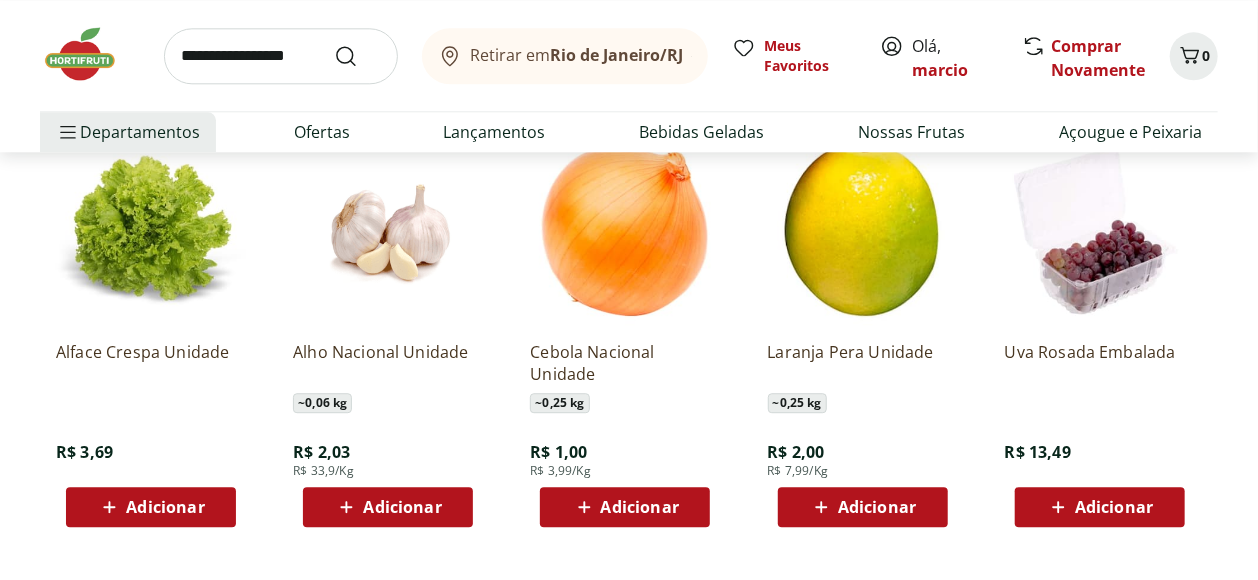type on "**********" 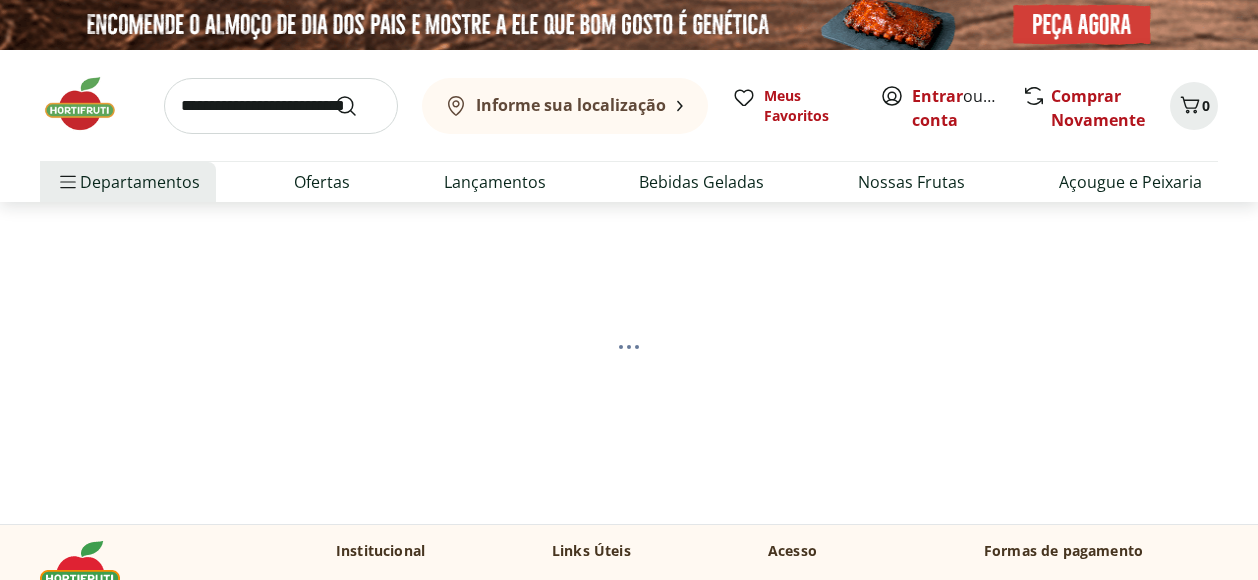 scroll, scrollTop: 0, scrollLeft: 0, axis: both 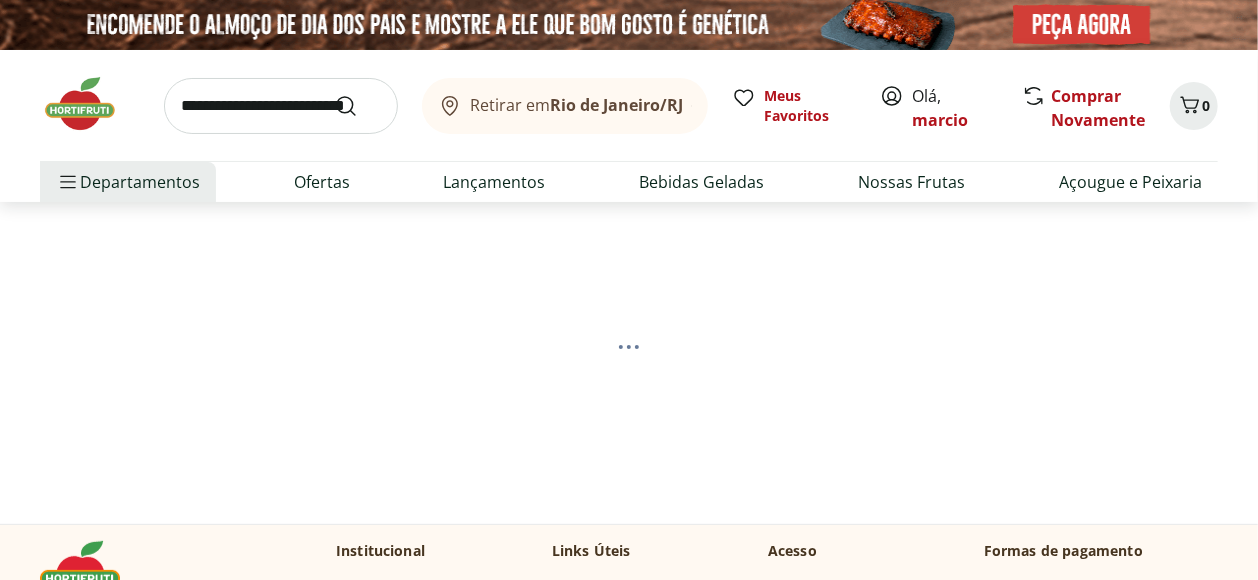 select on "**********" 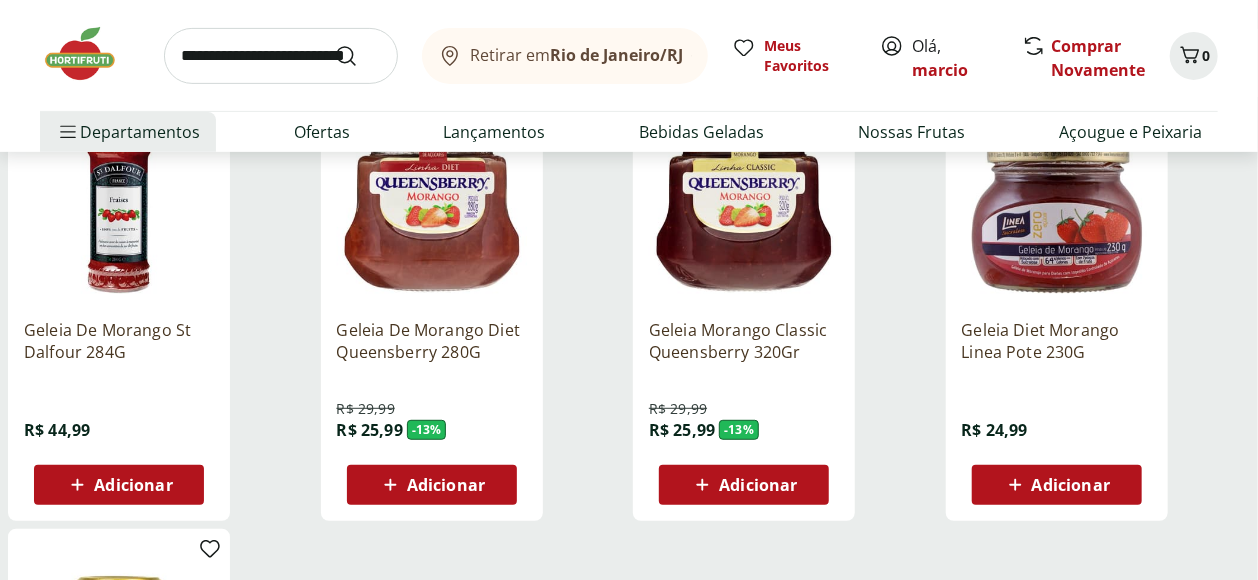 scroll, scrollTop: 333, scrollLeft: 0, axis: vertical 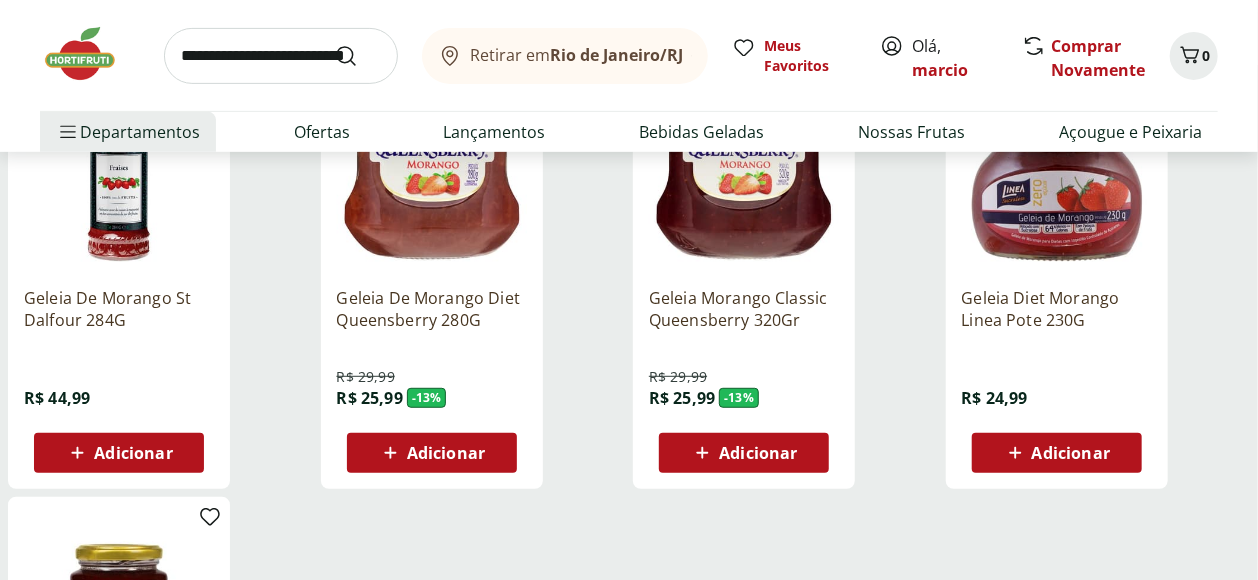 click on "Adicionar" at bounding box center (758, 453) 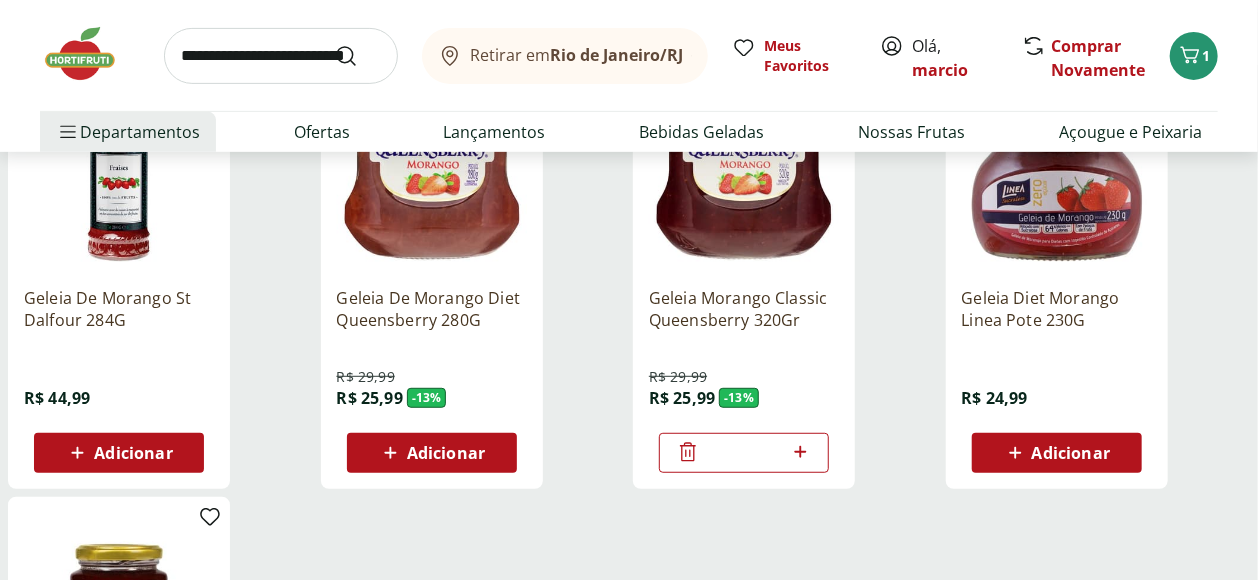 scroll, scrollTop: 0, scrollLeft: 0, axis: both 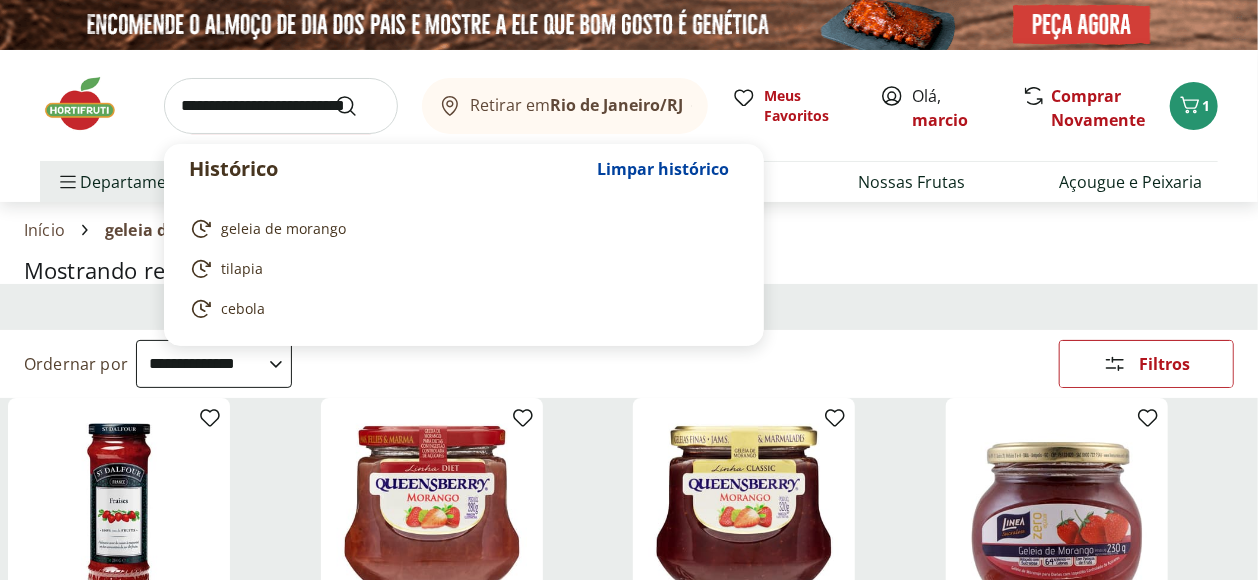 click at bounding box center (281, 106) 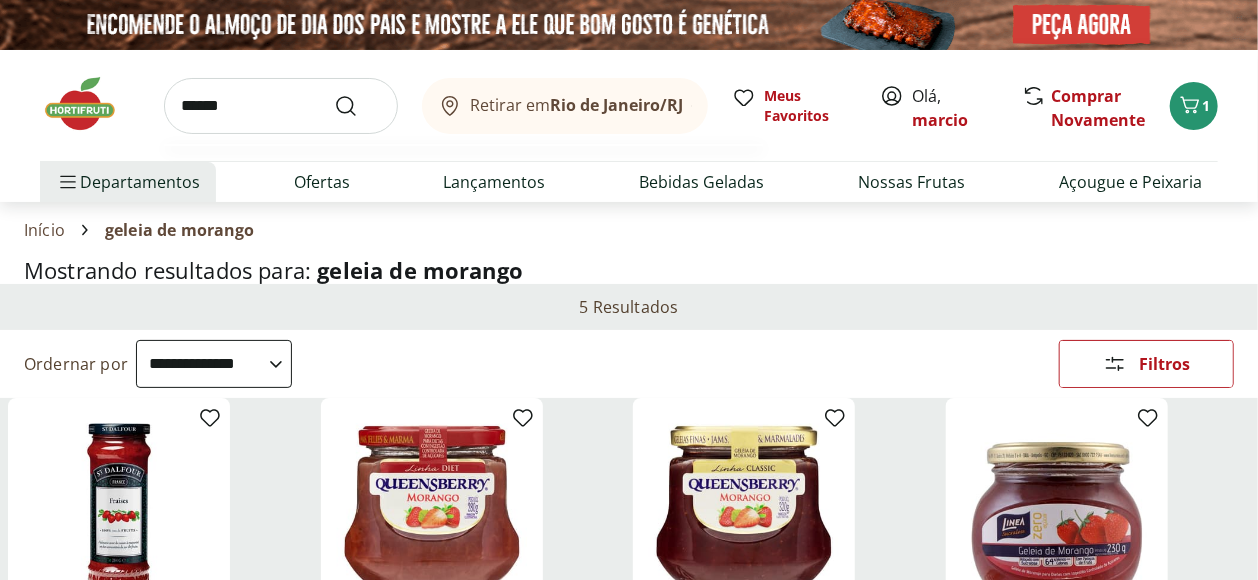 type on "******" 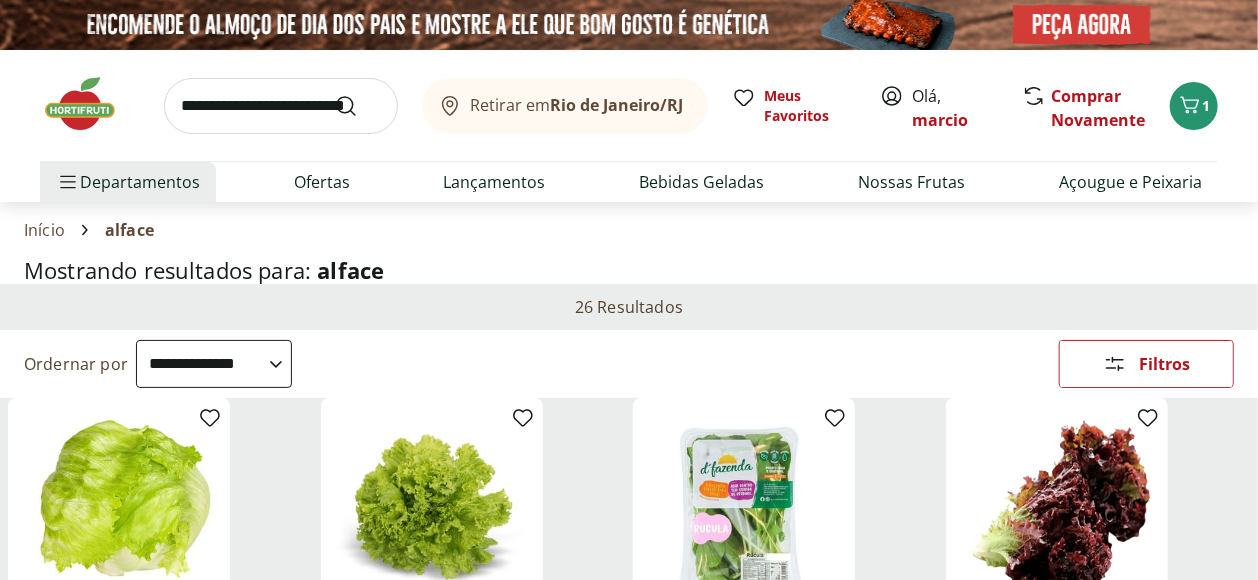 click on "**********" at bounding box center [214, 364] 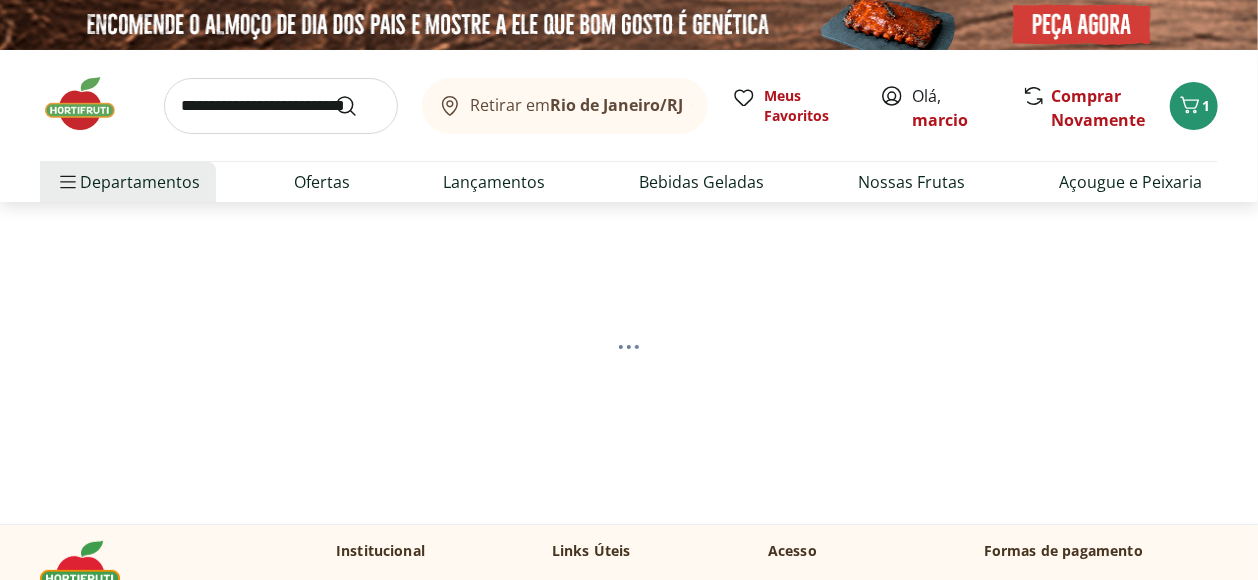 select on "*********" 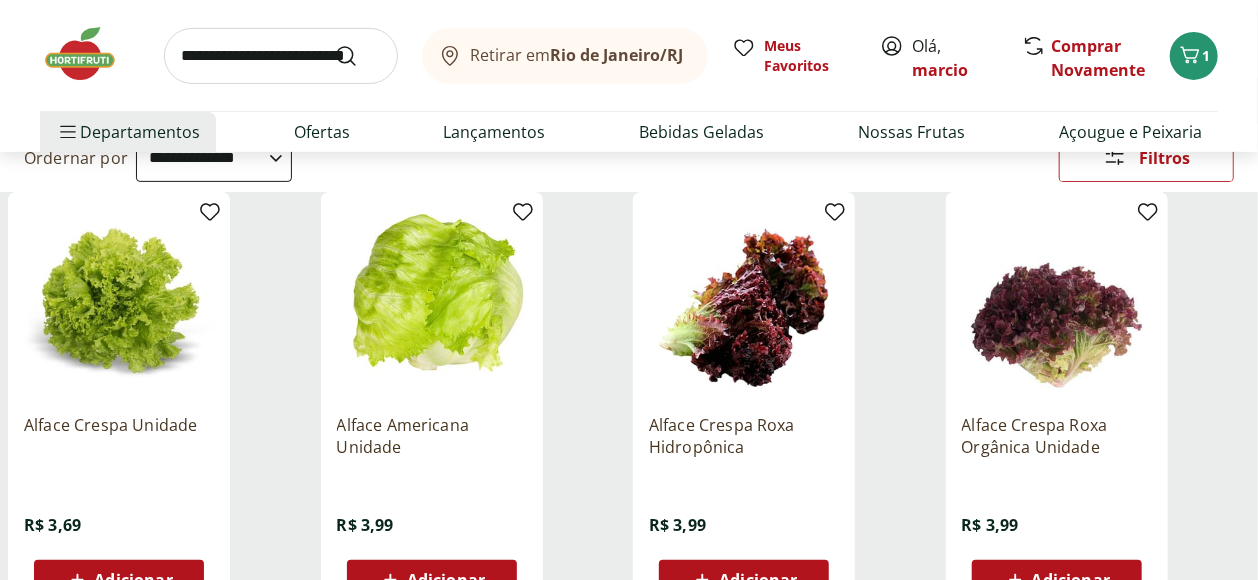 scroll, scrollTop: 333, scrollLeft: 0, axis: vertical 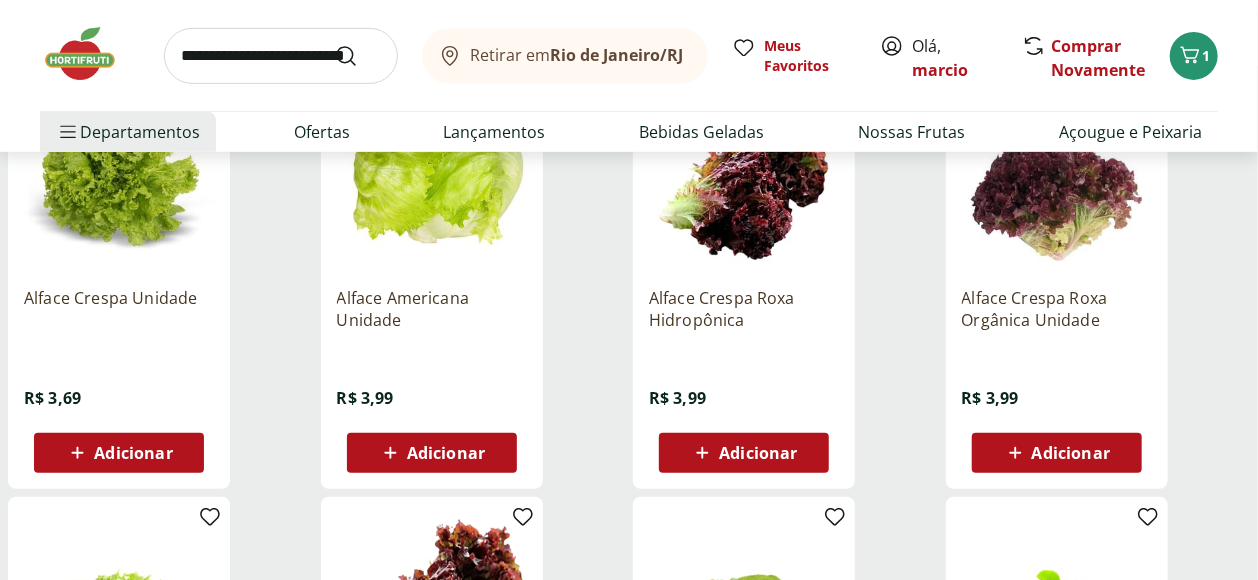 click on "Adicionar" at bounding box center [133, 453] 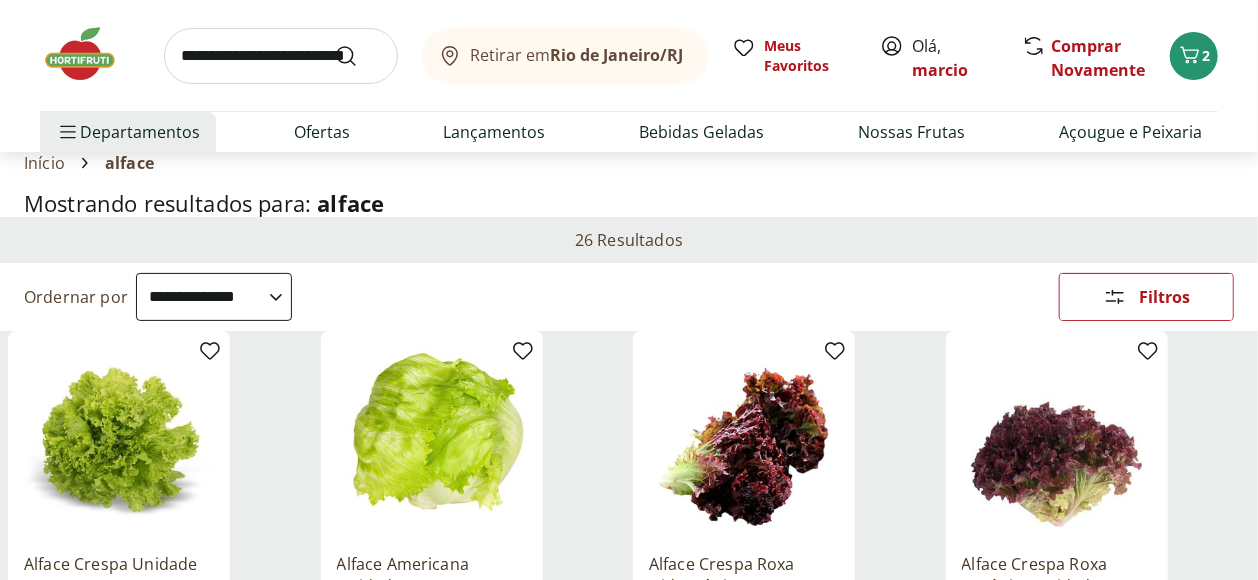 scroll, scrollTop: 0, scrollLeft: 0, axis: both 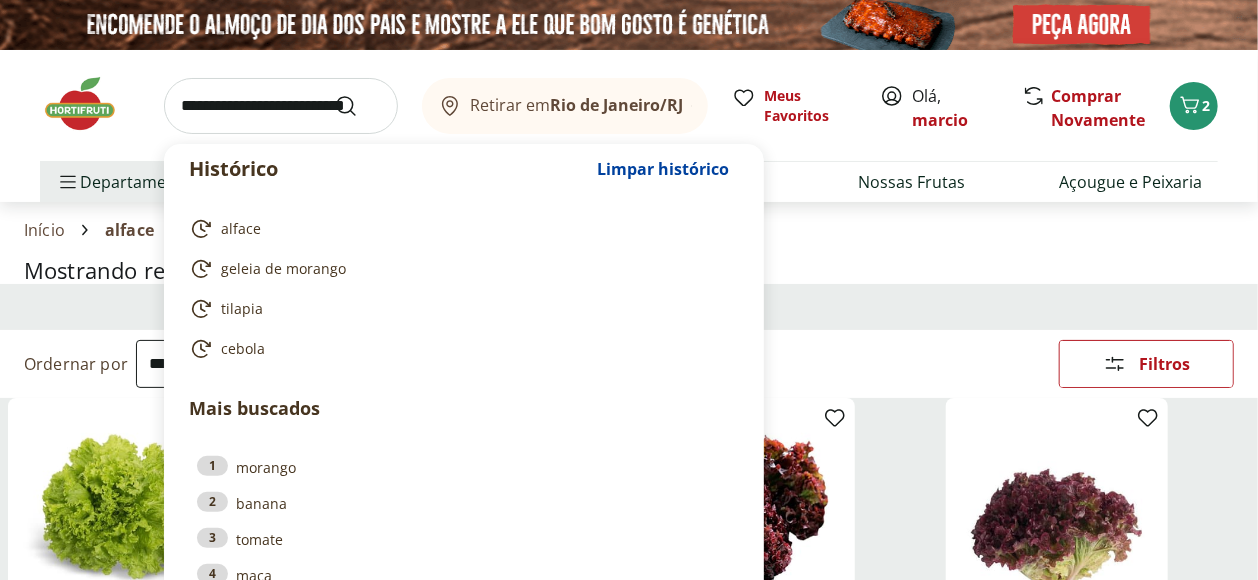 click at bounding box center (281, 106) 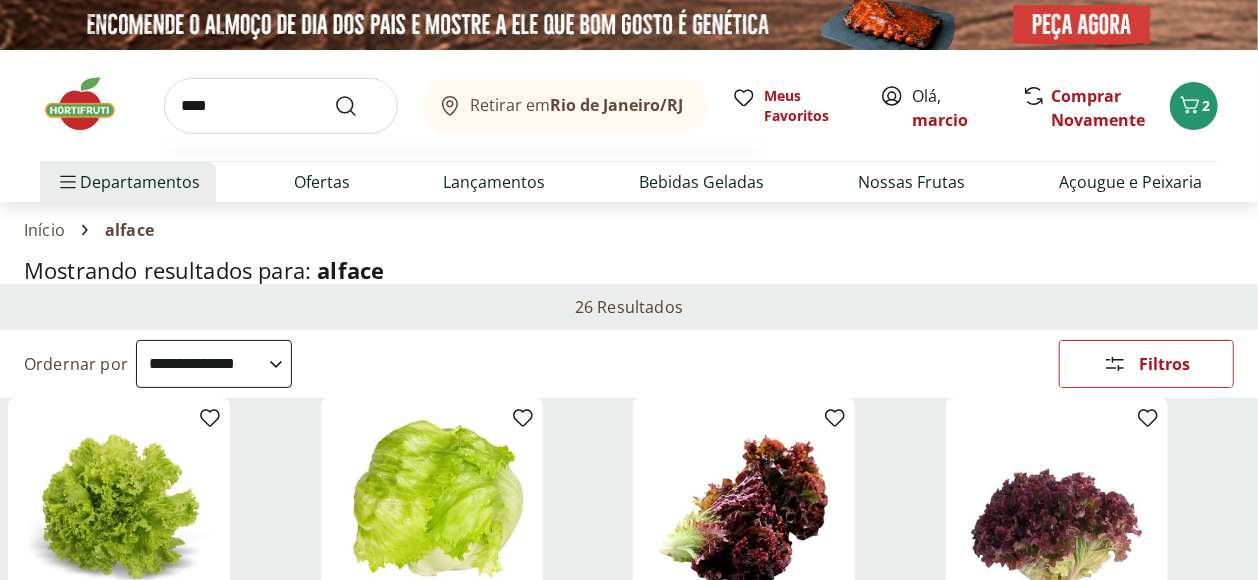 type on "*****" 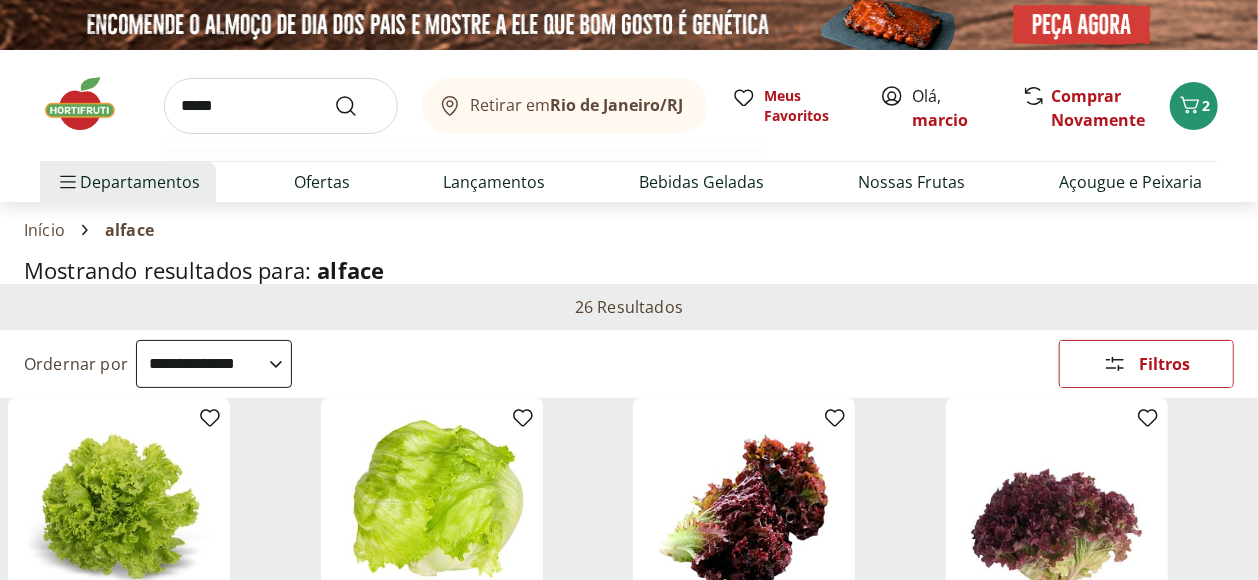 click at bounding box center [358, 106] 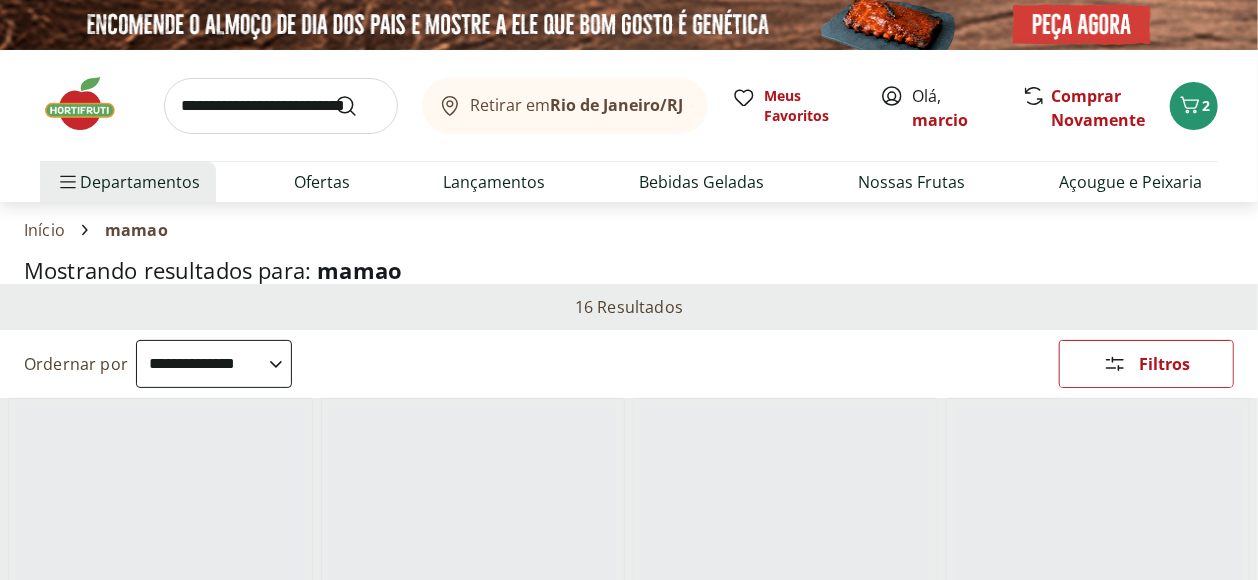 click on "**********" at bounding box center (214, 364) 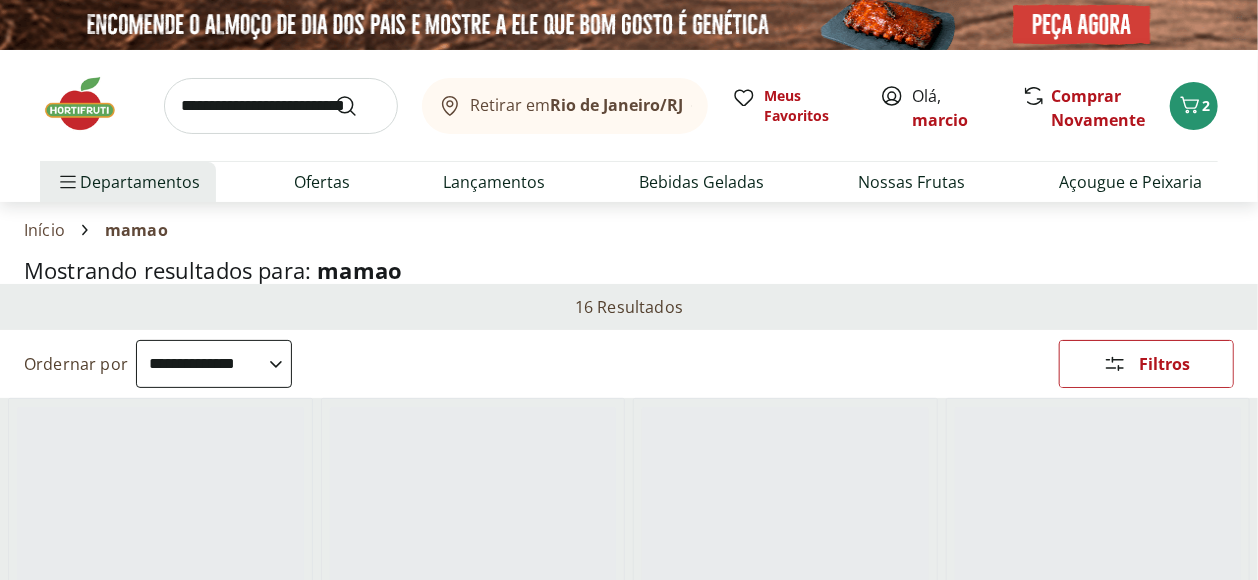 click on "**********" at bounding box center (214, 364) 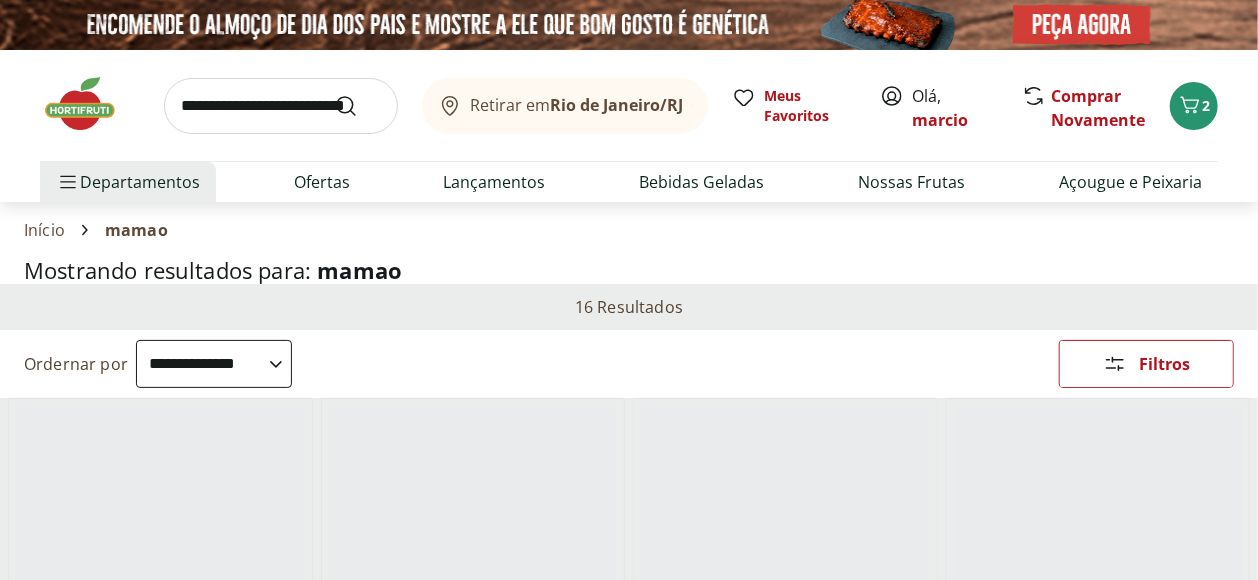 select on "**********" 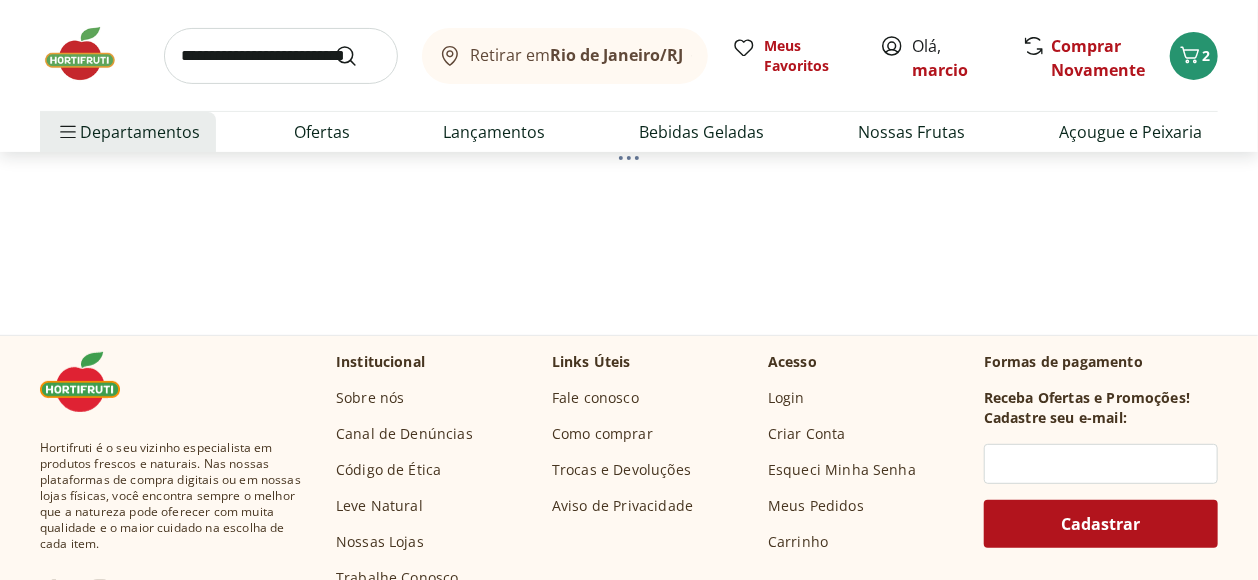 scroll, scrollTop: 222, scrollLeft: 0, axis: vertical 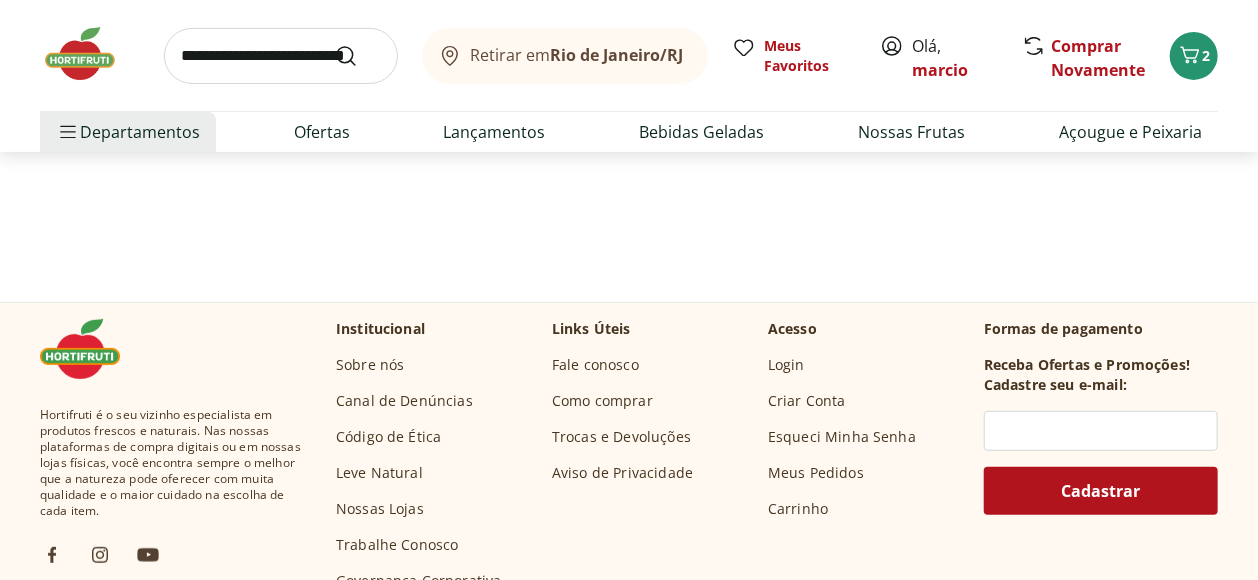 select on "*********" 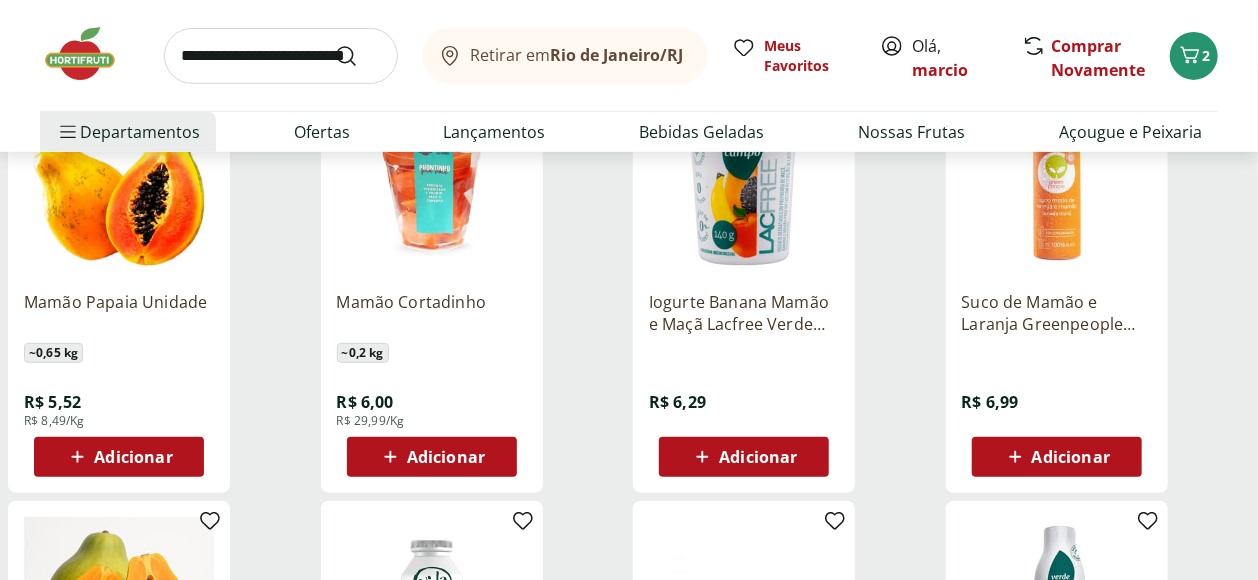 scroll, scrollTop: 333, scrollLeft: 0, axis: vertical 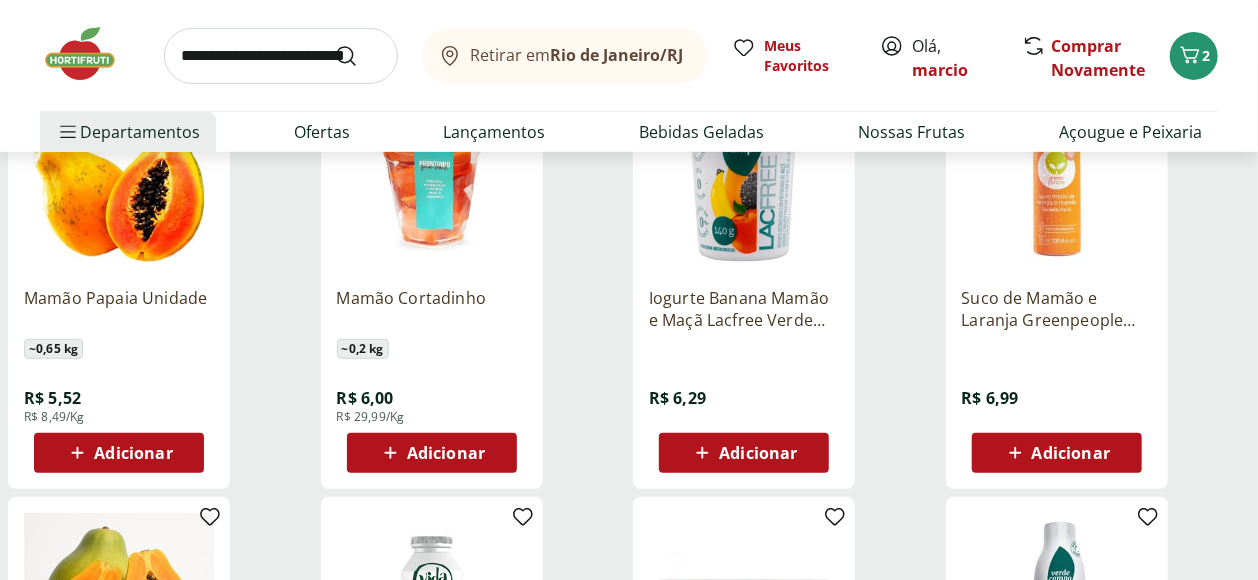 click on "Adicionar" at bounding box center [133, 453] 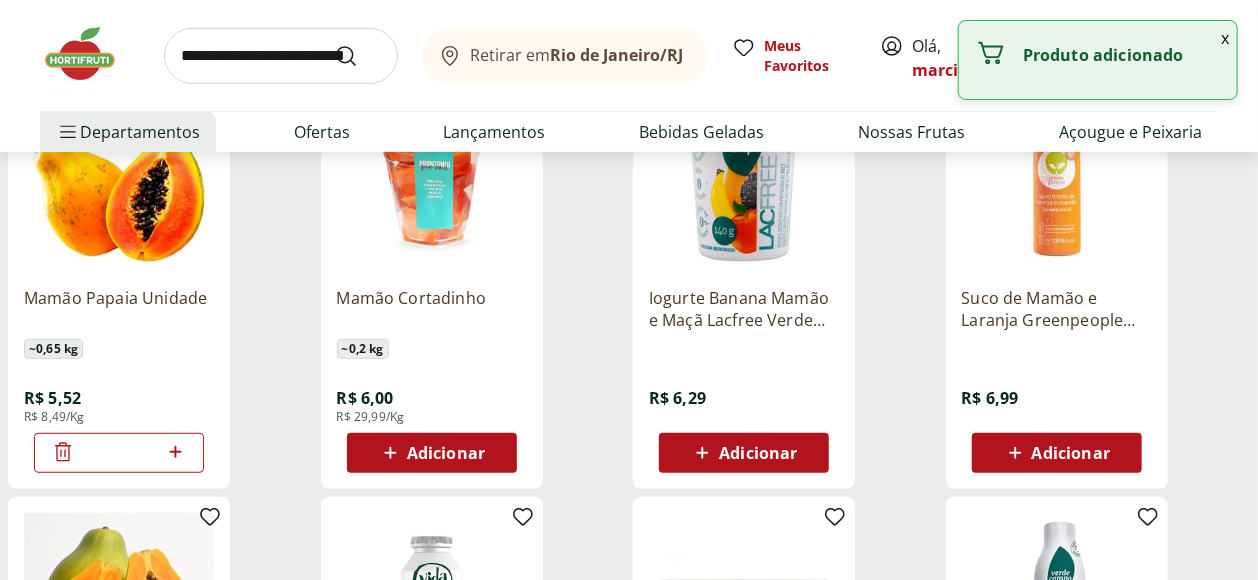click 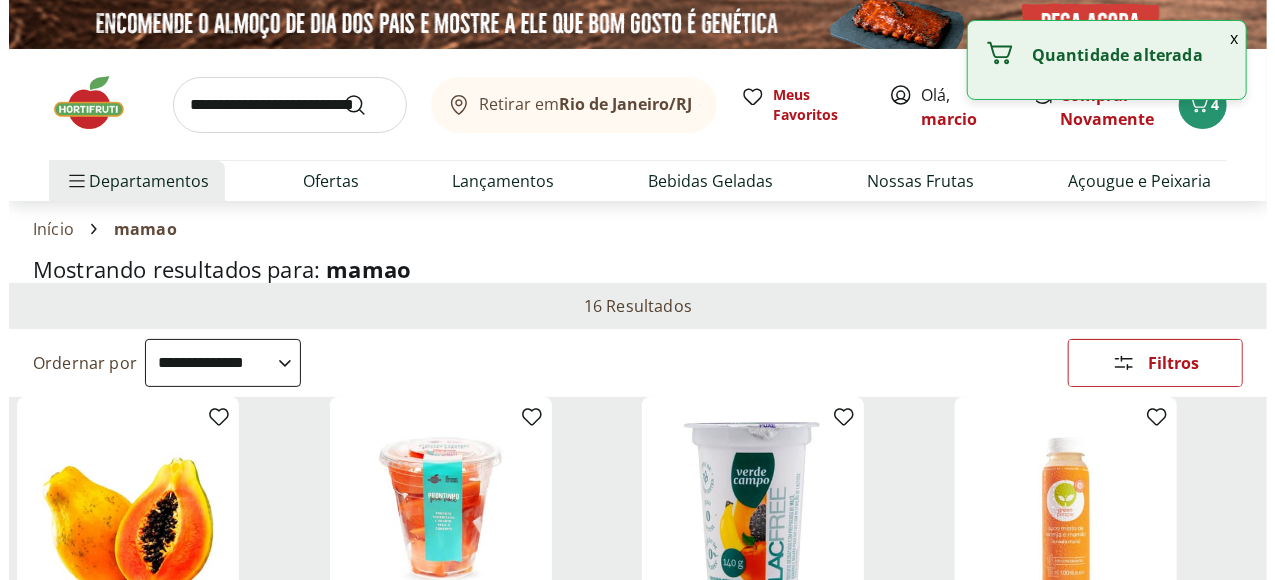 scroll, scrollTop: 0, scrollLeft: 0, axis: both 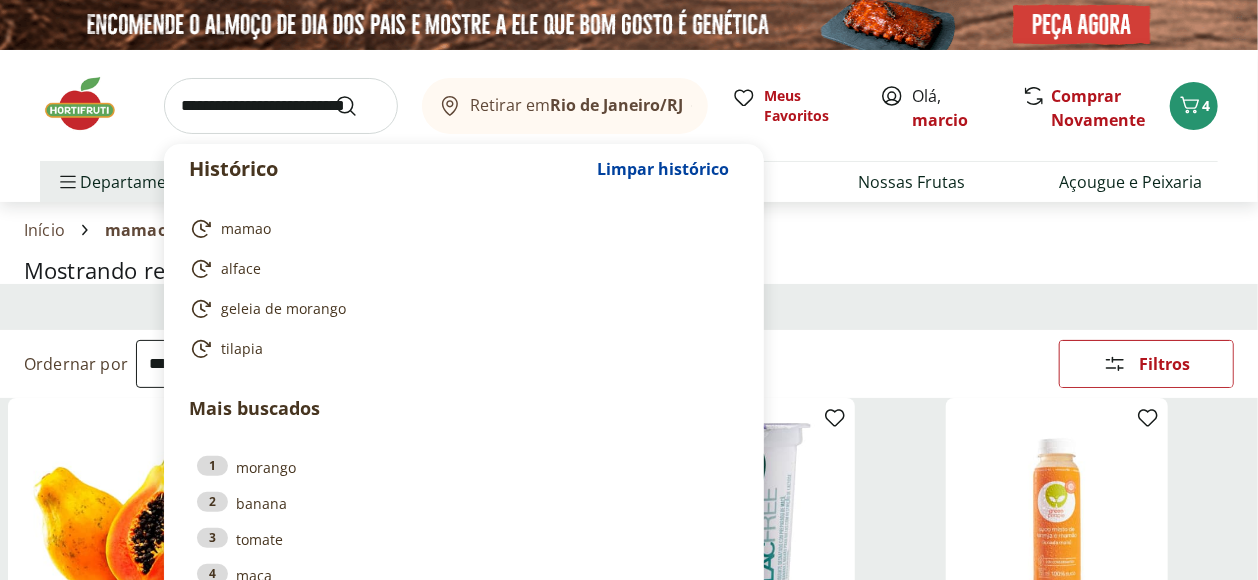 click at bounding box center (281, 106) 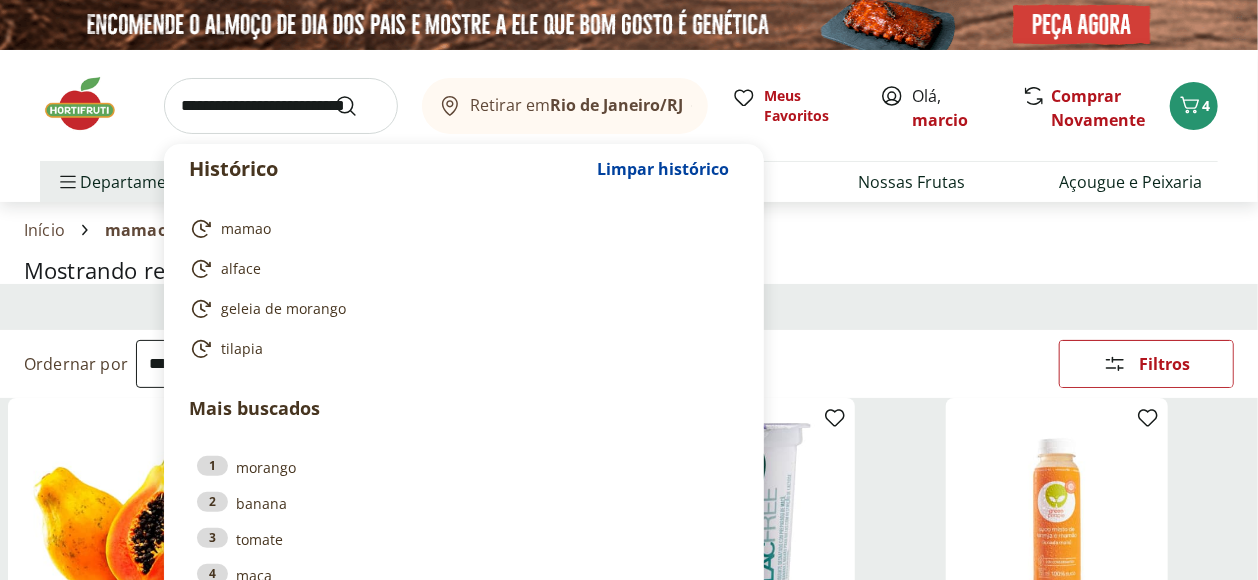 click at bounding box center [358, 106] 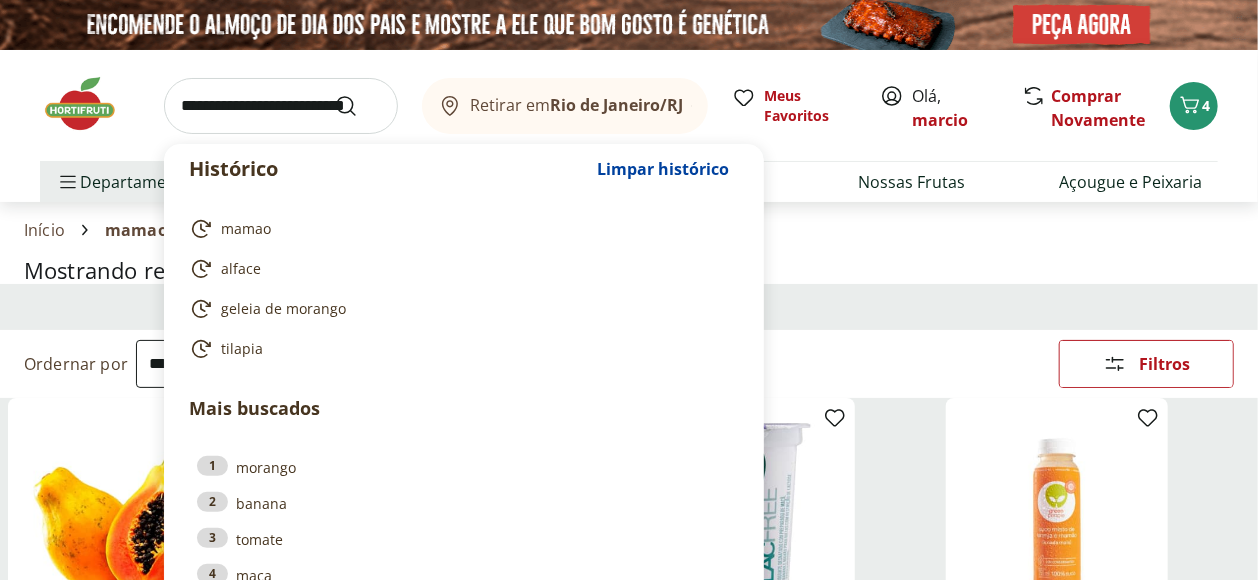click at bounding box center [358, 106] 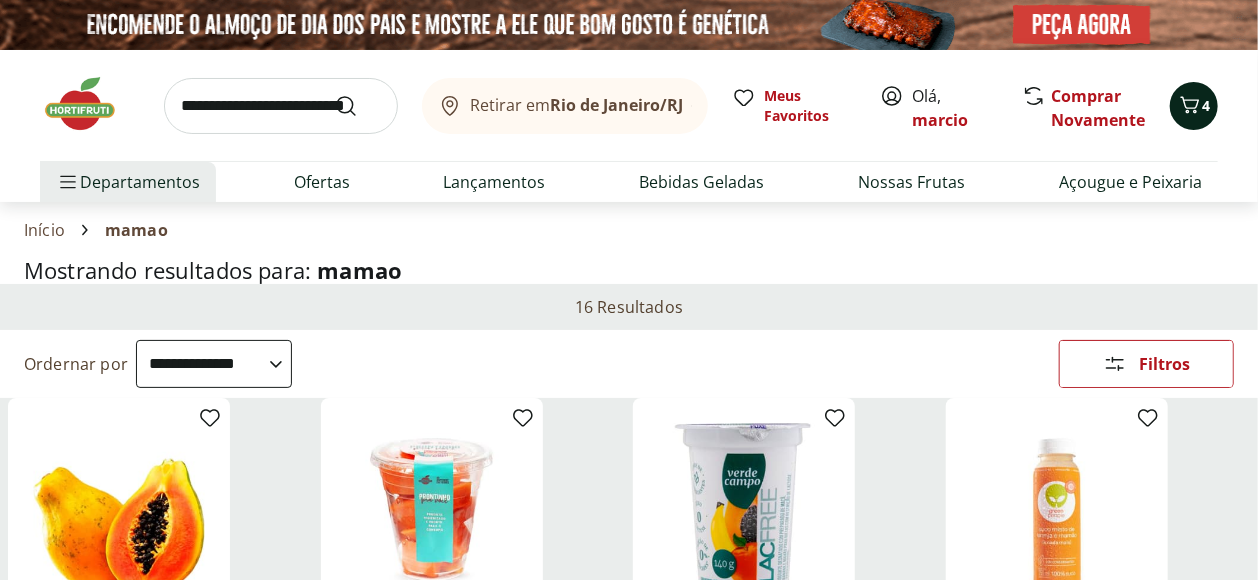click 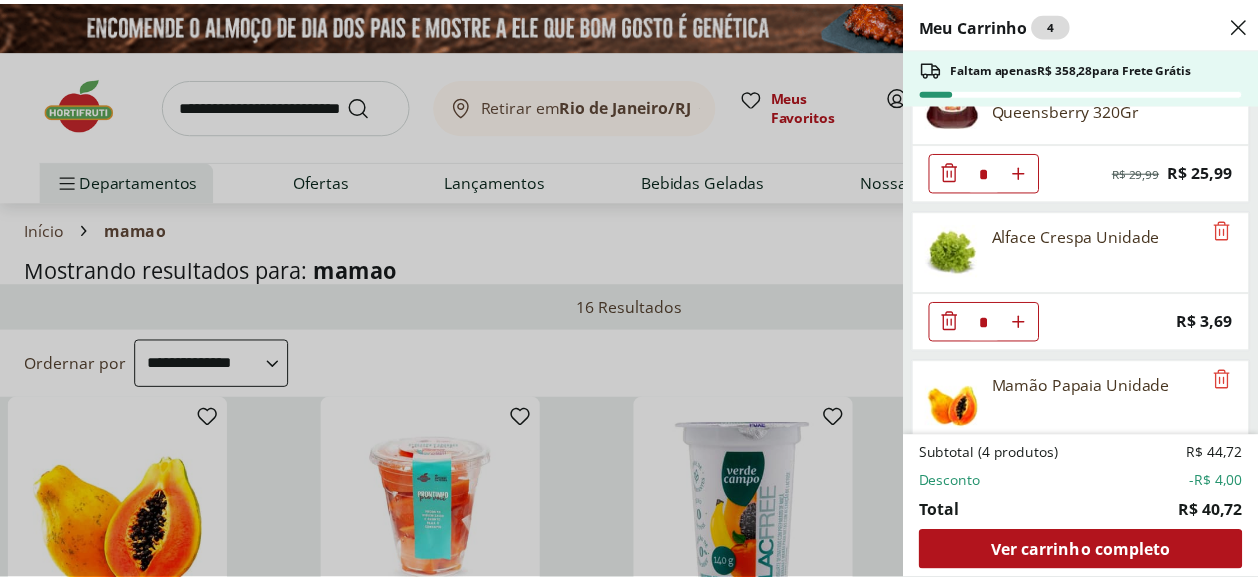 scroll, scrollTop: 0, scrollLeft: 0, axis: both 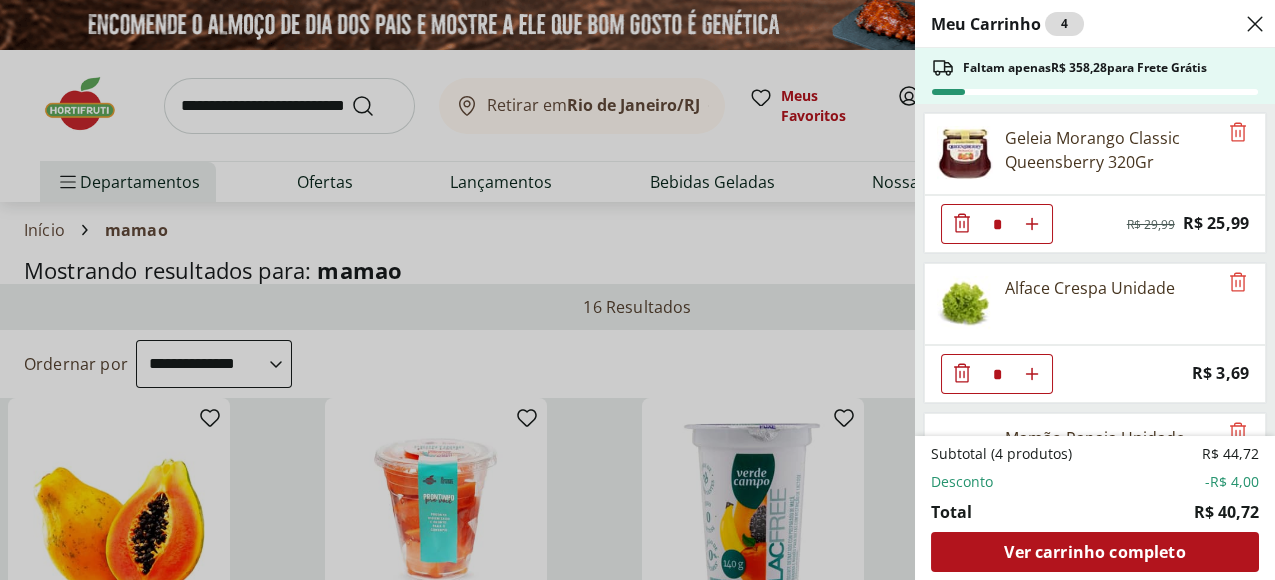 click on "Meu Carrinho 4 Faltam apenas  R$ 358,28  para Frete Grátis Geleia Morango Classic Queensberry 320Gr * Original price: R$ 29,99 Price: R$ 25,99 Alface Crespa Unidade * Price: R$ 3,69 Mamão Papaia Unidade * Price: R$ 5,52 Subtotal (4 produtos) R$ 44,72 Desconto -R$ 4,00 Total R$ 40,72 Ver carrinho completo" at bounding box center [637, 290] 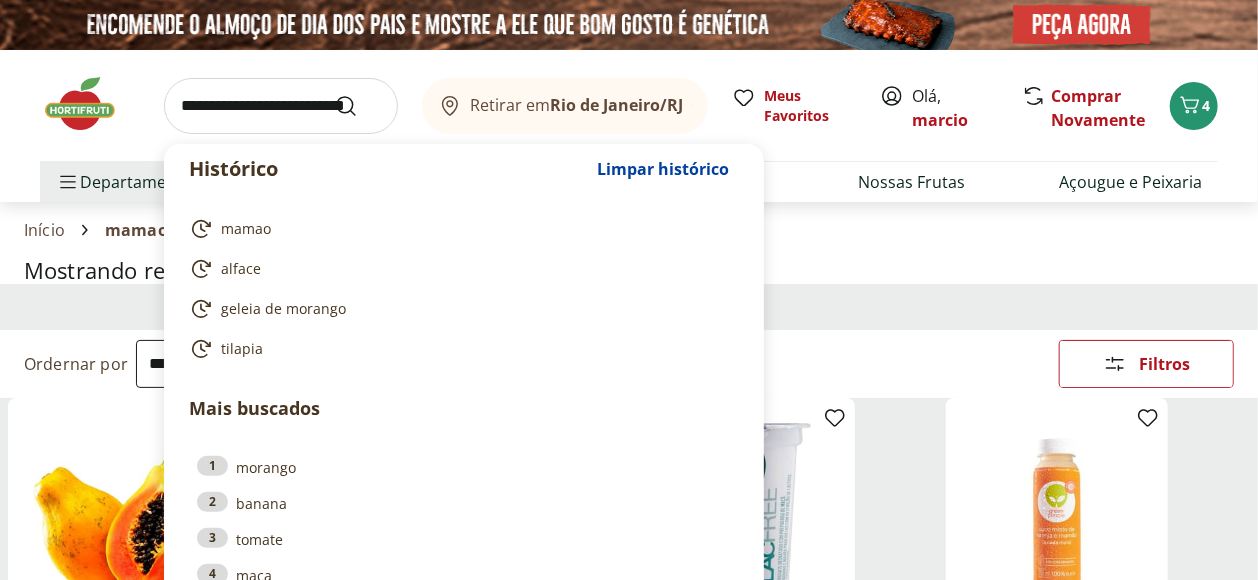 click at bounding box center [281, 106] 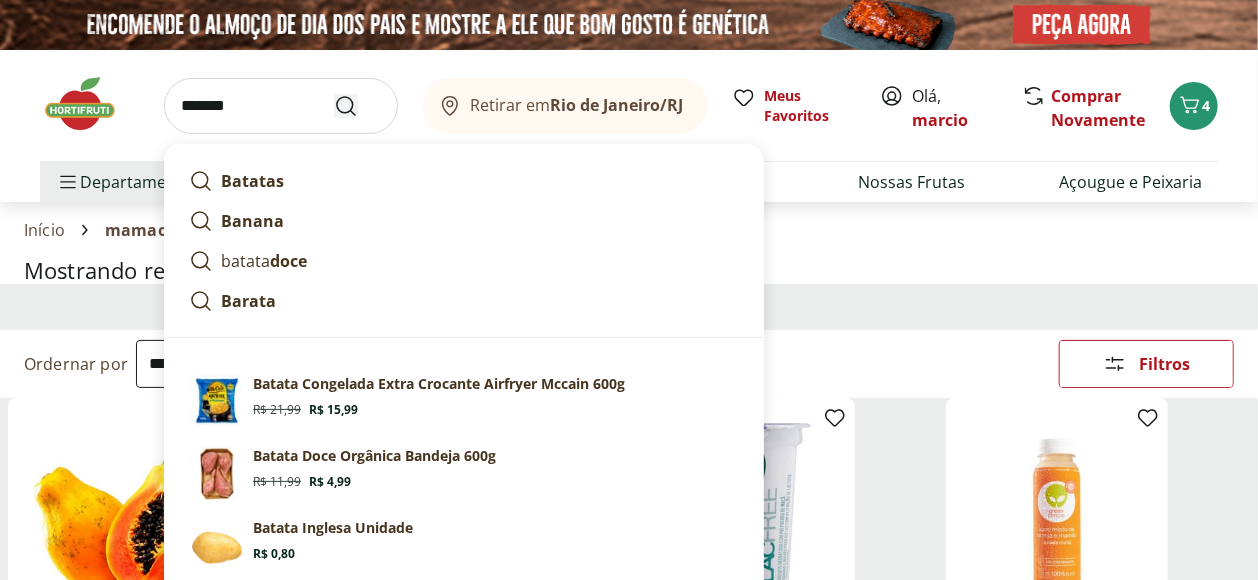 type on "******" 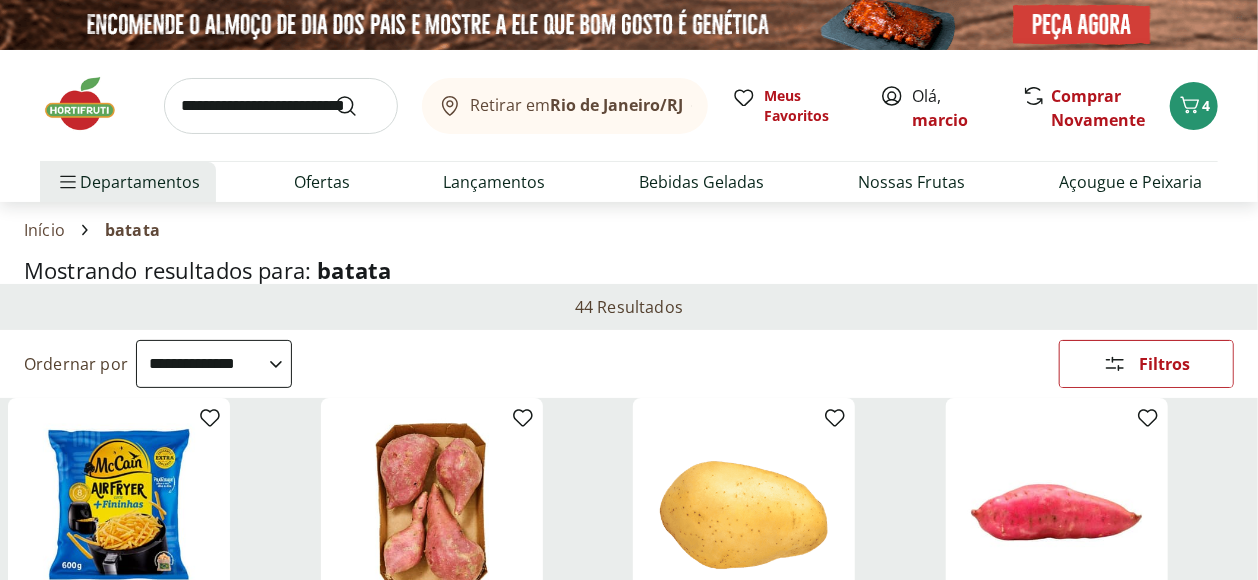scroll, scrollTop: 111, scrollLeft: 0, axis: vertical 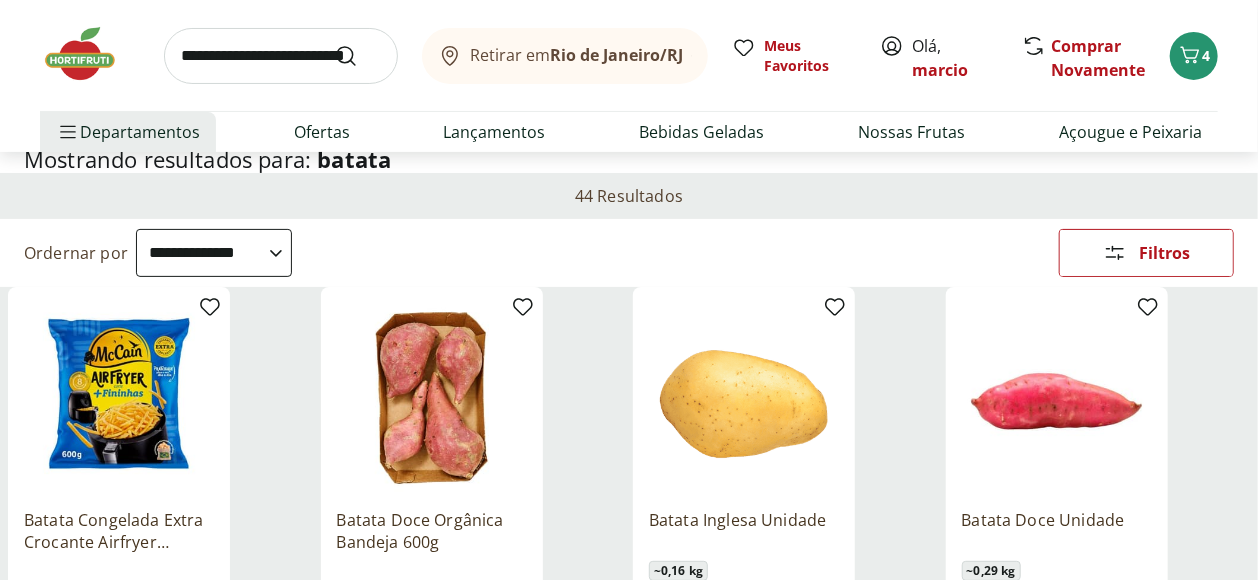 click on "**********" at bounding box center [214, 253] 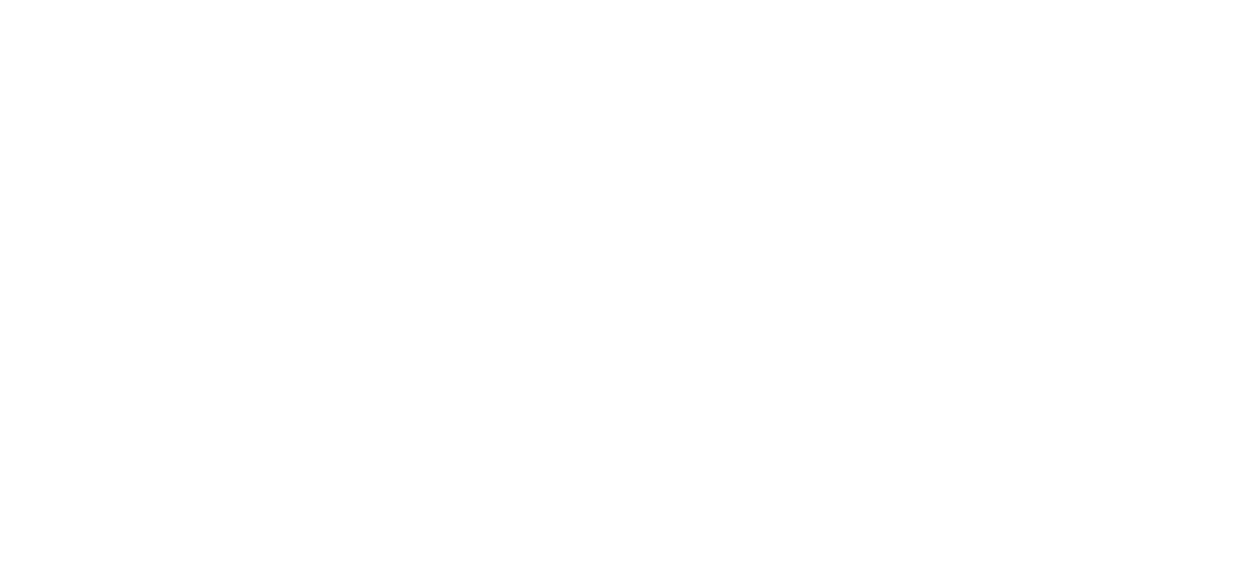 scroll, scrollTop: 0, scrollLeft: 0, axis: both 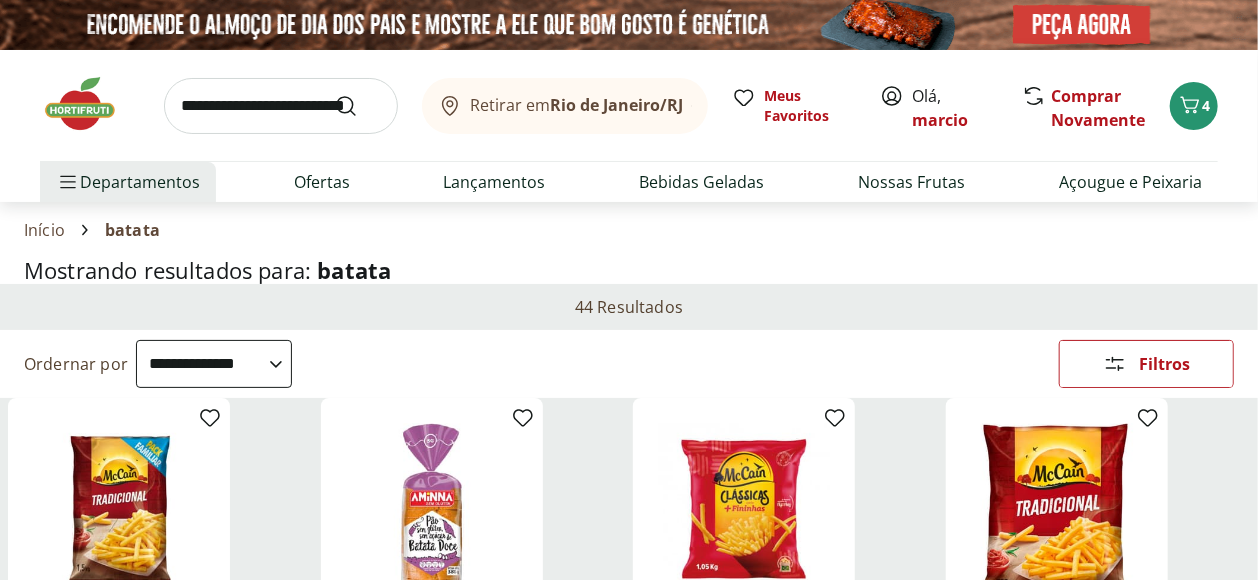click on "**********" at bounding box center [214, 364] 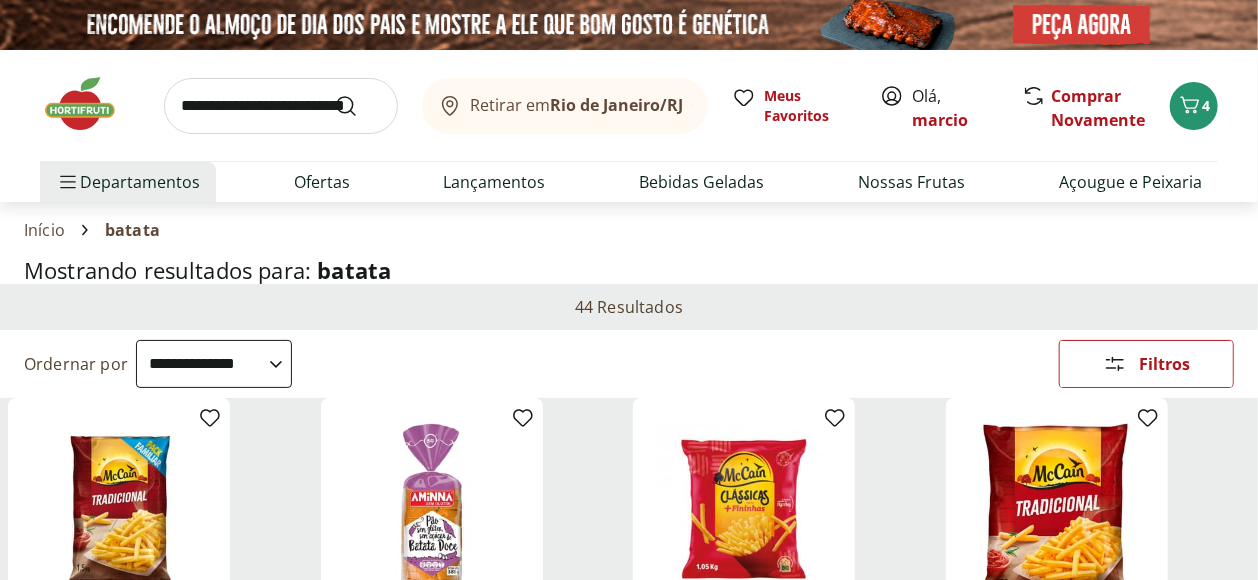 click on "**********" at bounding box center (214, 364) 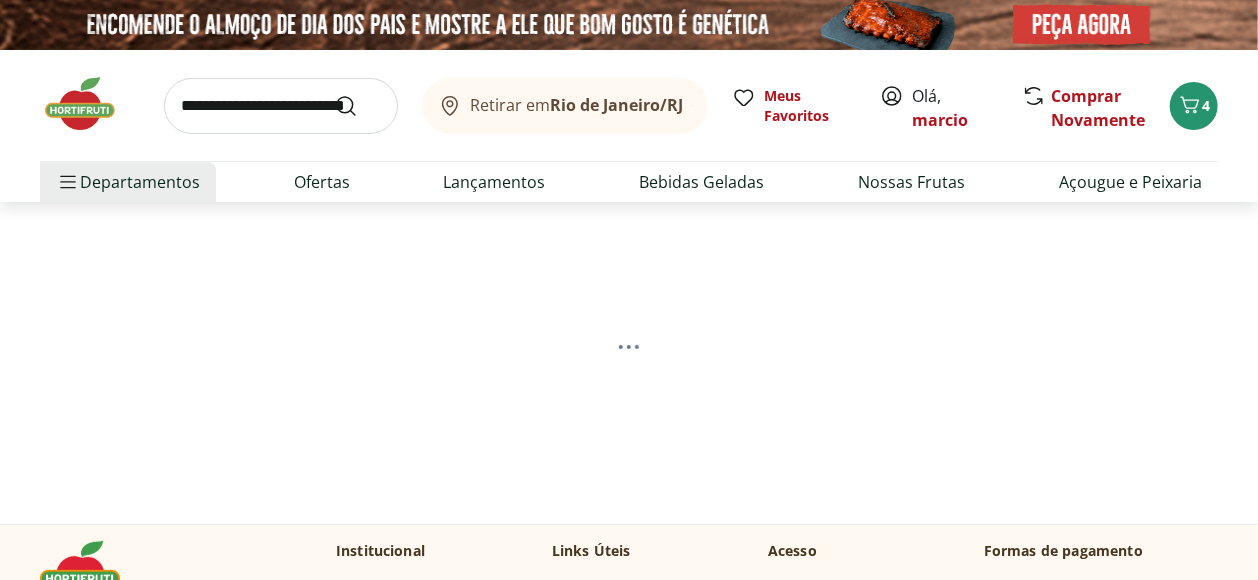 select on "*********" 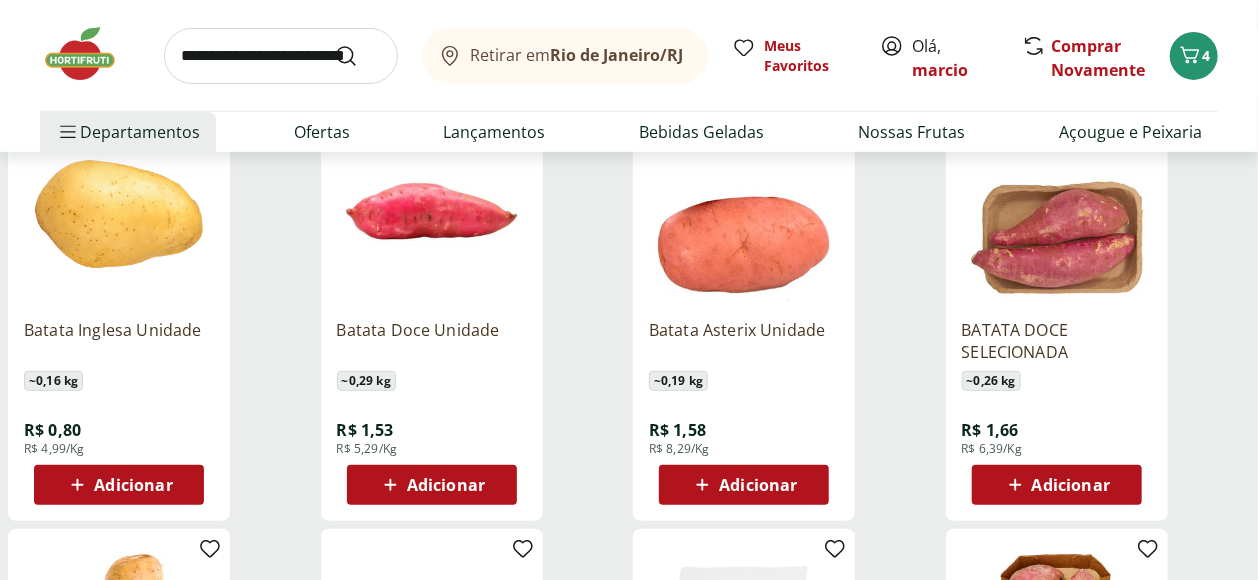 scroll, scrollTop: 333, scrollLeft: 0, axis: vertical 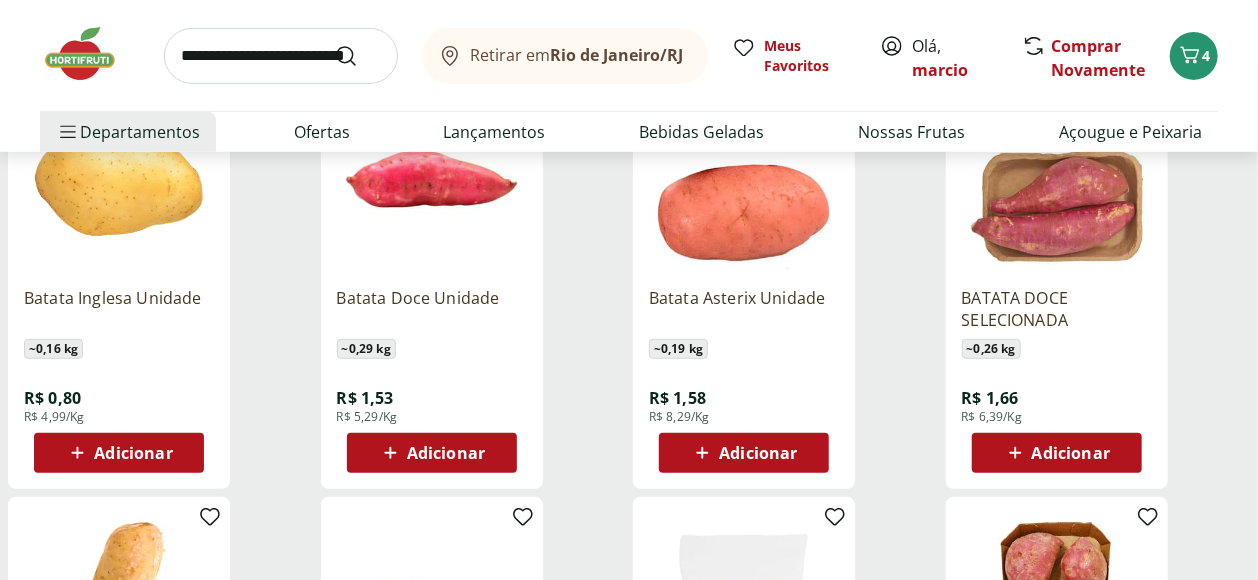 click on "Adicionar" at bounding box center (133, 453) 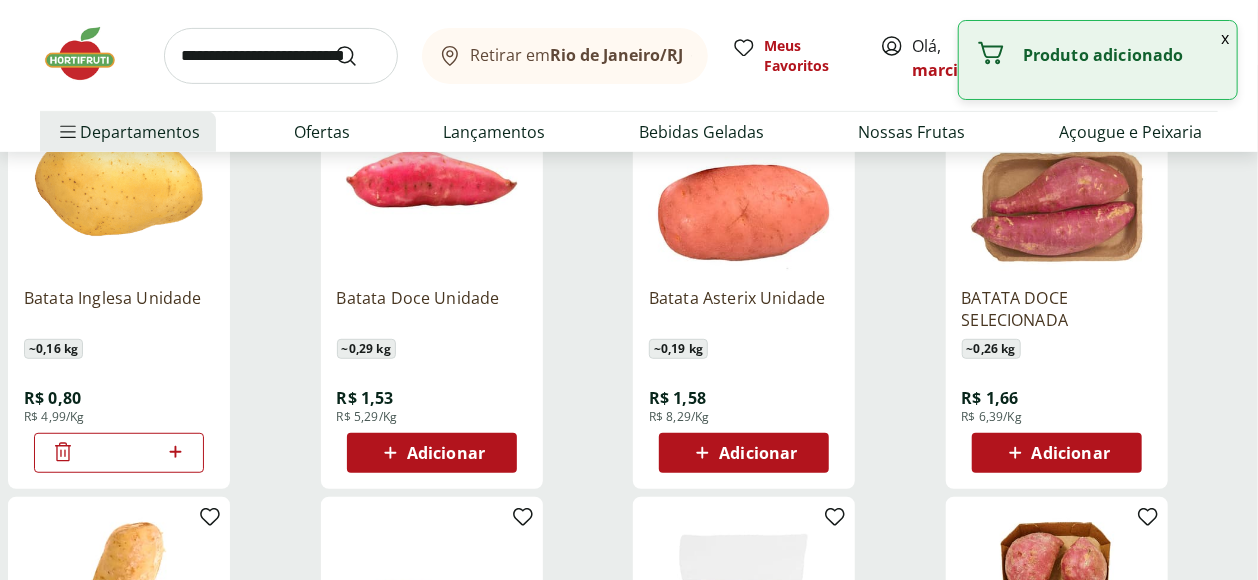click 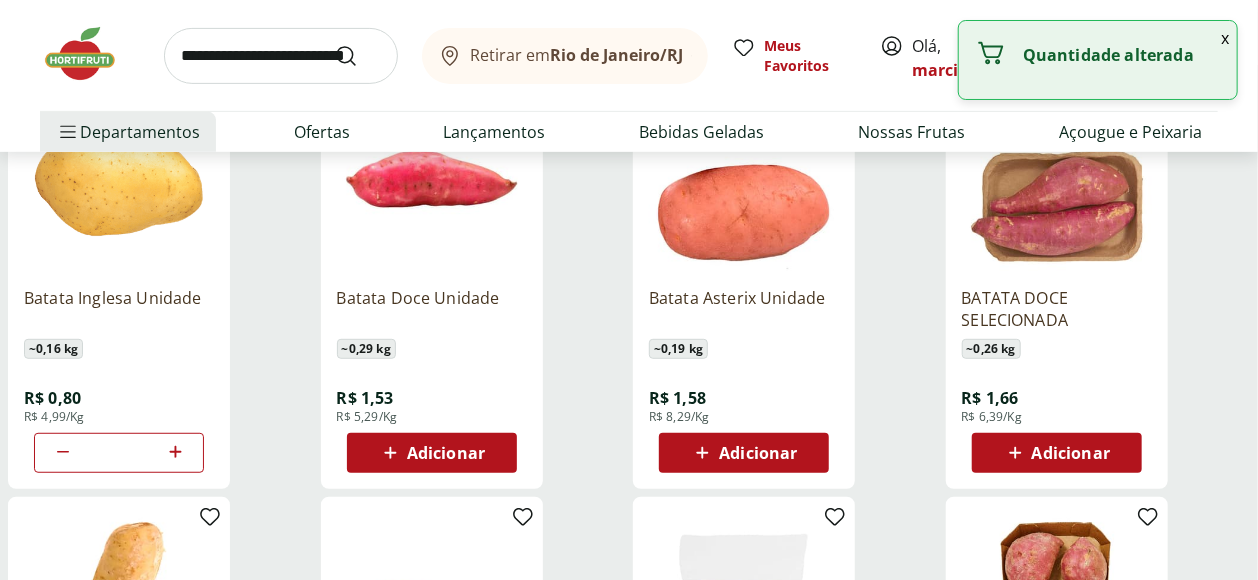 click 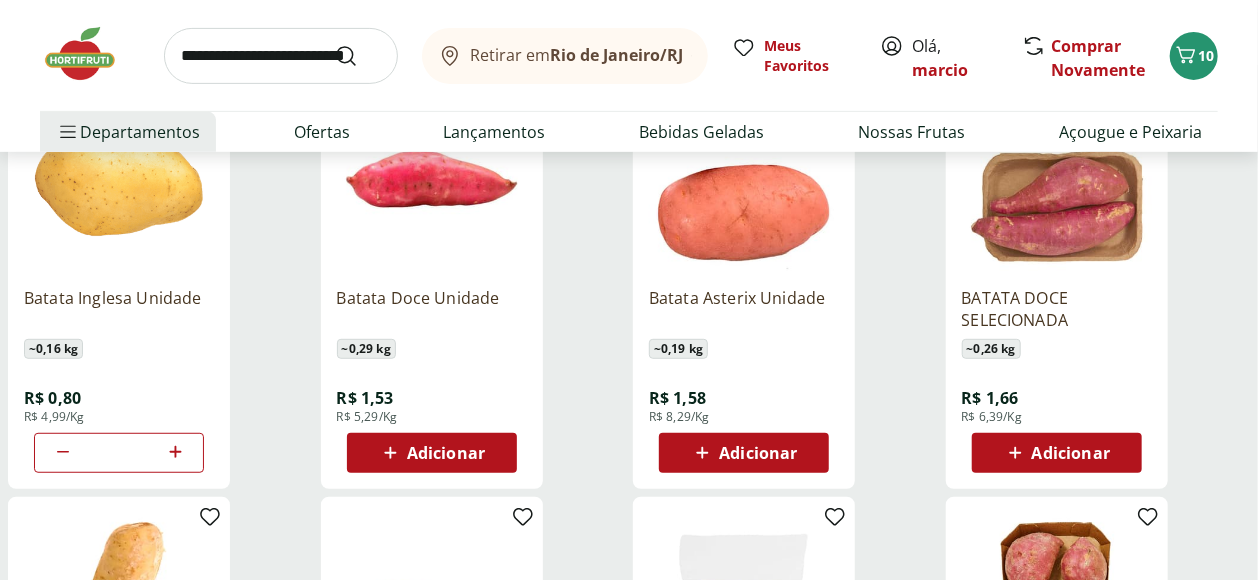click 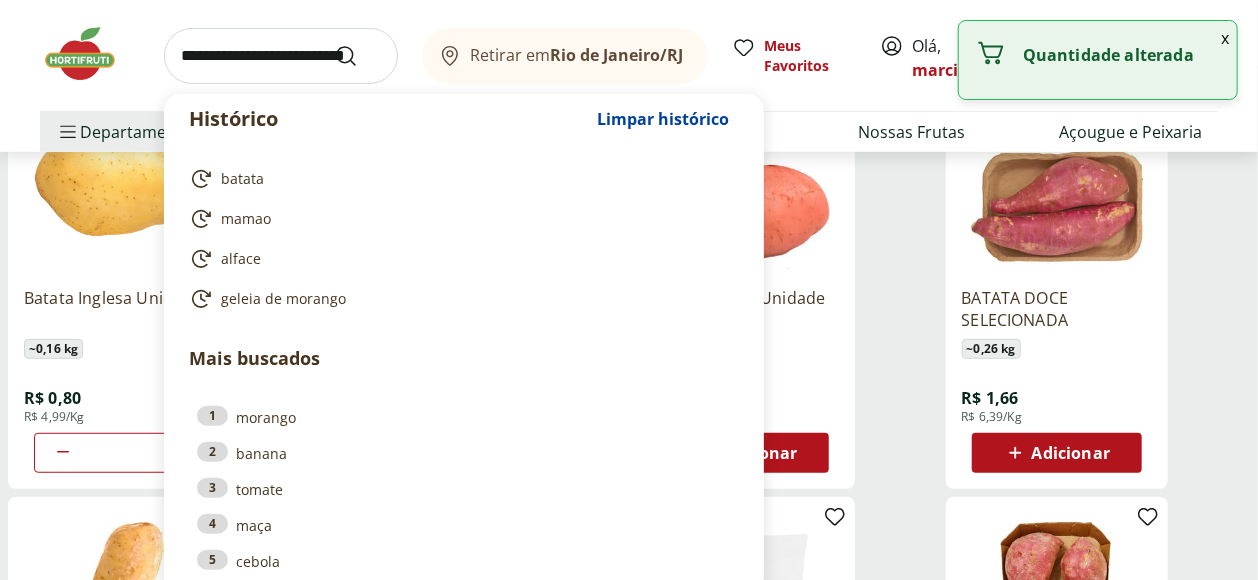 click at bounding box center [281, 56] 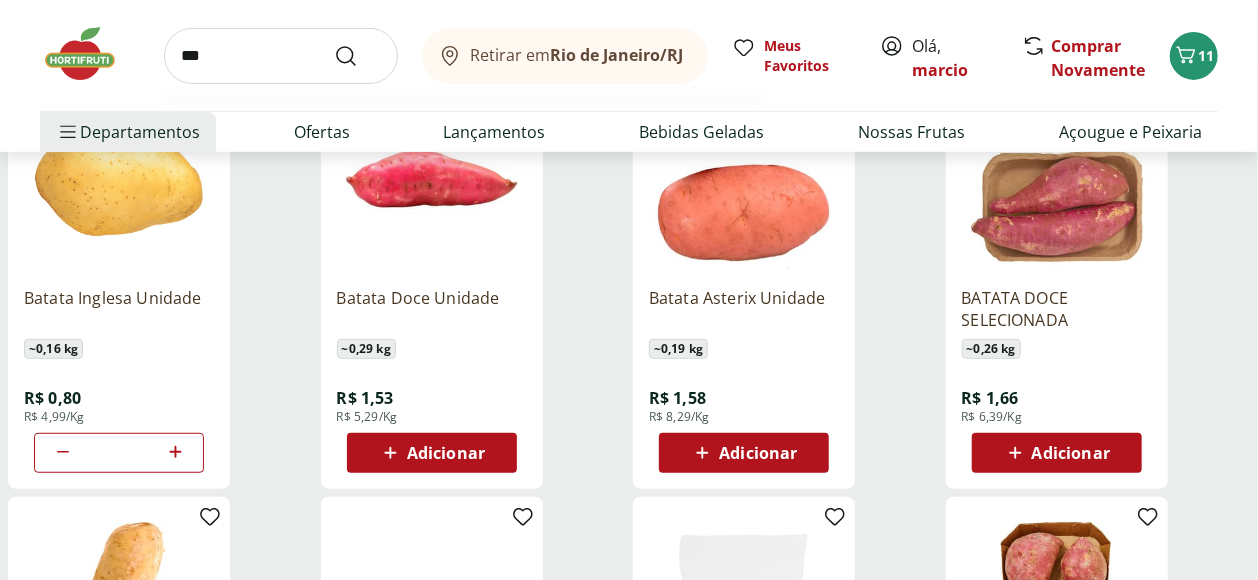 type on "***" 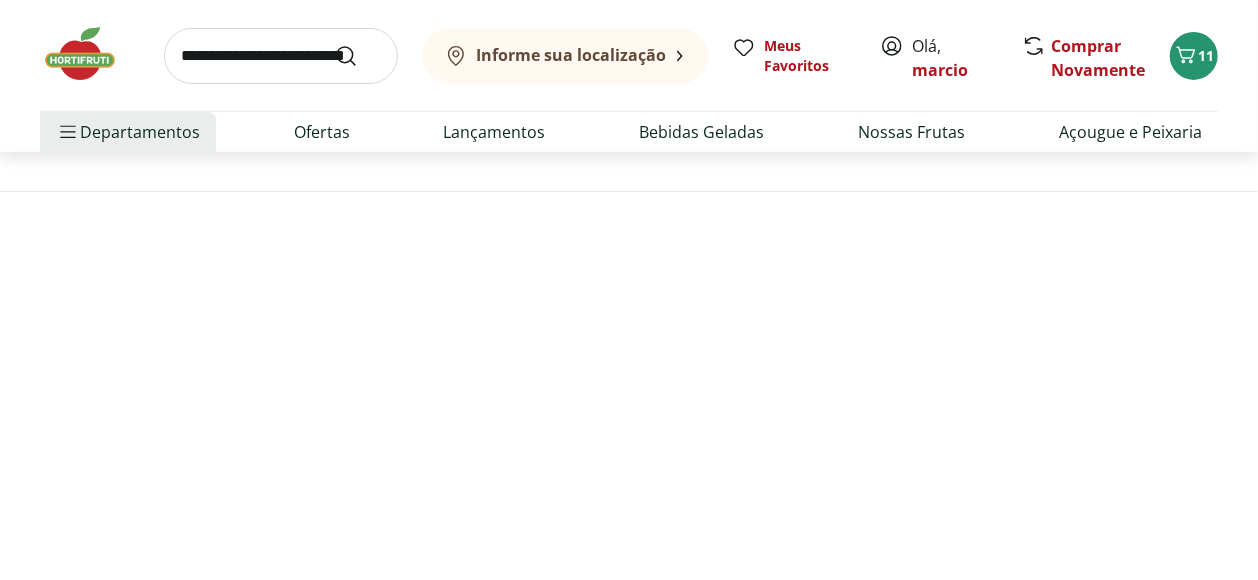 scroll, scrollTop: 0, scrollLeft: 0, axis: both 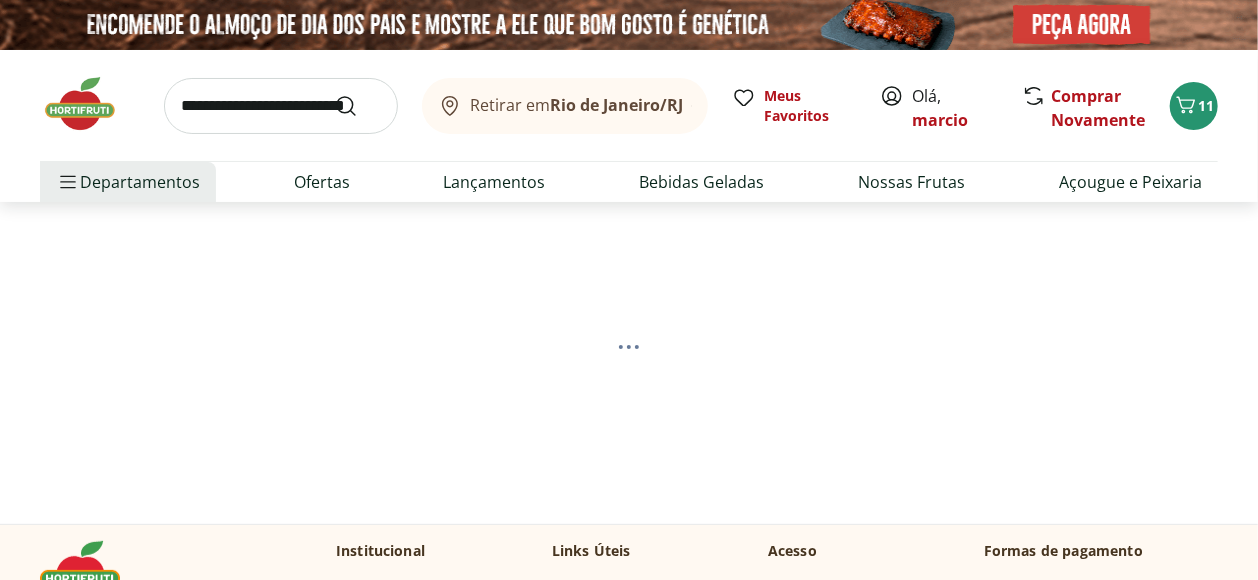 select on "**********" 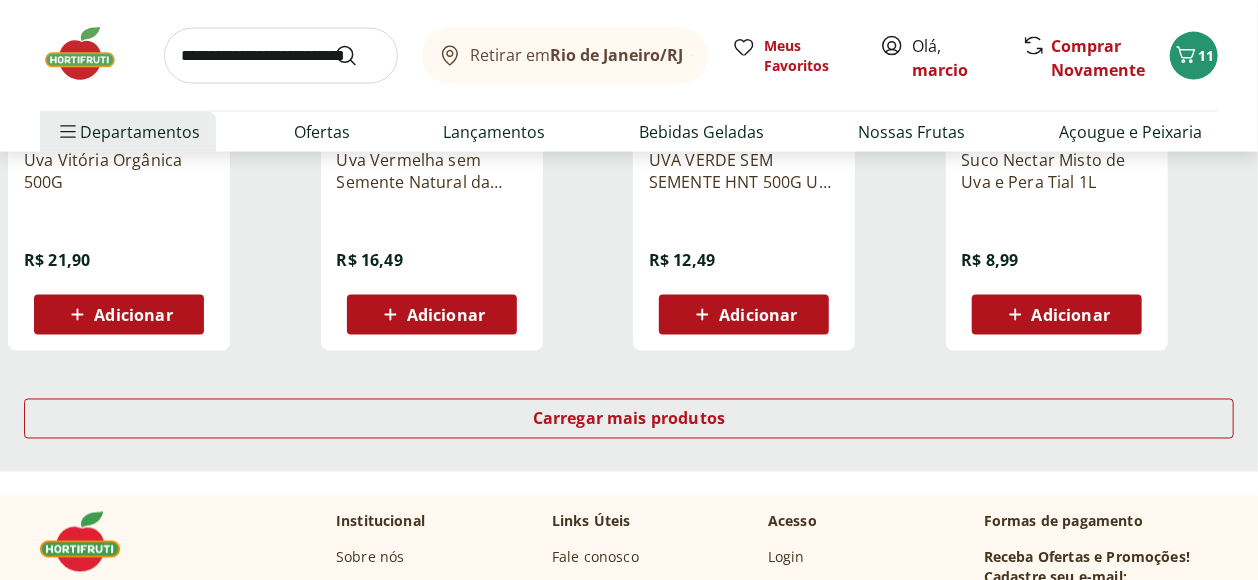 scroll, scrollTop: 1333, scrollLeft: 0, axis: vertical 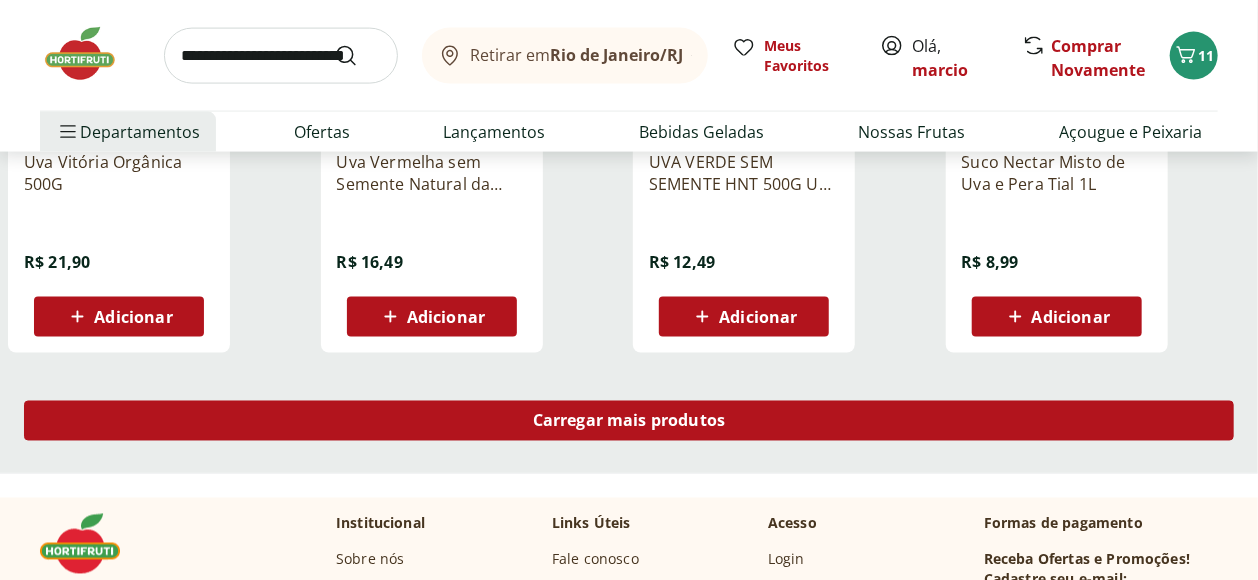 click on "Carregar mais produtos" at bounding box center [629, 421] 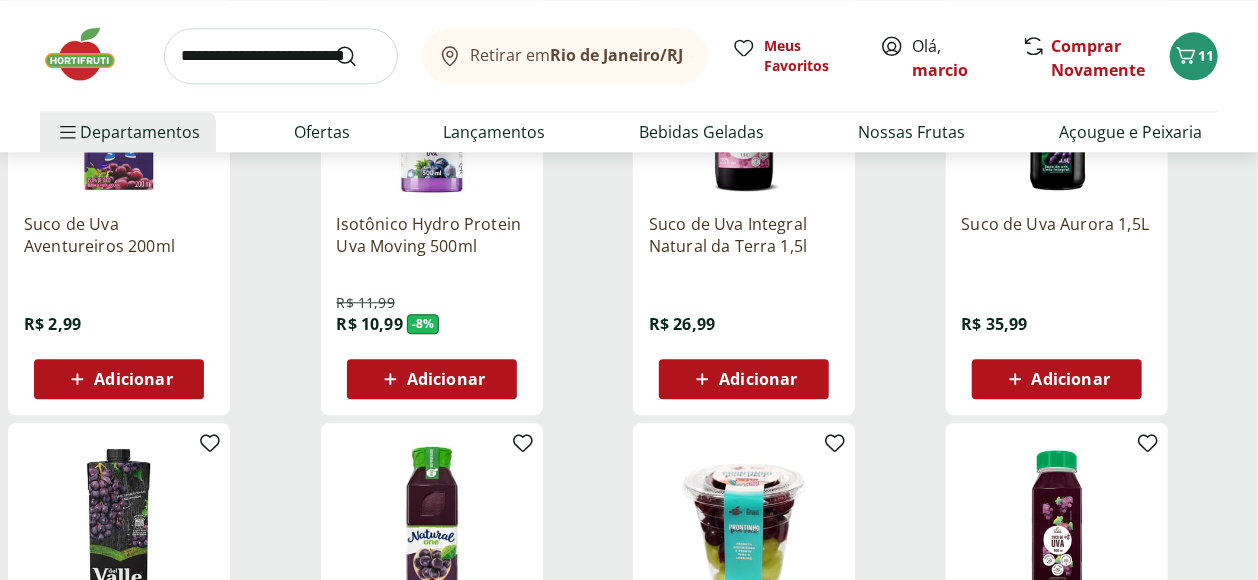scroll, scrollTop: 2111, scrollLeft: 0, axis: vertical 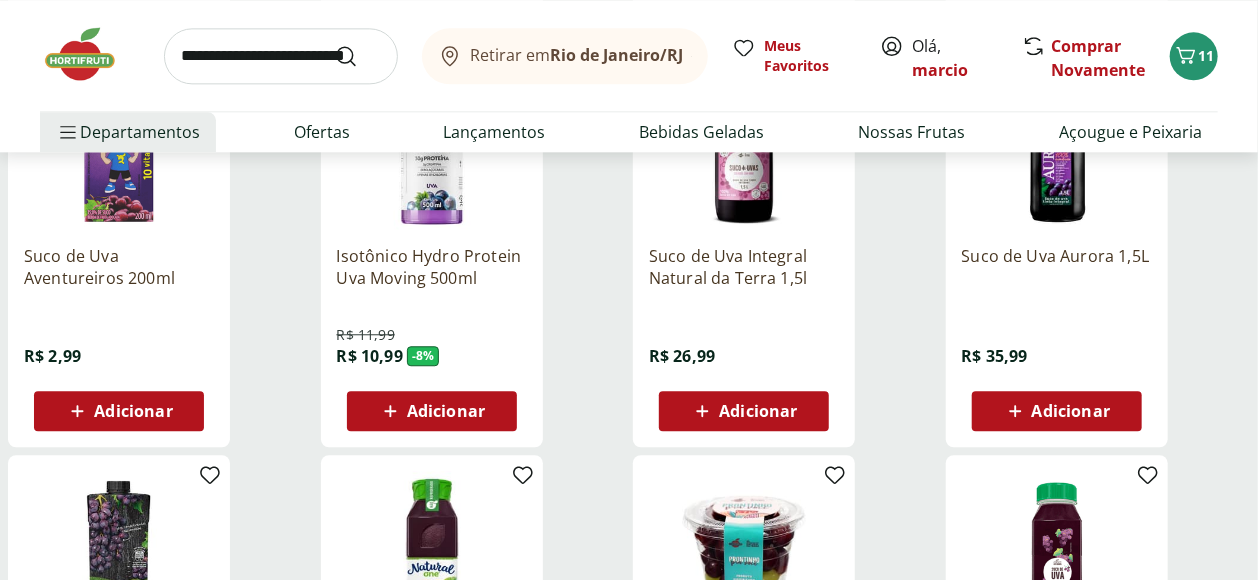 click on "Adicionar" at bounding box center (758, 411) 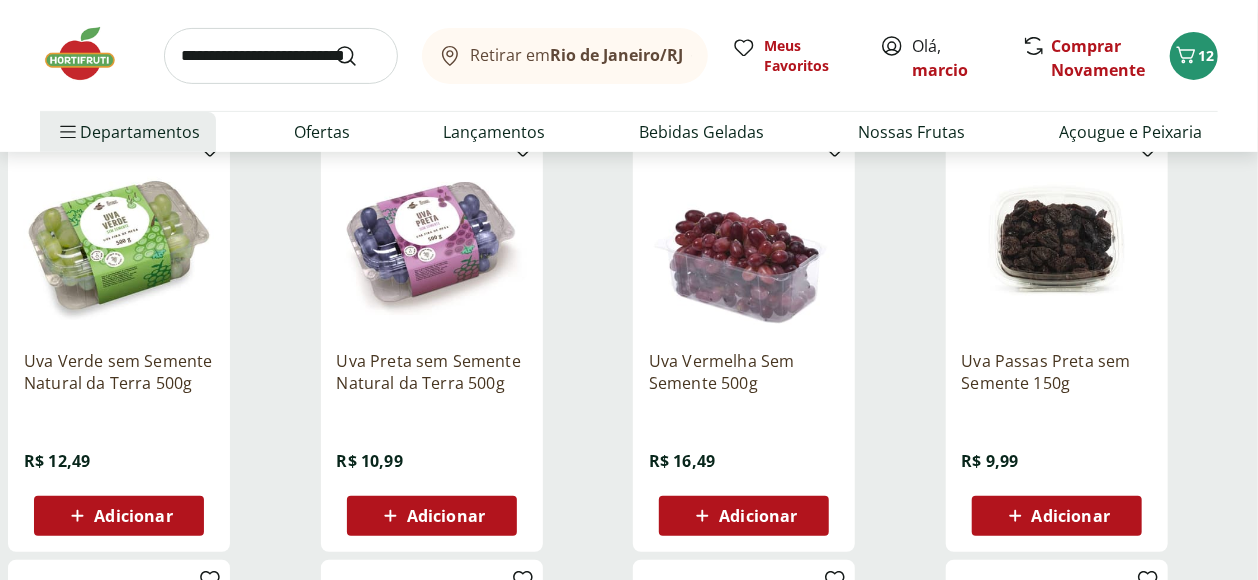 scroll, scrollTop: 444, scrollLeft: 0, axis: vertical 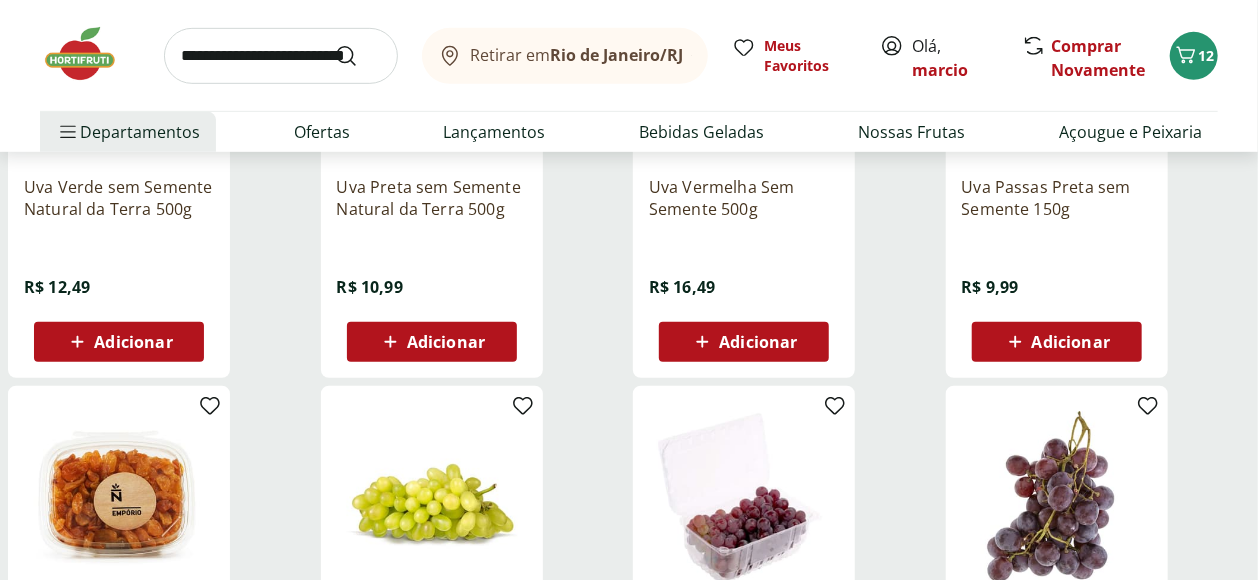 click on "Adicionar" at bounding box center (446, 342) 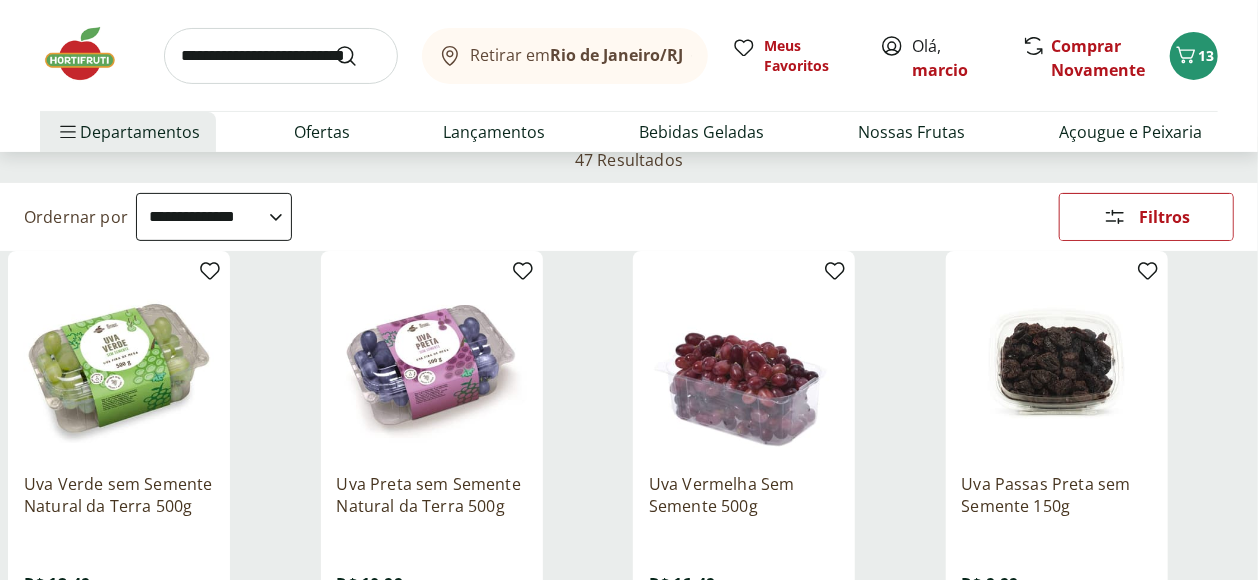 scroll, scrollTop: 0, scrollLeft: 0, axis: both 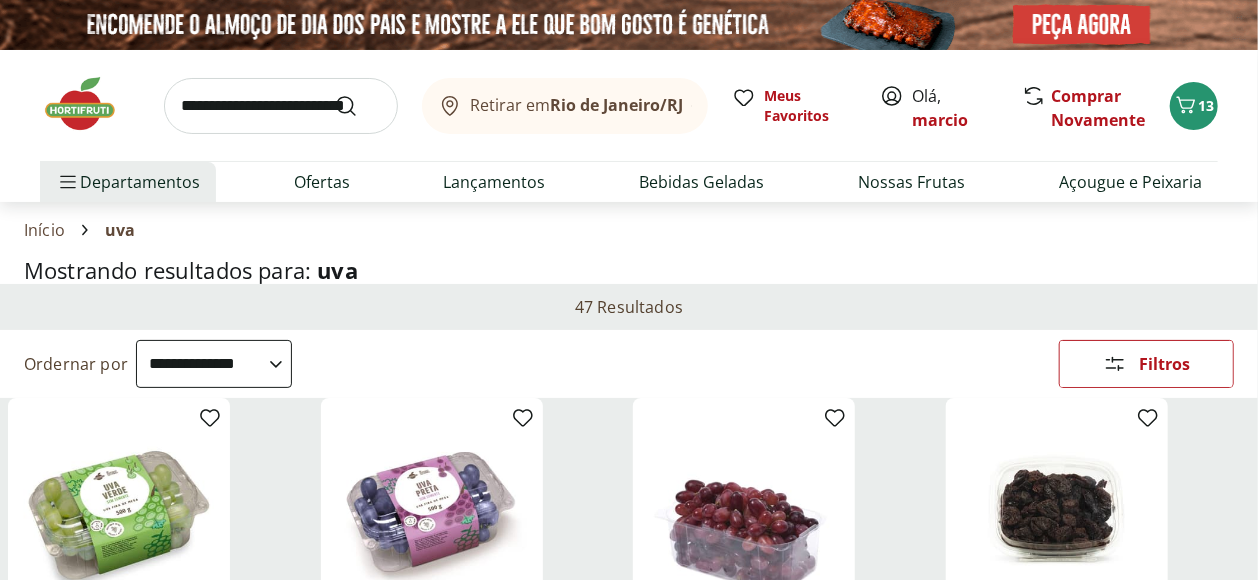click at bounding box center [281, 106] 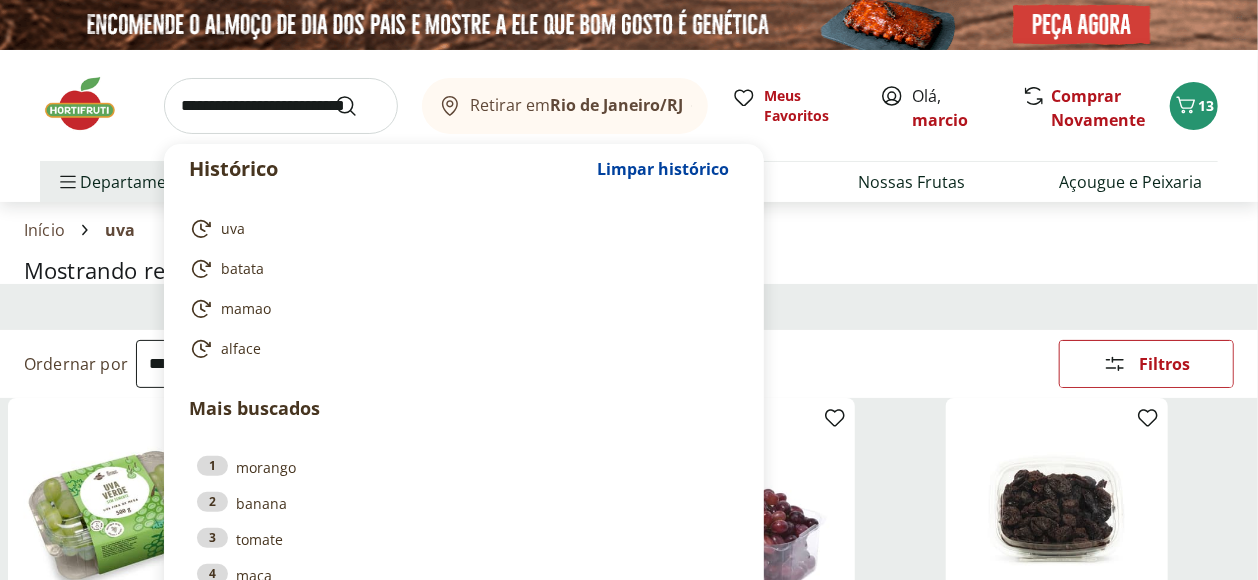 click at bounding box center [281, 106] 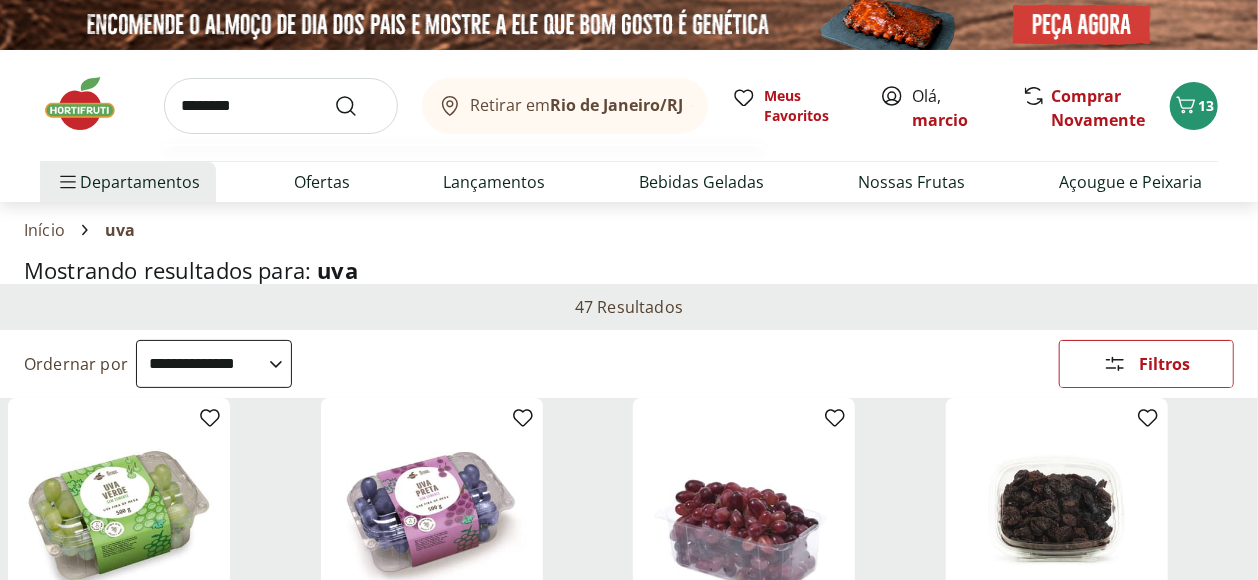 type on "********" 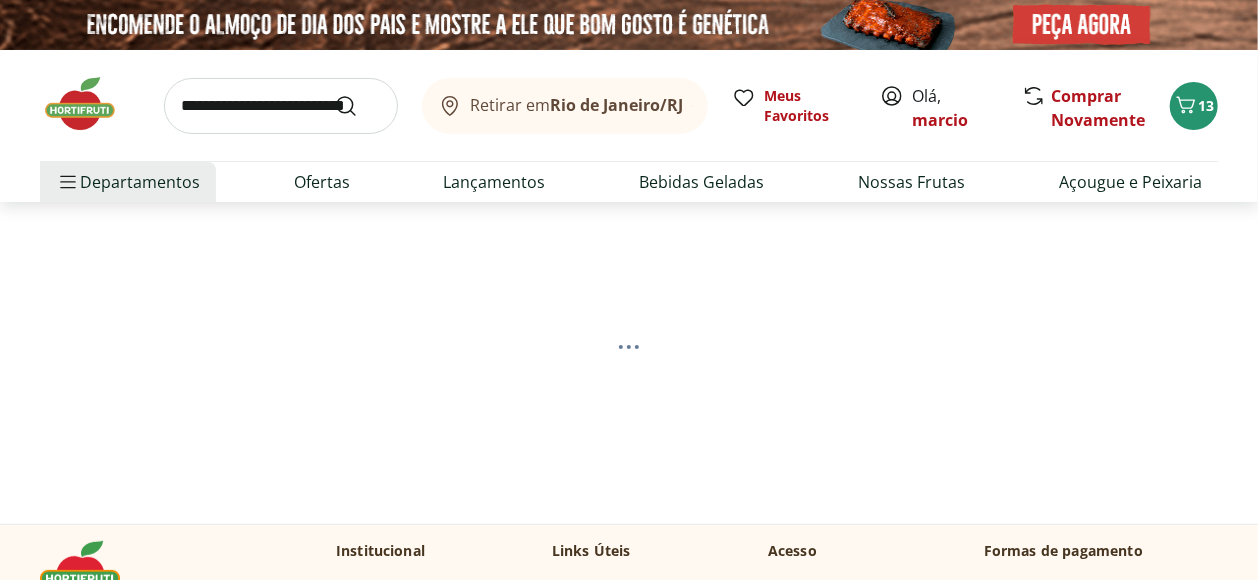 select on "**********" 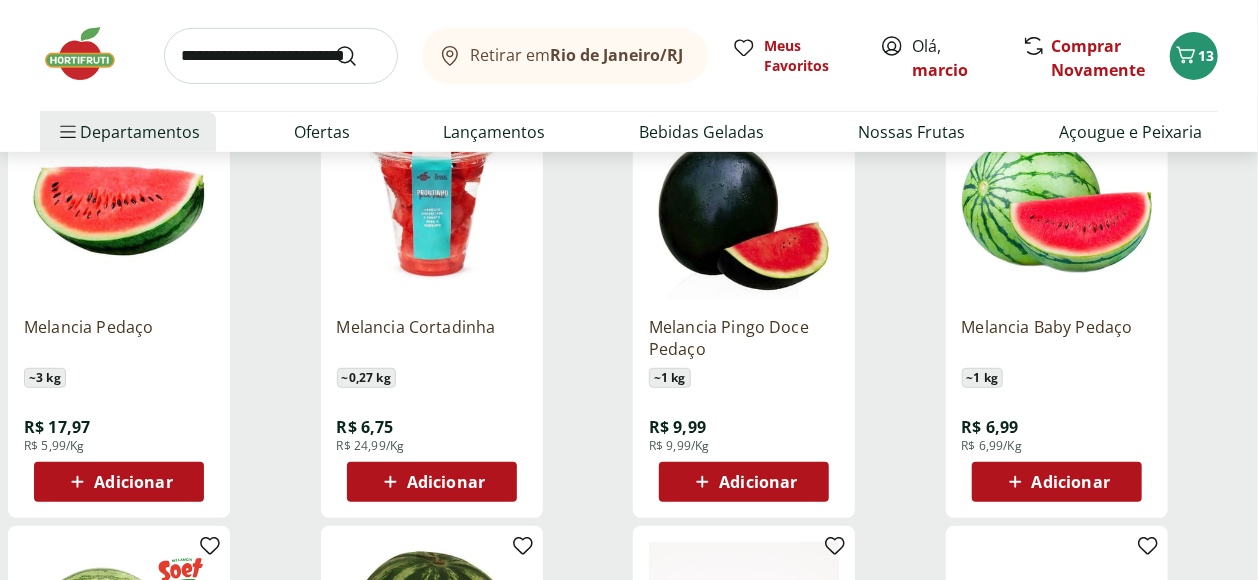 scroll, scrollTop: 333, scrollLeft: 0, axis: vertical 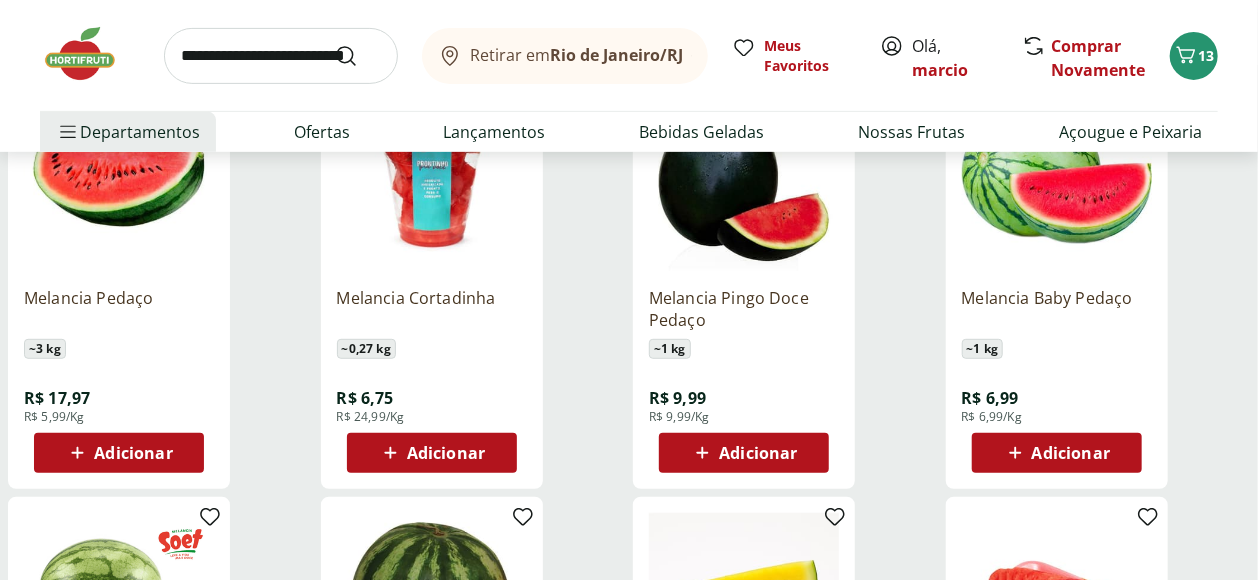 click on "Adicionar" at bounding box center [133, 453] 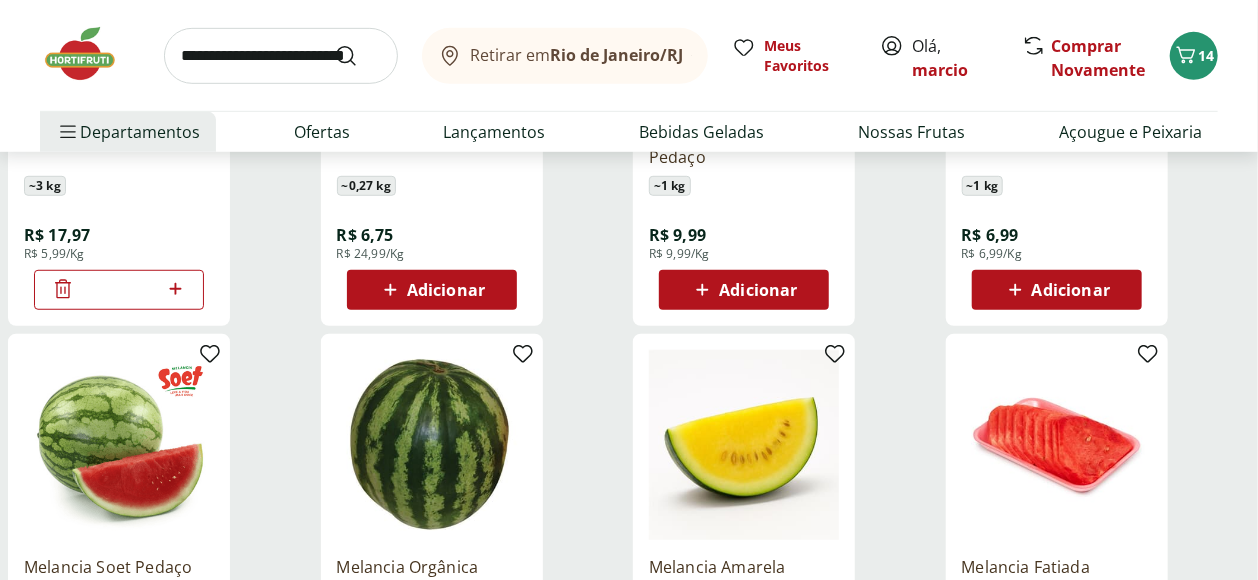scroll, scrollTop: 666, scrollLeft: 0, axis: vertical 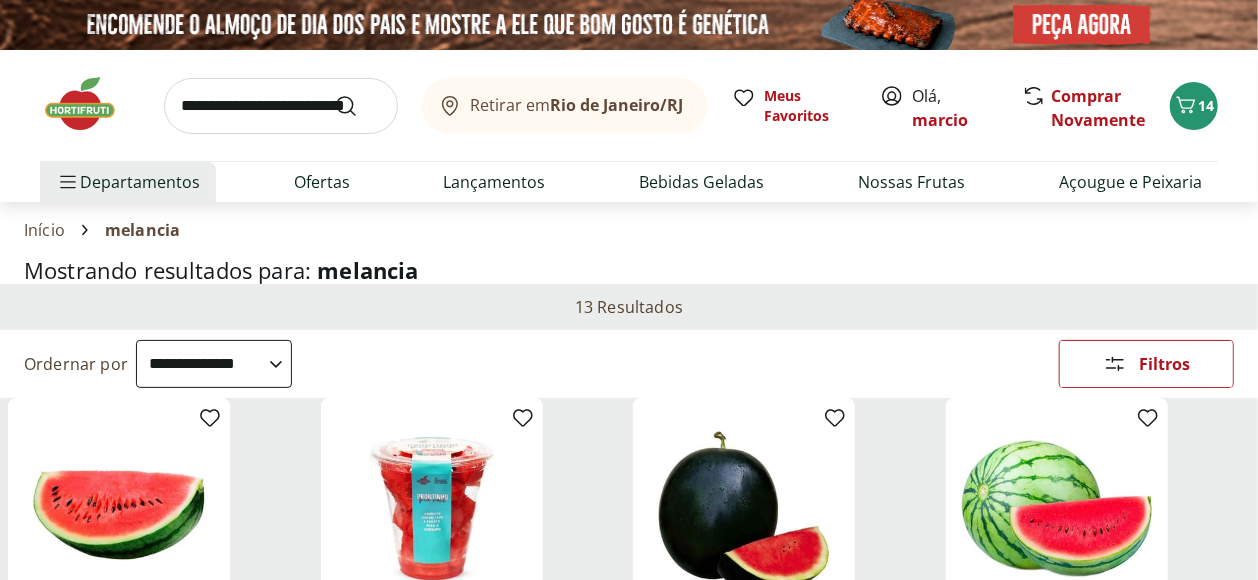click at bounding box center (281, 106) 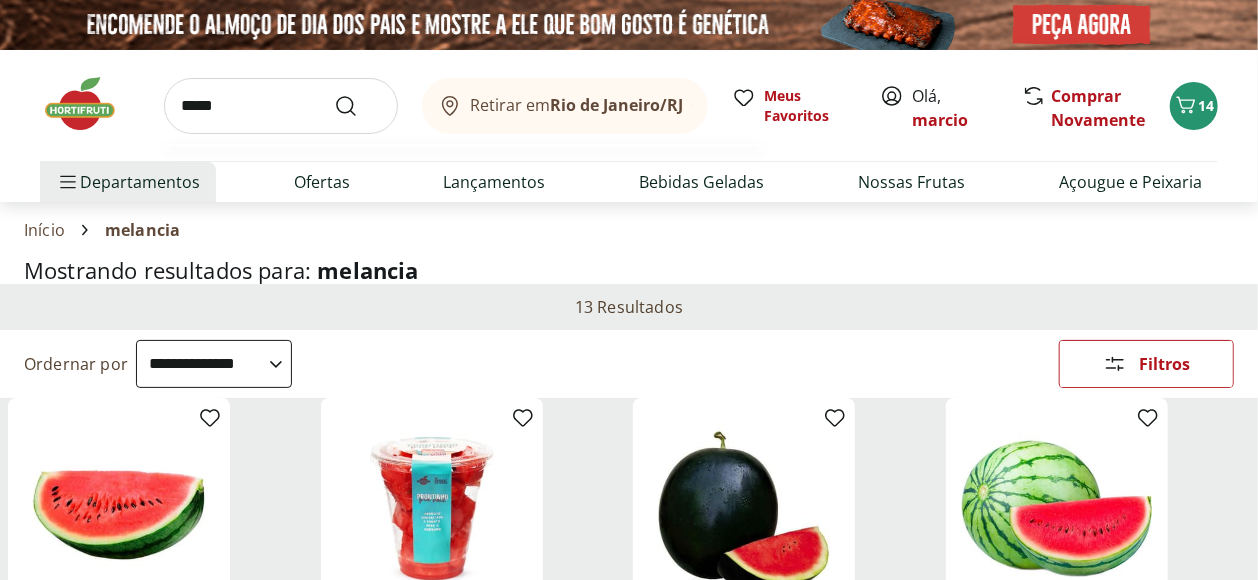 type on "*****" 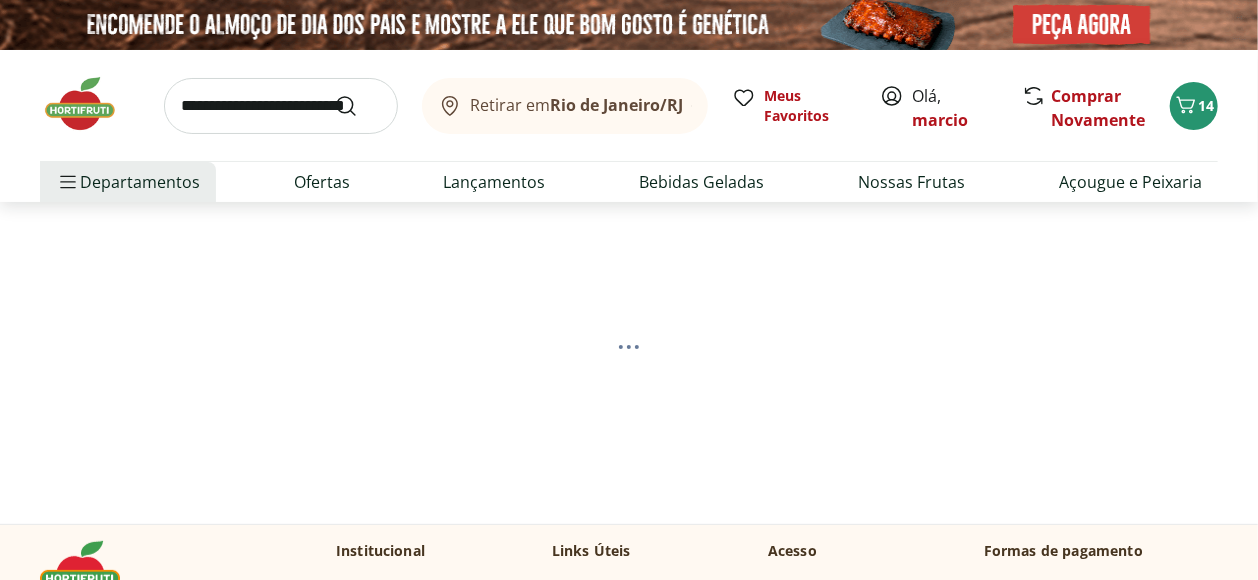 select on "**********" 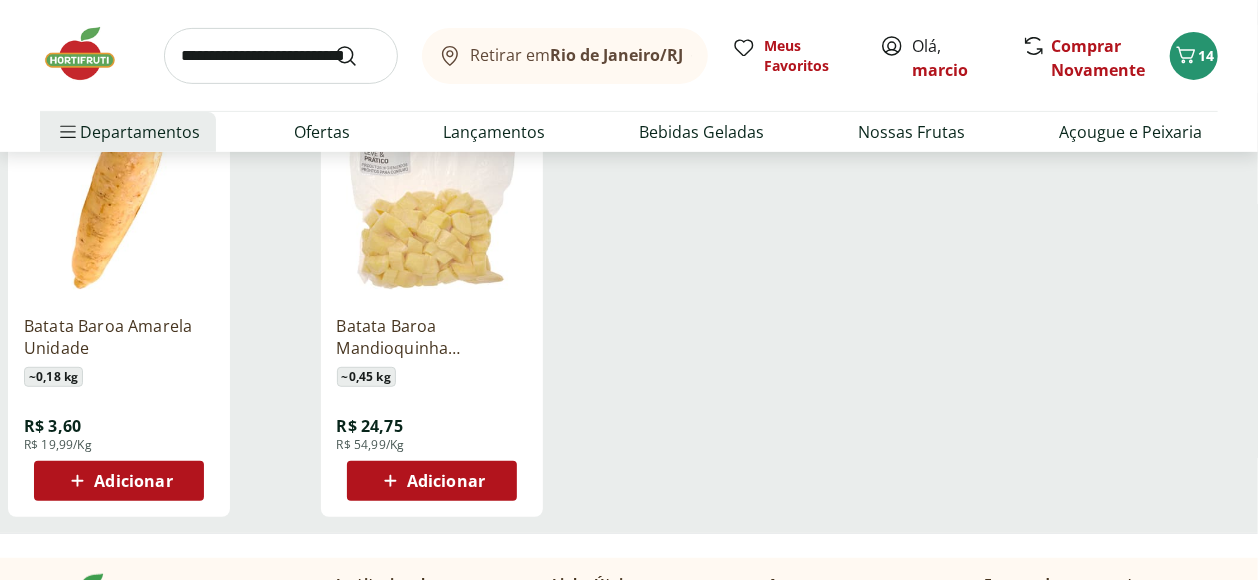 scroll, scrollTop: 333, scrollLeft: 0, axis: vertical 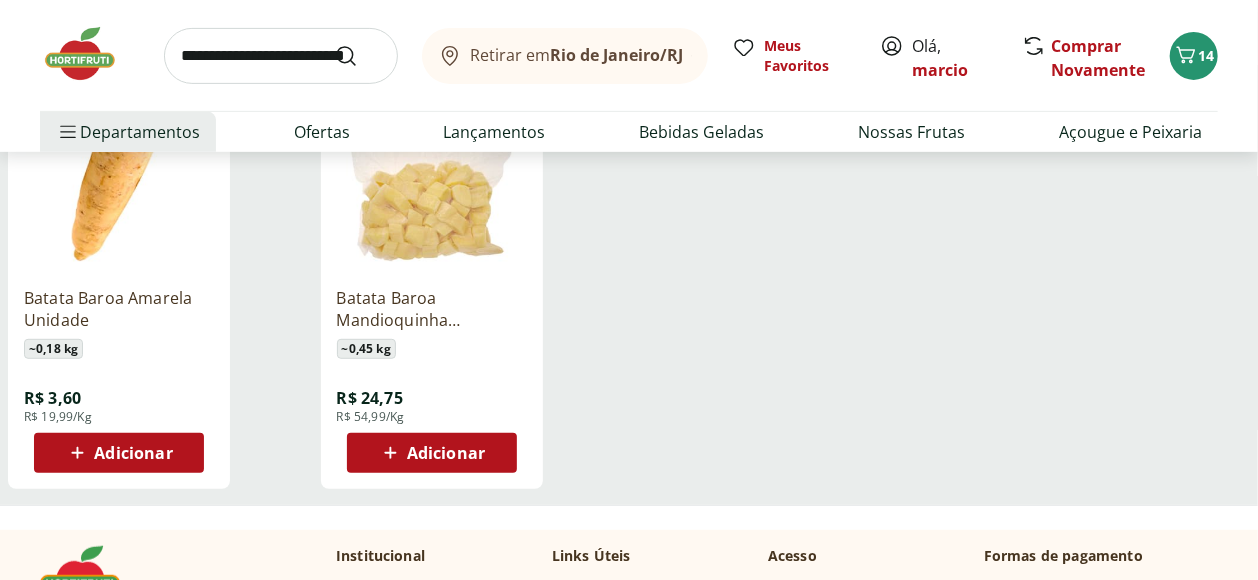 click on "Adicionar" at bounding box center (133, 453) 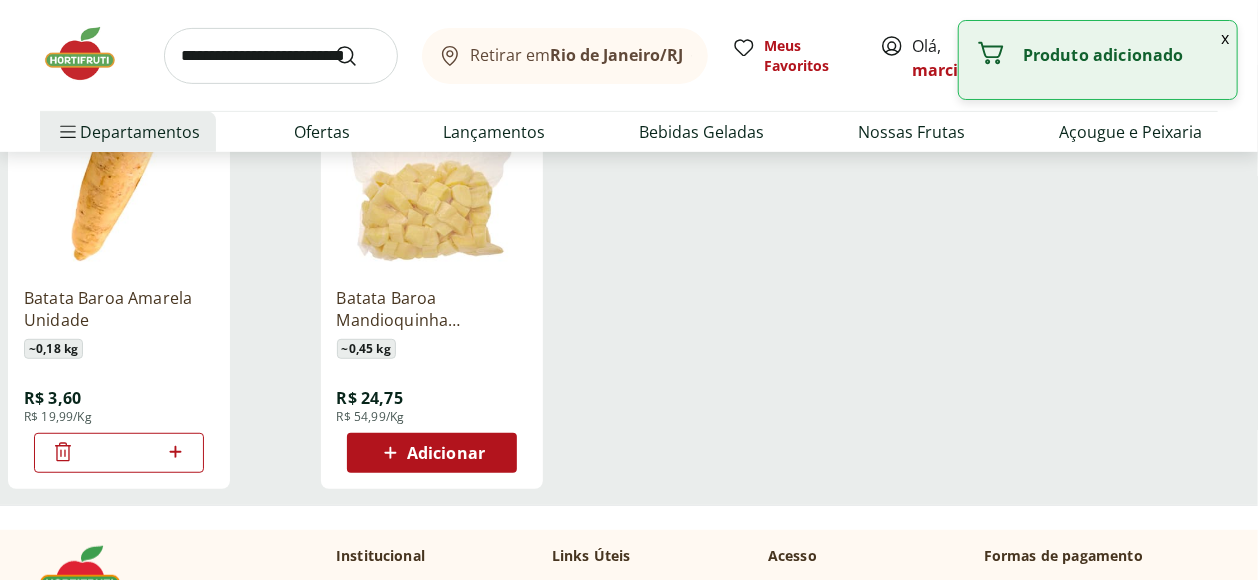 click 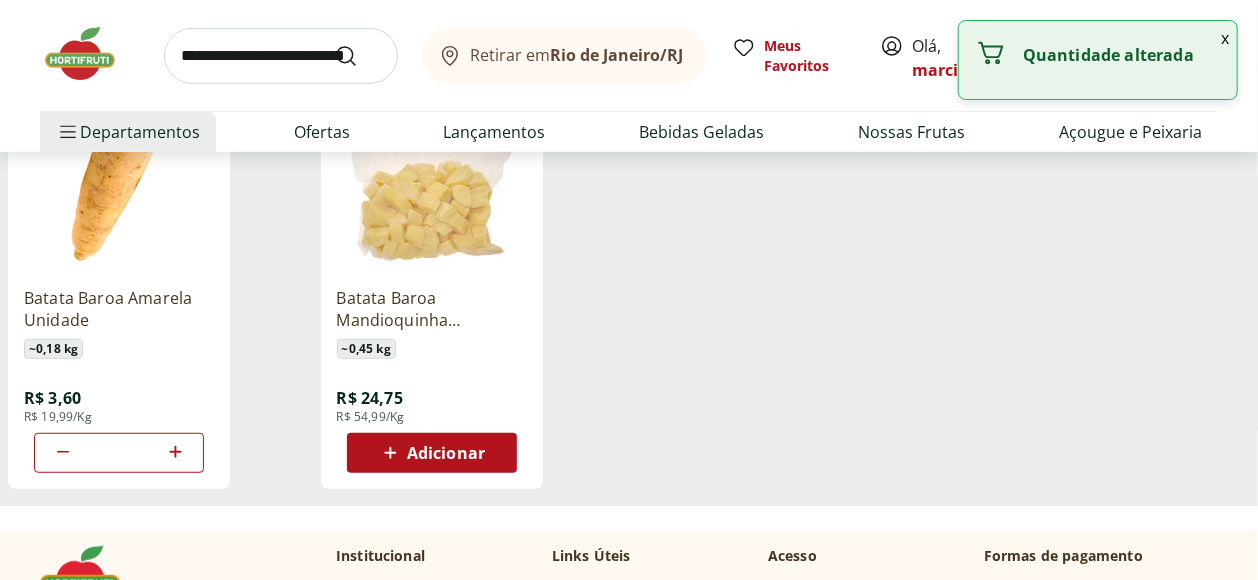 click 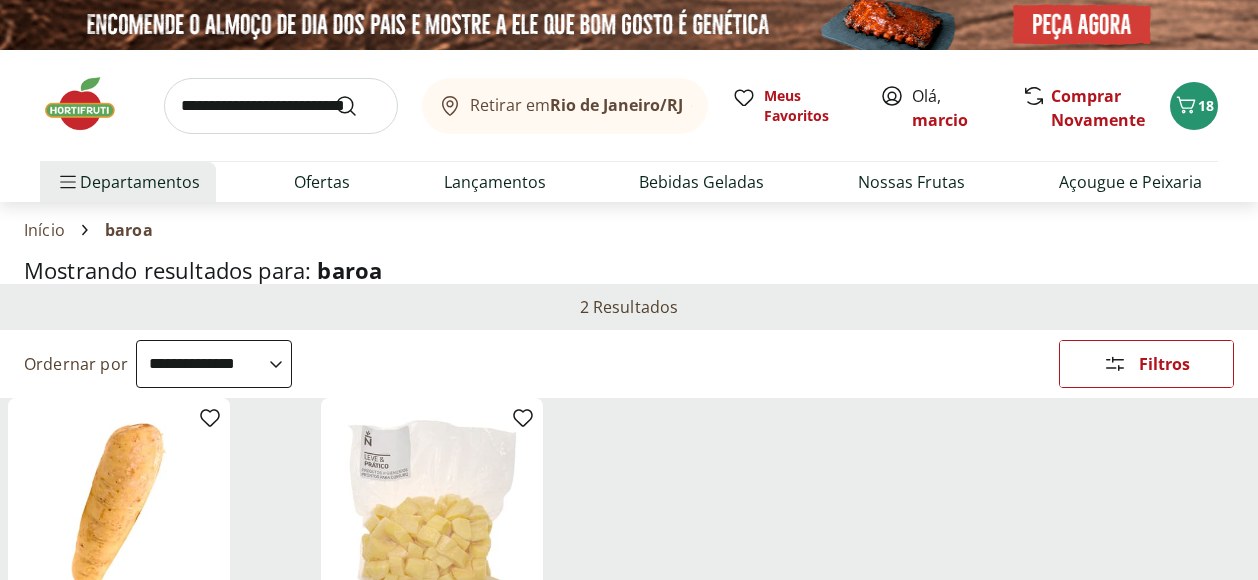 select on "**********" 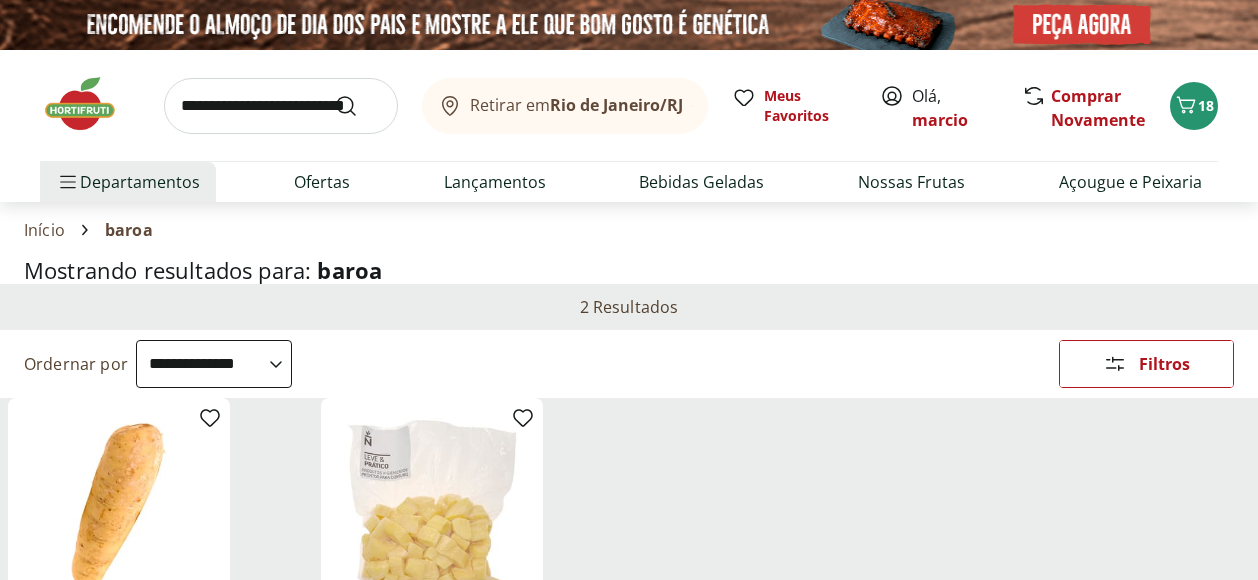 scroll, scrollTop: 333, scrollLeft: 0, axis: vertical 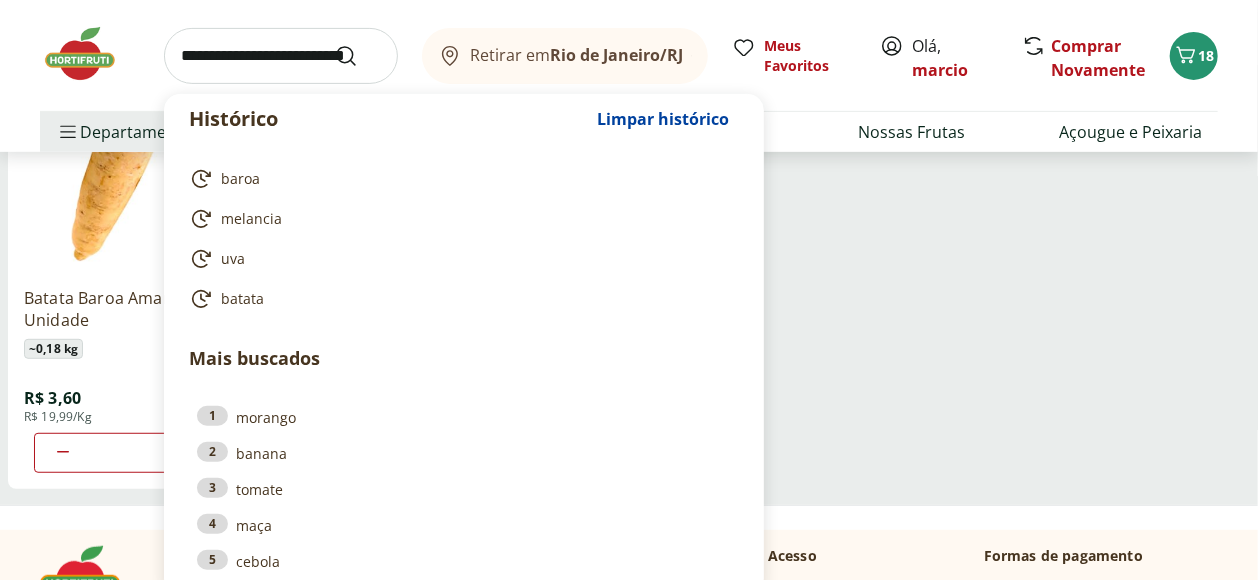 click at bounding box center (281, 56) 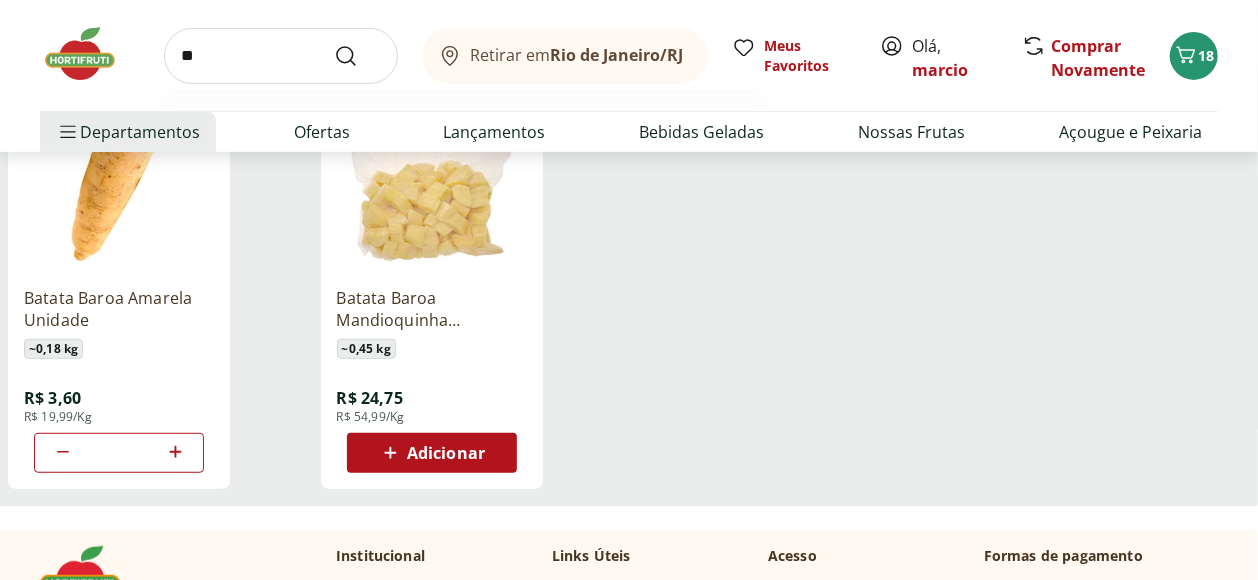 type on "***" 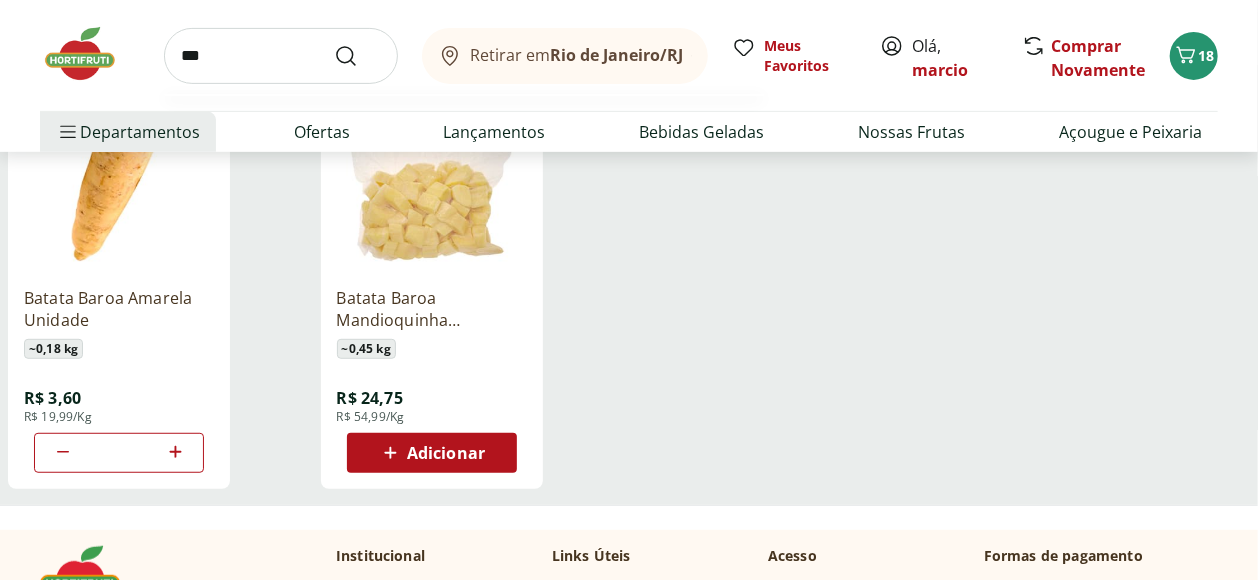 click at bounding box center [358, 56] 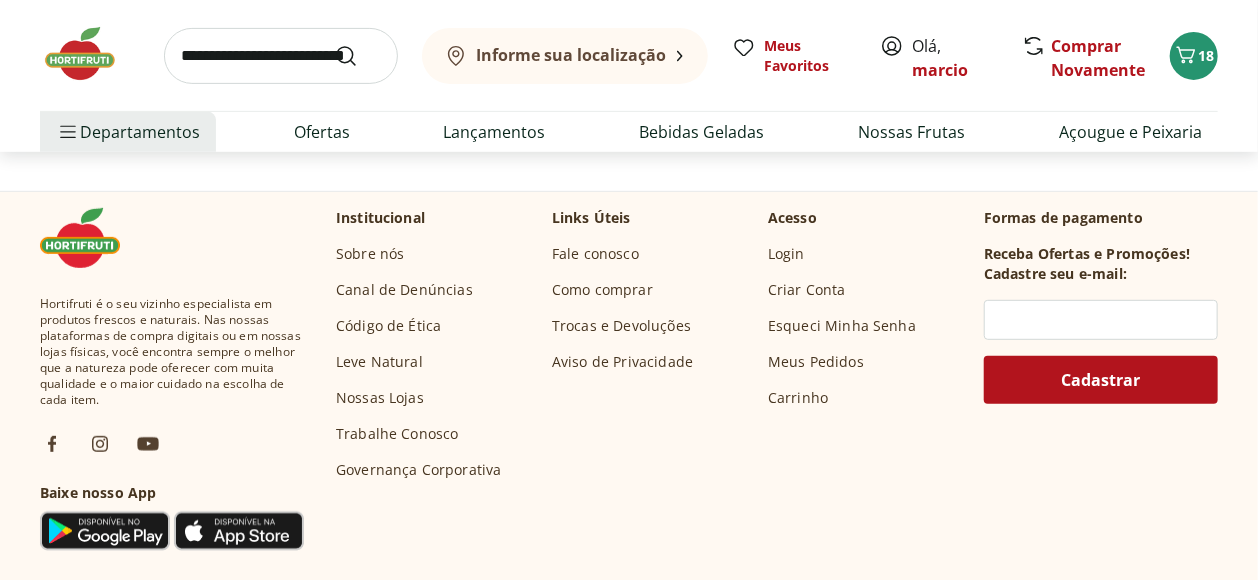 scroll, scrollTop: 0, scrollLeft: 0, axis: both 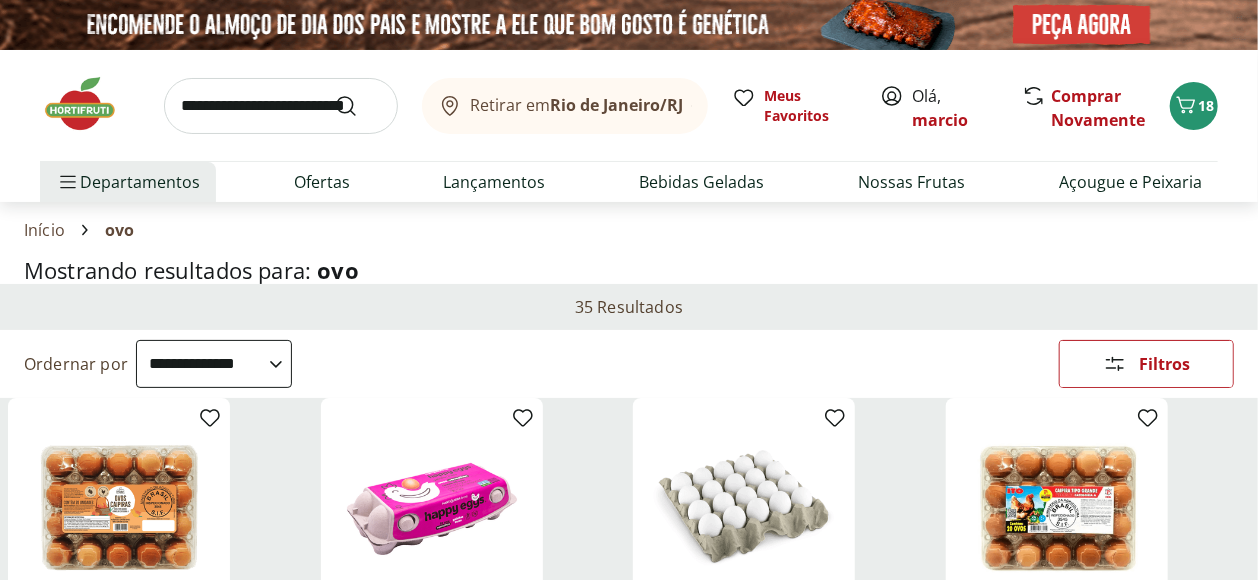 click on "**********" at bounding box center (214, 364) 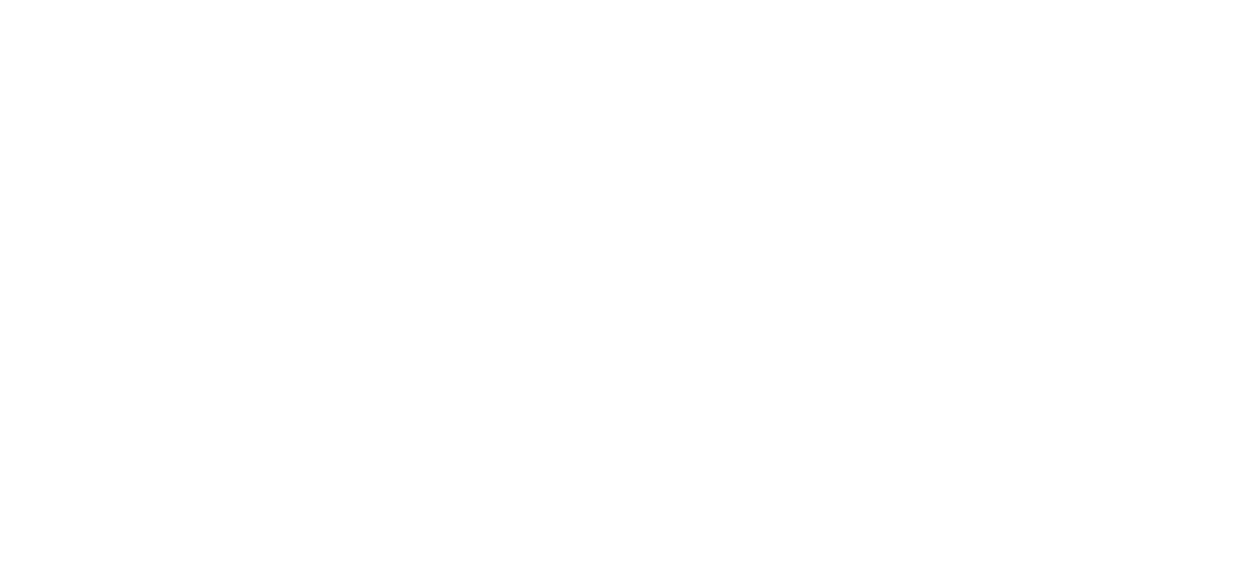select on "*********" 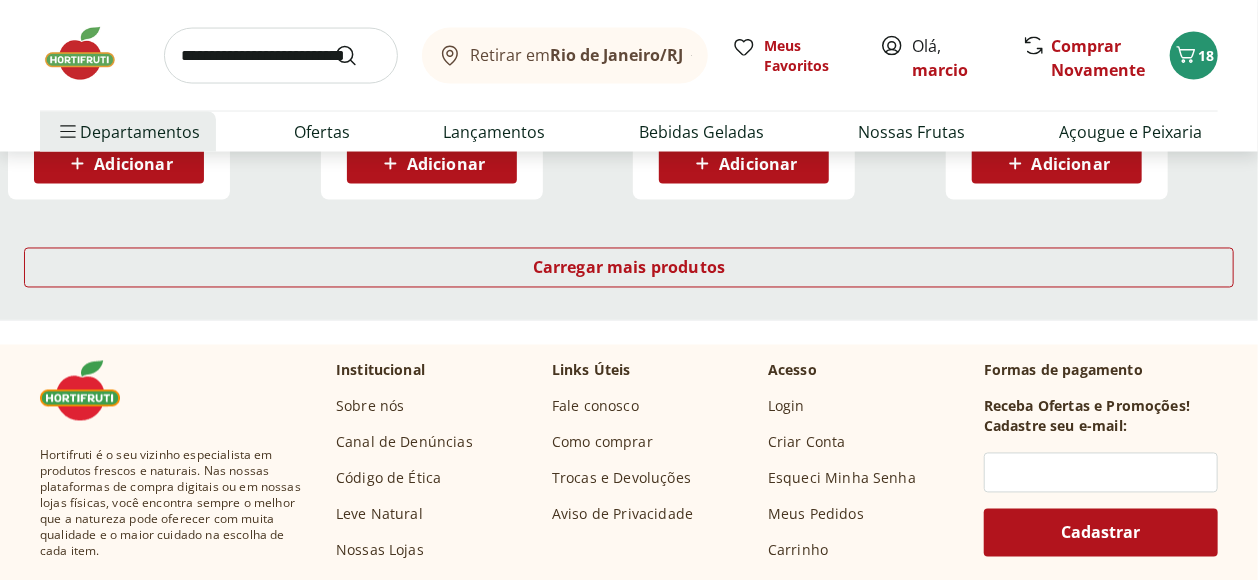scroll, scrollTop: 1444, scrollLeft: 0, axis: vertical 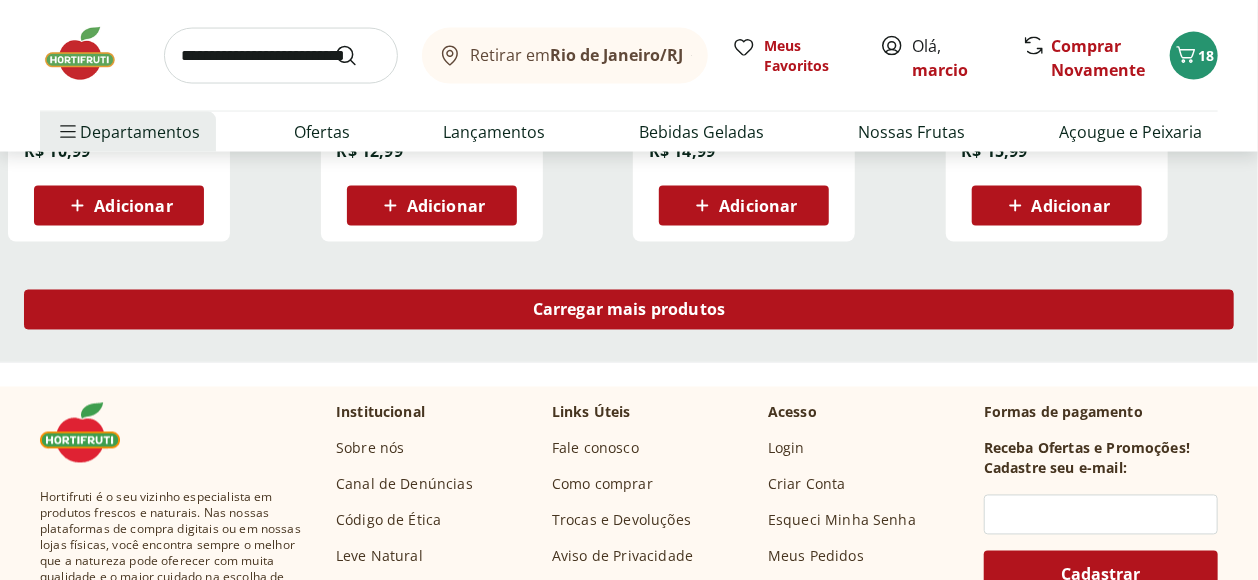 click on "Carregar mais produtos" at bounding box center [629, 310] 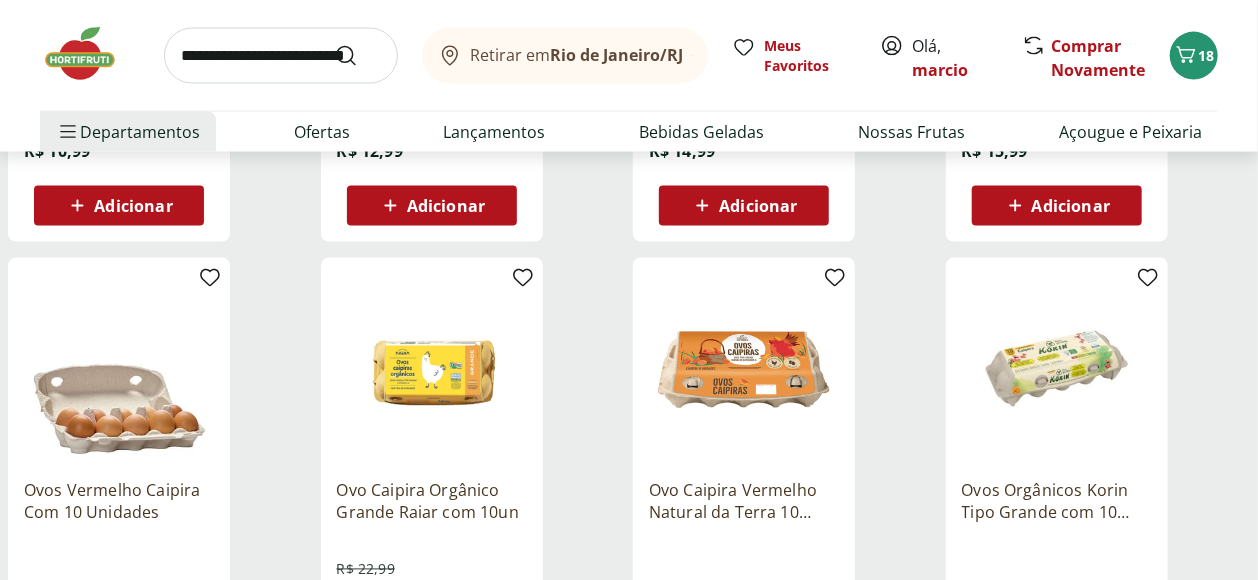 scroll, scrollTop: 1555, scrollLeft: 0, axis: vertical 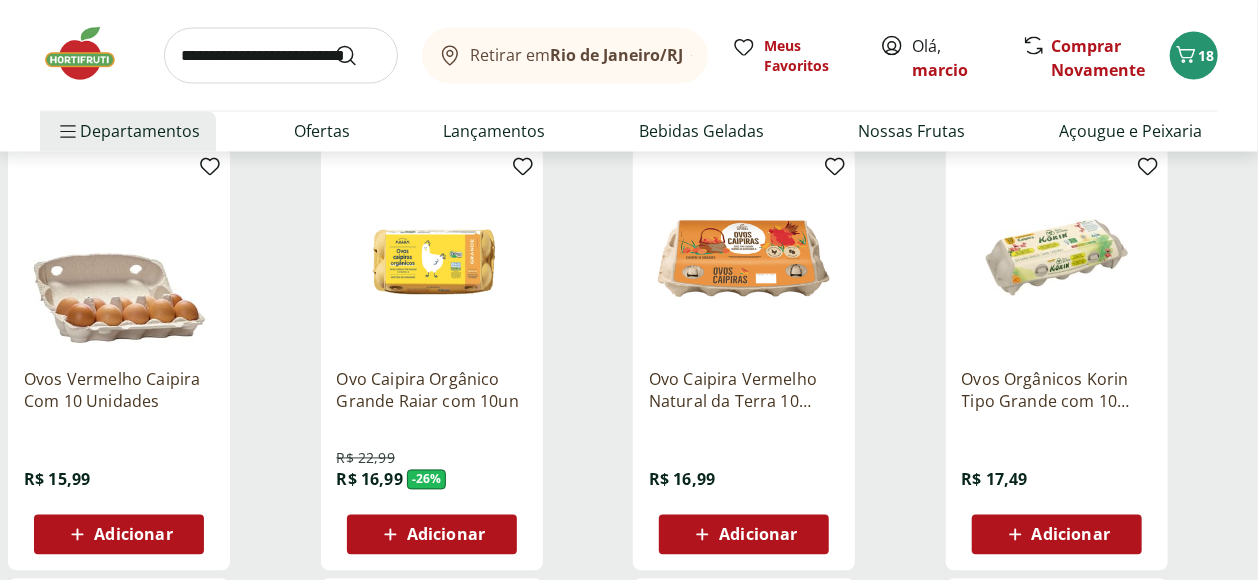 click on "Adicionar" at bounding box center (758, 535) 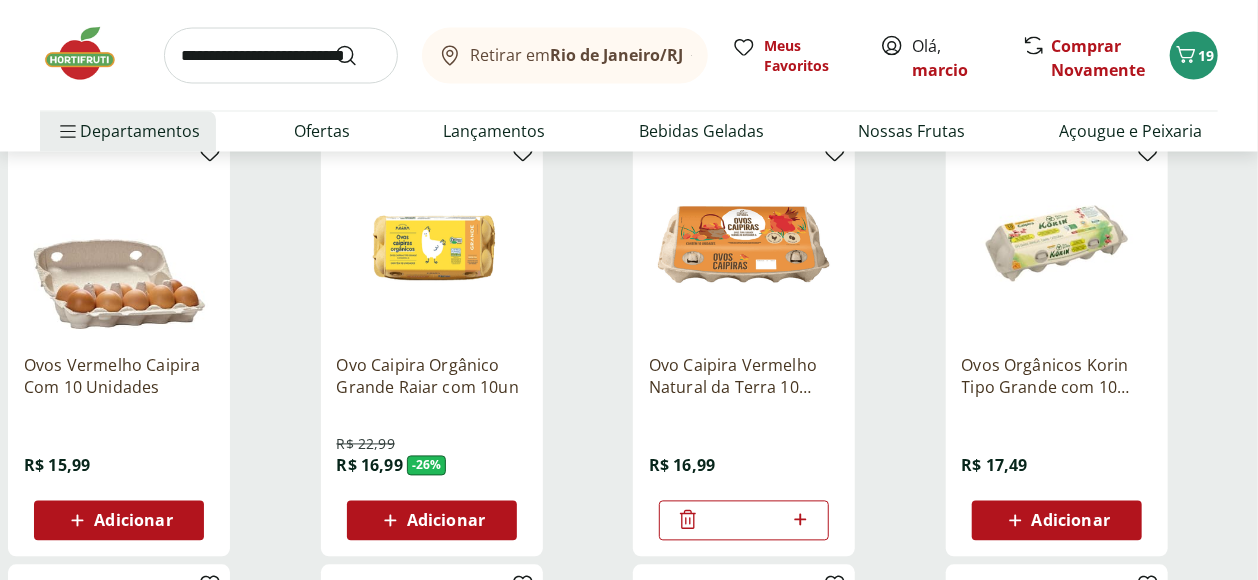 scroll, scrollTop: 1555, scrollLeft: 0, axis: vertical 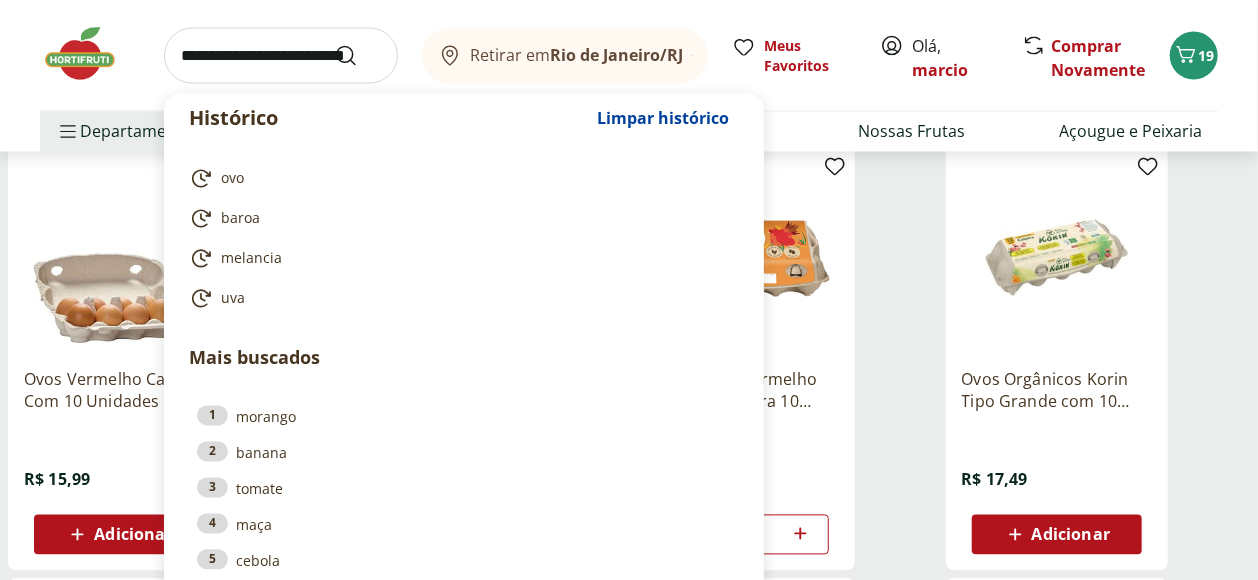 click at bounding box center [281, 56] 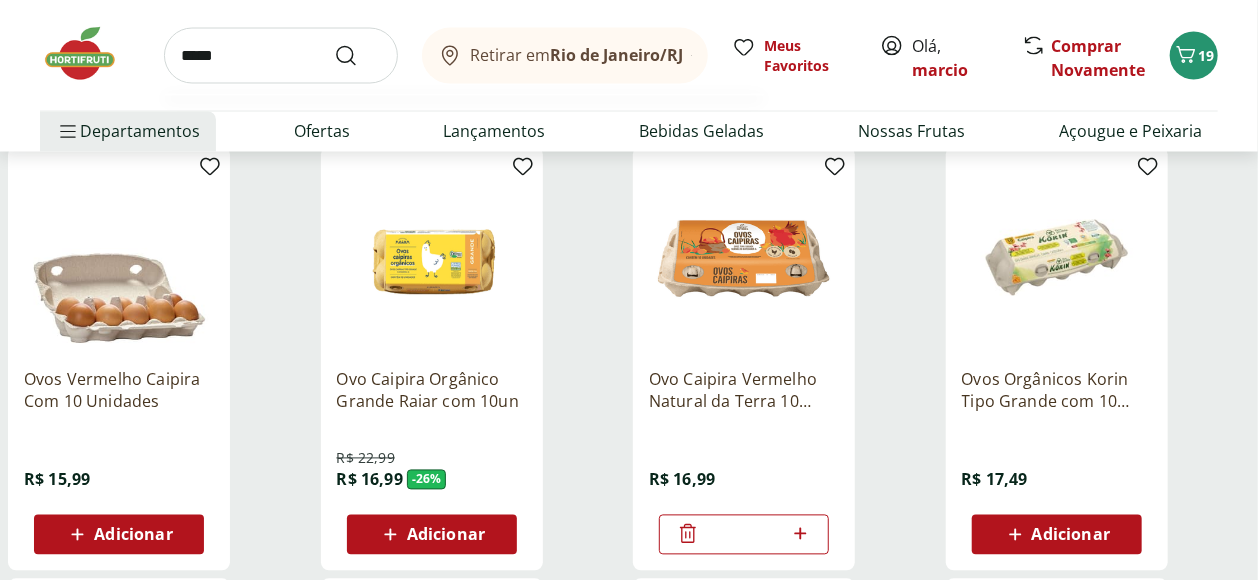 type on "*****" 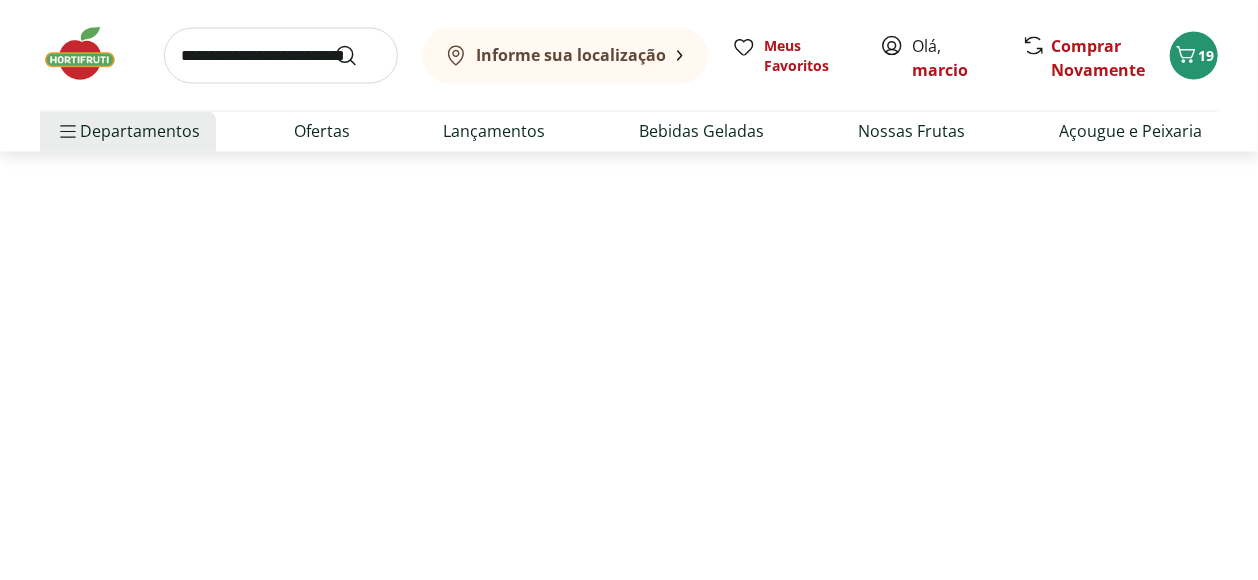 scroll, scrollTop: 0, scrollLeft: 0, axis: both 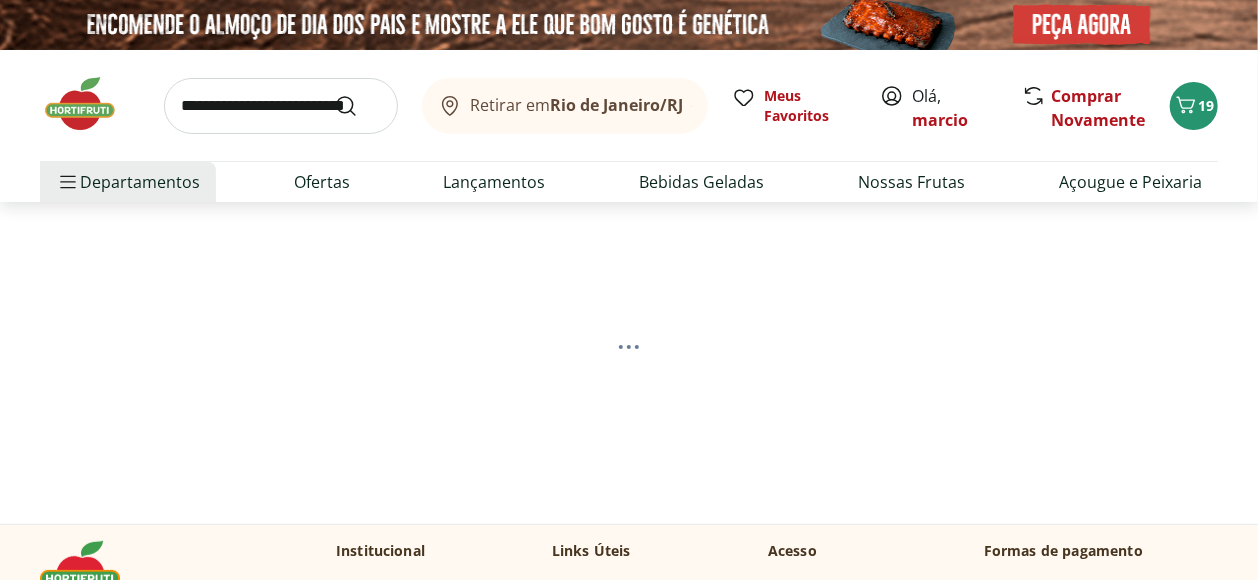 select on "**********" 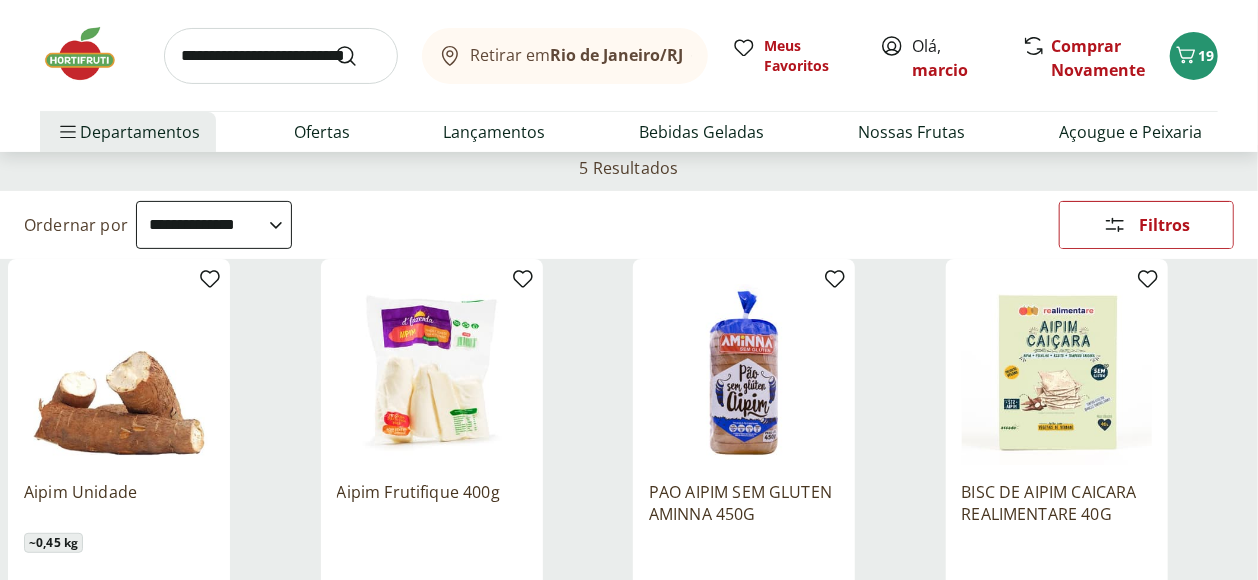 scroll, scrollTop: 111, scrollLeft: 0, axis: vertical 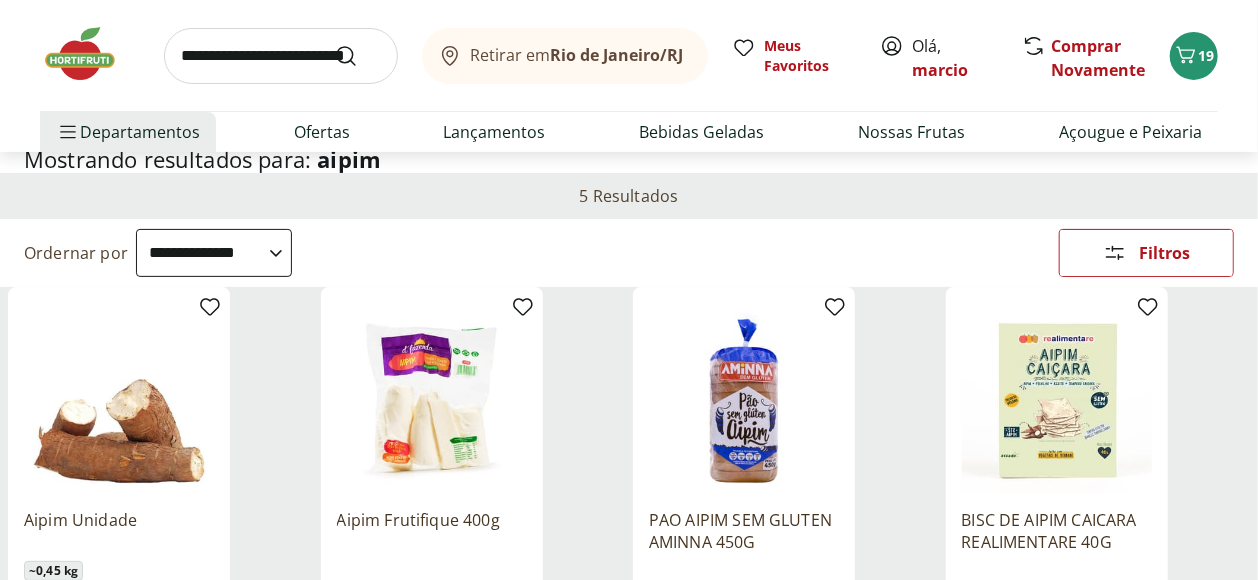 click on "**********" at bounding box center [214, 253] 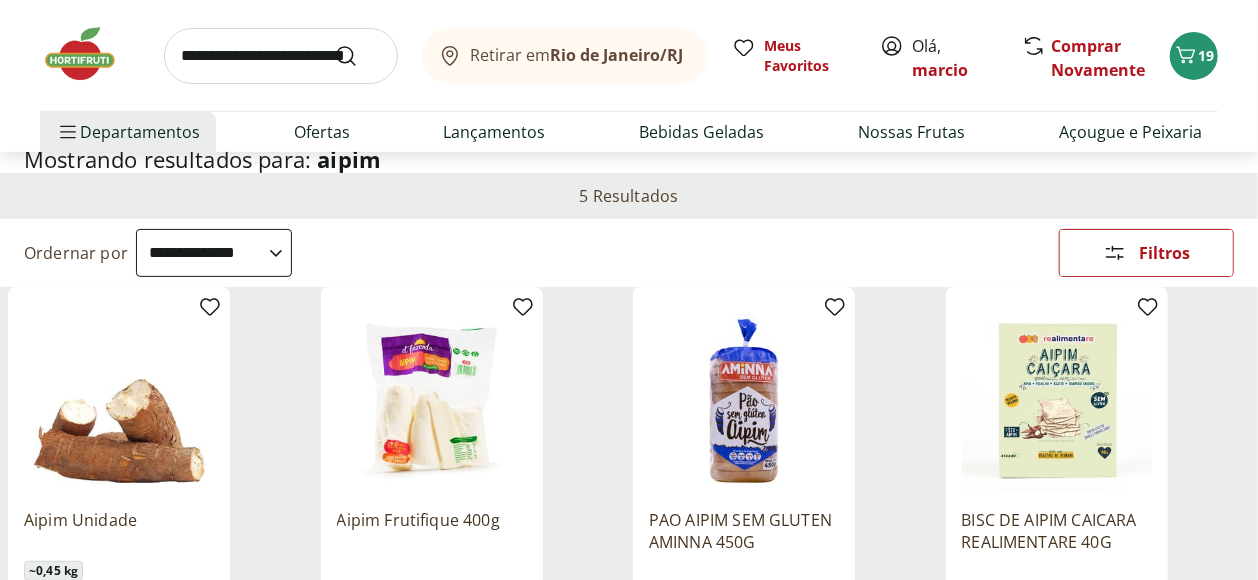 click on "**********" at bounding box center [214, 253] 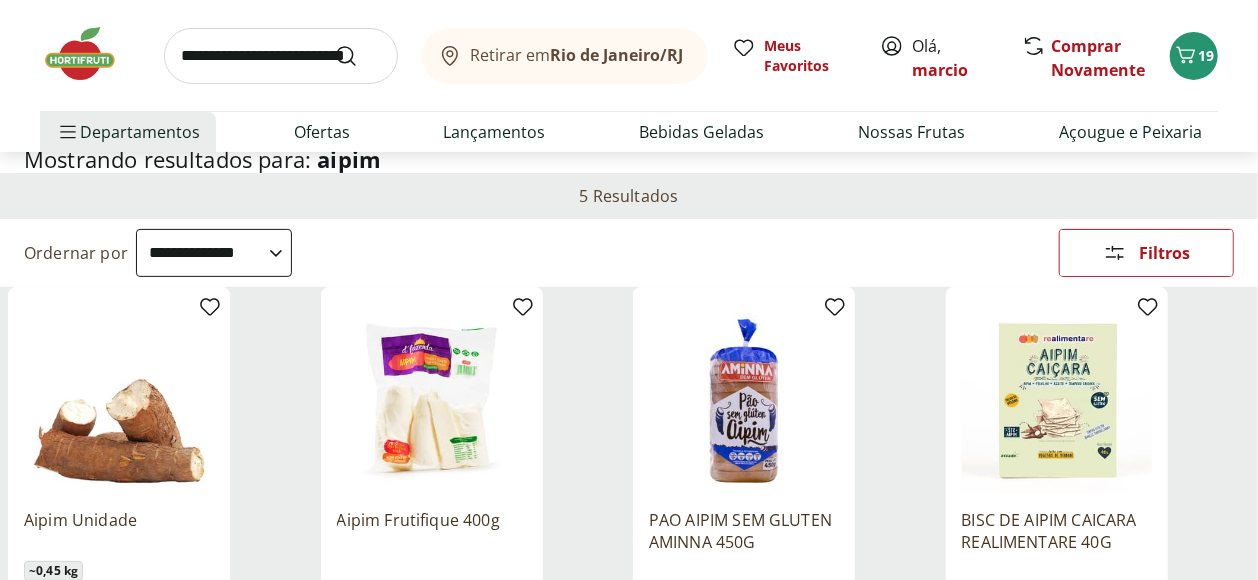 scroll, scrollTop: 0, scrollLeft: 0, axis: both 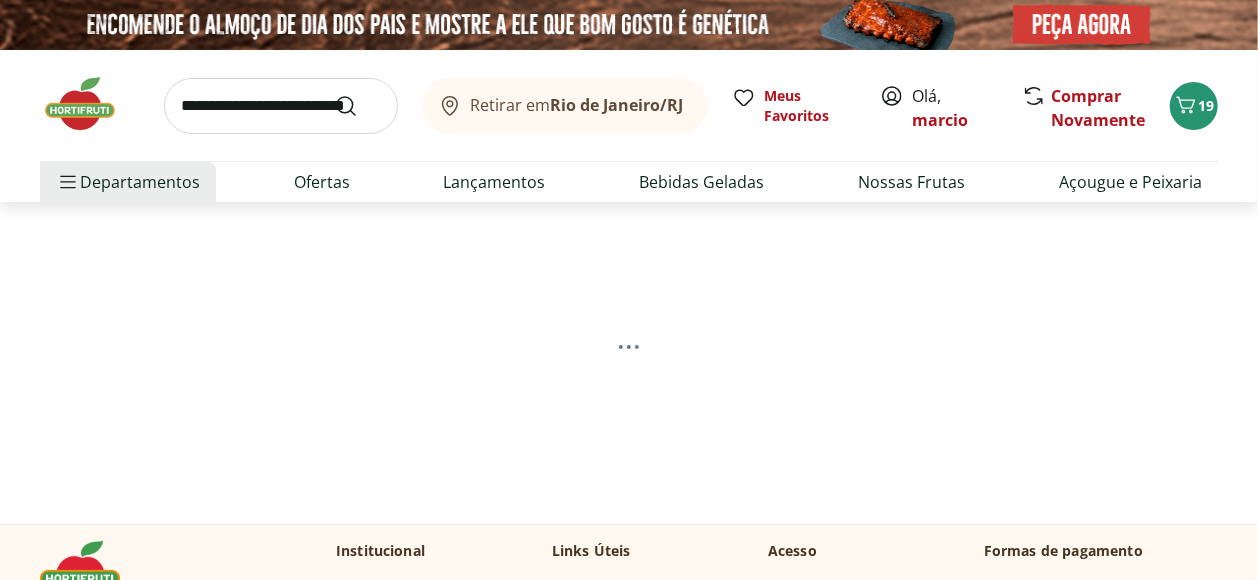 select on "*********" 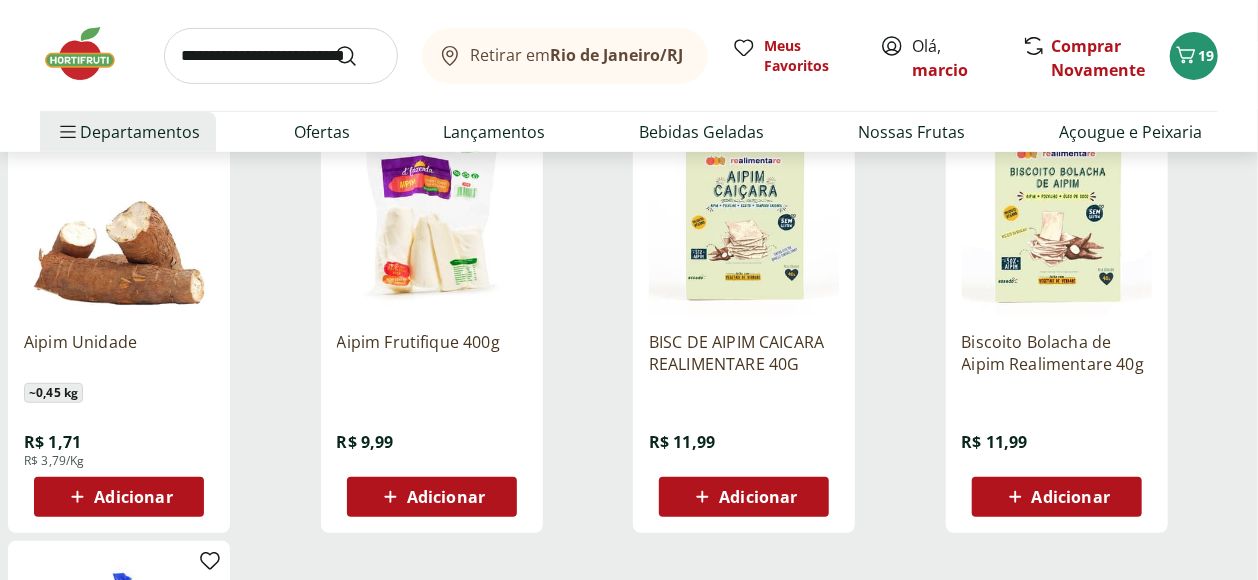 scroll, scrollTop: 333, scrollLeft: 0, axis: vertical 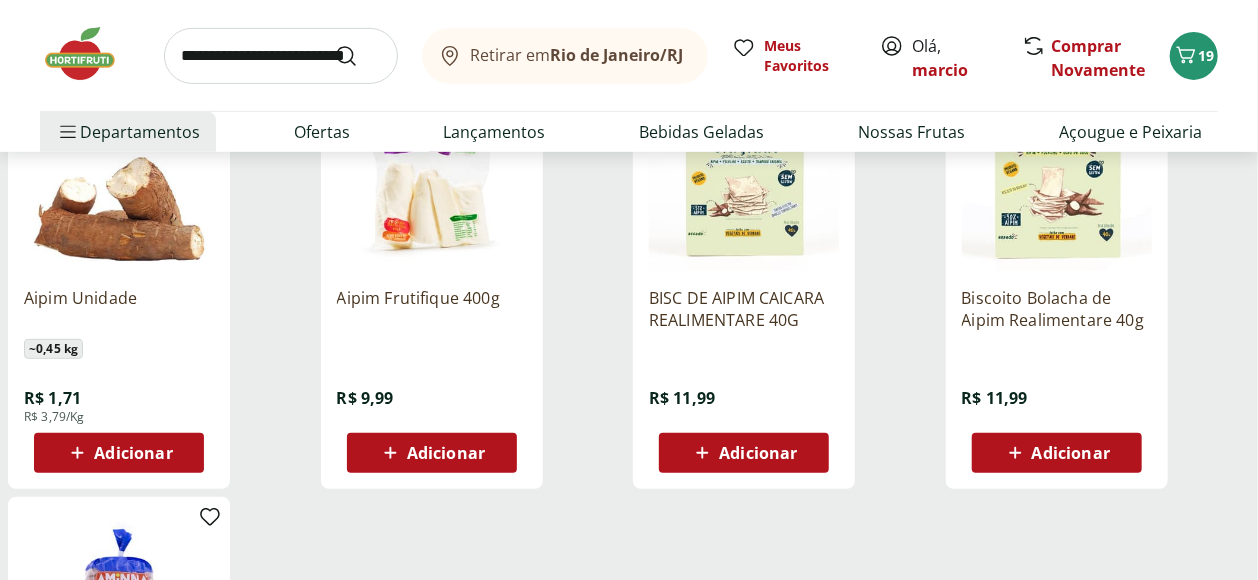 click on "Adicionar" at bounding box center [133, 453] 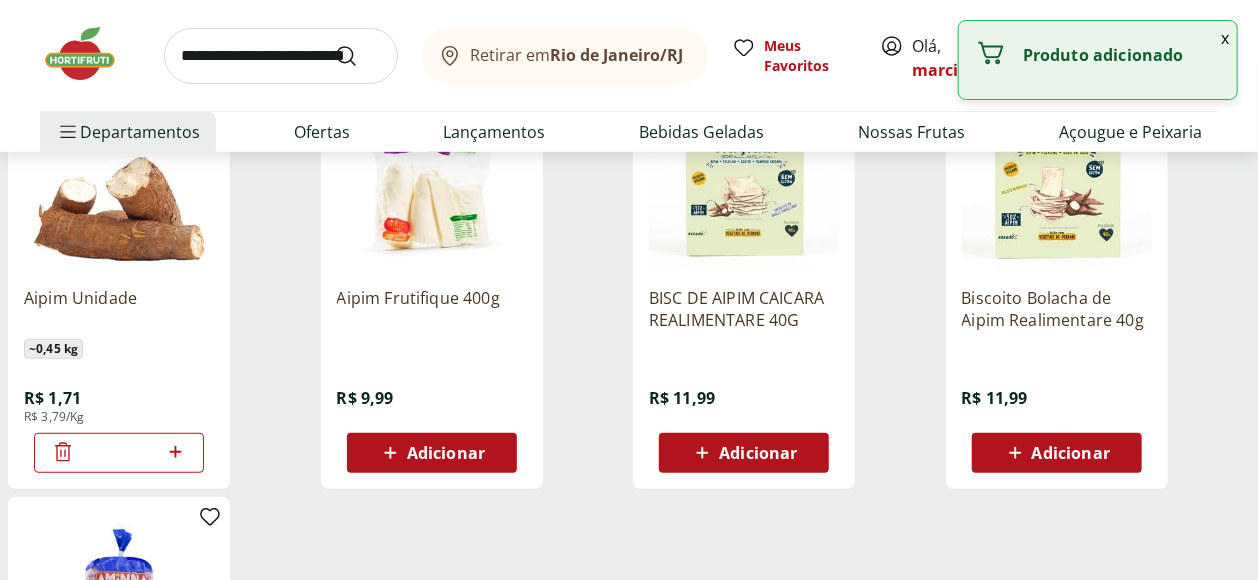 click 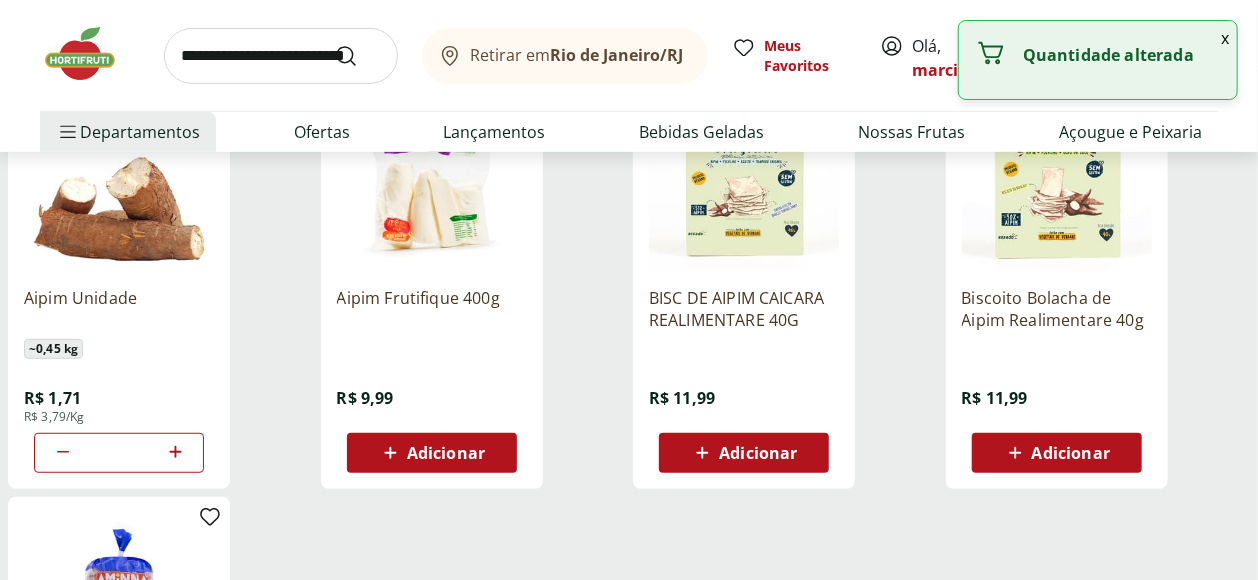 click 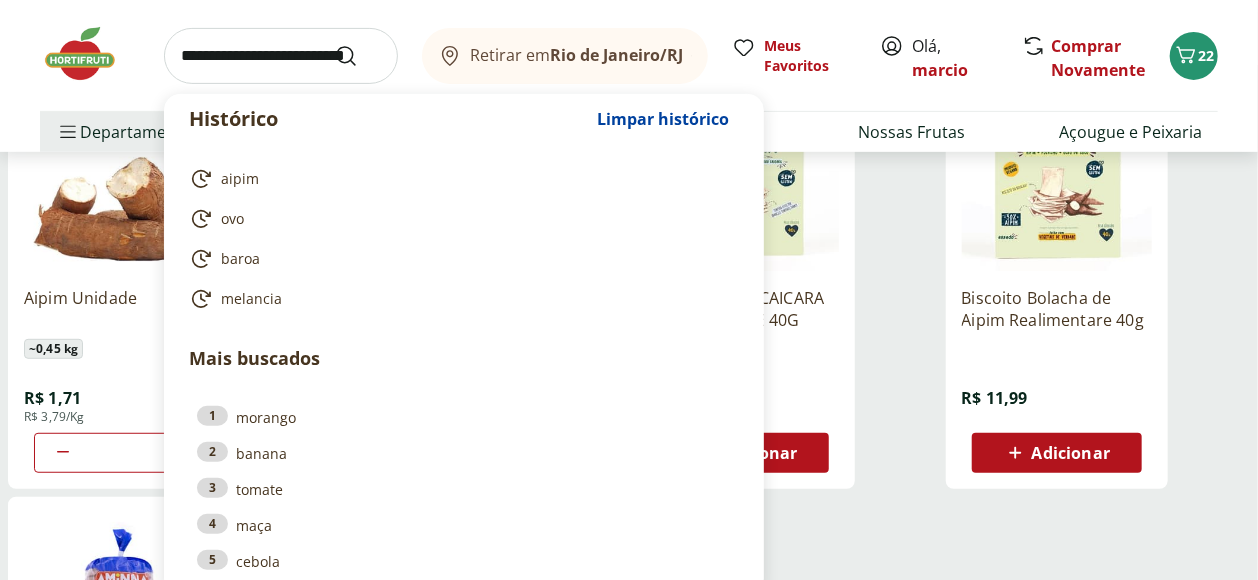 click at bounding box center (281, 56) 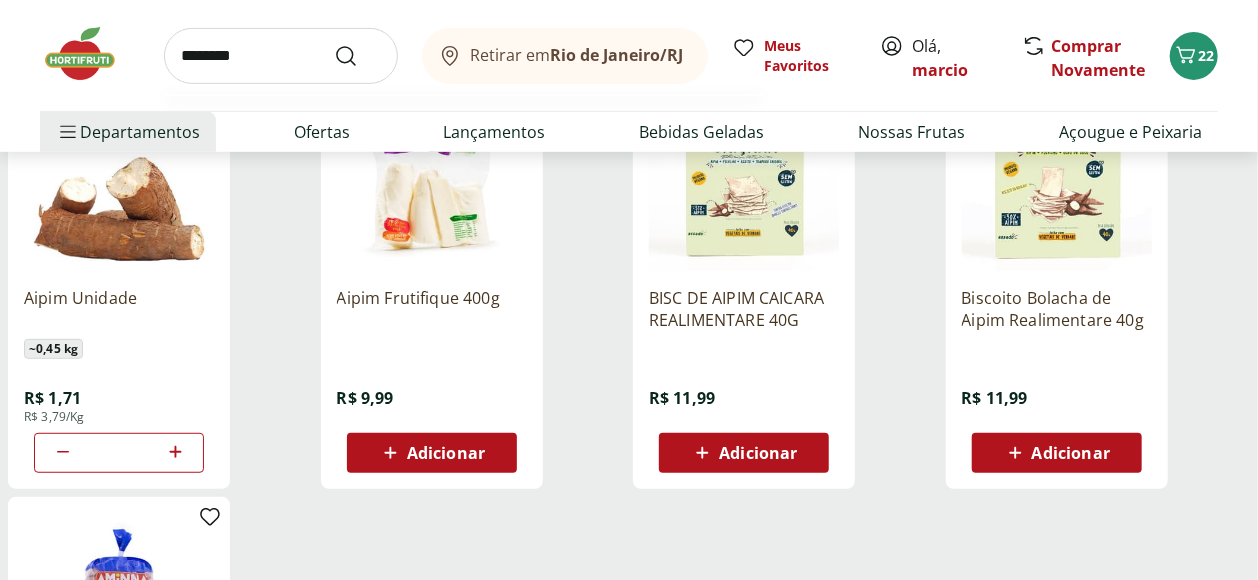 type on "********" 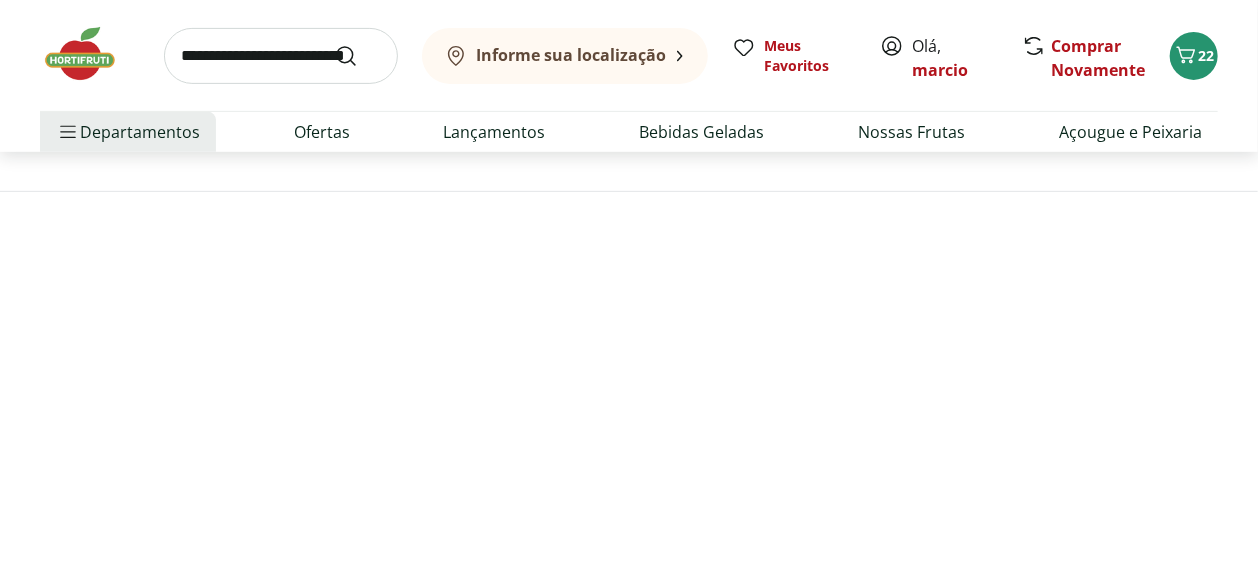 scroll, scrollTop: 0, scrollLeft: 0, axis: both 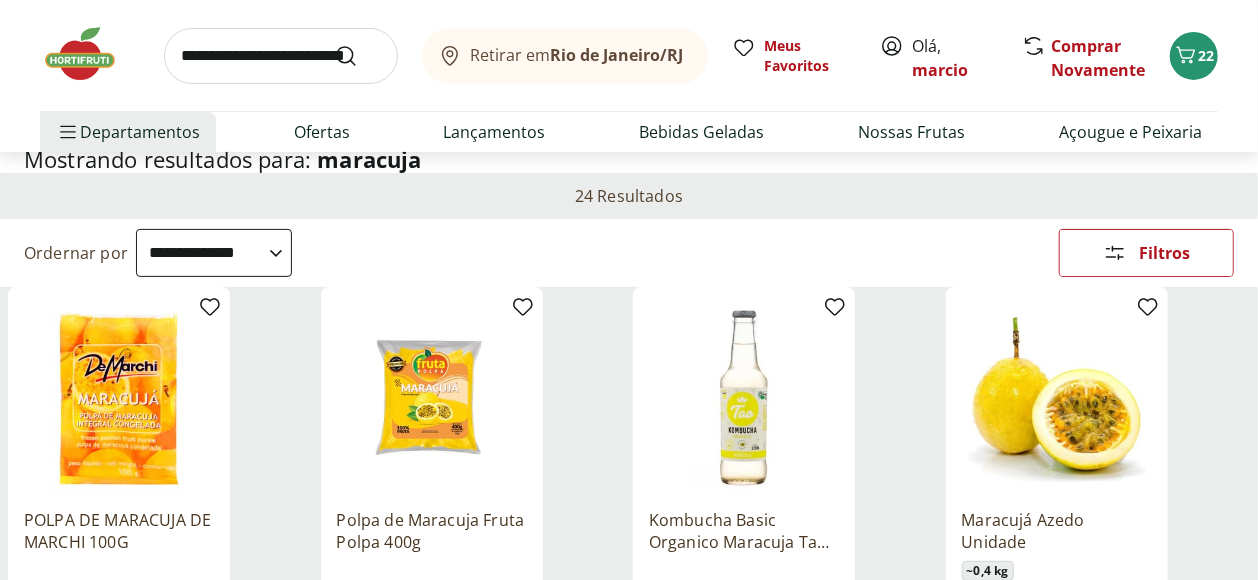 click on "**********" at bounding box center [214, 253] 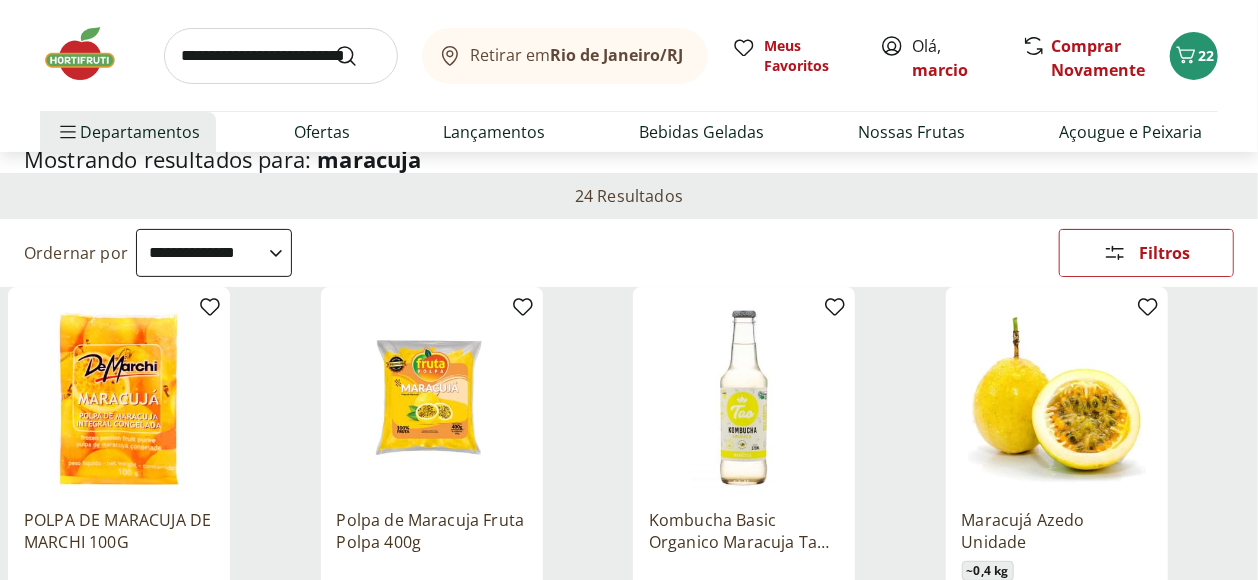 click on "**********" at bounding box center [214, 253] 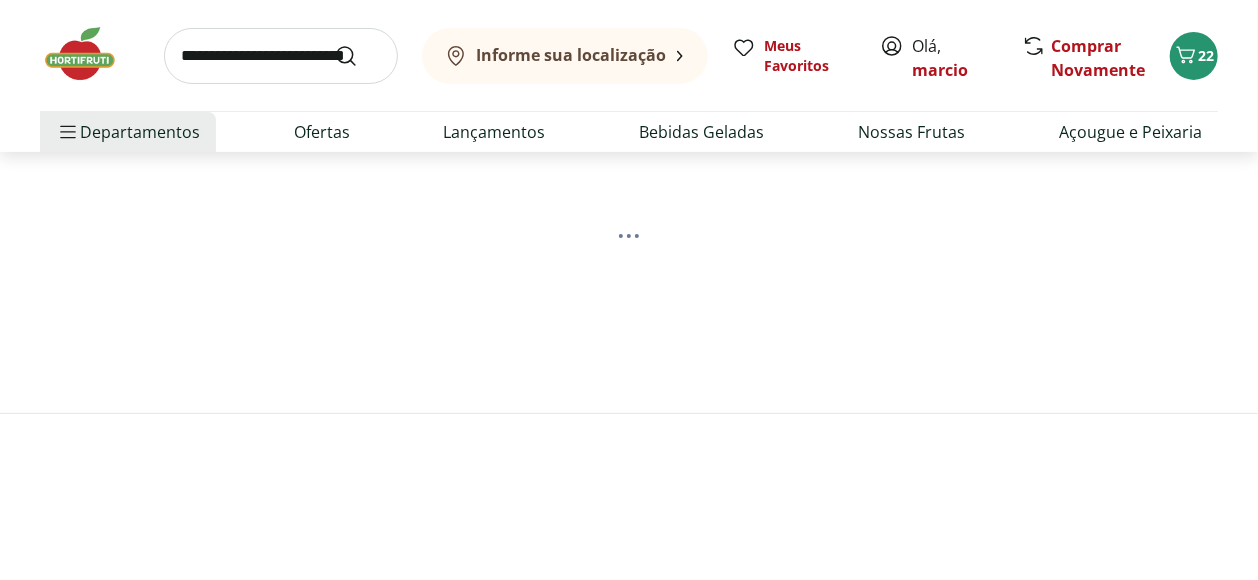 scroll, scrollTop: 0, scrollLeft: 0, axis: both 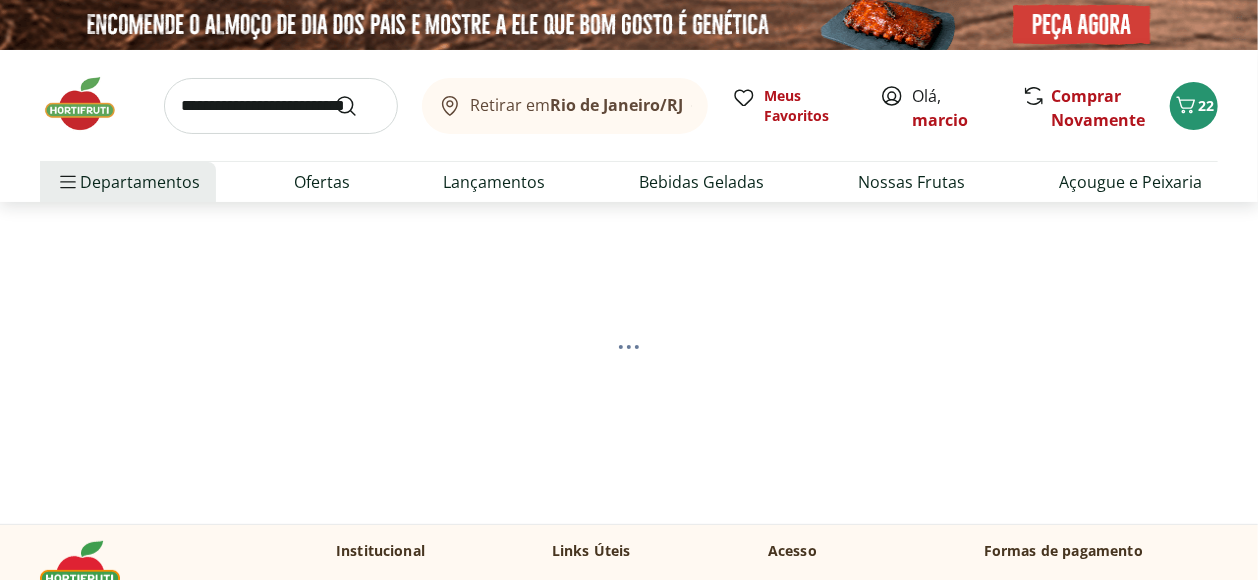 select on "*********" 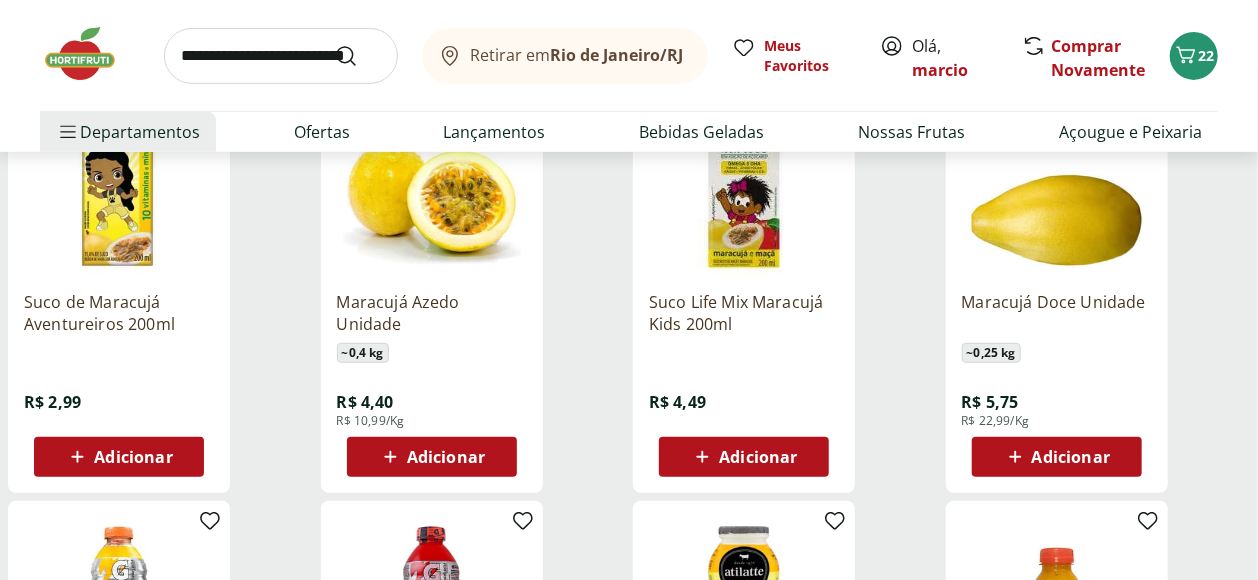 scroll, scrollTop: 333, scrollLeft: 0, axis: vertical 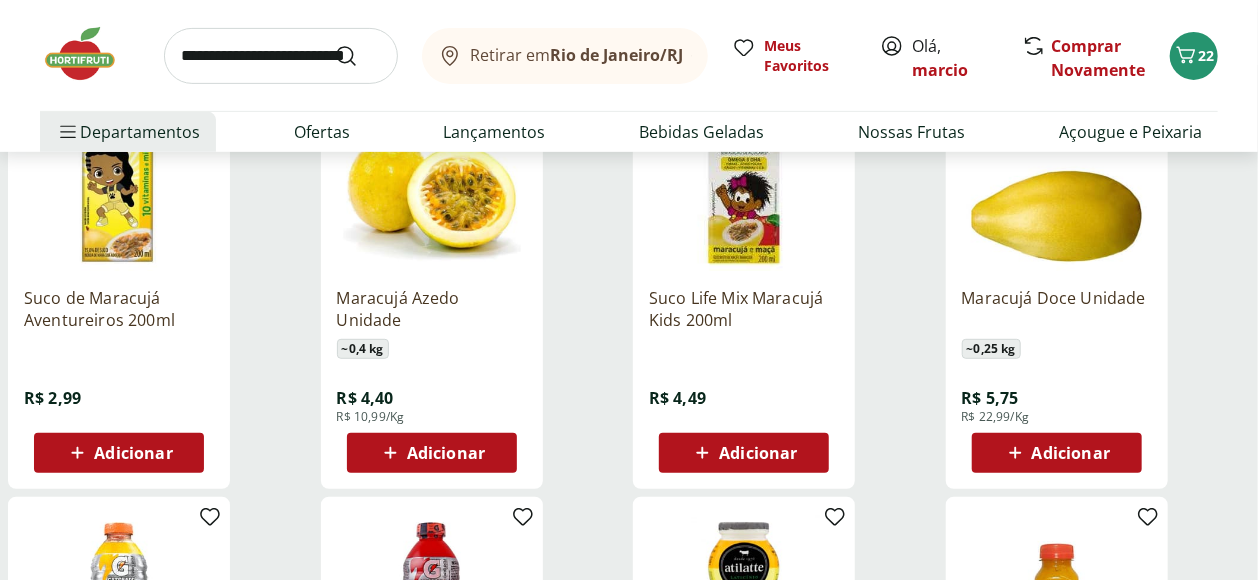 click on "Adicionar" at bounding box center [446, 453] 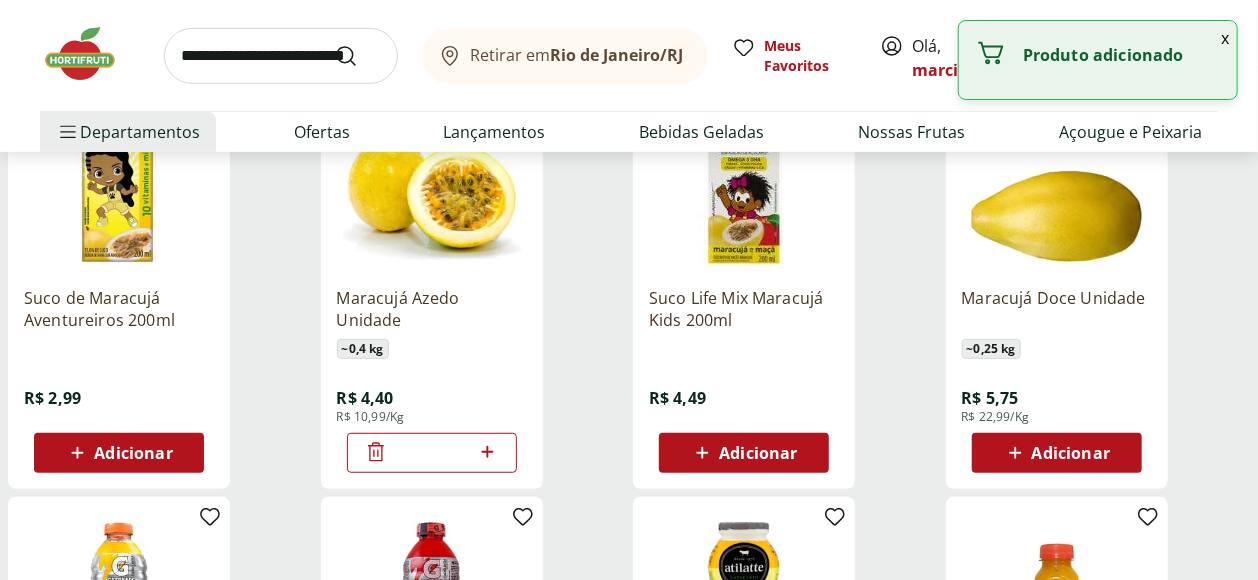 click 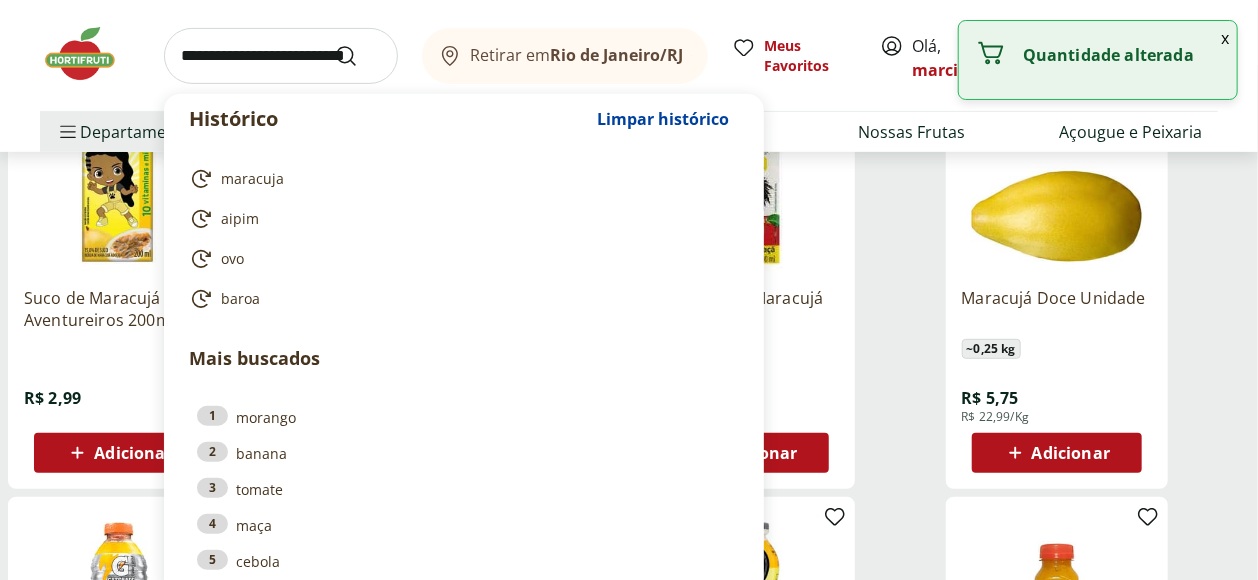 click at bounding box center [281, 56] 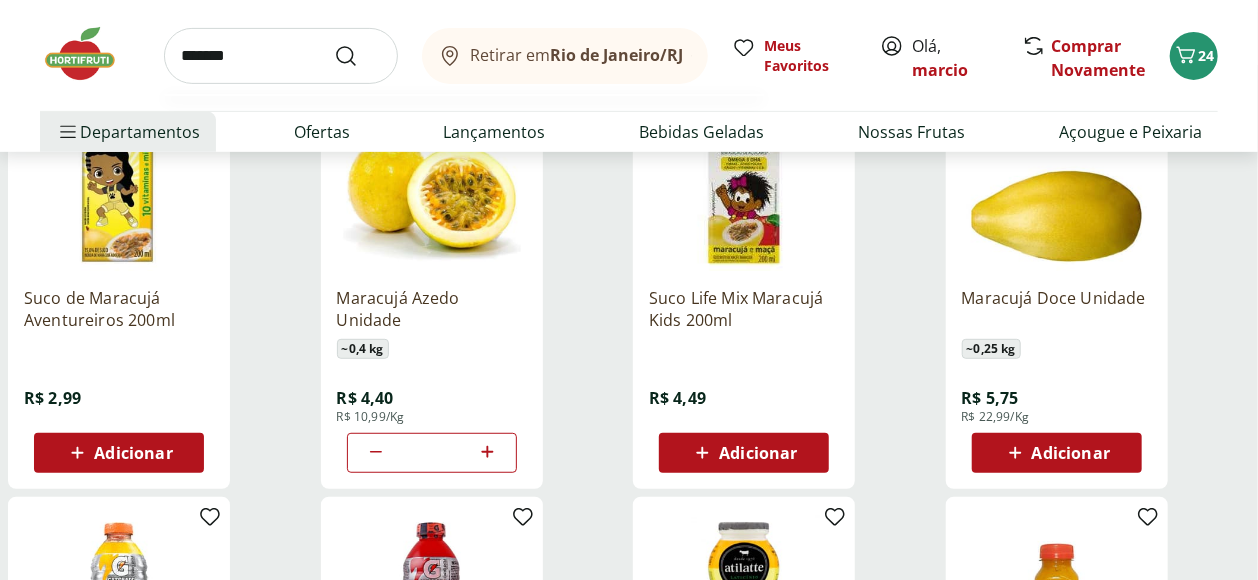 type on "*******" 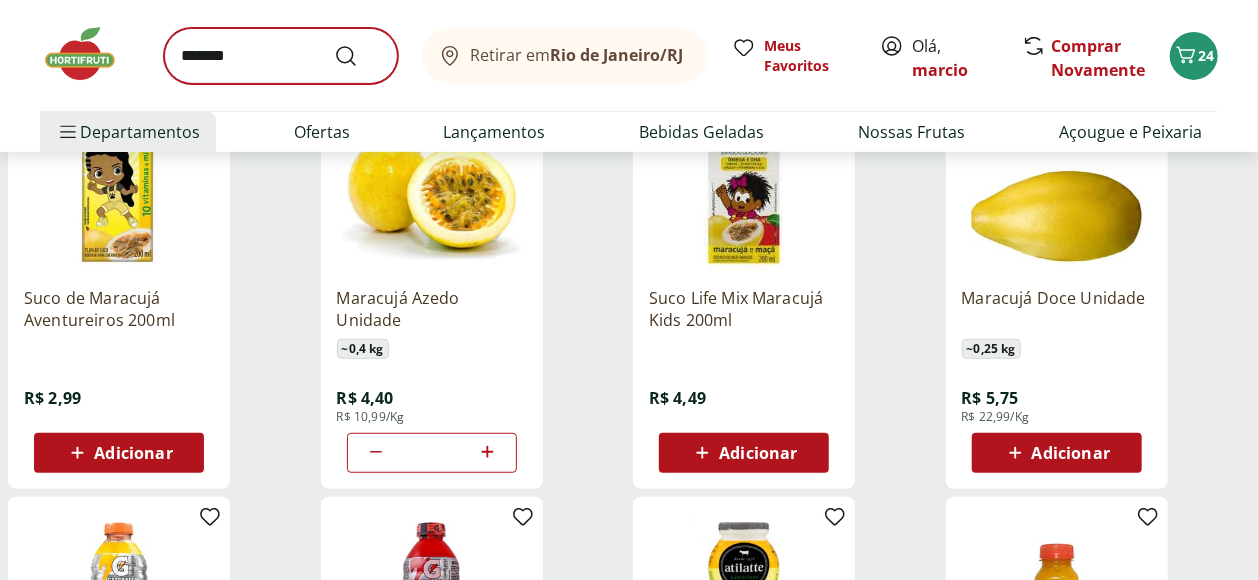 scroll, scrollTop: 0, scrollLeft: 0, axis: both 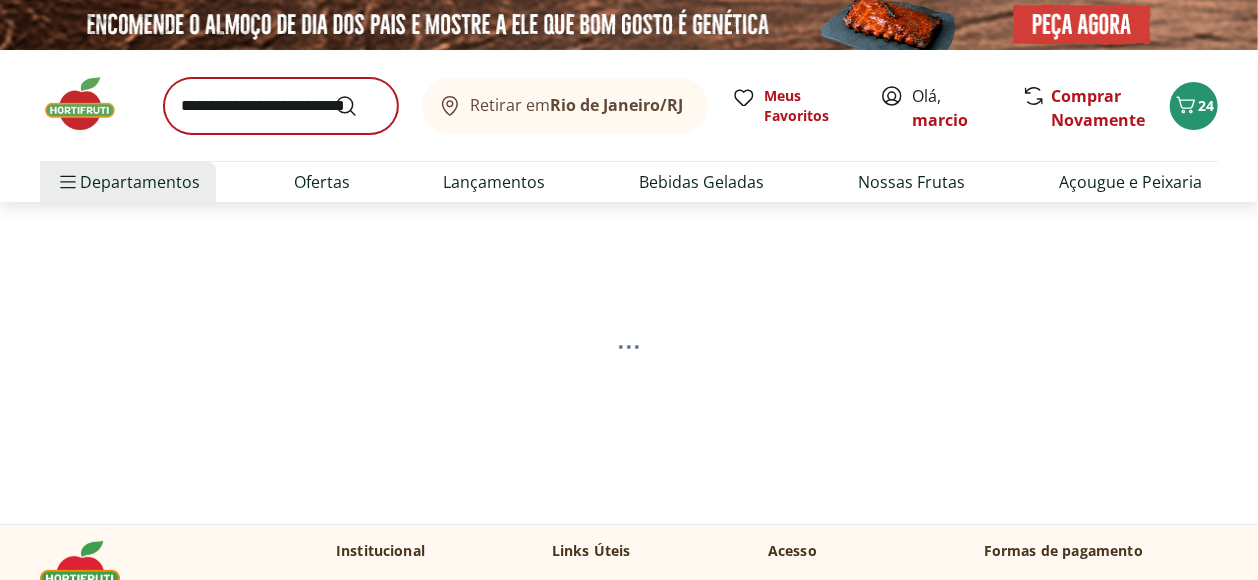 select on "**********" 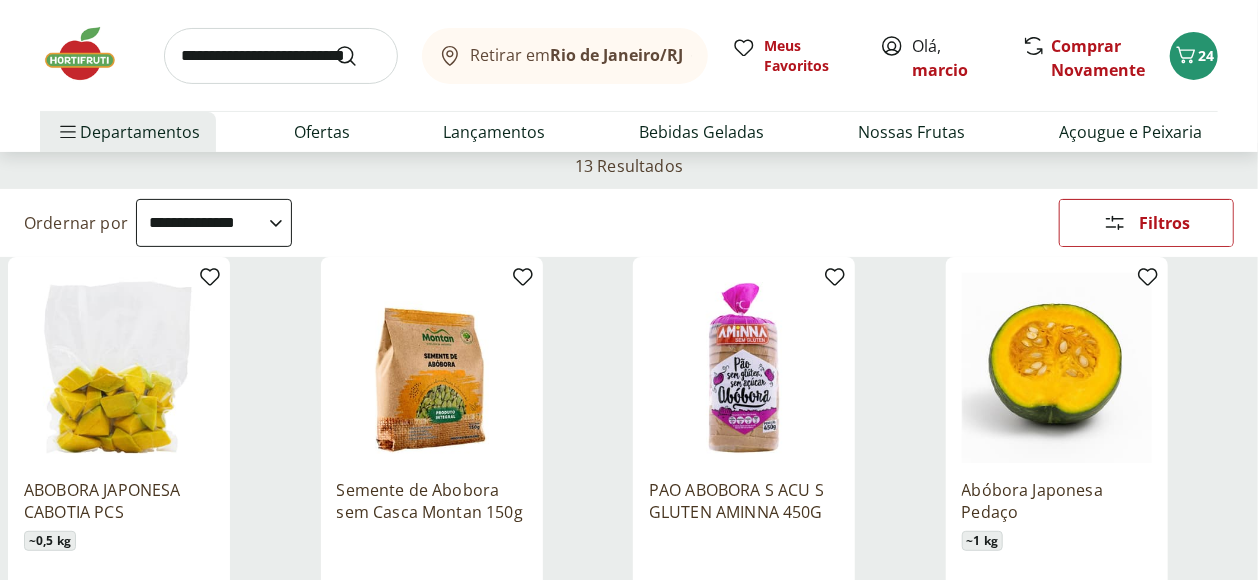 scroll, scrollTop: 111, scrollLeft: 0, axis: vertical 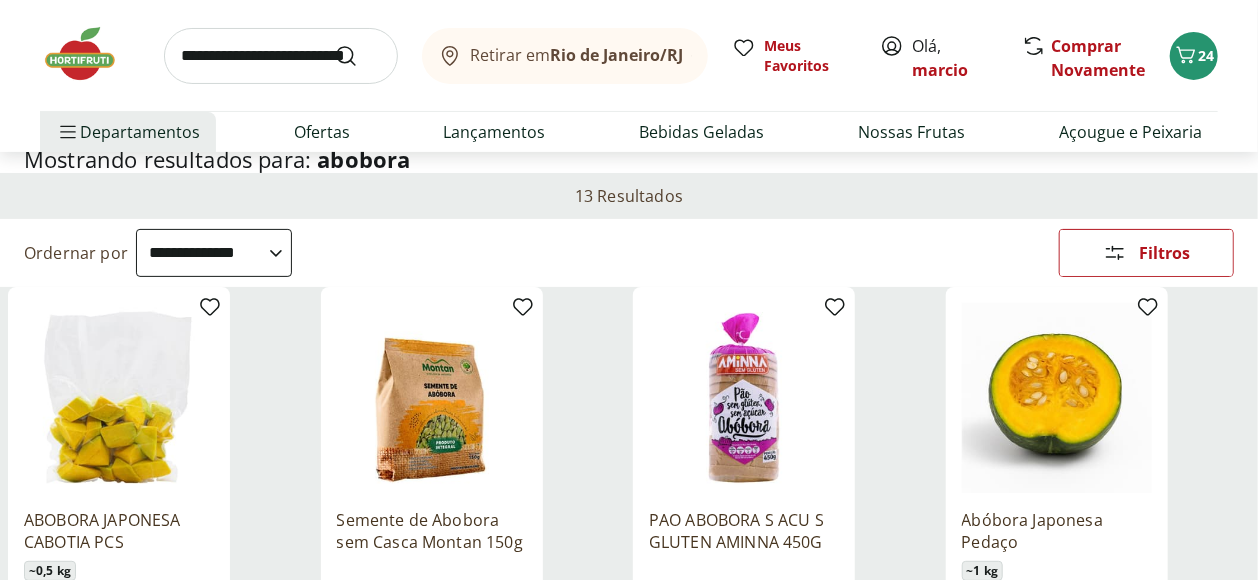 click on "**********" at bounding box center [214, 253] 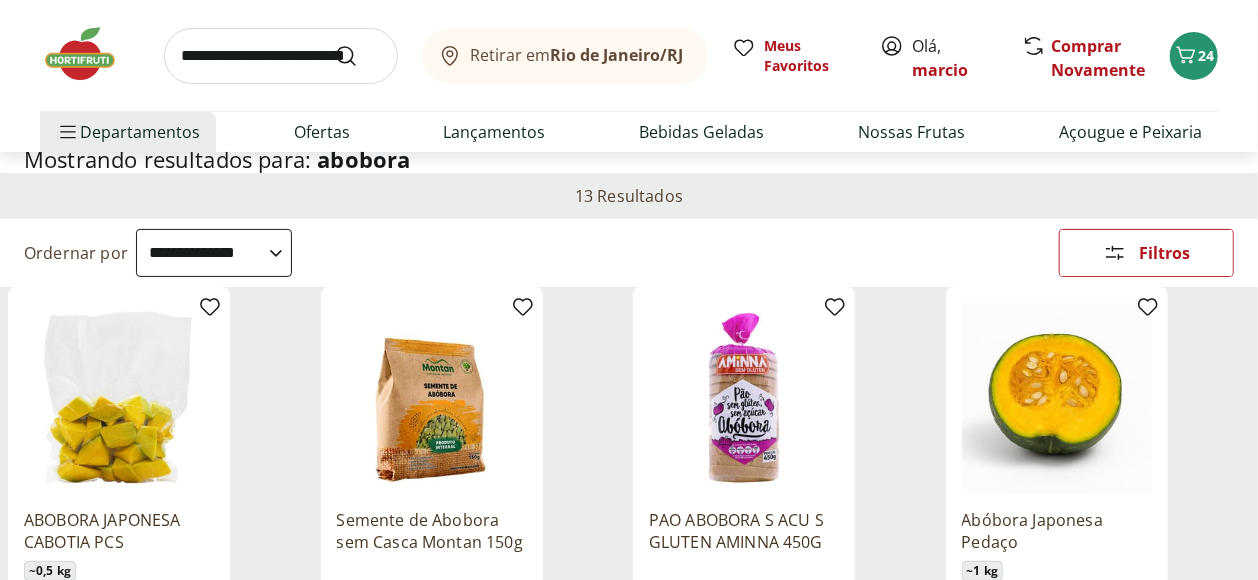 click on "**********" at bounding box center (214, 253) 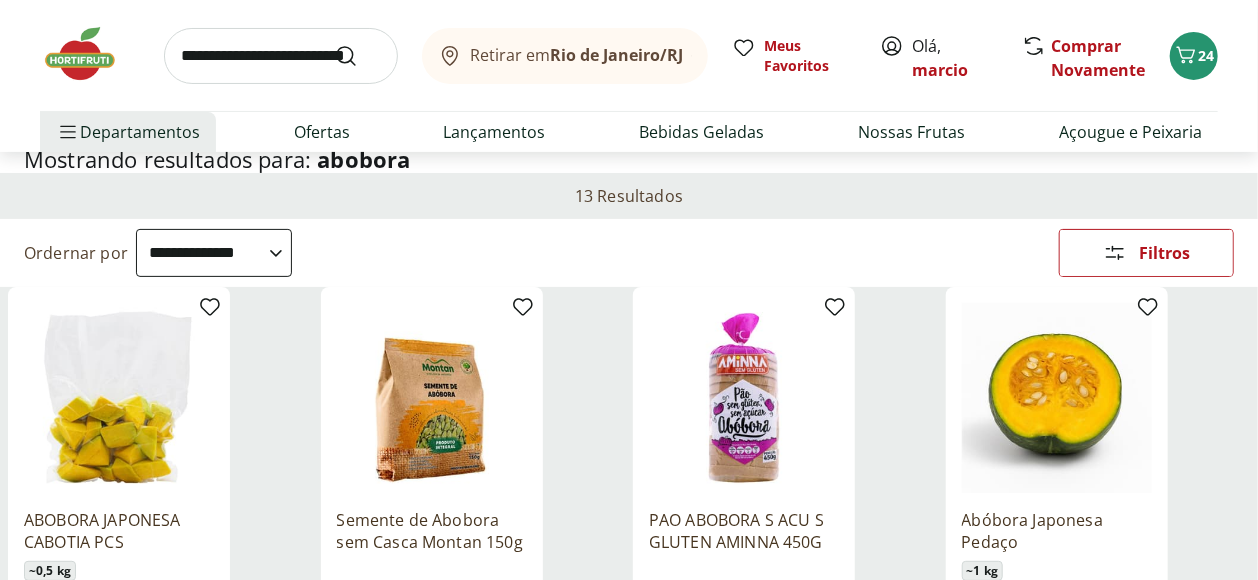 scroll, scrollTop: 0, scrollLeft: 0, axis: both 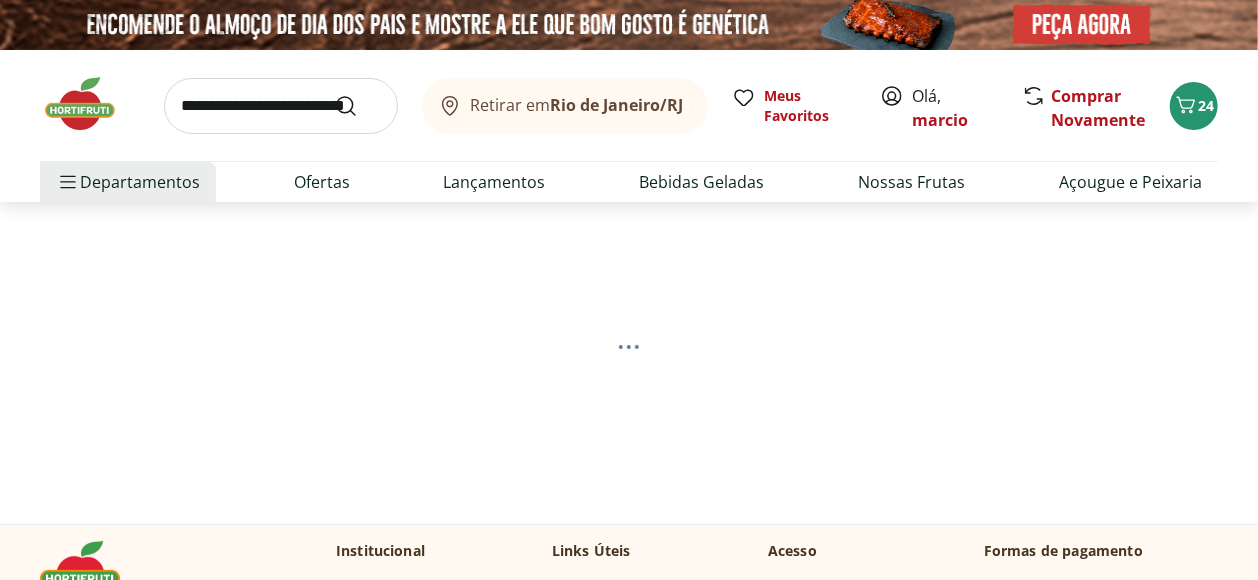 select on "*********" 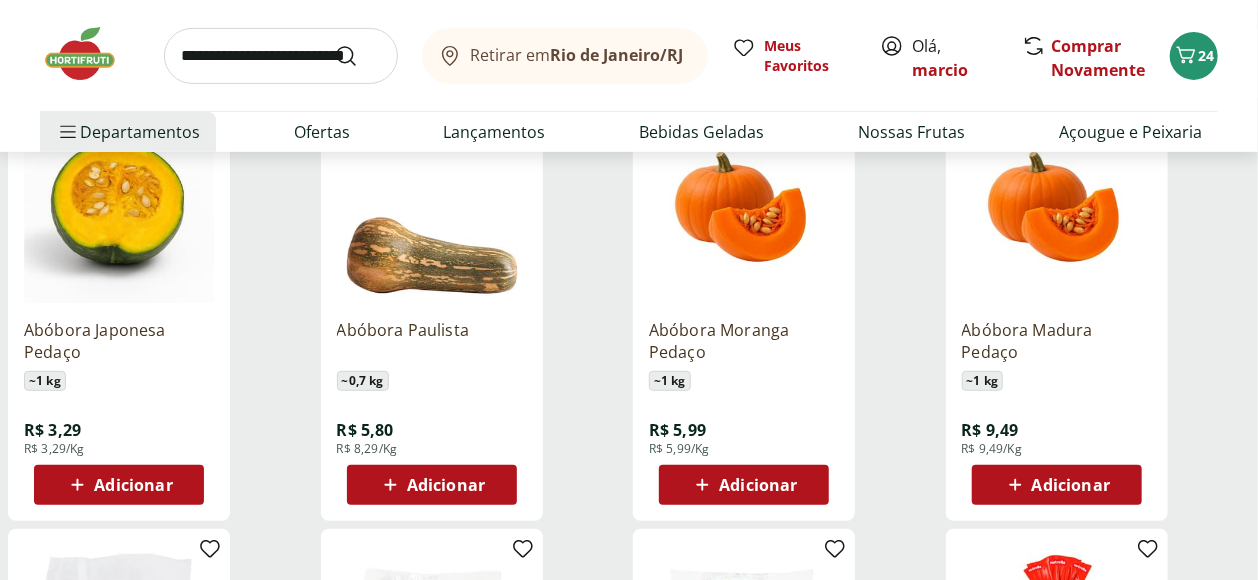 scroll, scrollTop: 333, scrollLeft: 0, axis: vertical 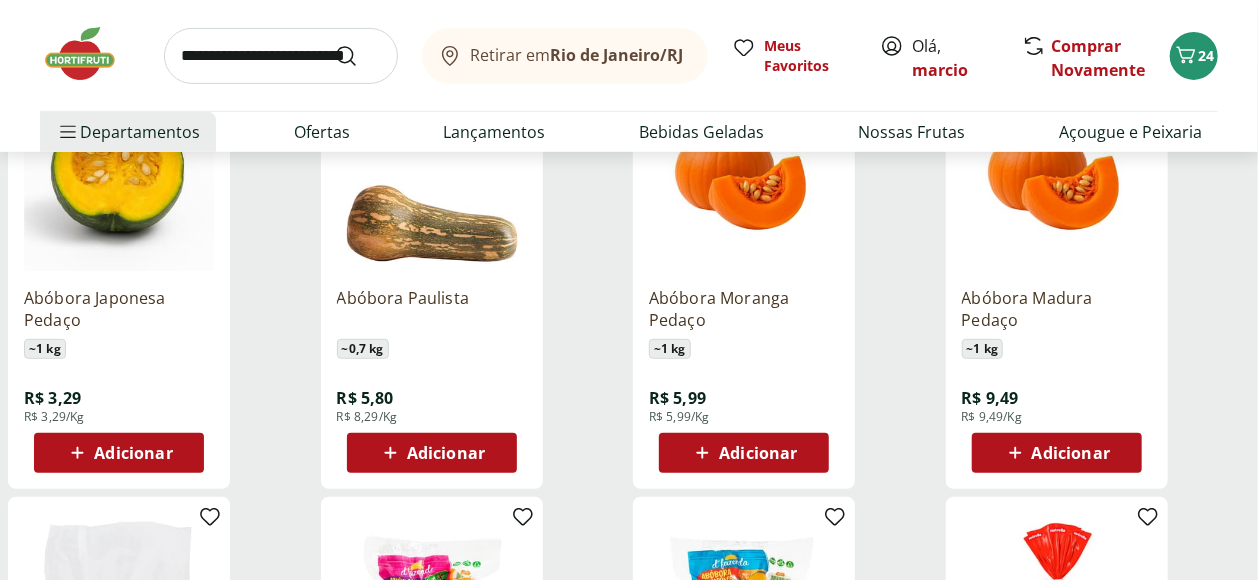 click 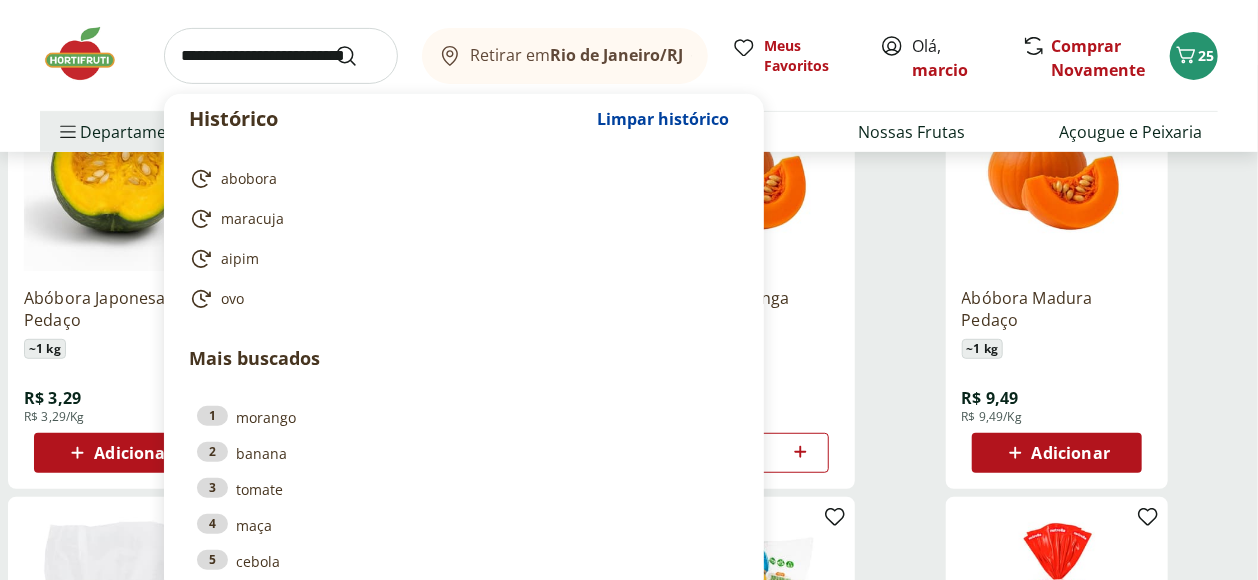 click at bounding box center [281, 56] 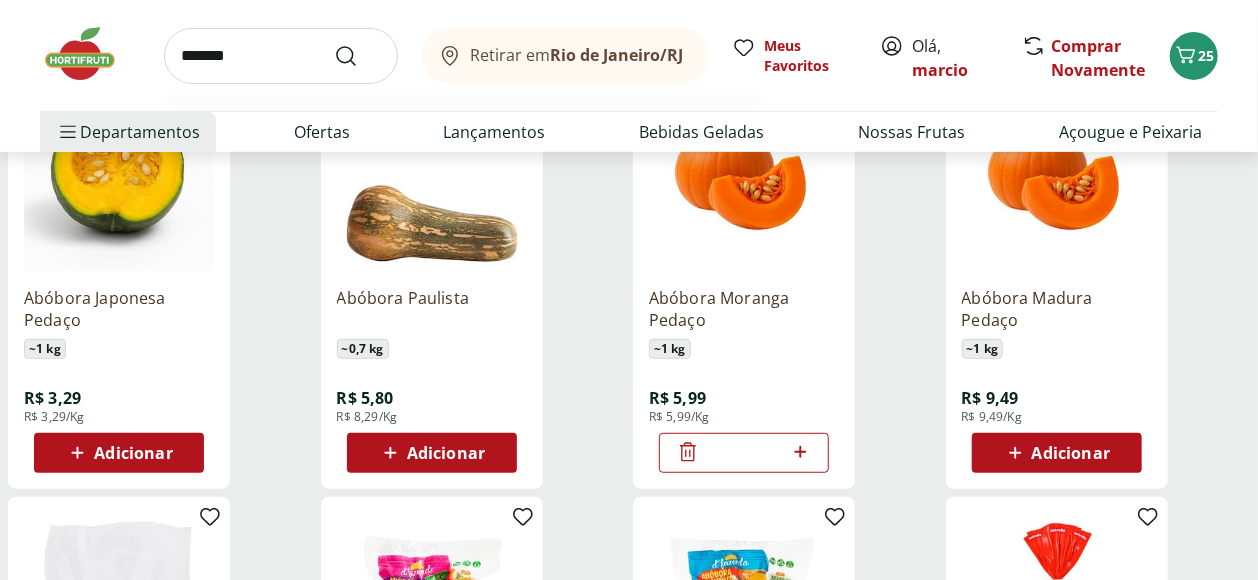 type on "*******" 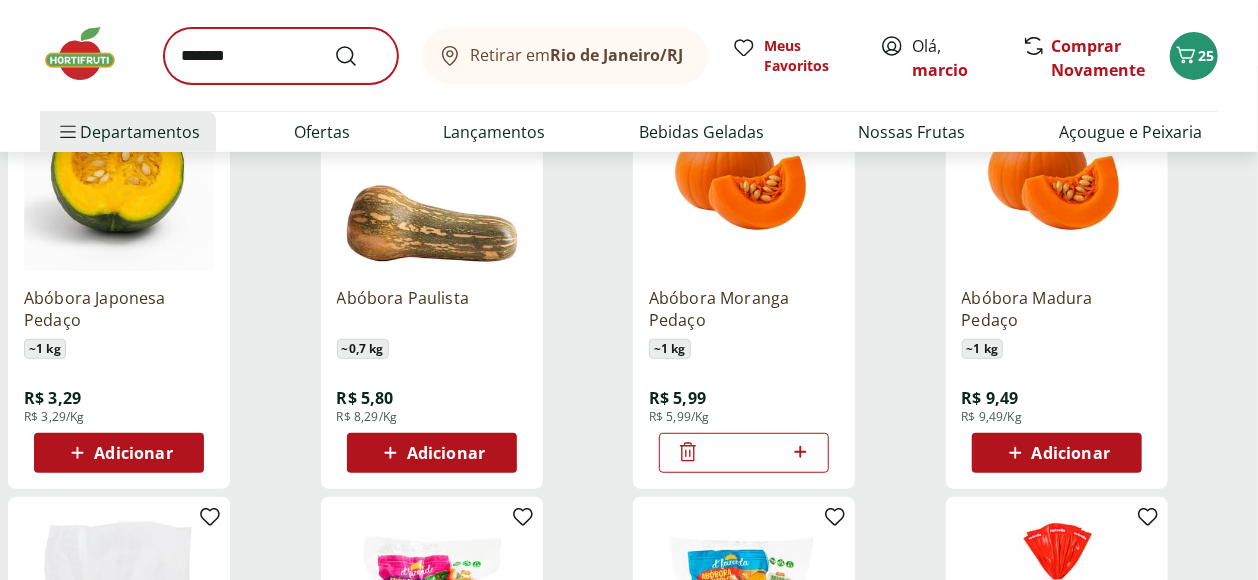 scroll, scrollTop: 0, scrollLeft: 0, axis: both 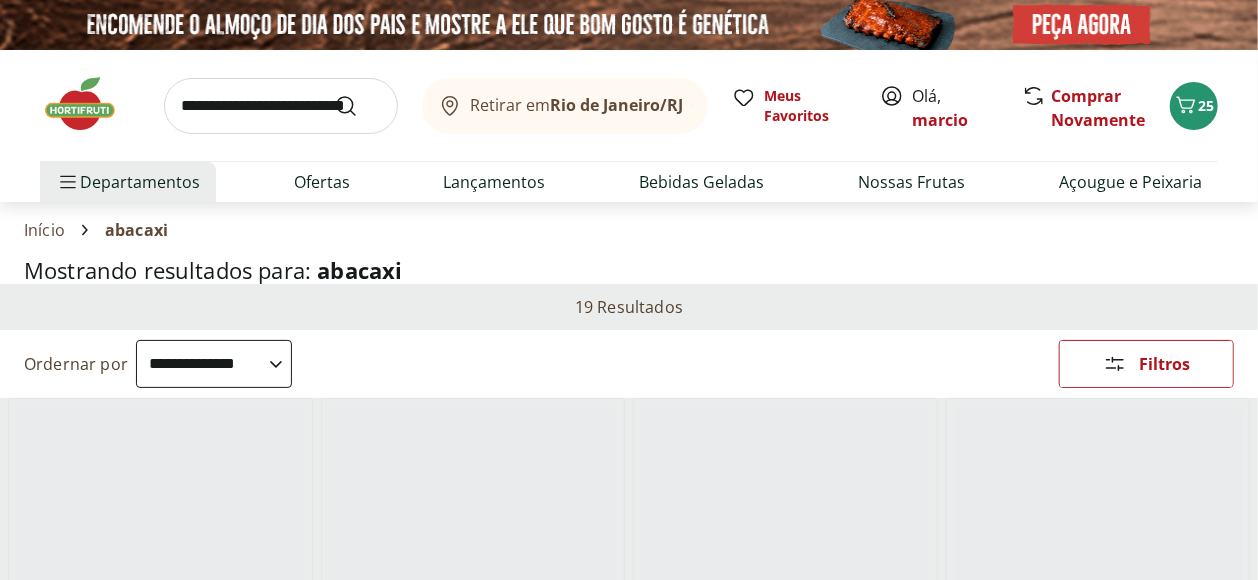 click on "**********" at bounding box center [214, 364] 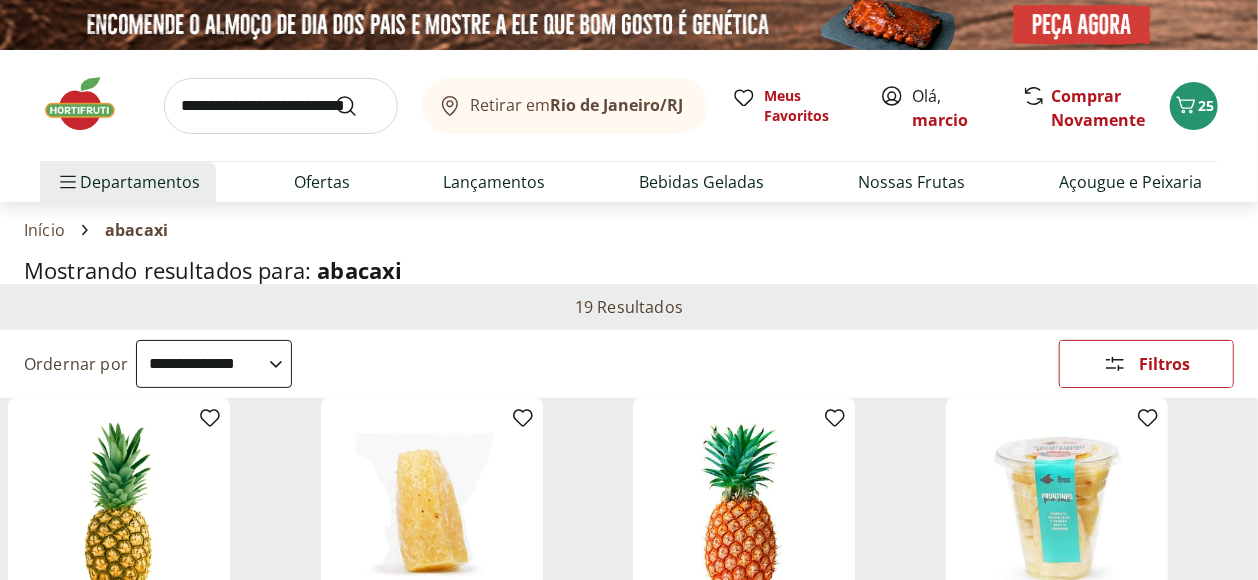 click on "**********" at bounding box center (214, 364) 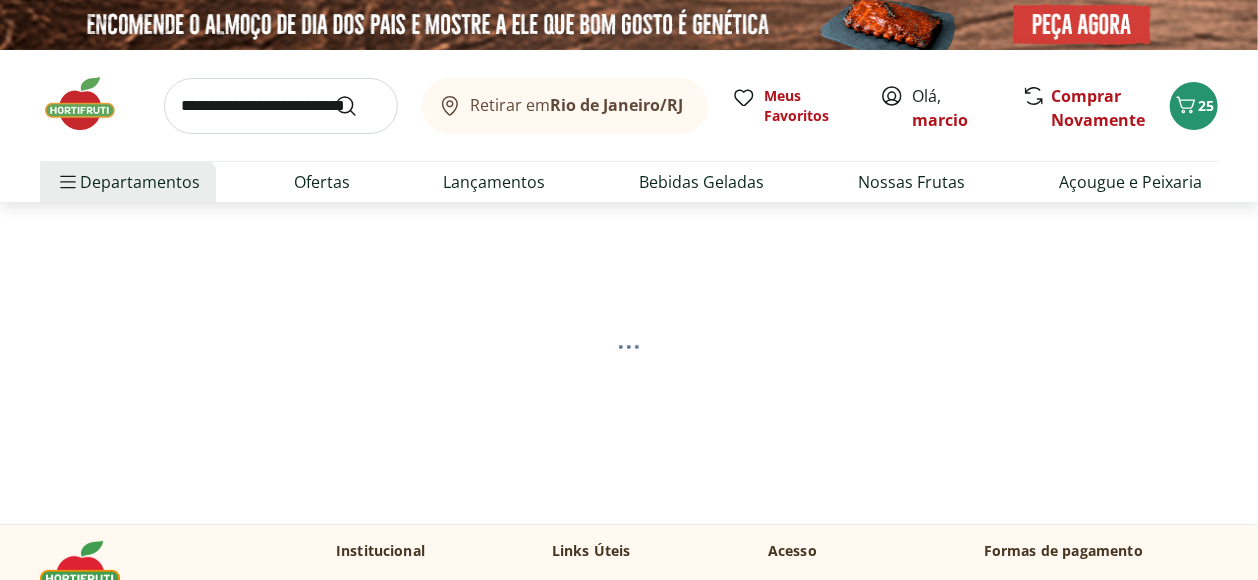select on "*********" 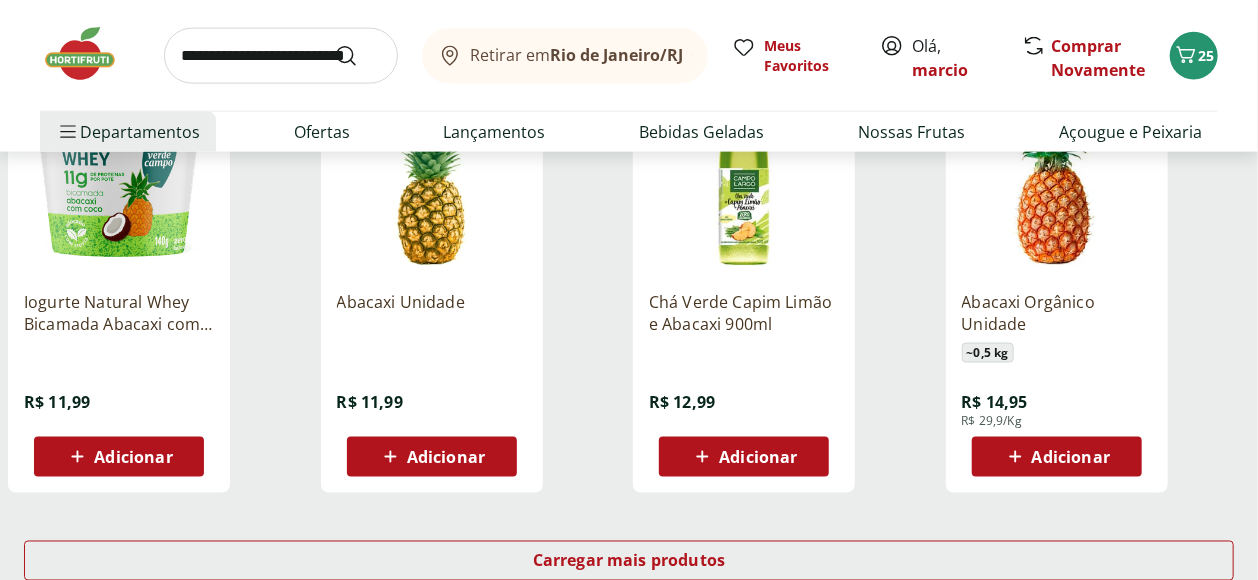 scroll, scrollTop: 1222, scrollLeft: 0, axis: vertical 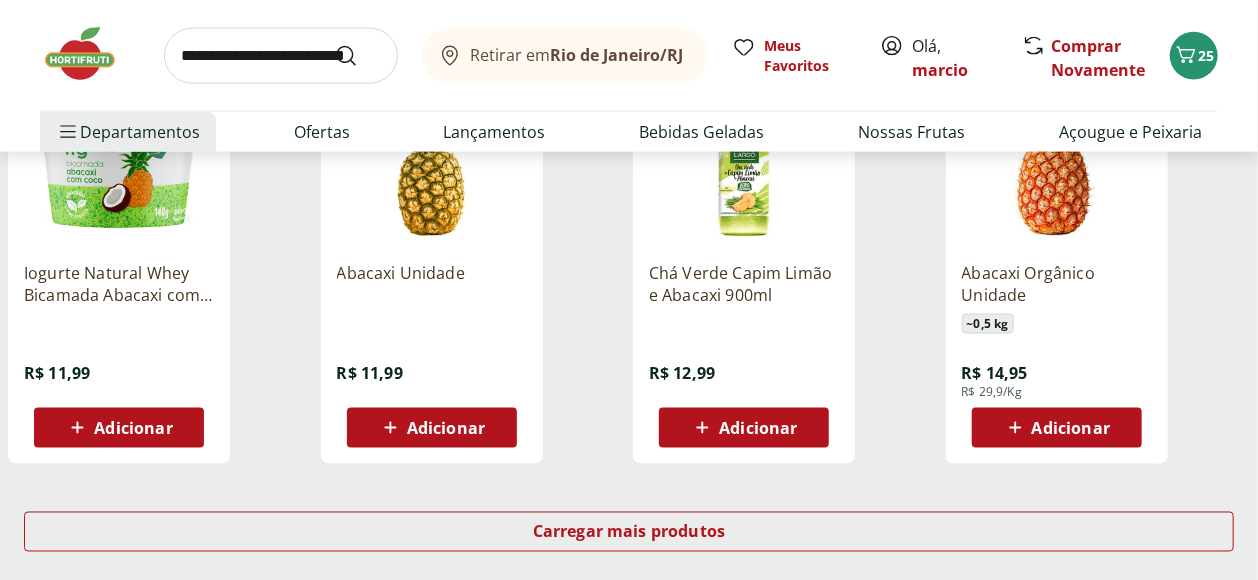 click on "Adicionar" at bounding box center (446, 428) 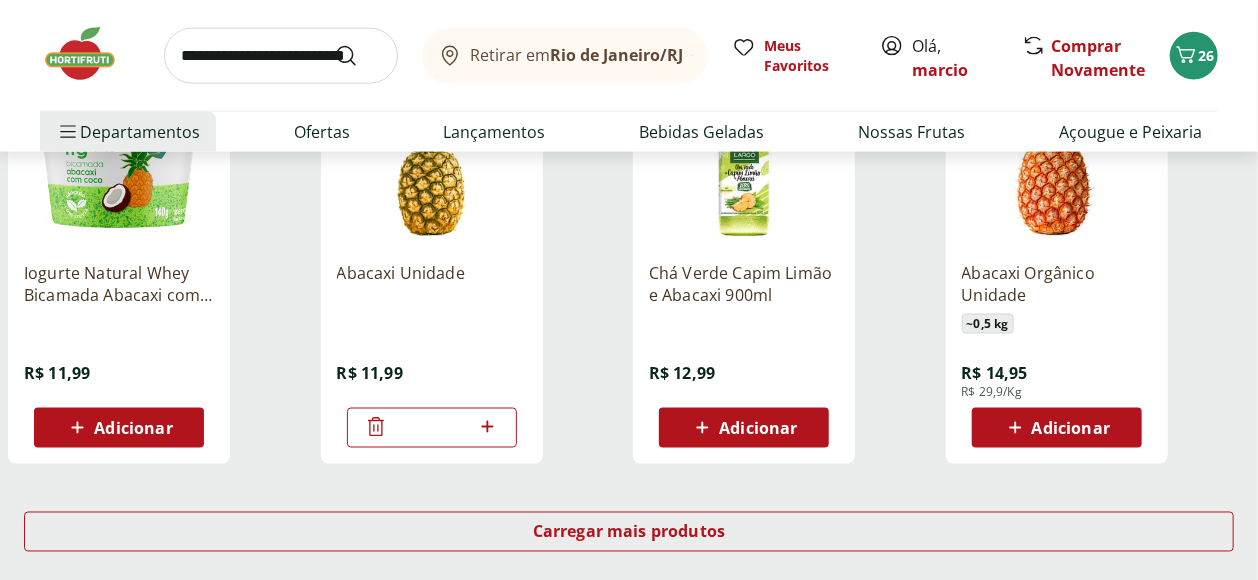 click at bounding box center (281, 56) 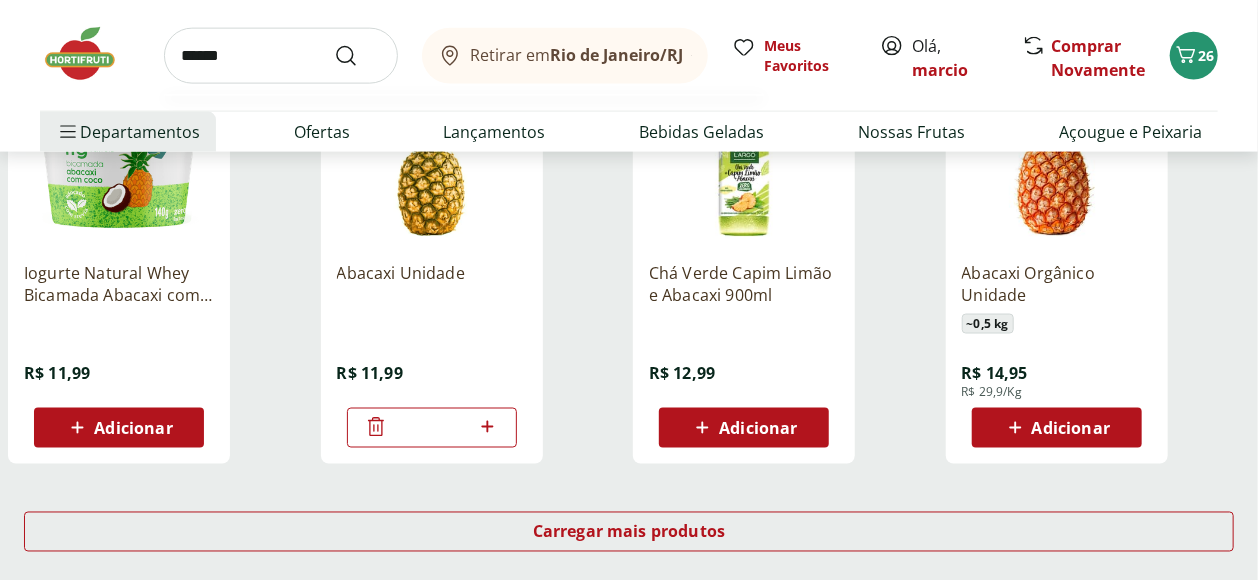 type on "******" 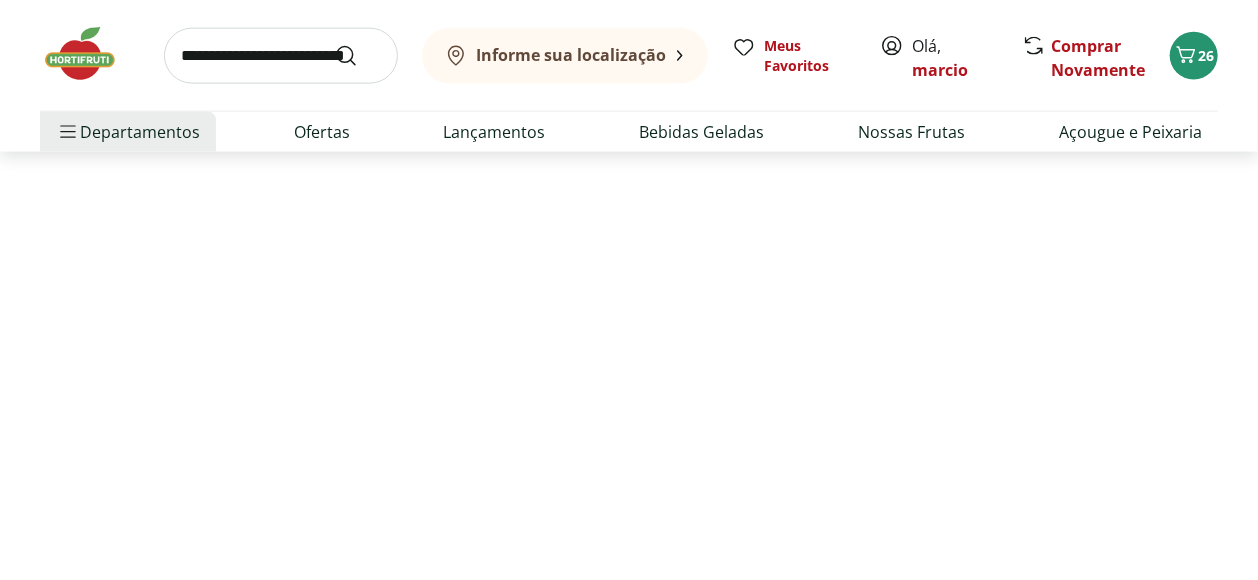 scroll, scrollTop: 0, scrollLeft: 0, axis: both 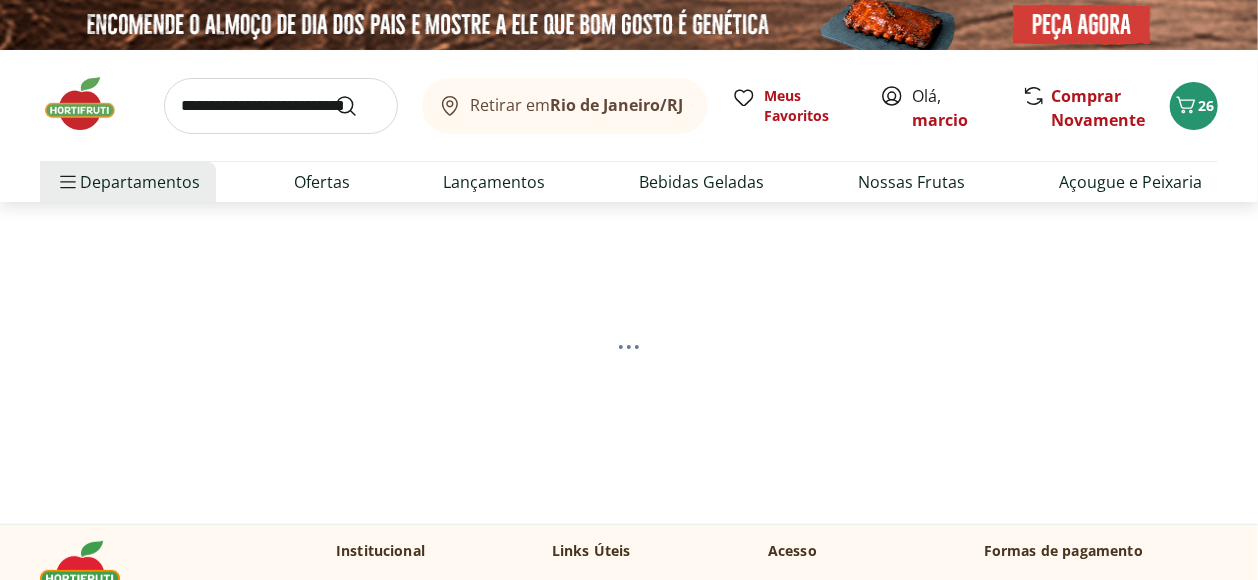 select on "**********" 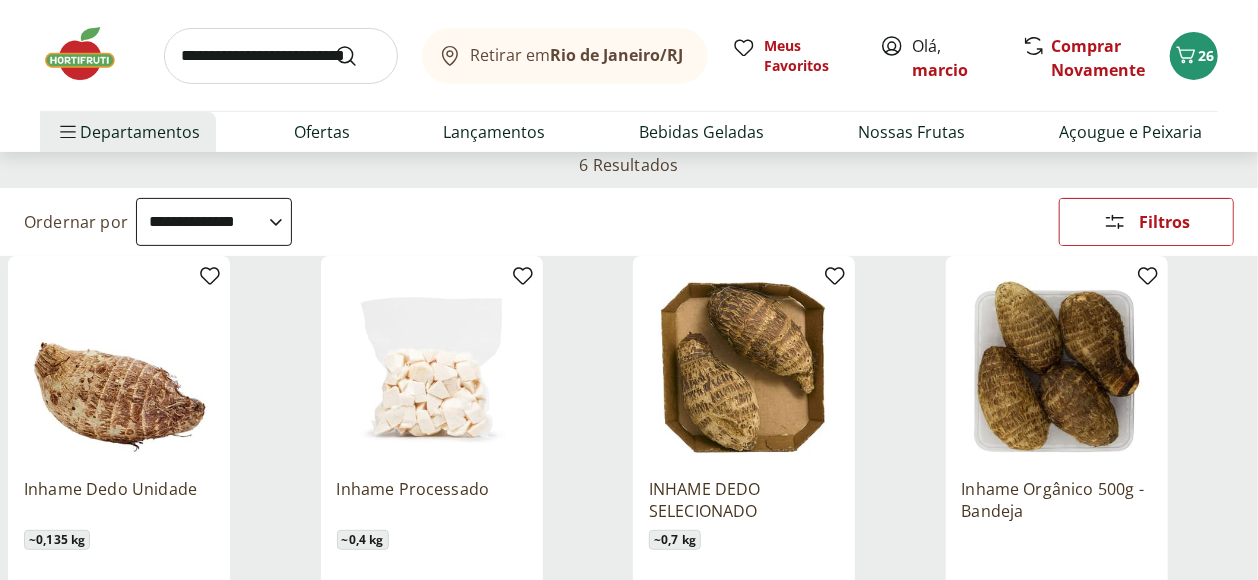 scroll, scrollTop: 111, scrollLeft: 0, axis: vertical 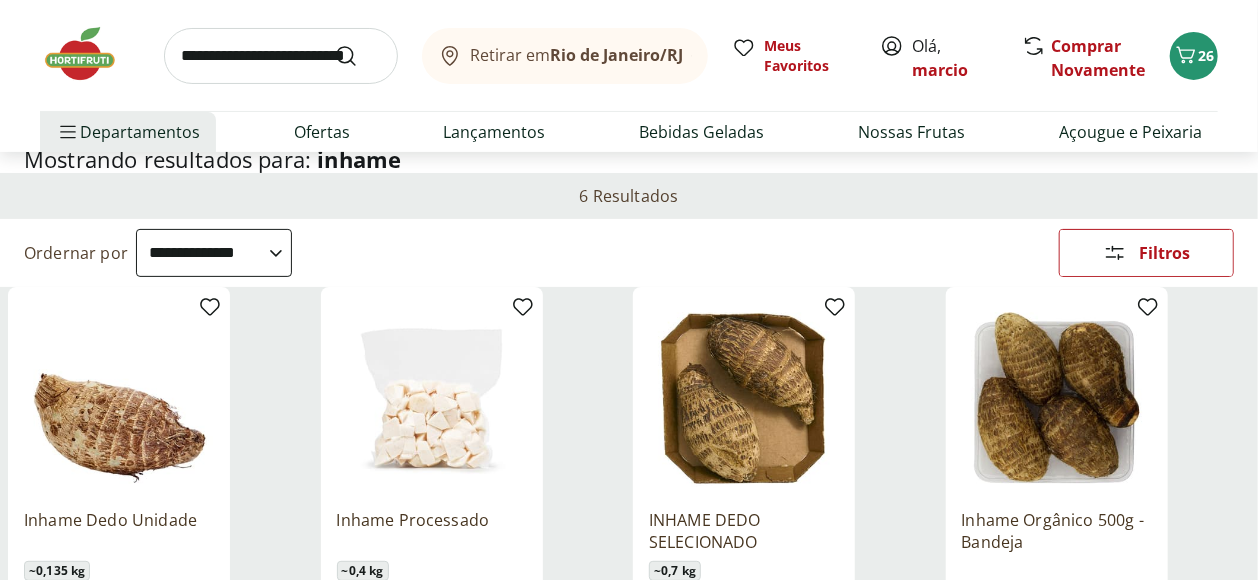 click on "**********" at bounding box center [214, 253] 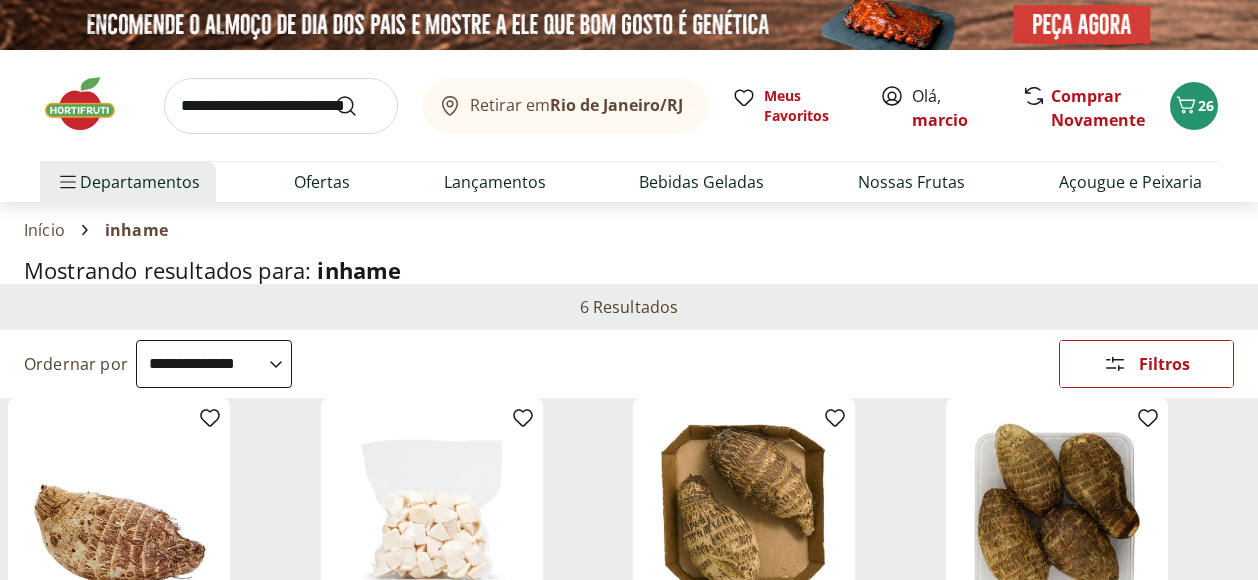 scroll, scrollTop: 111, scrollLeft: 0, axis: vertical 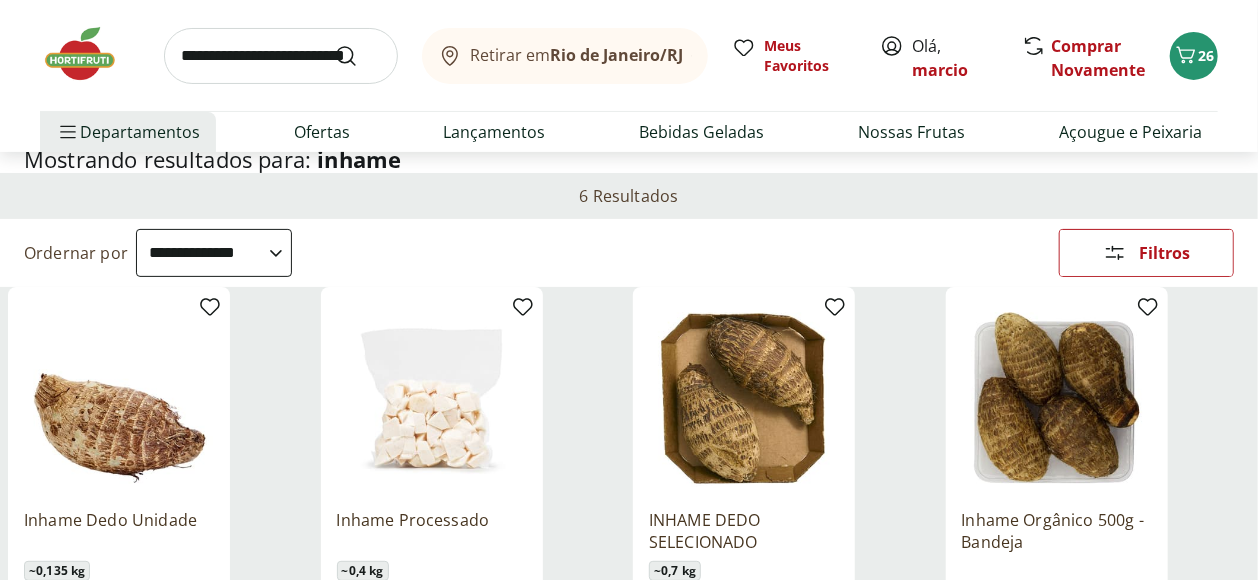 click on "**********" at bounding box center (214, 253) 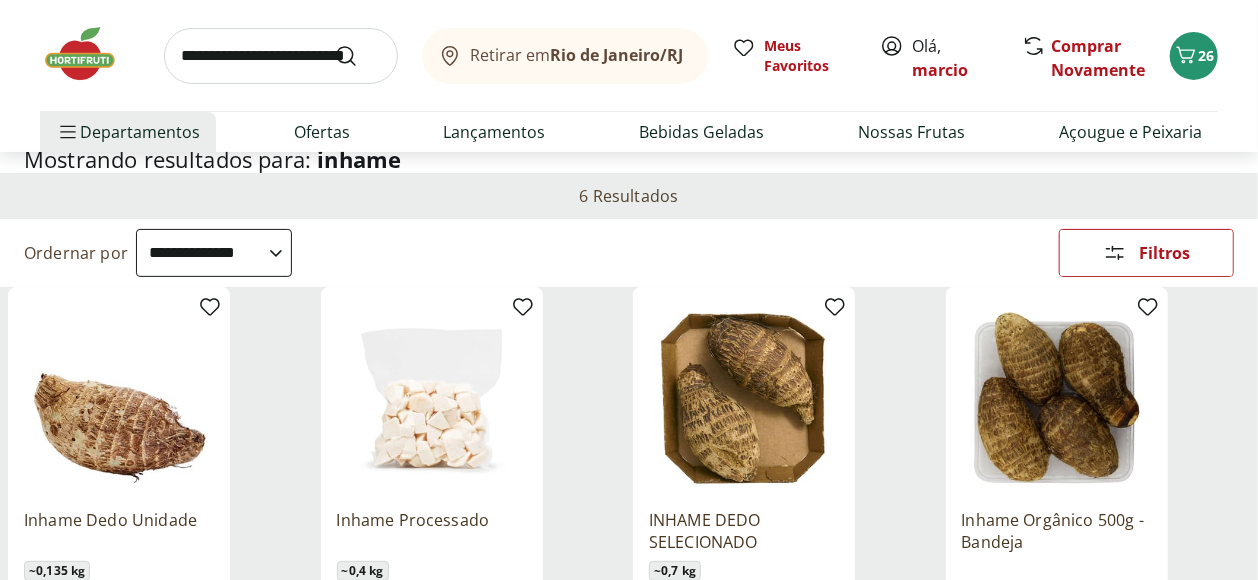 scroll, scrollTop: 0, scrollLeft: 0, axis: both 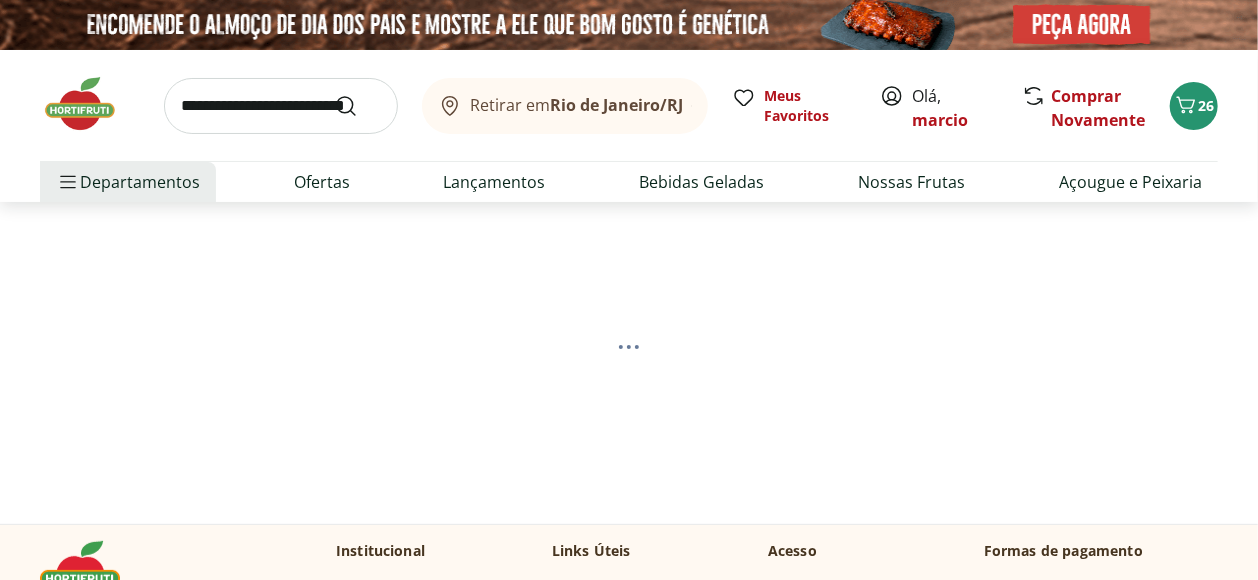 select on "*********" 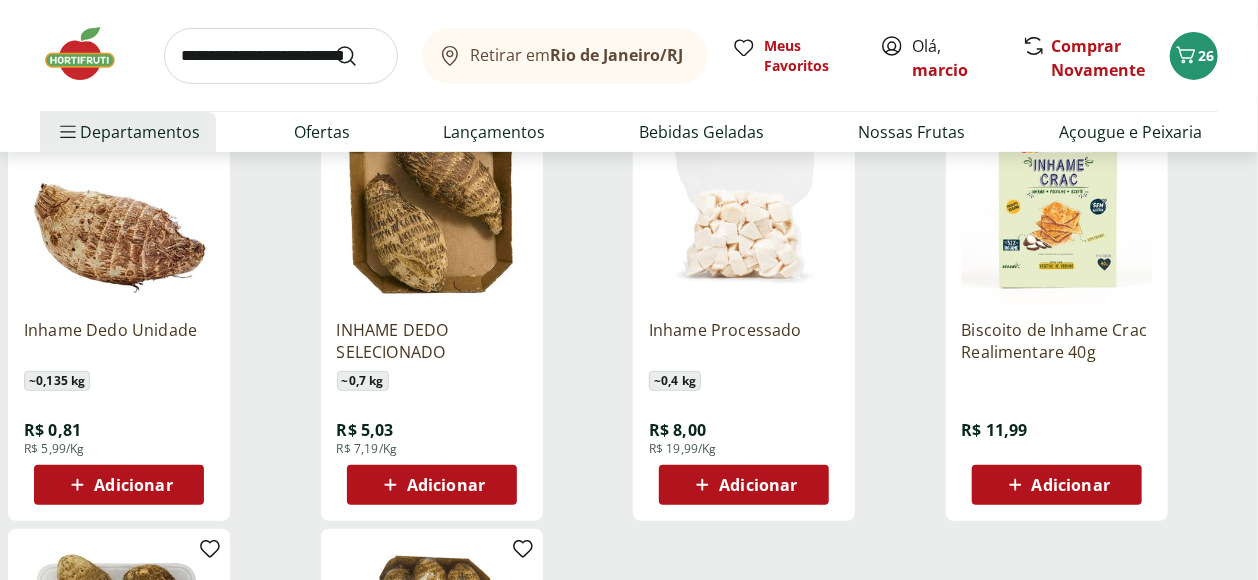scroll, scrollTop: 333, scrollLeft: 0, axis: vertical 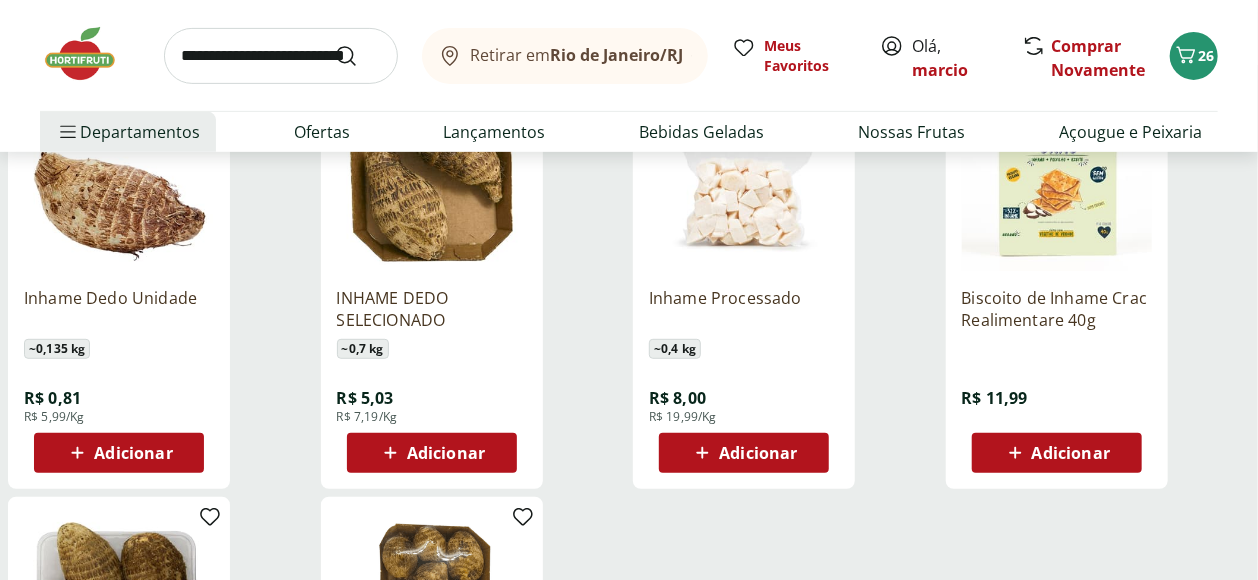click 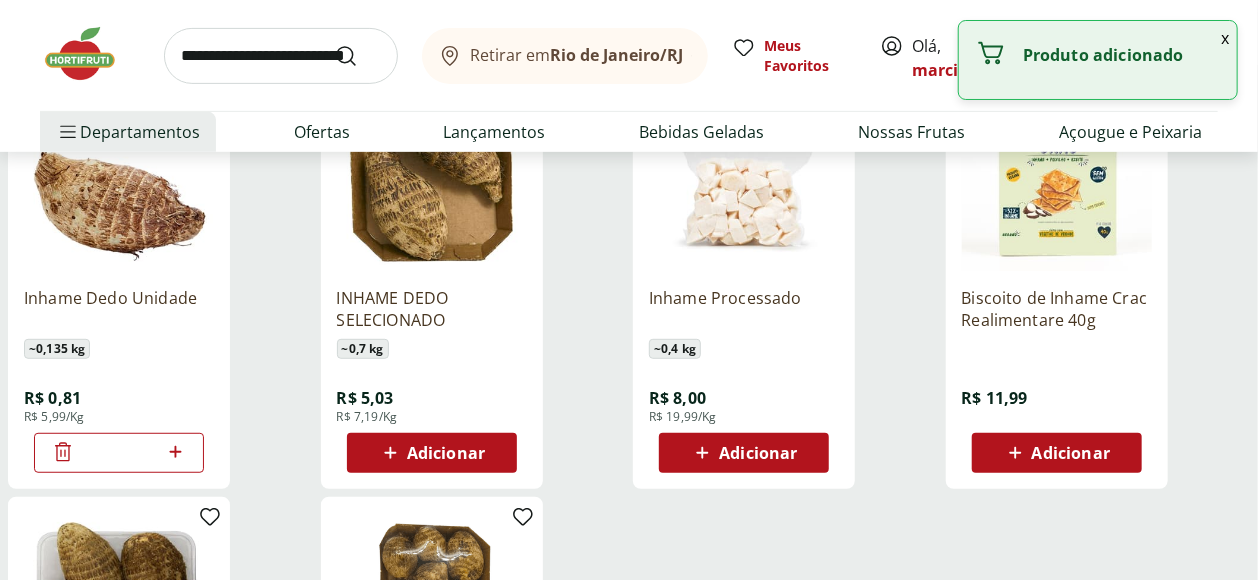 click 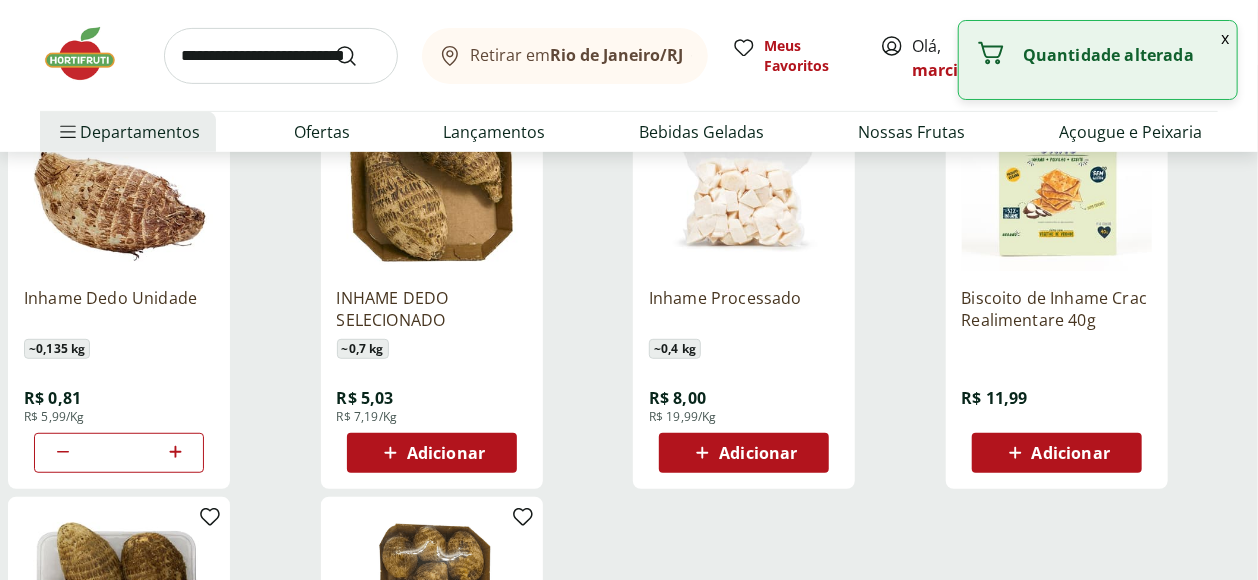 click 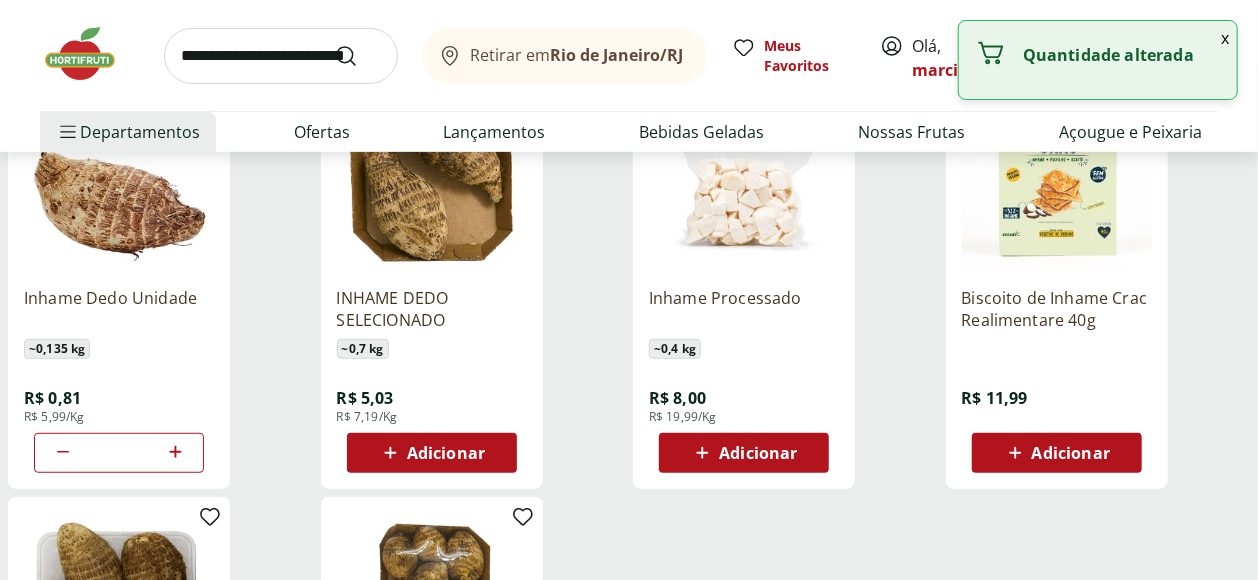 click 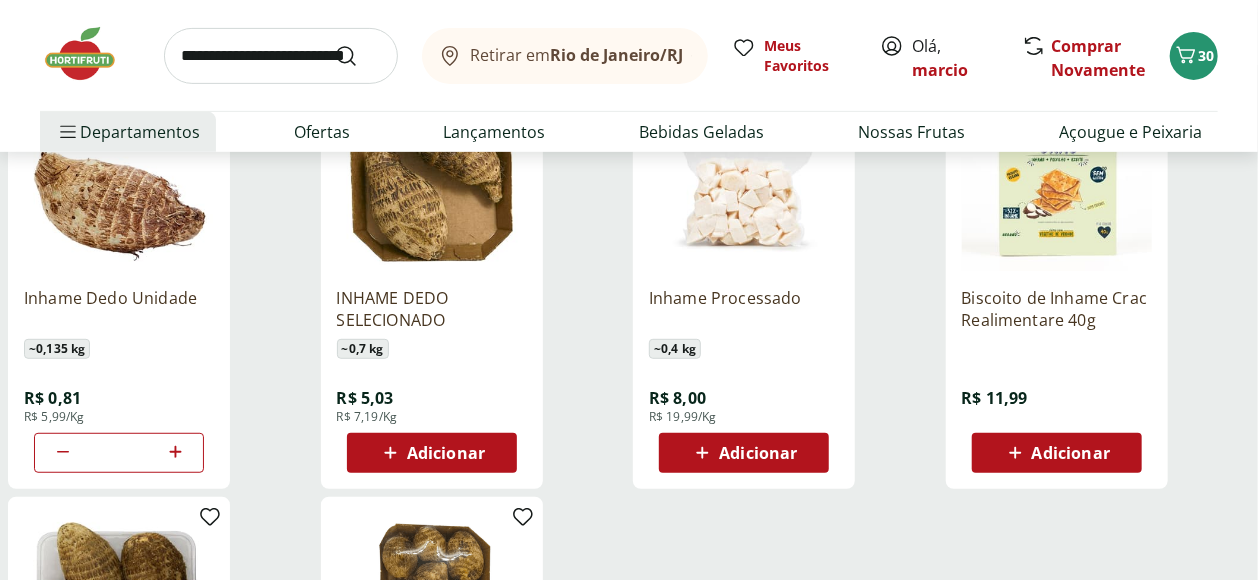 click at bounding box center (281, 56) 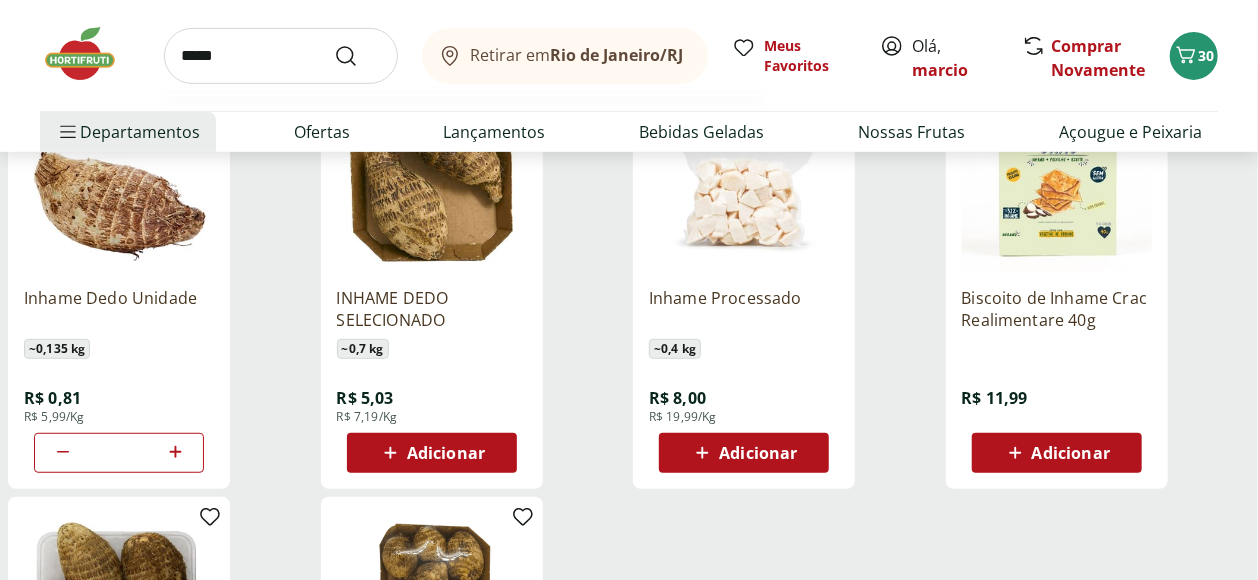 type on "*****" 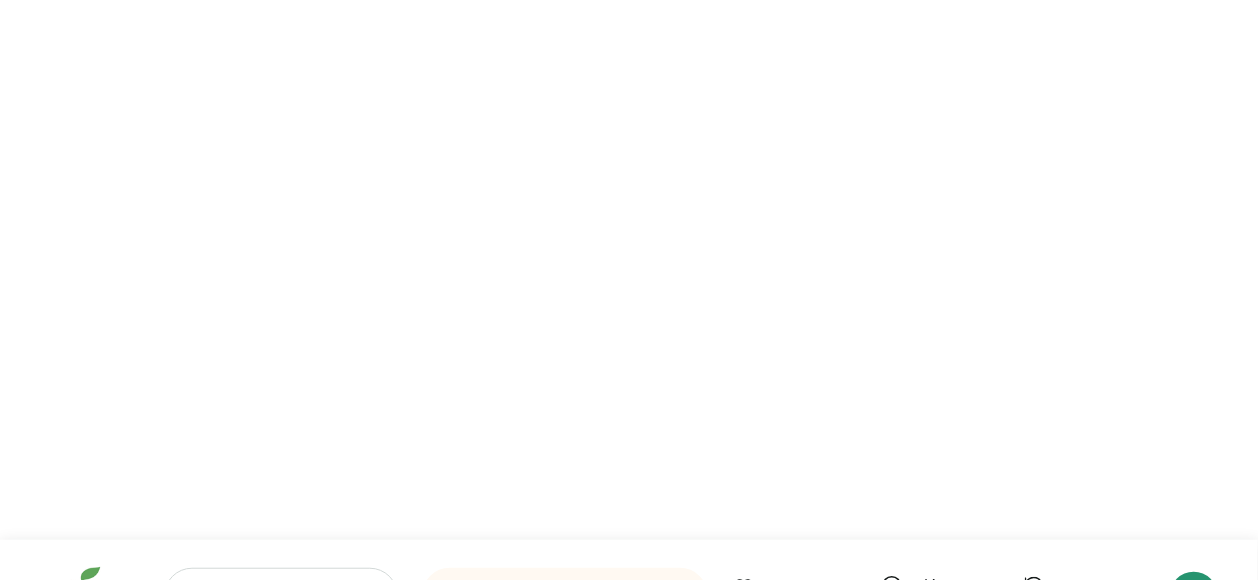 scroll, scrollTop: 0, scrollLeft: 0, axis: both 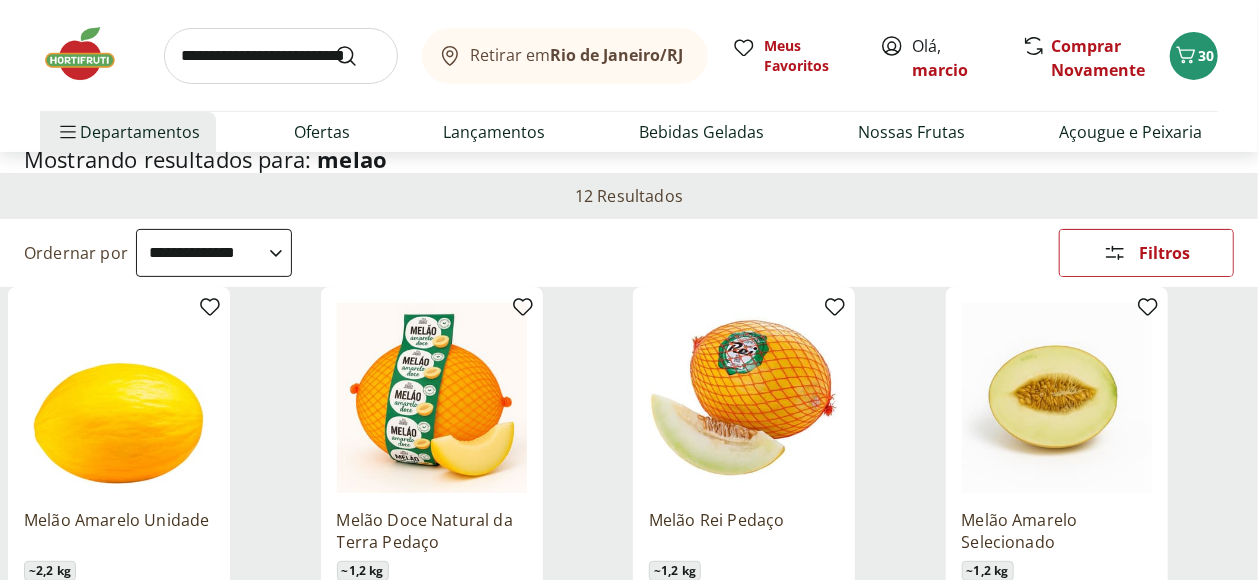 click on "**********" at bounding box center (214, 253) 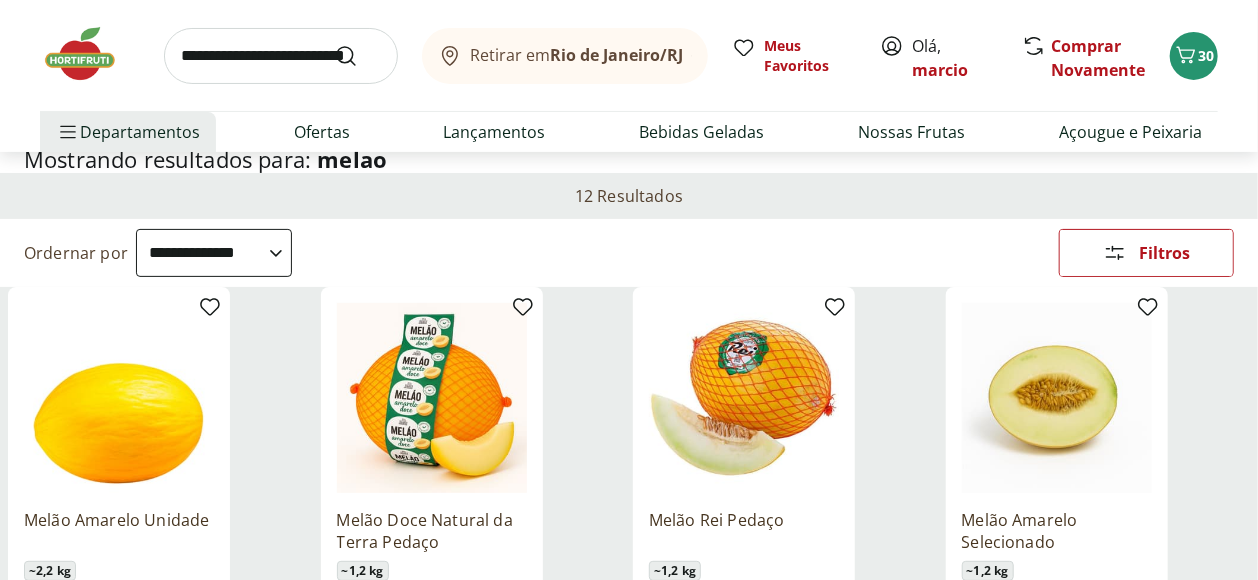 click on "**********" at bounding box center (214, 253) 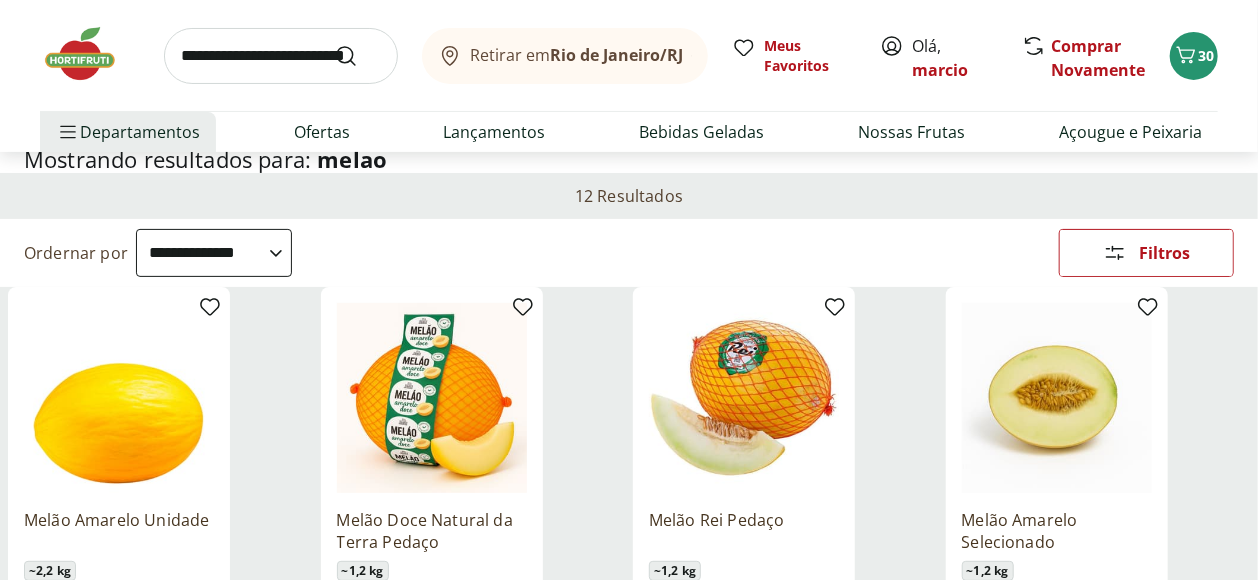 scroll, scrollTop: 0, scrollLeft: 0, axis: both 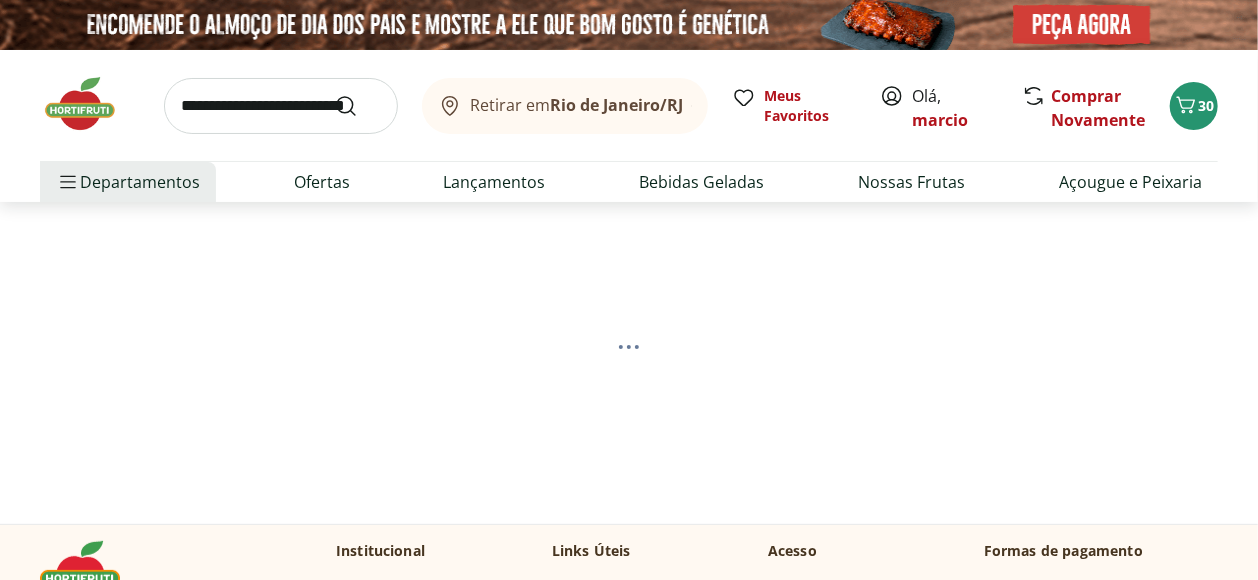 select on "*********" 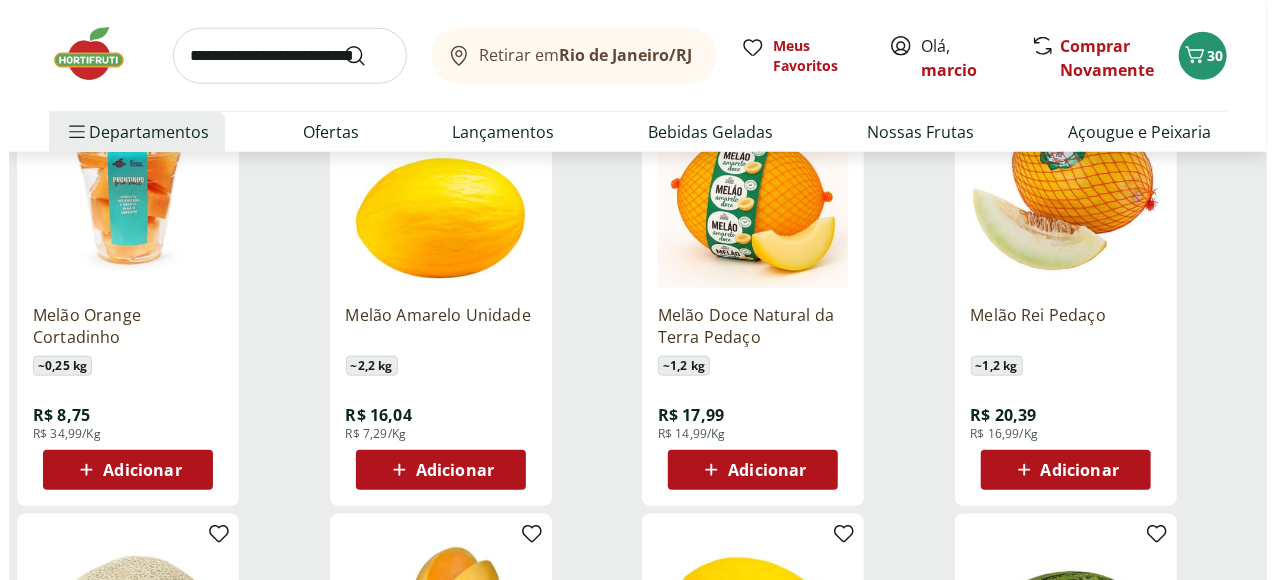 scroll, scrollTop: 778, scrollLeft: 0, axis: vertical 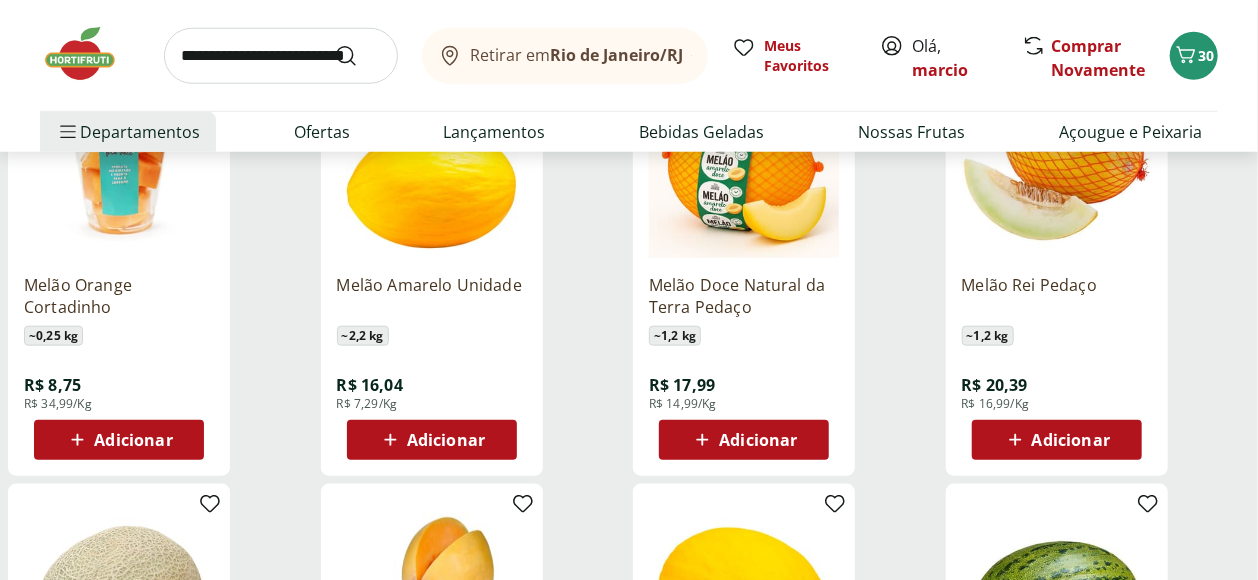 click on "Adicionar" at bounding box center (446, 440) 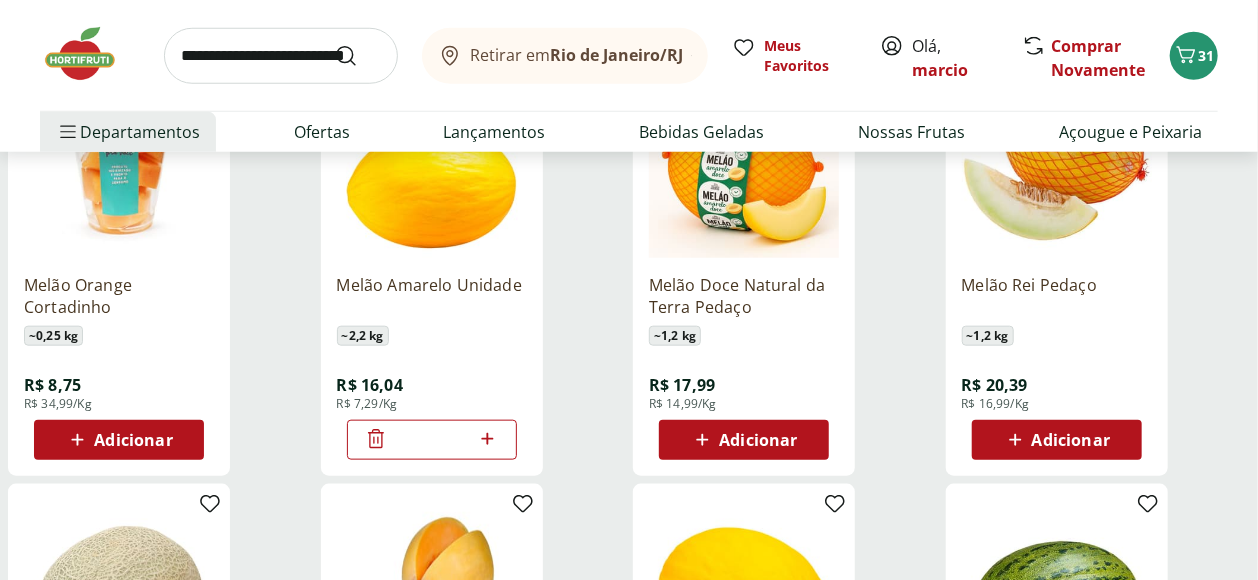 click at bounding box center [281, 56] 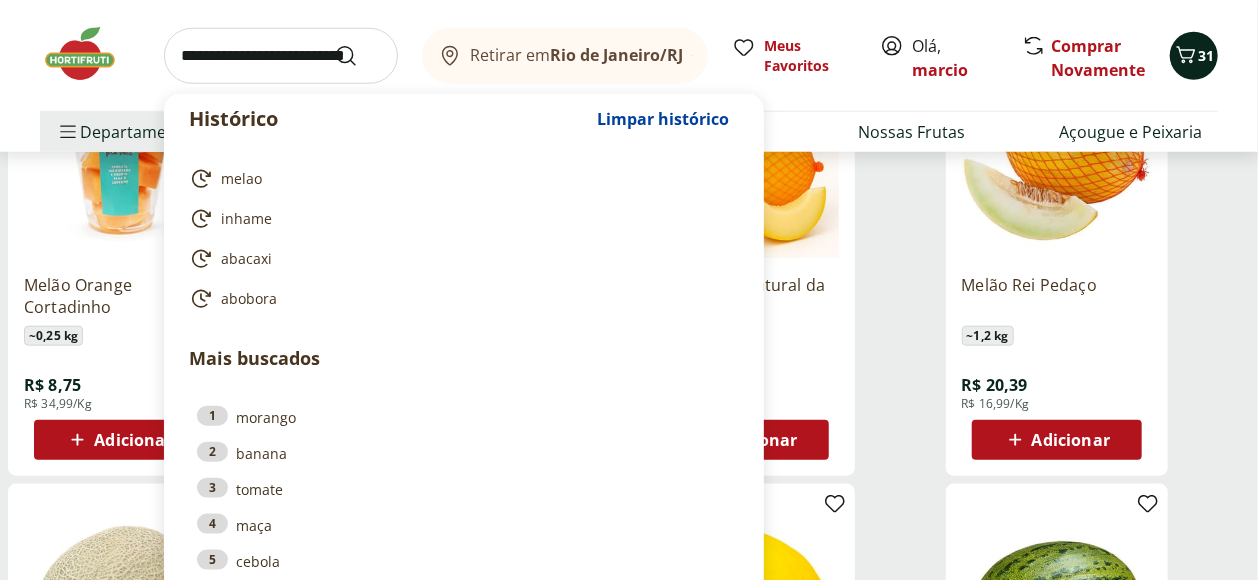 click 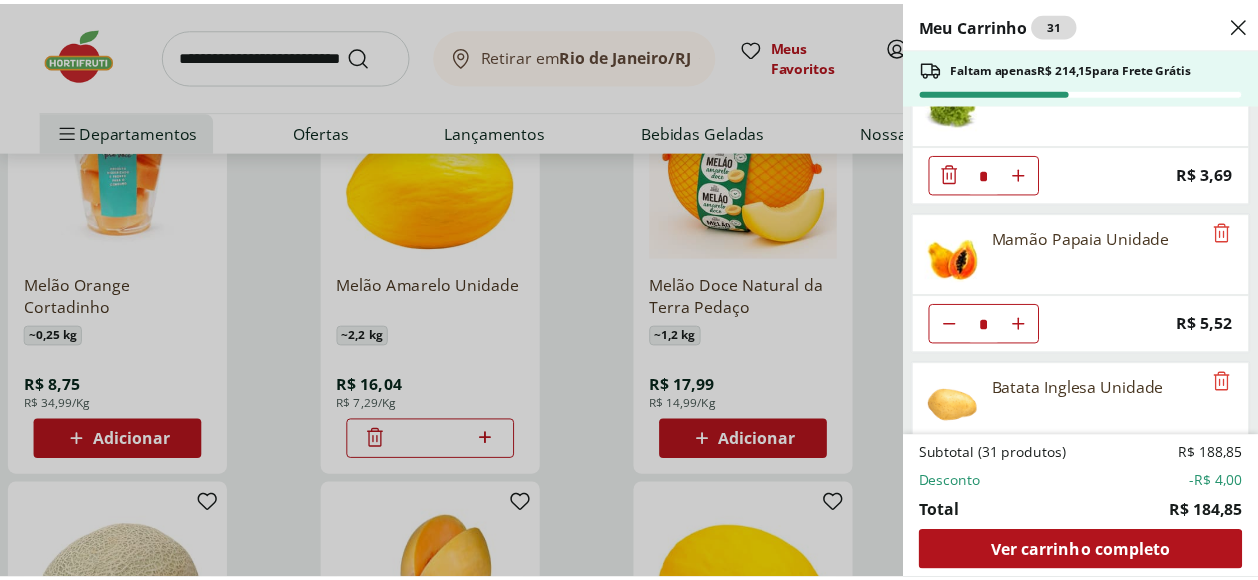 scroll, scrollTop: 0, scrollLeft: 0, axis: both 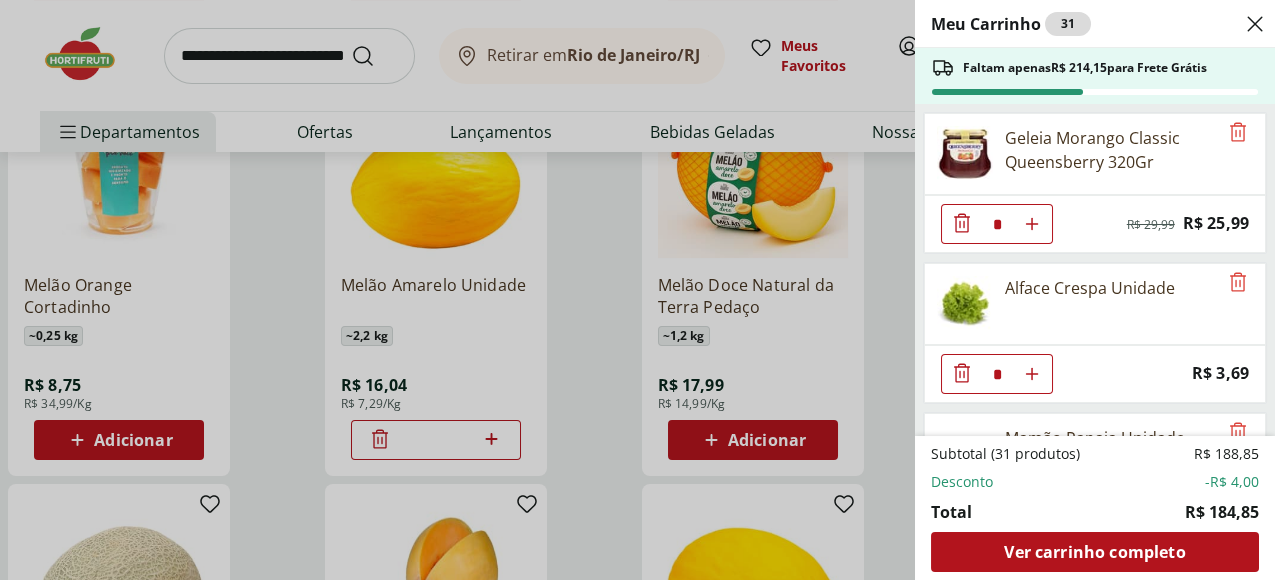 click on "Meu Carrinho 31 Faltam apenas  R$ 214,15  para Frete Grátis Geleia Morango Classic Queensberry 320Gr * Original price: R$ 29,99 Price: R$ 25,99 Alface Crespa Unidade * Price: R$ 3,69 Mamão Papaia Unidade * Price: R$ 5,52 Batata Inglesa Unidade * Price: R$ 0,80 Suco de Uva Integral Natural da Terra 1,5l * Price: R$ 26,99 Uva Preta sem Semente Natural da Terra 500g * Price: R$ 10,99 Melancia Pedaço * Price: R$ 17,97 Batata Baroa Amarela Unidade * Price: R$ 3,60 Ovo Caipira Vermelho Natural da Terra 10 unidades * Price: R$ 16,99 Aipim Unidade * Price: R$ 1,71 Maracujá Azedo Unidade * Price: R$ 4,40 Abóbora Moranga Pedaço * Price: R$ 5,99 Abacaxi Unidade * Price: R$ 11,99 Inhame Dedo Unidade * Price: R$ 0,81 Melão Amarelo Unidade * Price: R$ 16,04 Subtotal (31 produtos) R$ 188,85 Desconto -R$ 4,00 Total R$ 184,85 Ver carrinho completo" at bounding box center [637, 290] 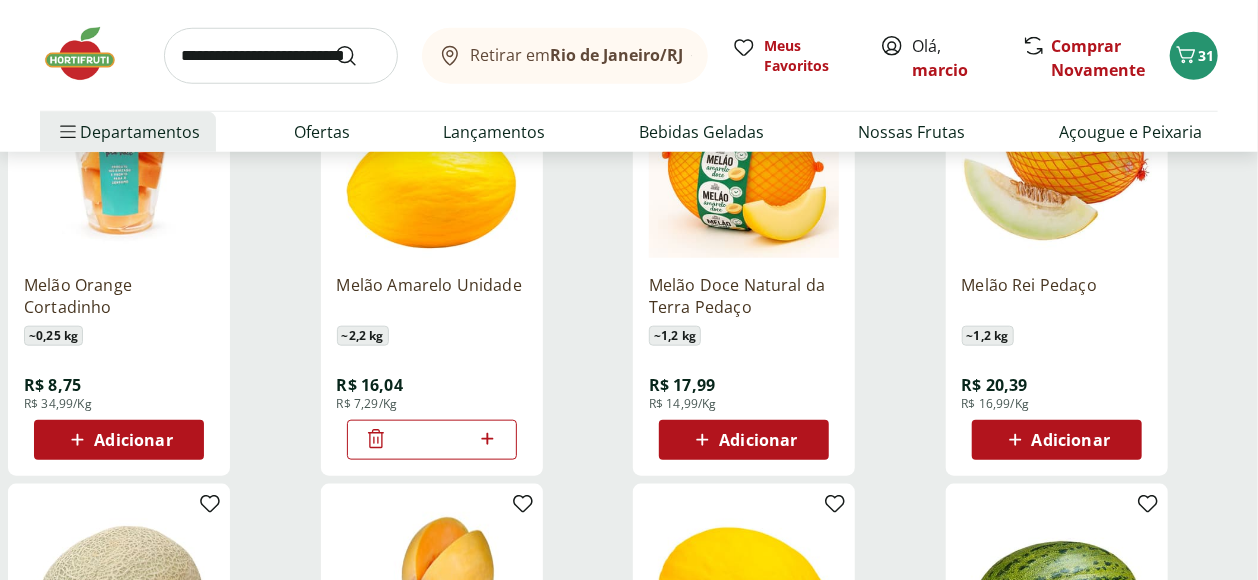 click at bounding box center [281, 56] 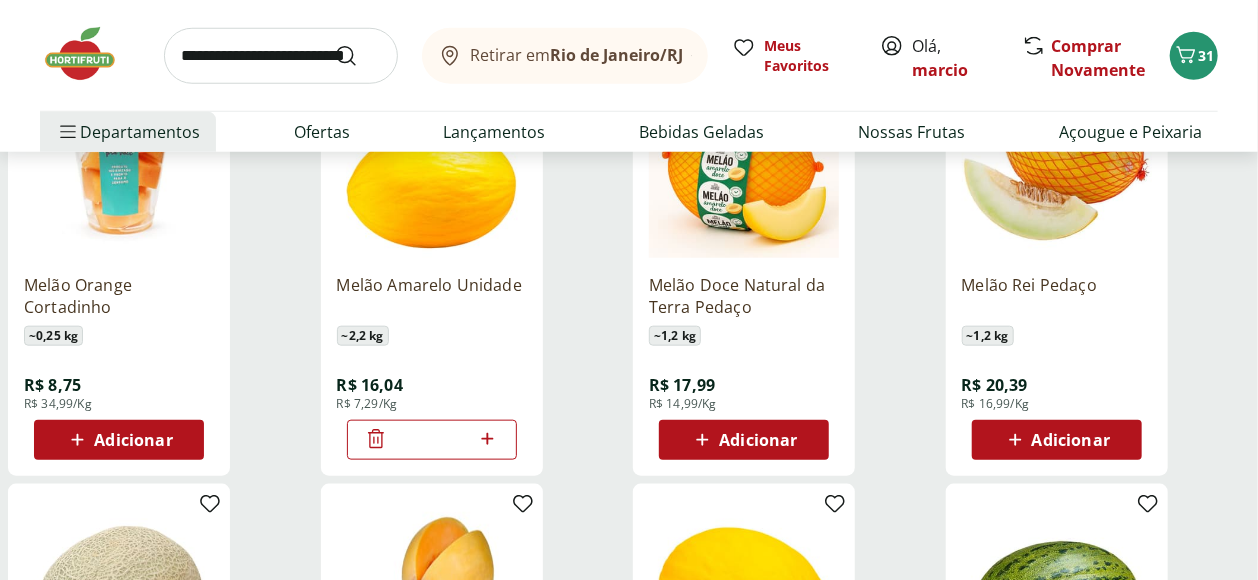 click at bounding box center (90, 54) 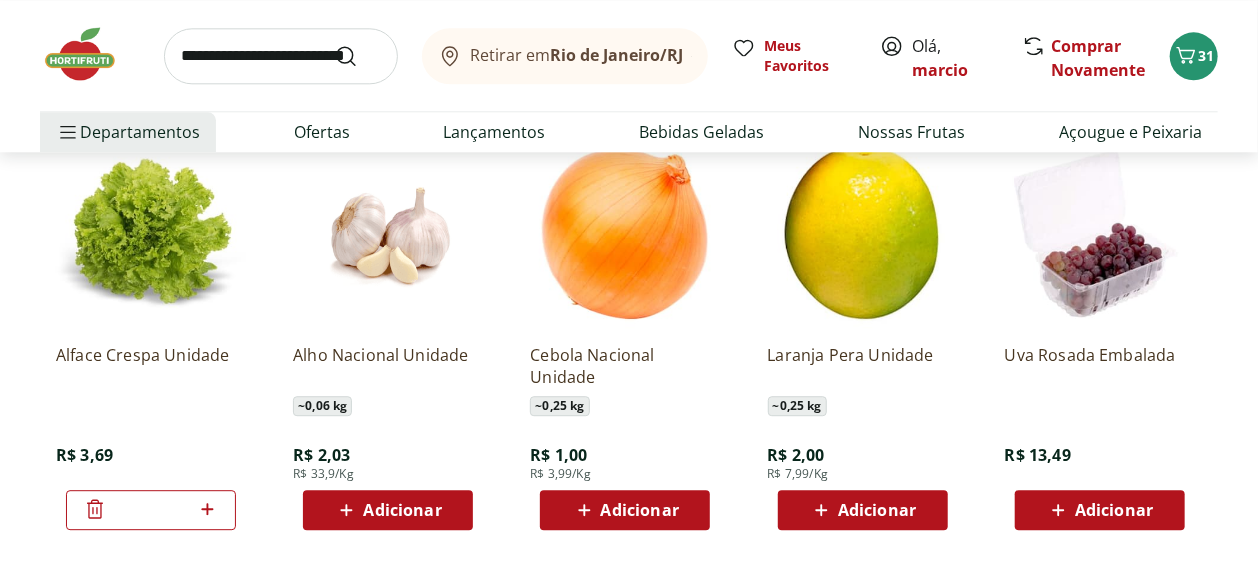 scroll, scrollTop: 2222, scrollLeft: 0, axis: vertical 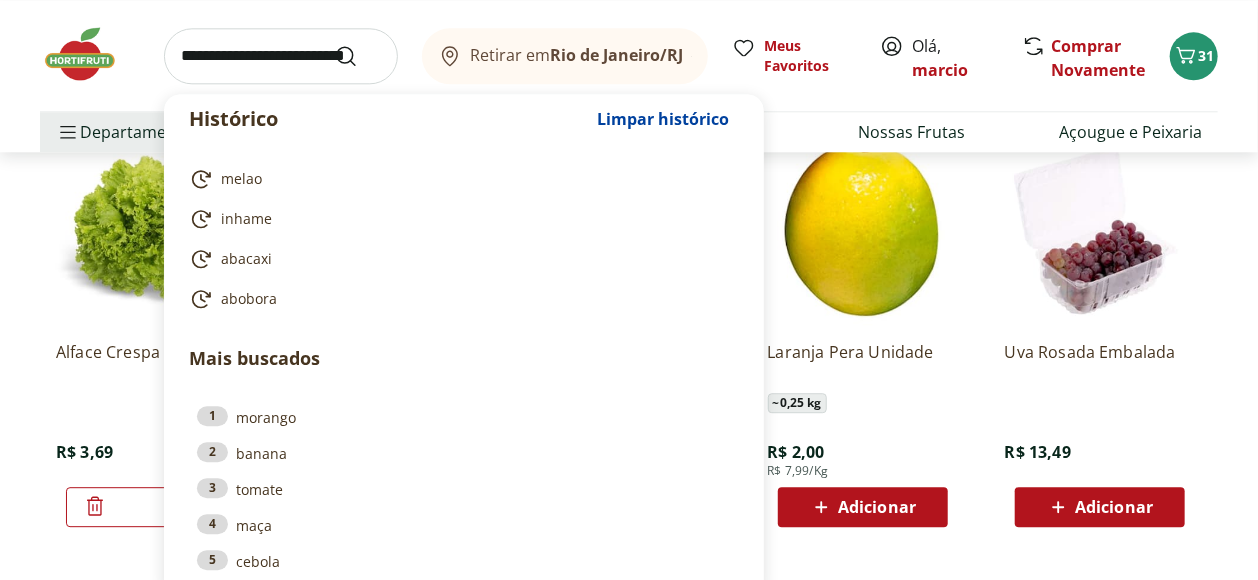 click at bounding box center (281, 56) 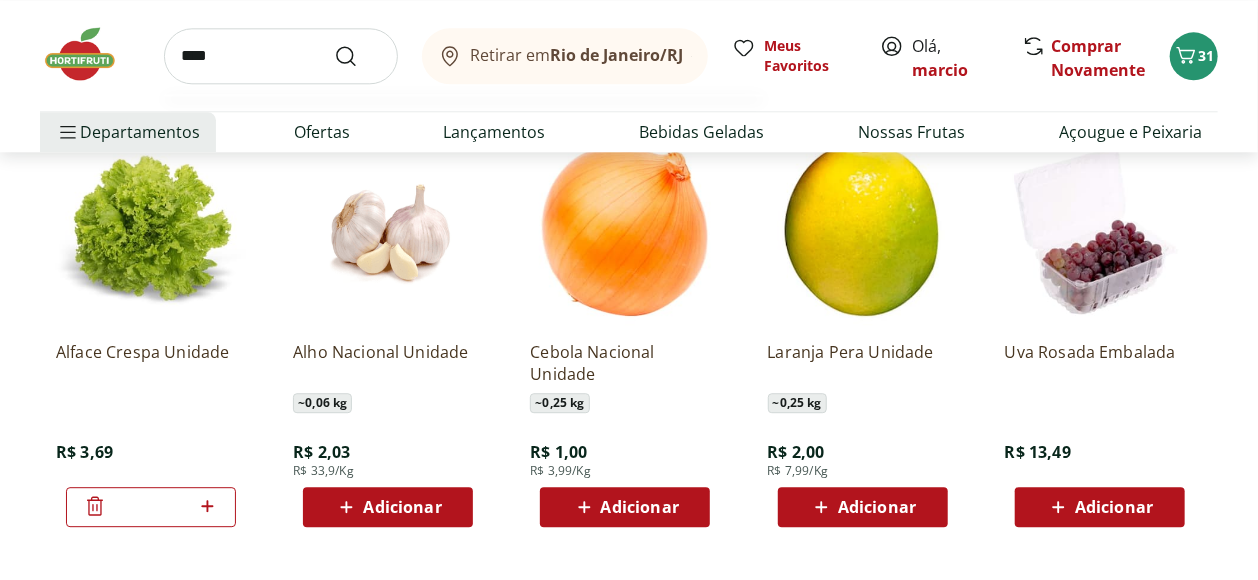 type on "****" 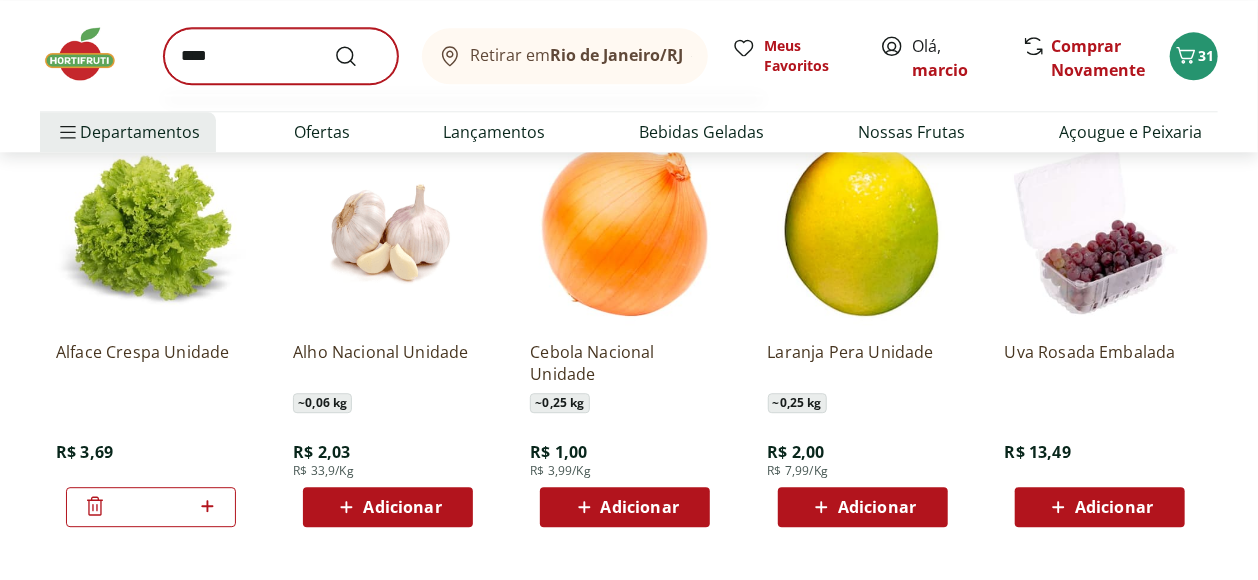 scroll, scrollTop: 0, scrollLeft: 0, axis: both 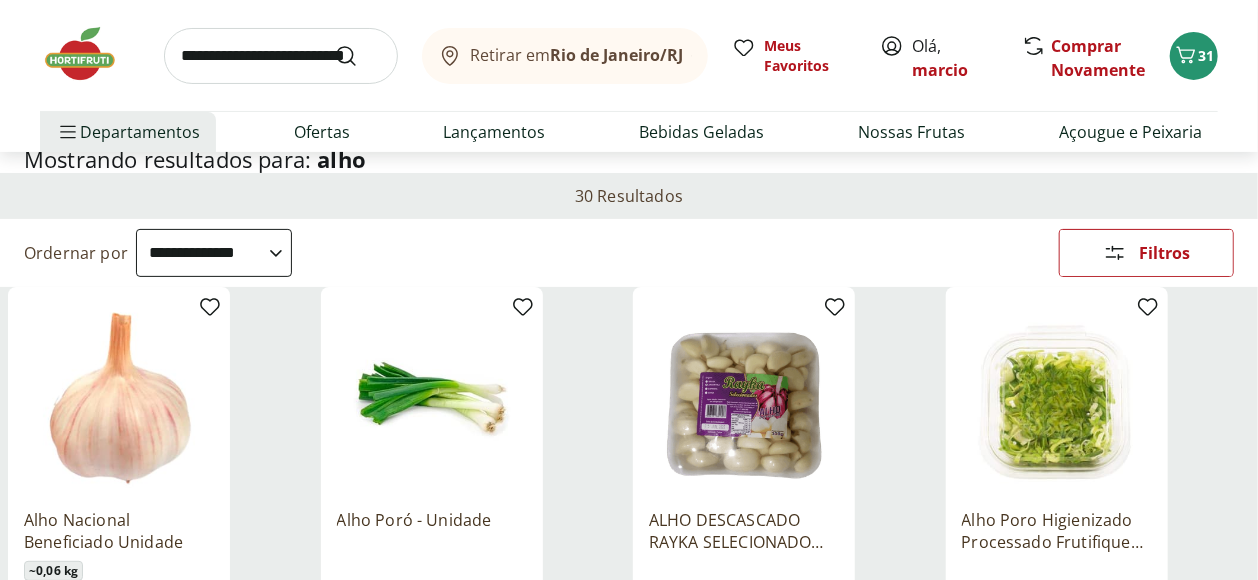 click on "**********" at bounding box center [214, 253] 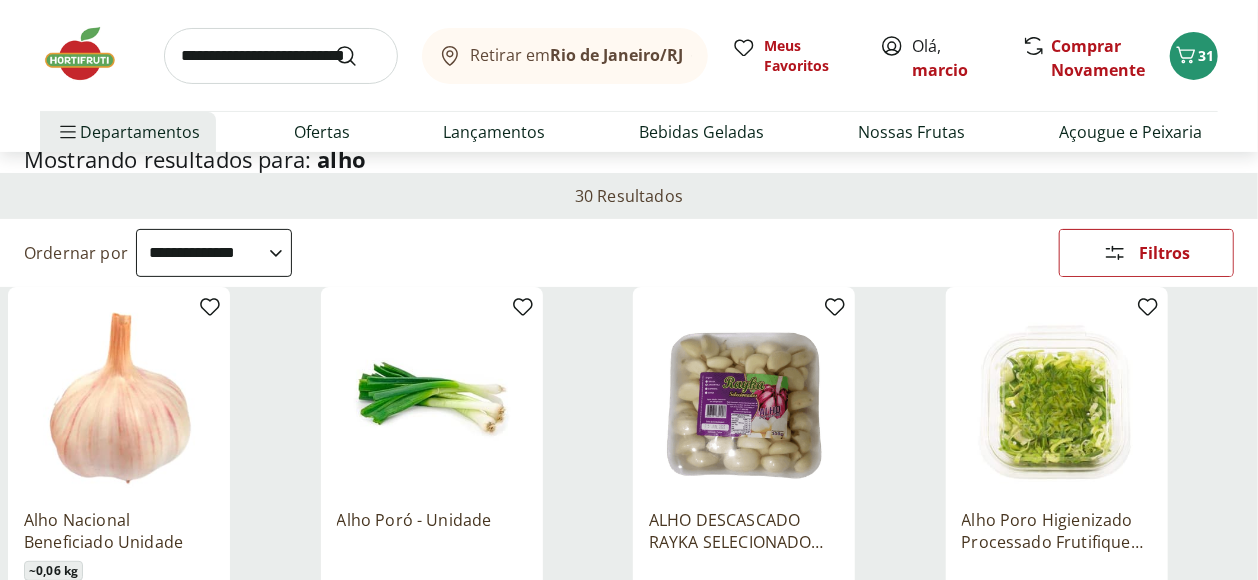 scroll, scrollTop: 0, scrollLeft: 0, axis: both 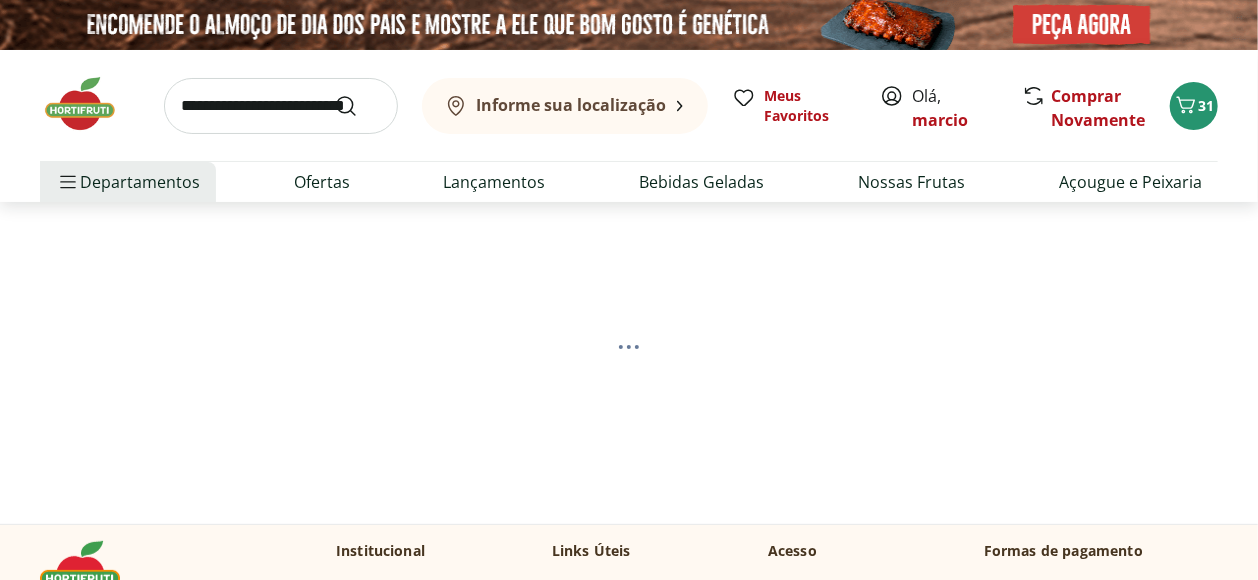 select on "*********" 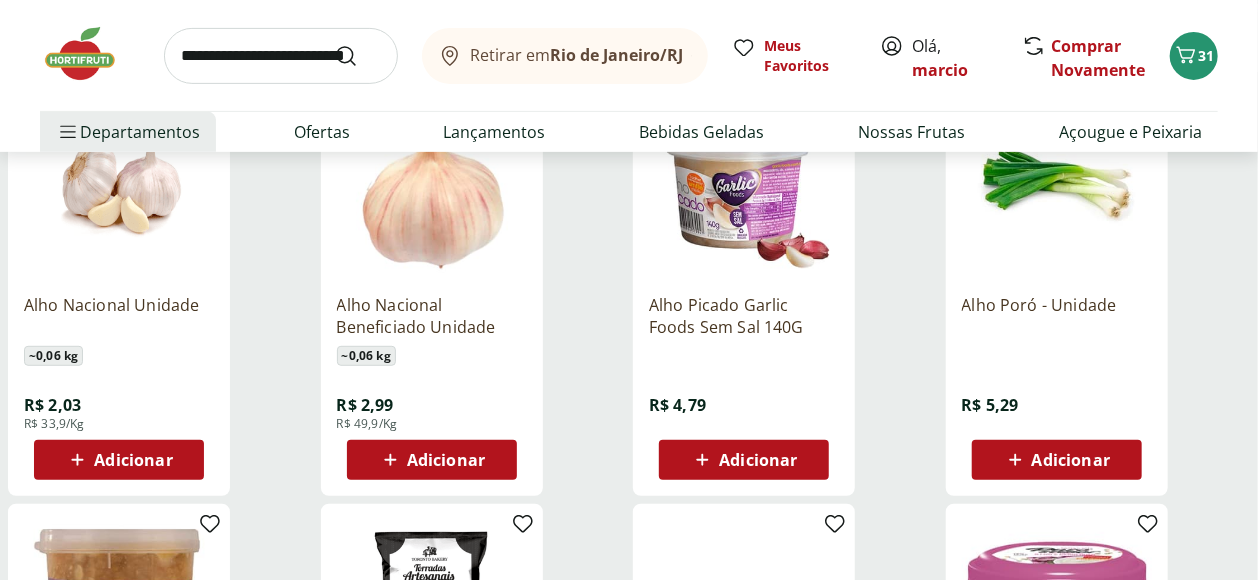 scroll, scrollTop: 333, scrollLeft: 0, axis: vertical 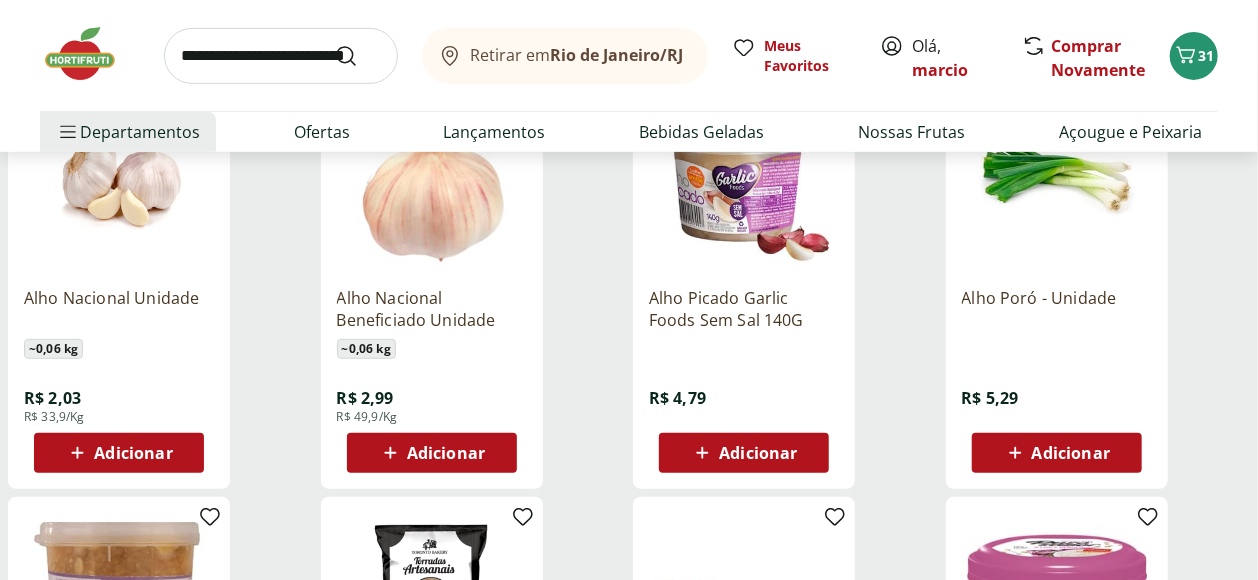 click on "Adicionar" at bounding box center (133, 453) 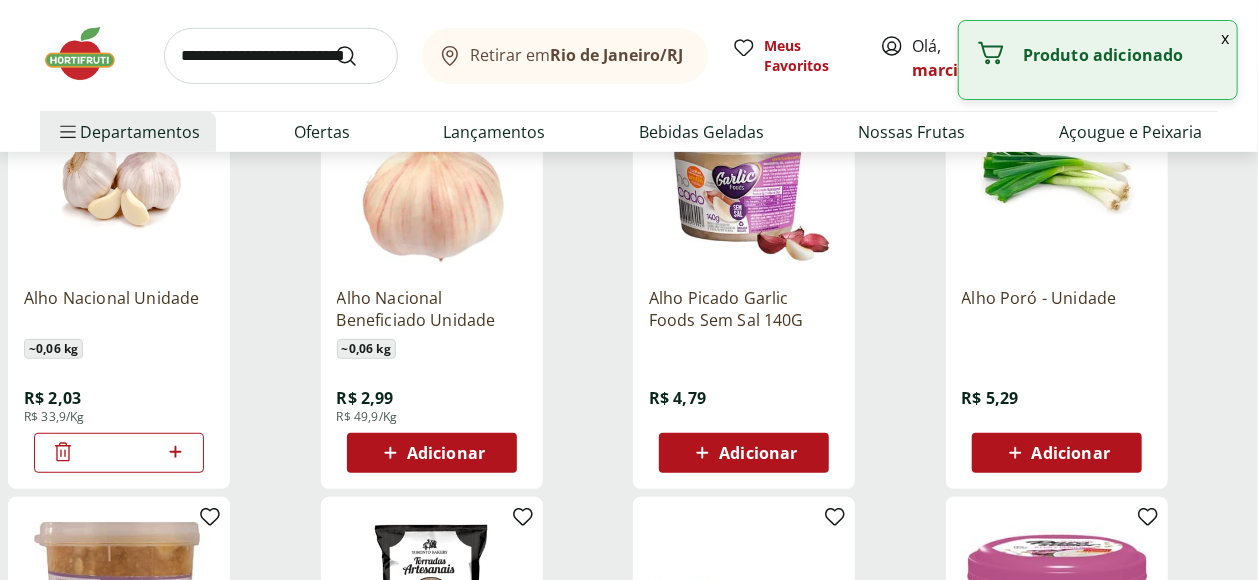 click at bounding box center [281, 56] 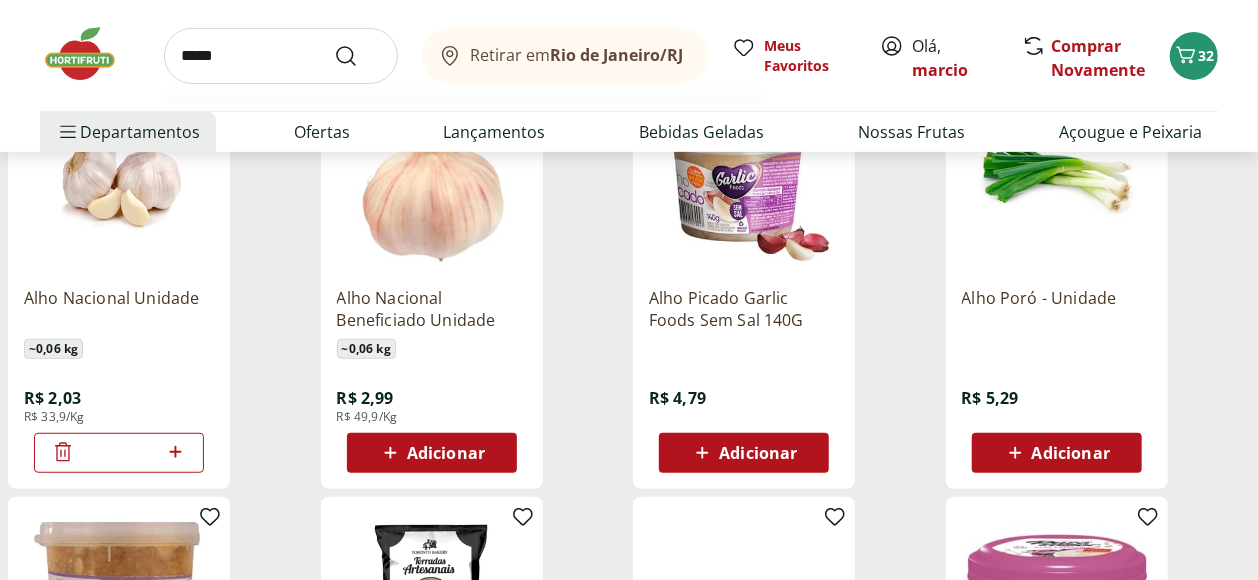 type on "******" 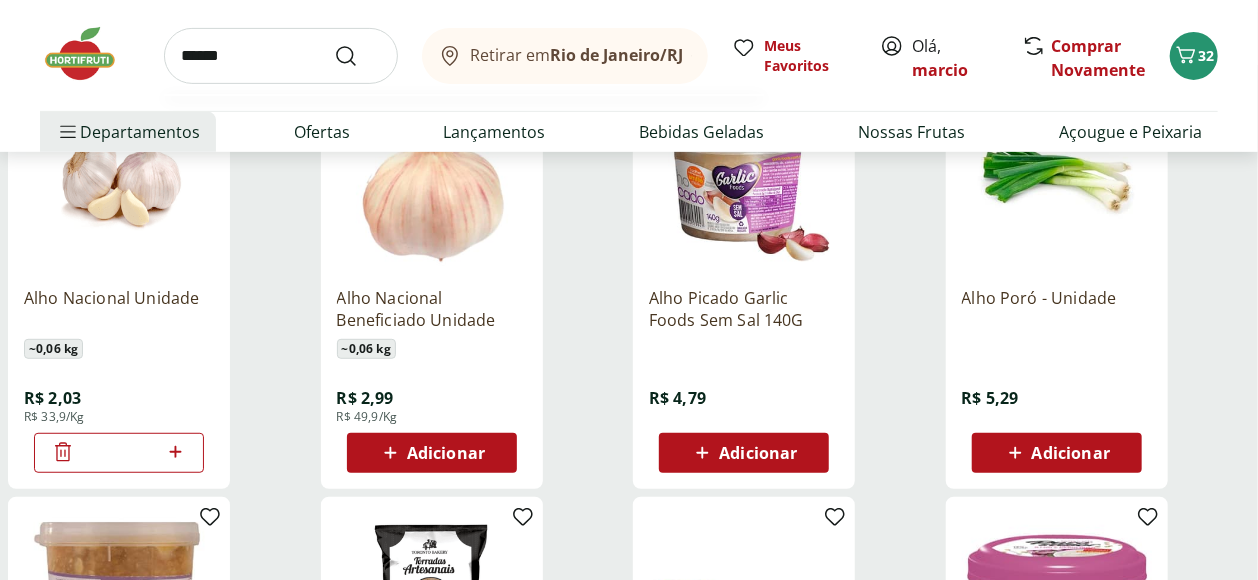 click at bounding box center [358, 56] 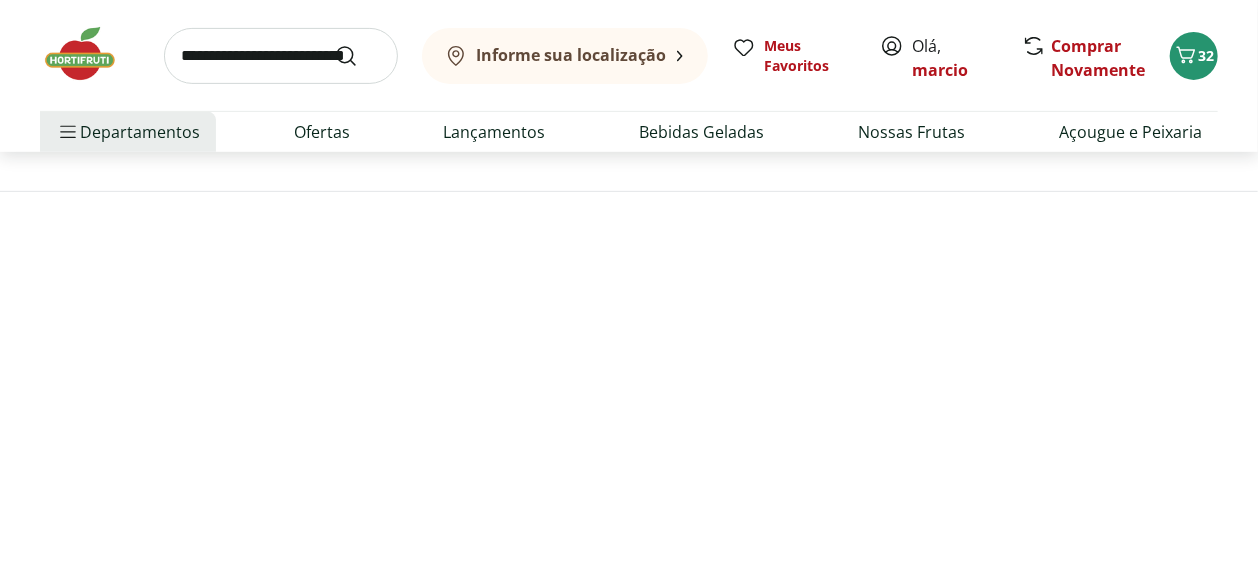 scroll, scrollTop: 0, scrollLeft: 0, axis: both 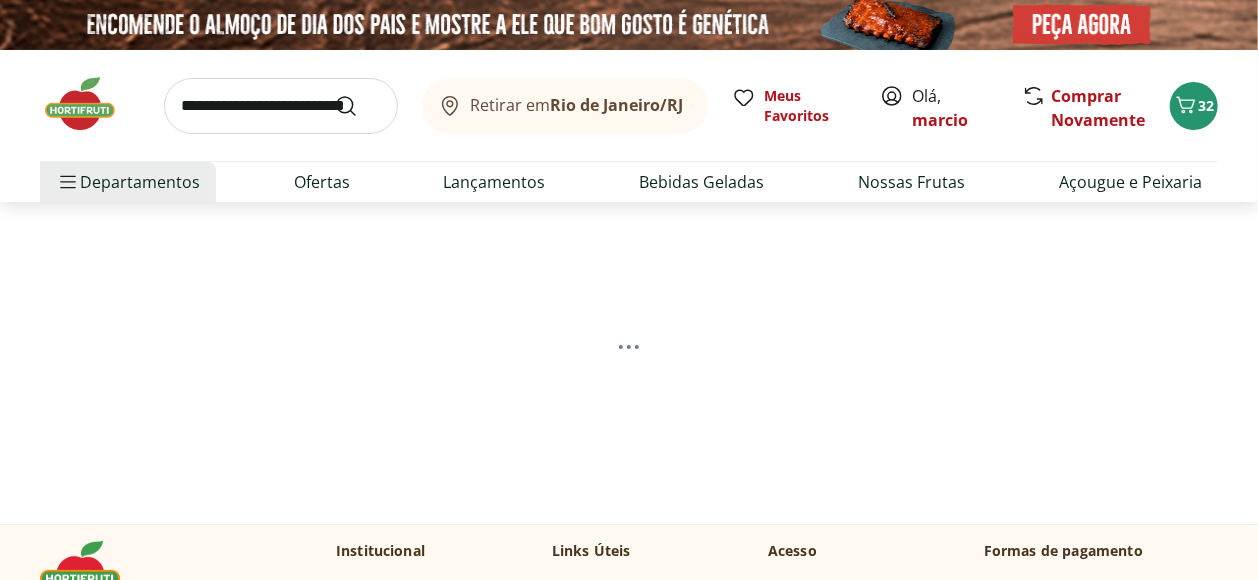select on "**********" 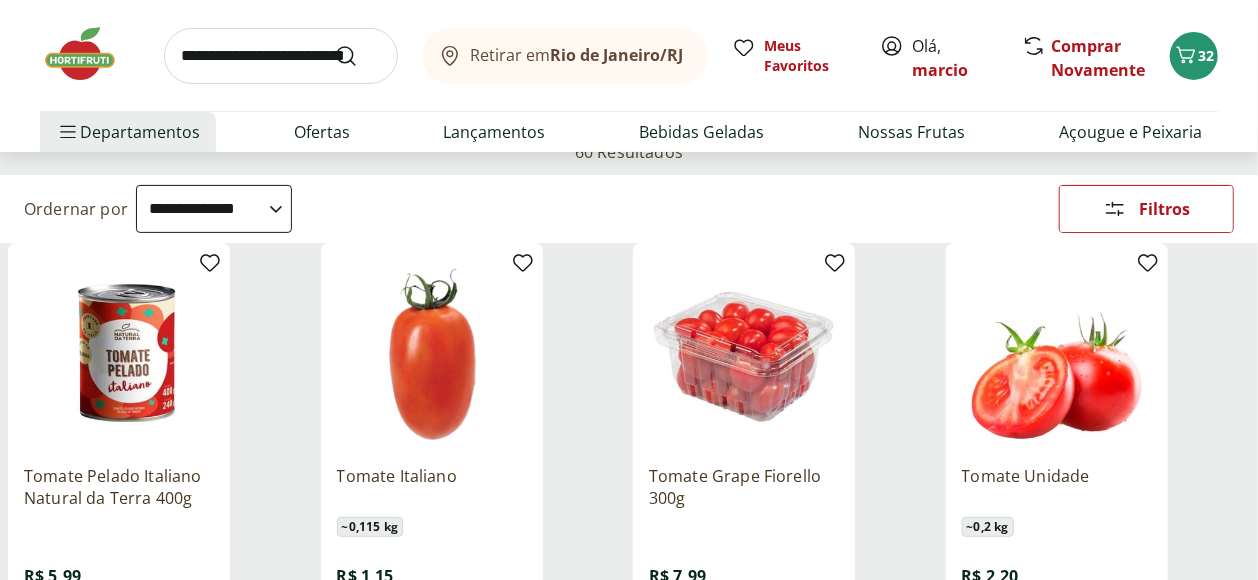 scroll, scrollTop: 111, scrollLeft: 0, axis: vertical 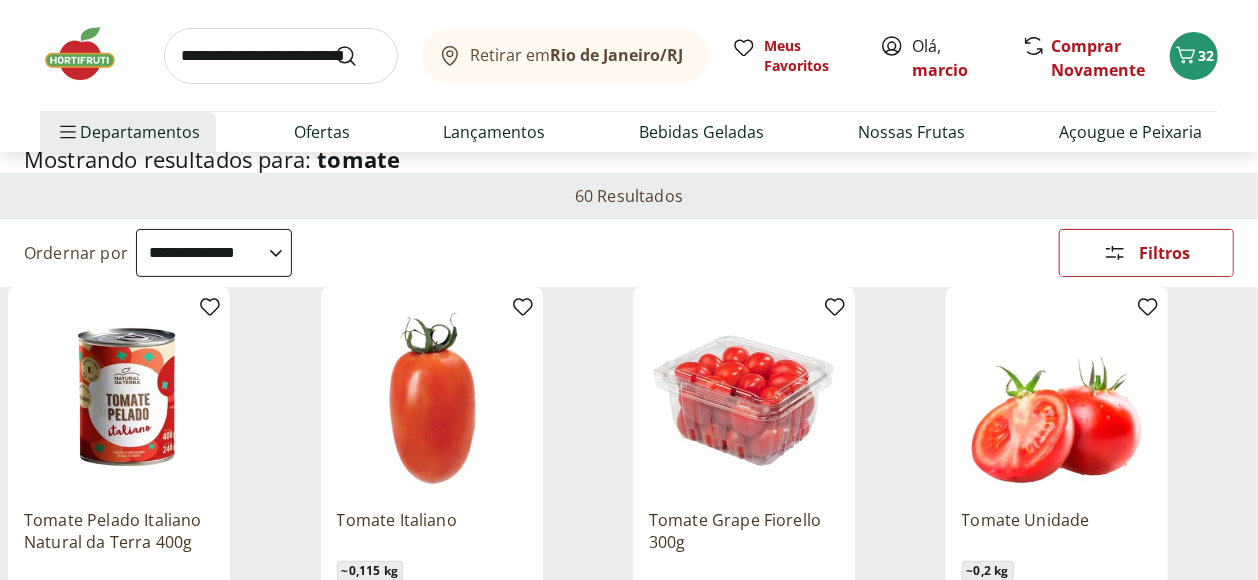 click on "**********" at bounding box center [214, 253] 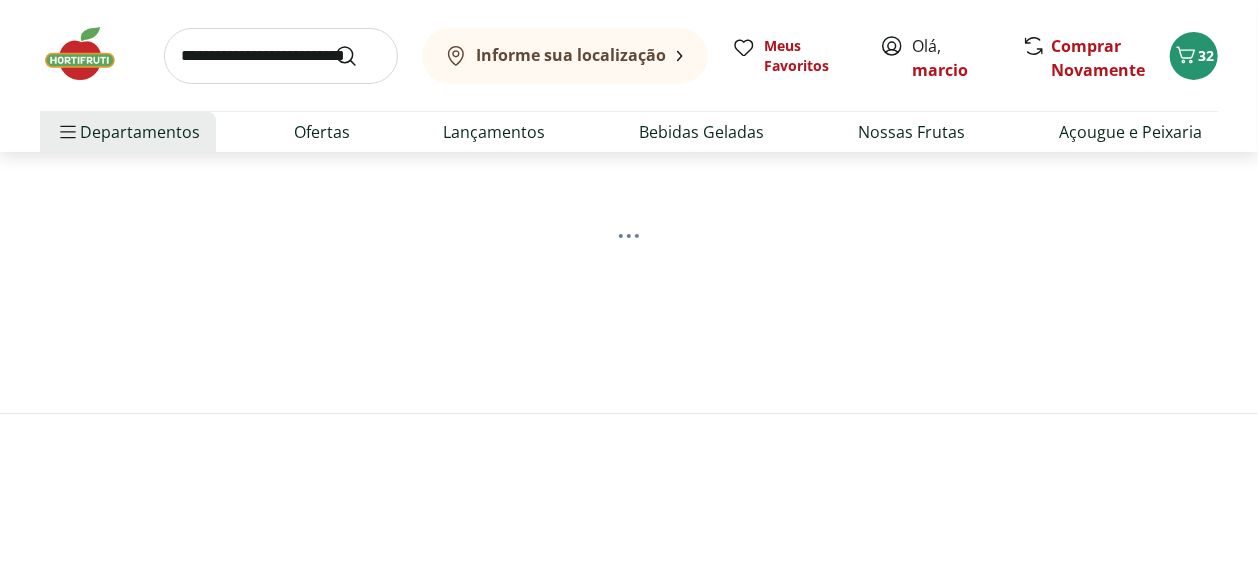 scroll, scrollTop: 0, scrollLeft: 0, axis: both 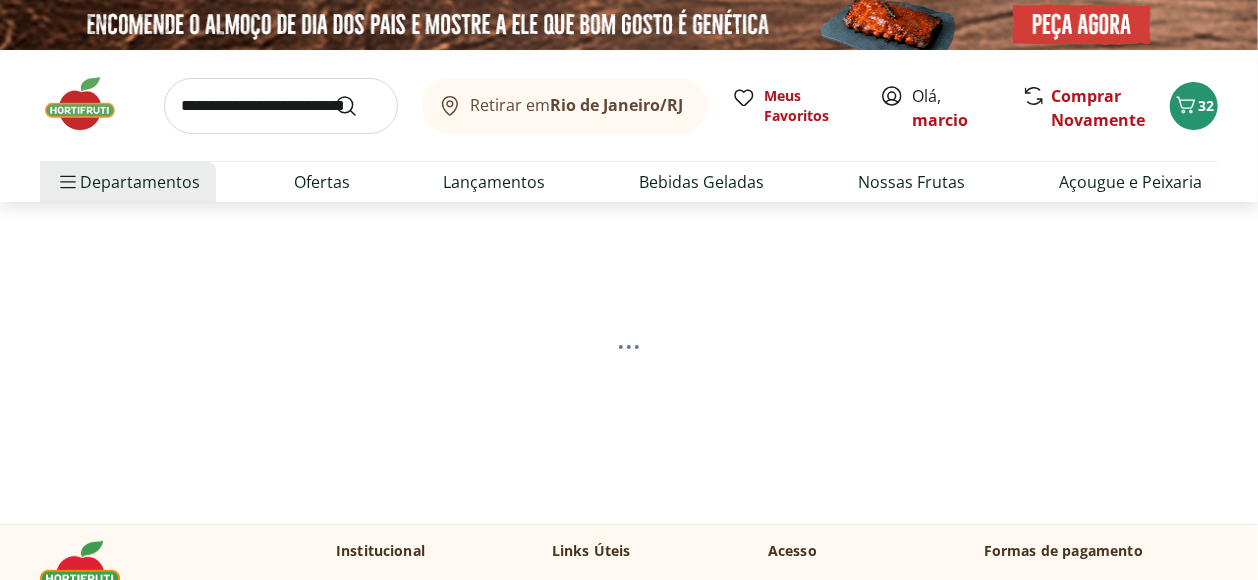 select on "*********" 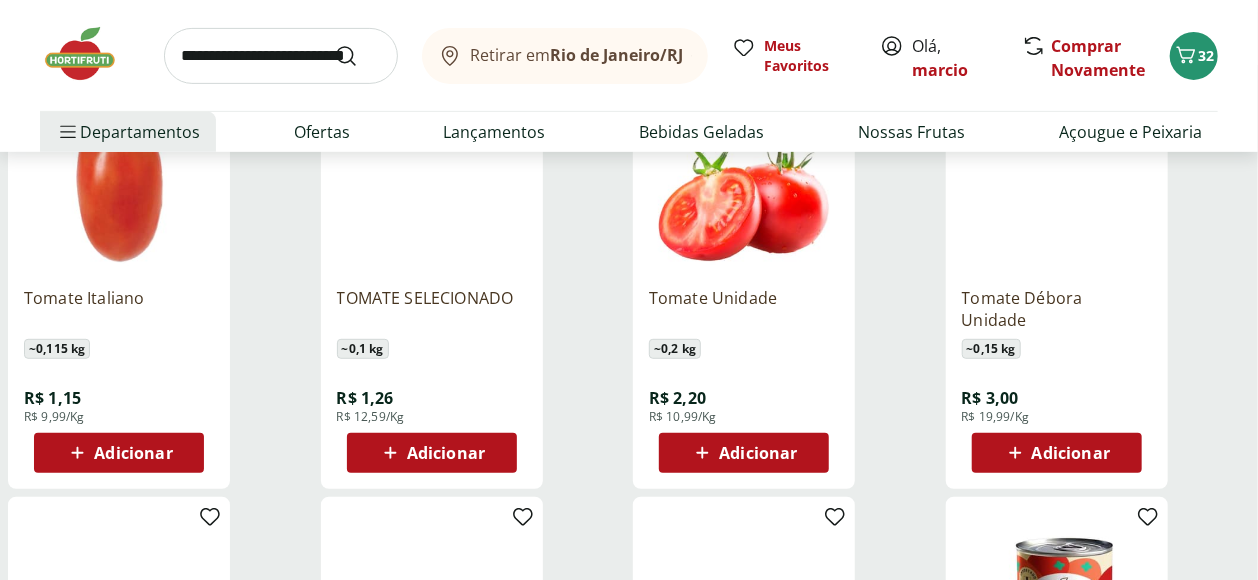 scroll, scrollTop: 333, scrollLeft: 0, axis: vertical 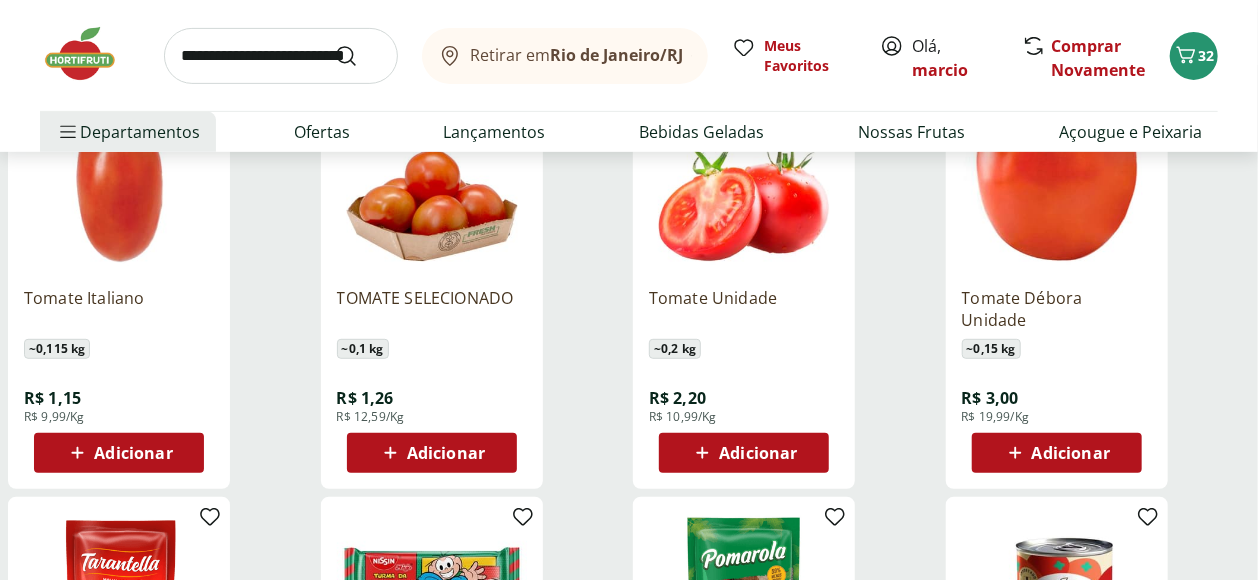 click on "Adicionar" at bounding box center (133, 453) 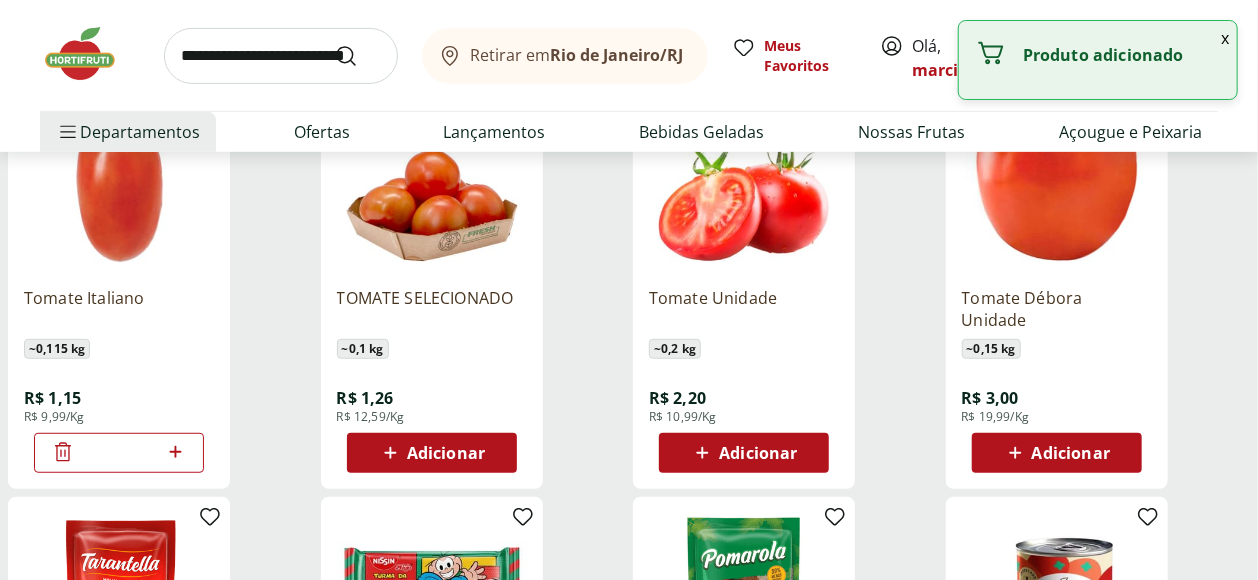 click 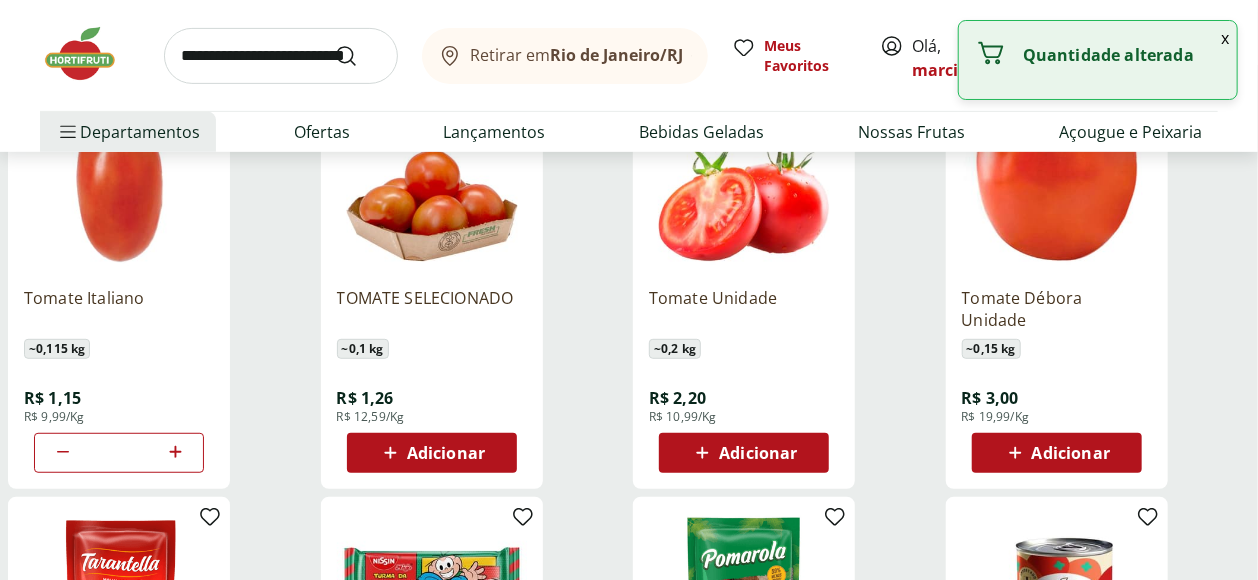 click 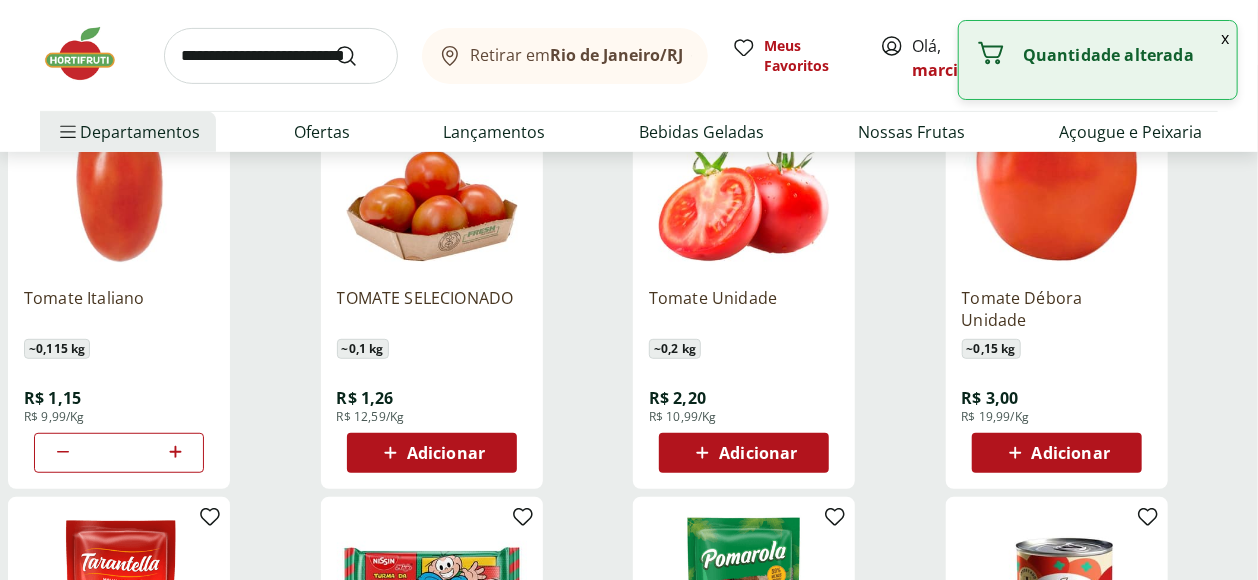 click 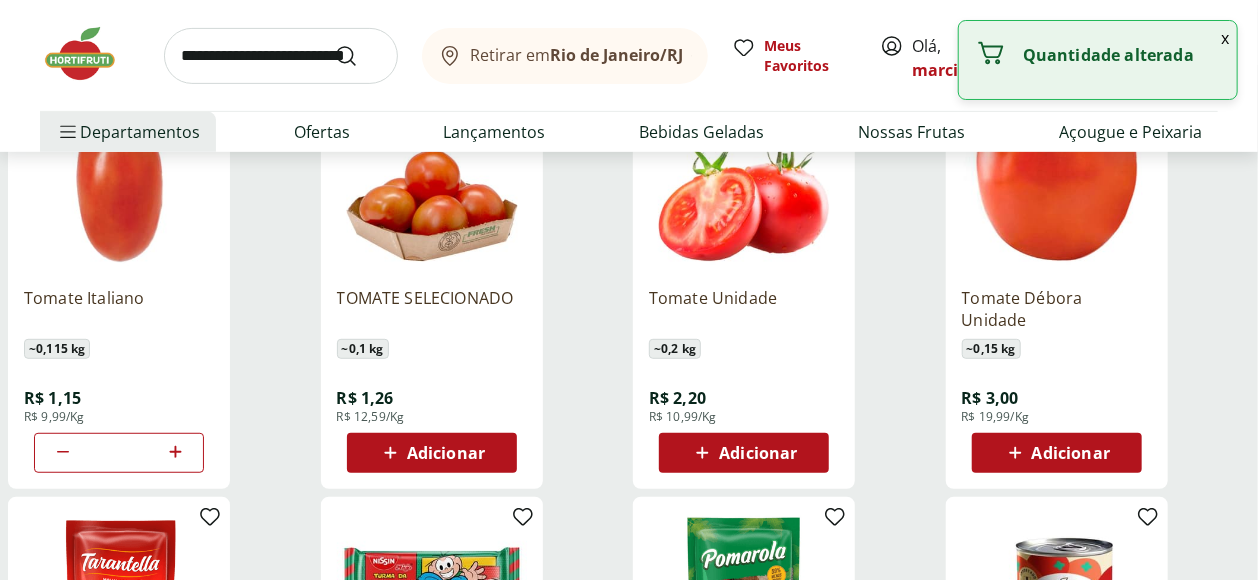 click 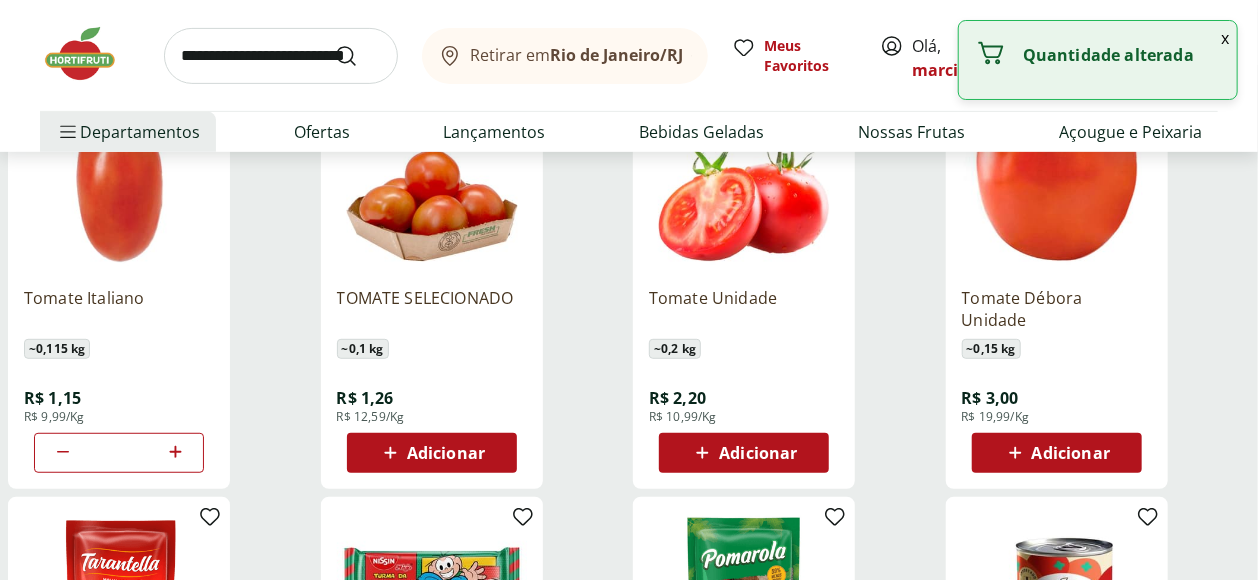 click 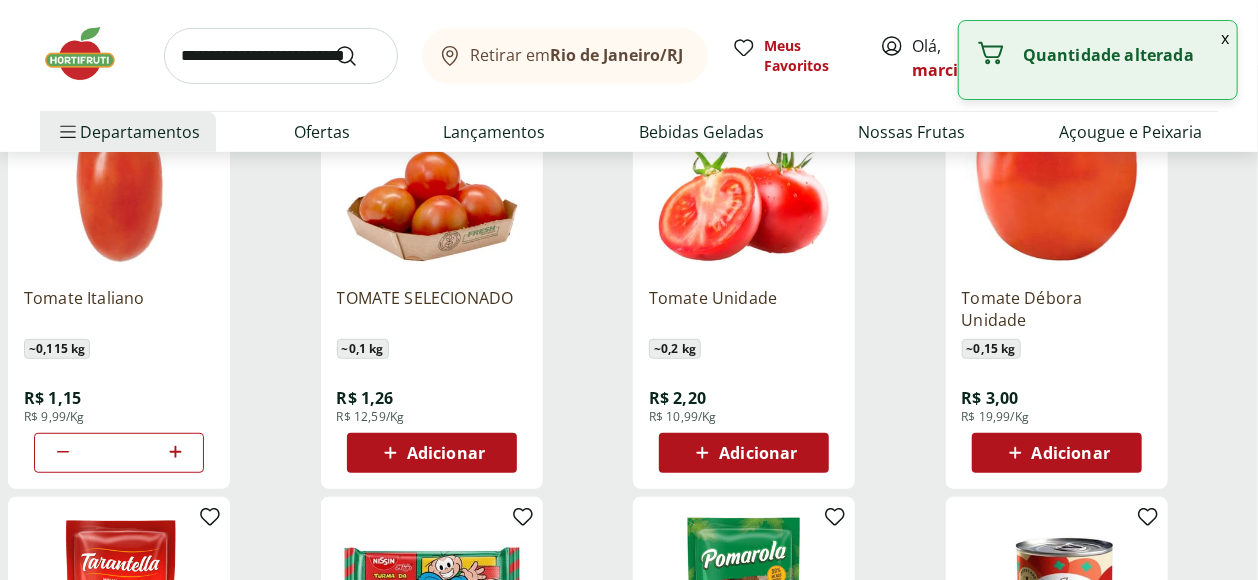 click 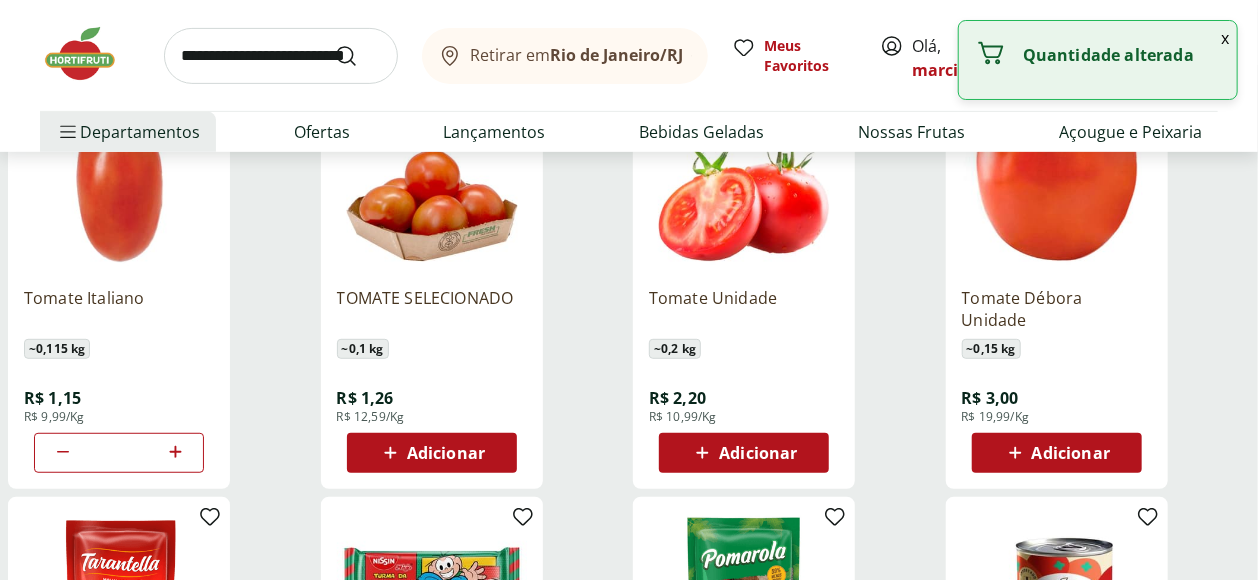 type on "**" 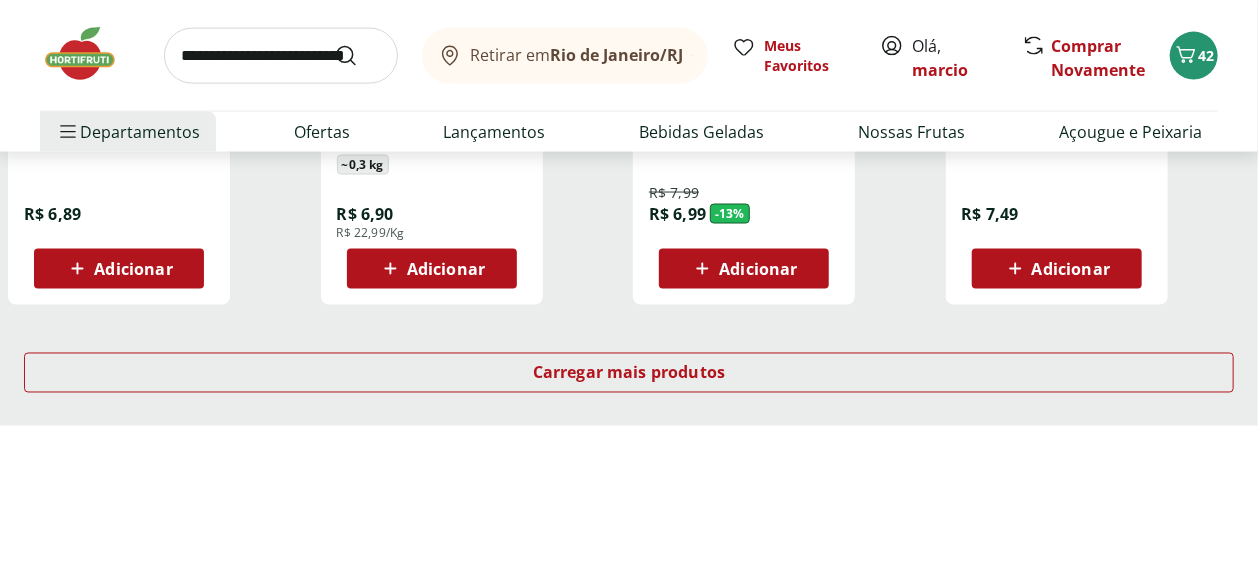 scroll, scrollTop: 1444, scrollLeft: 0, axis: vertical 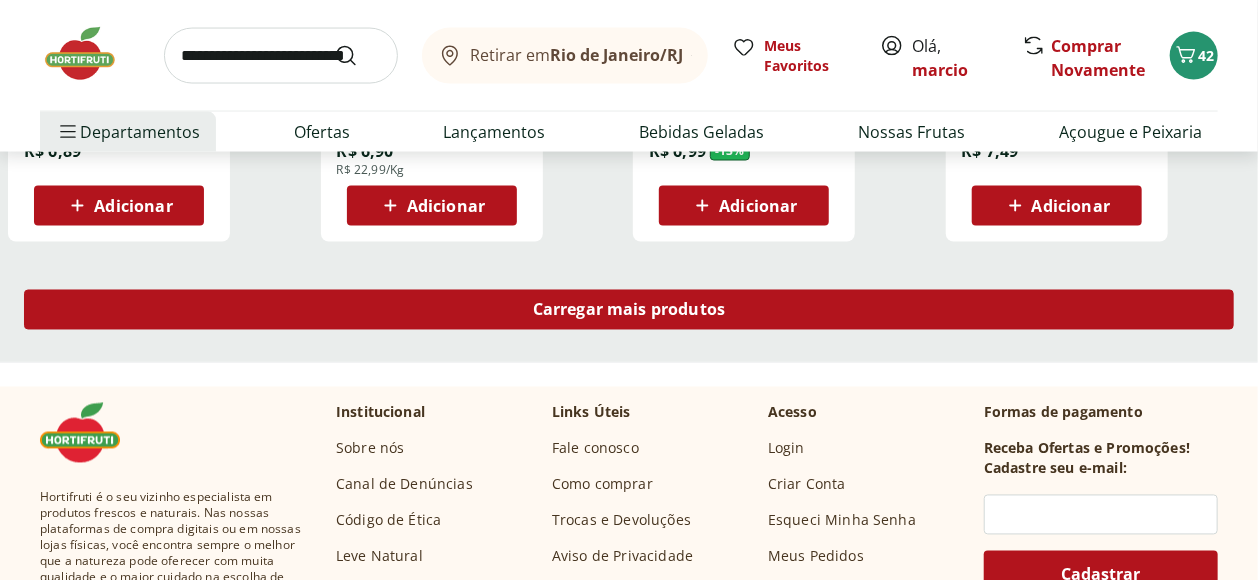 click on "Carregar mais produtos" at bounding box center [629, 310] 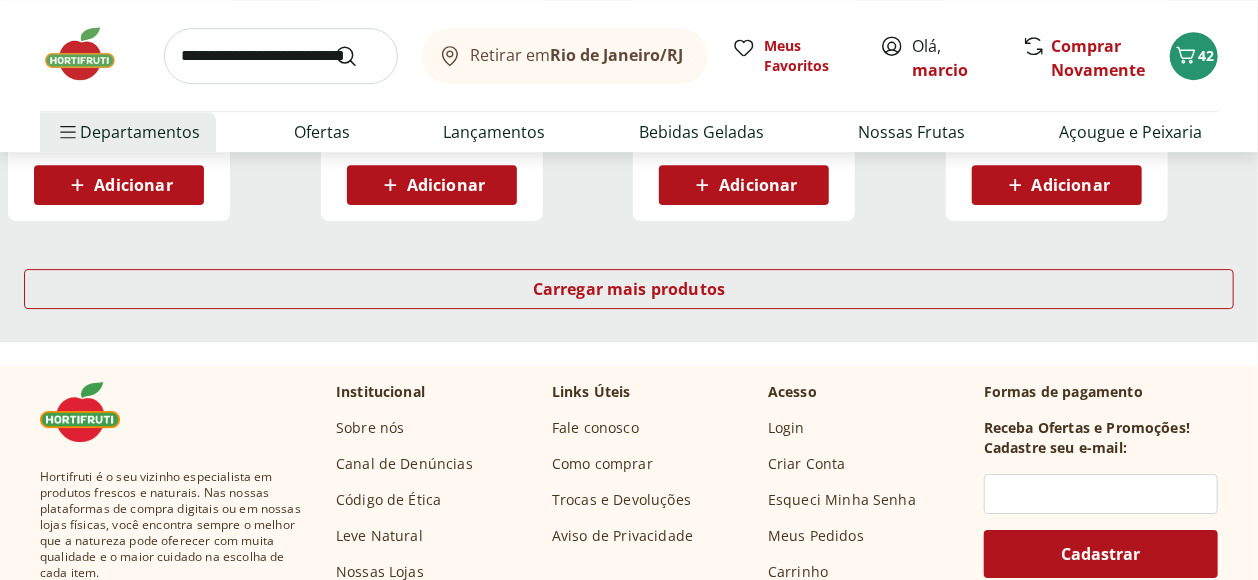 scroll, scrollTop: 2778, scrollLeft: 0, axis: vertical 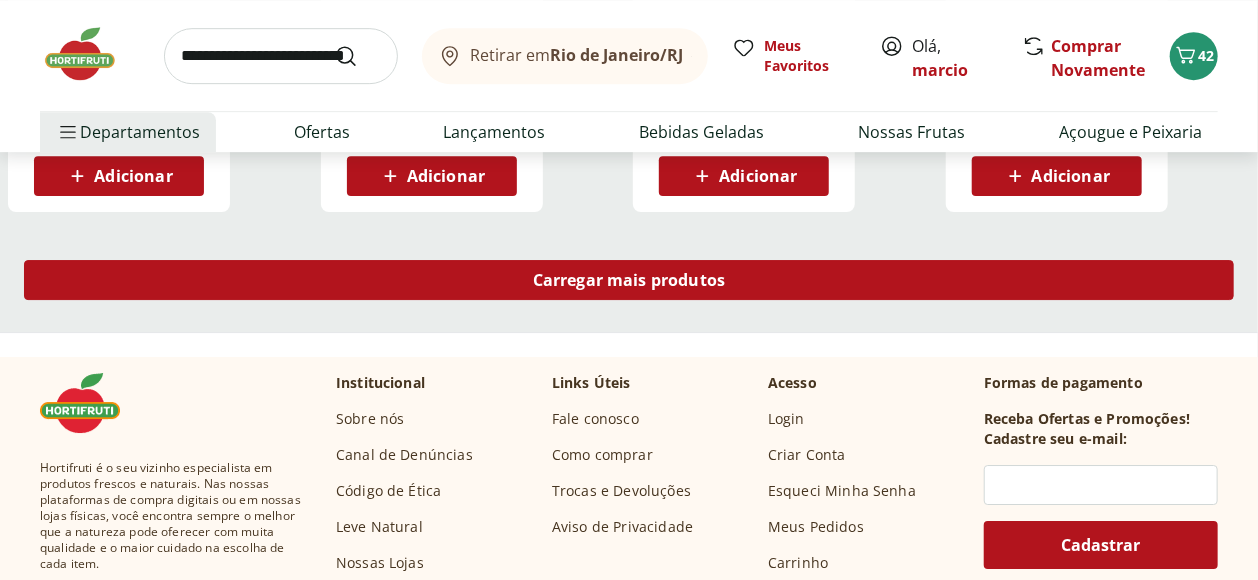 click on "Carregar mais produtos" at bounding box center [629, 280] 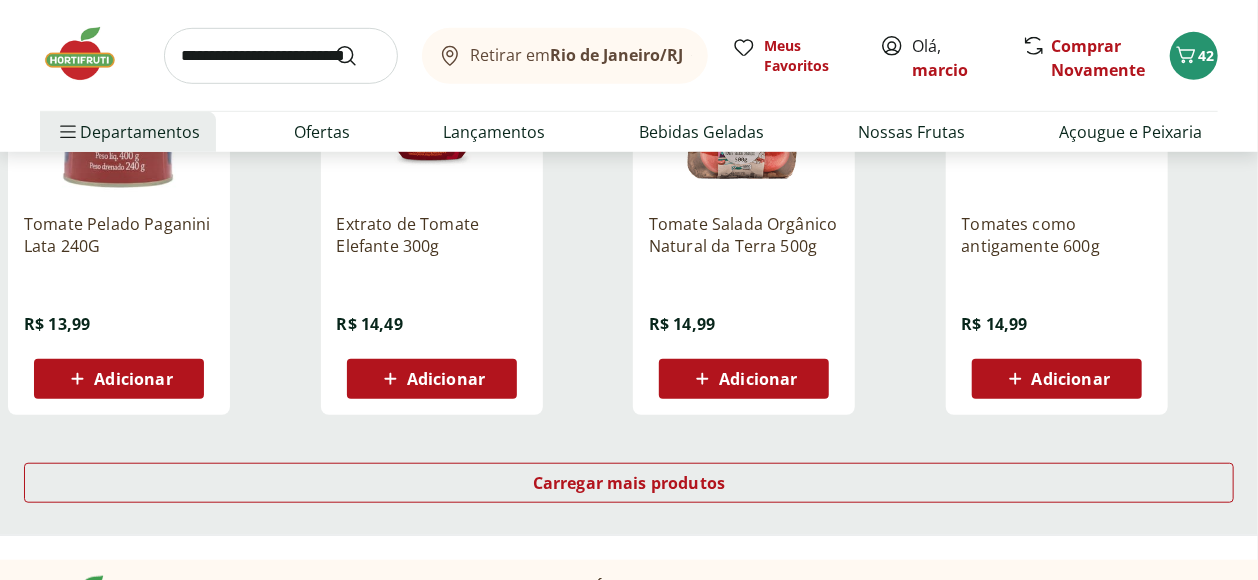 scroll, scrollTop: 4111, scrollLeft: 0, axis: vertical 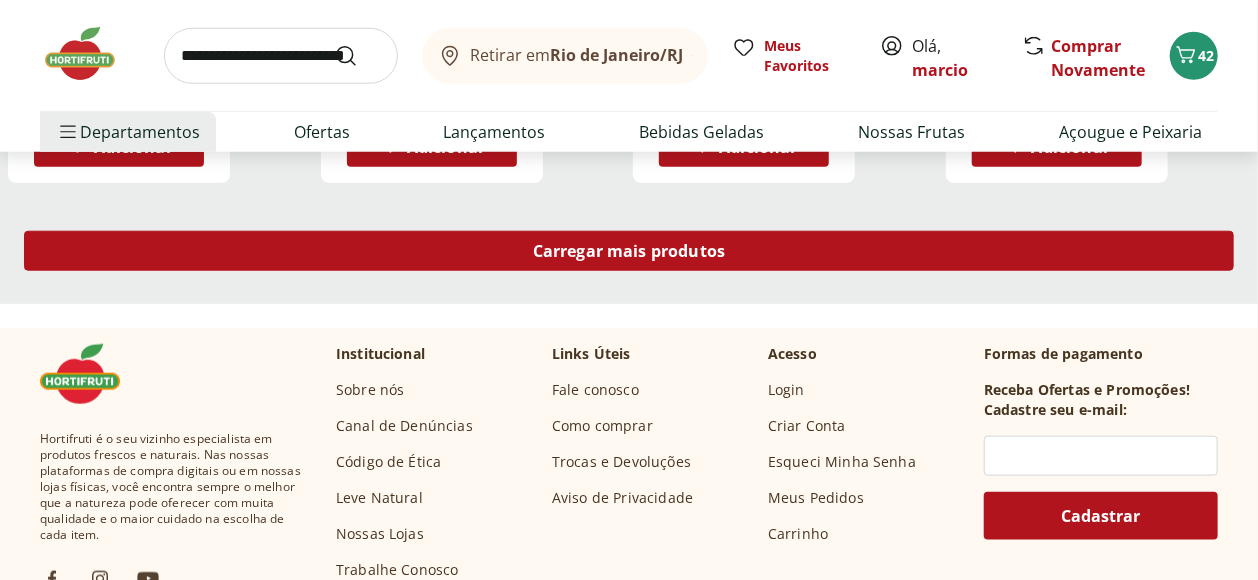 click on "Carregar mais produtos" at bounding box center [629, 251] 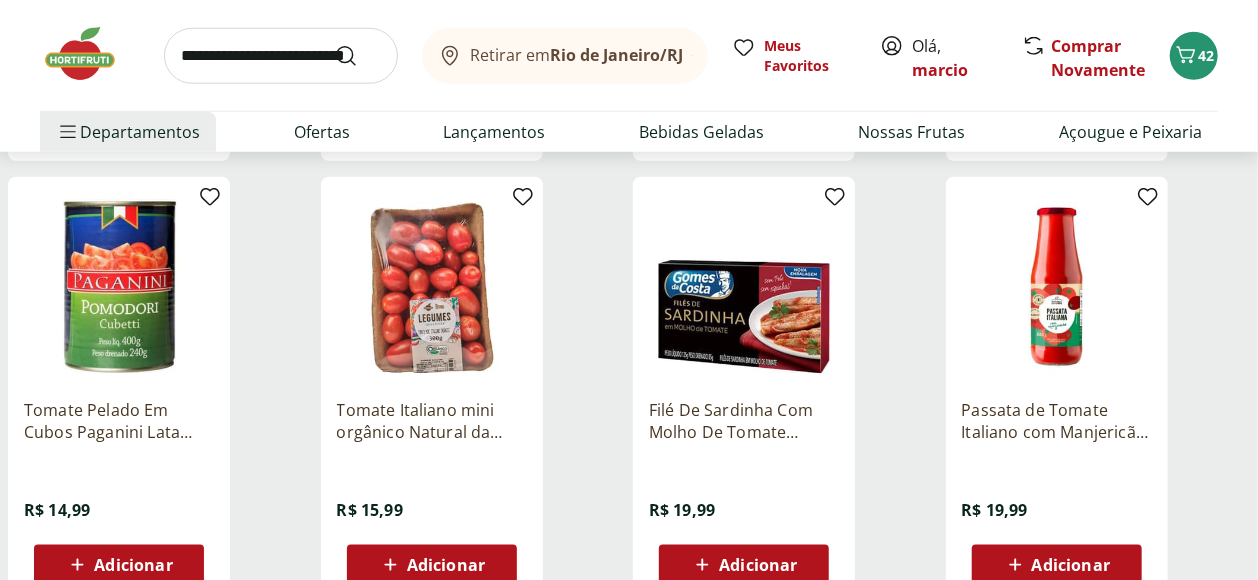 scroll, scrollTop: 4111, scrollLeft: 0, axis: vertical 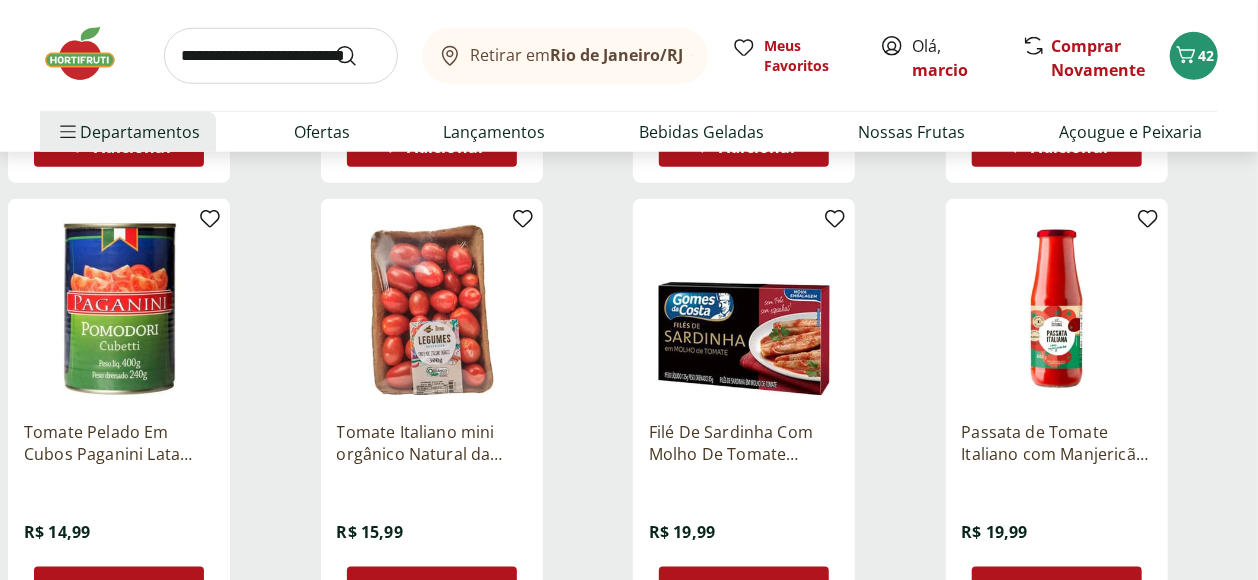 click at bounding box center [281, 56] 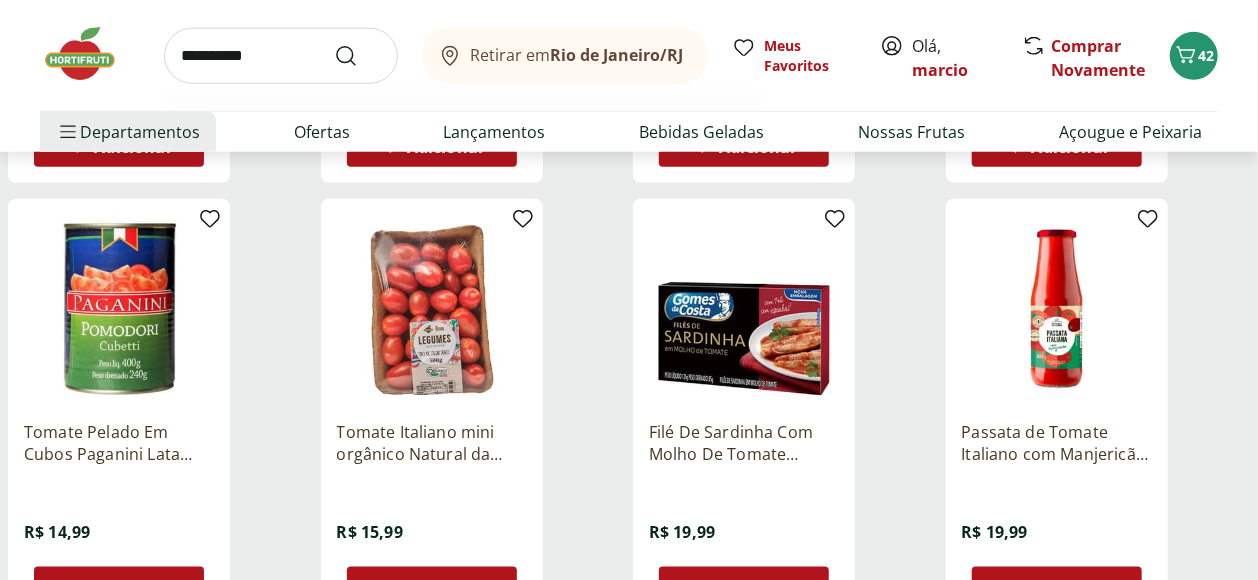 type on "**********" 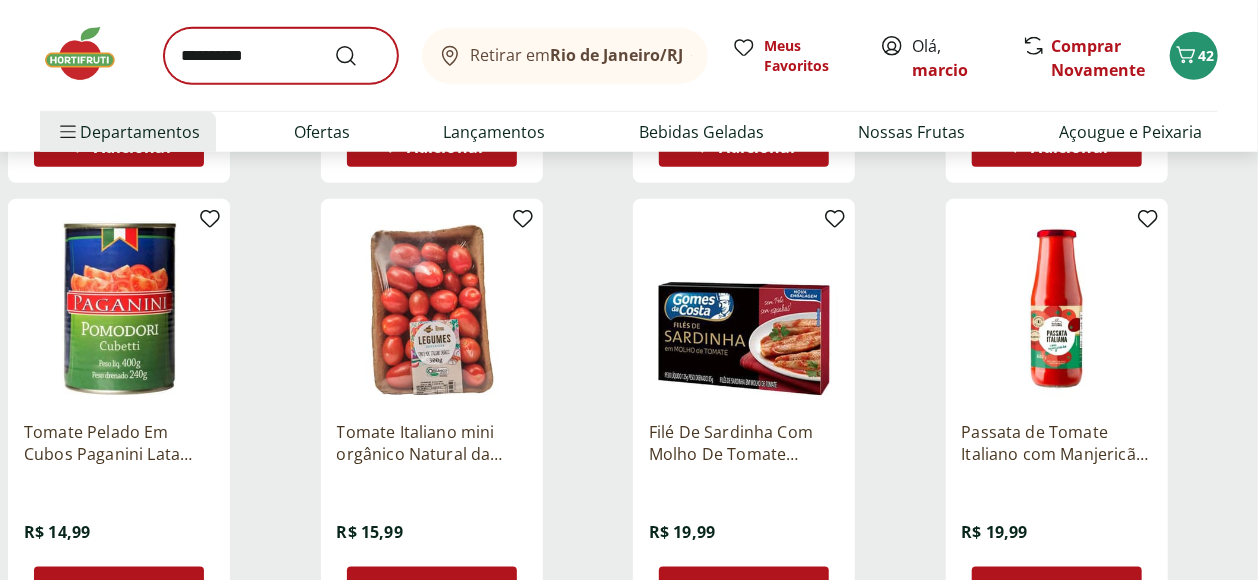scroll, scrollTop: 0, scrollLeft: 0, axis: both 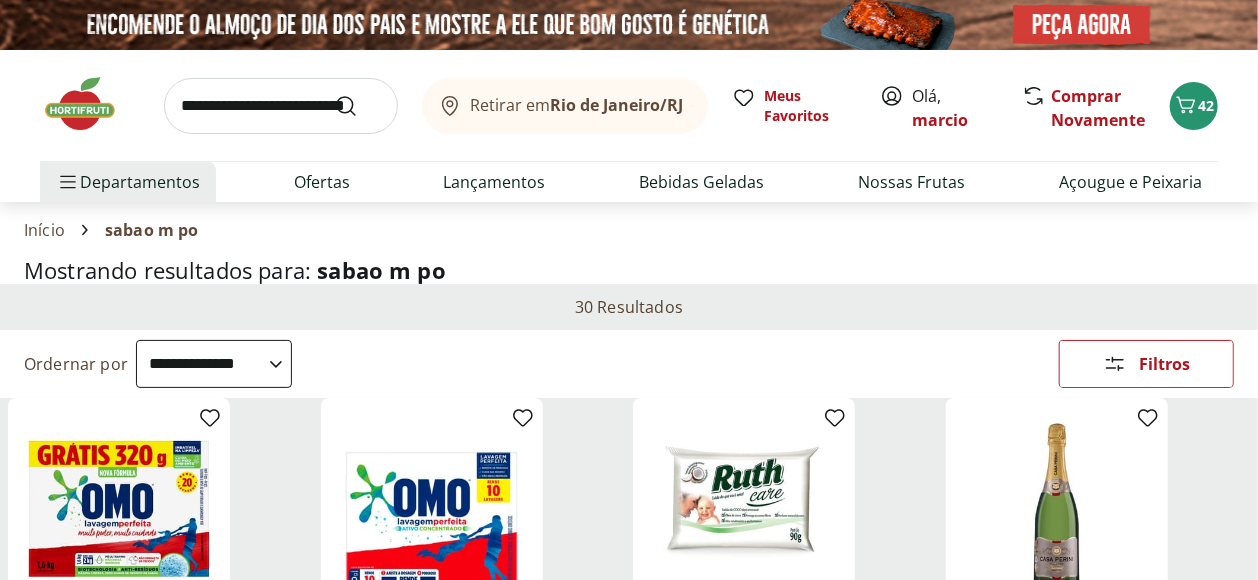click on "**********" at bounding box center [214, 364] 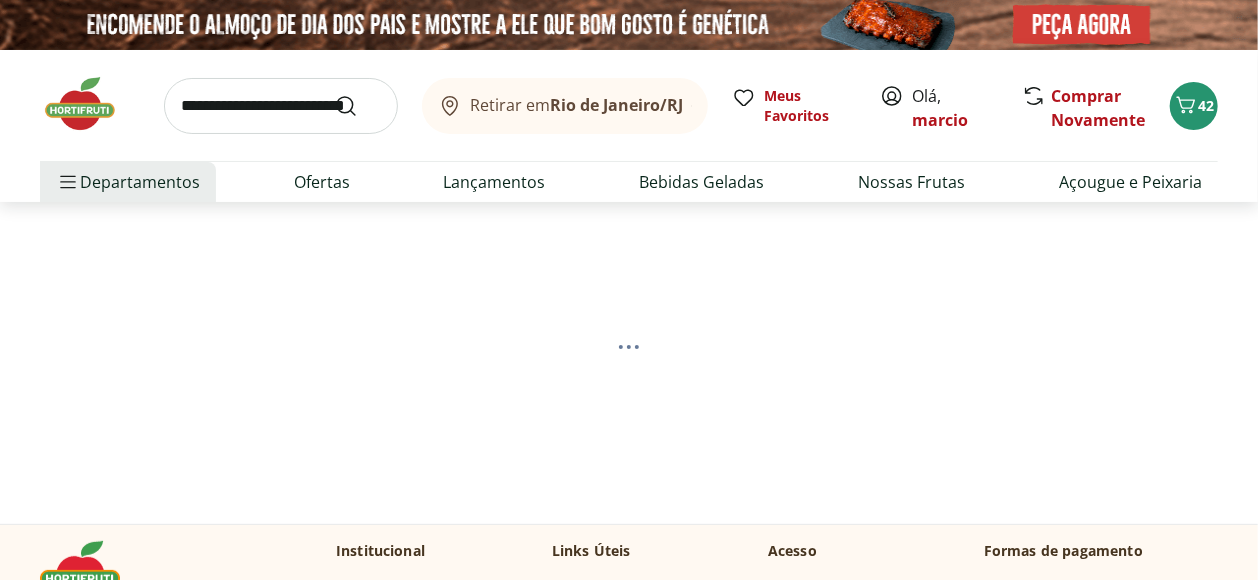 select on "*********" 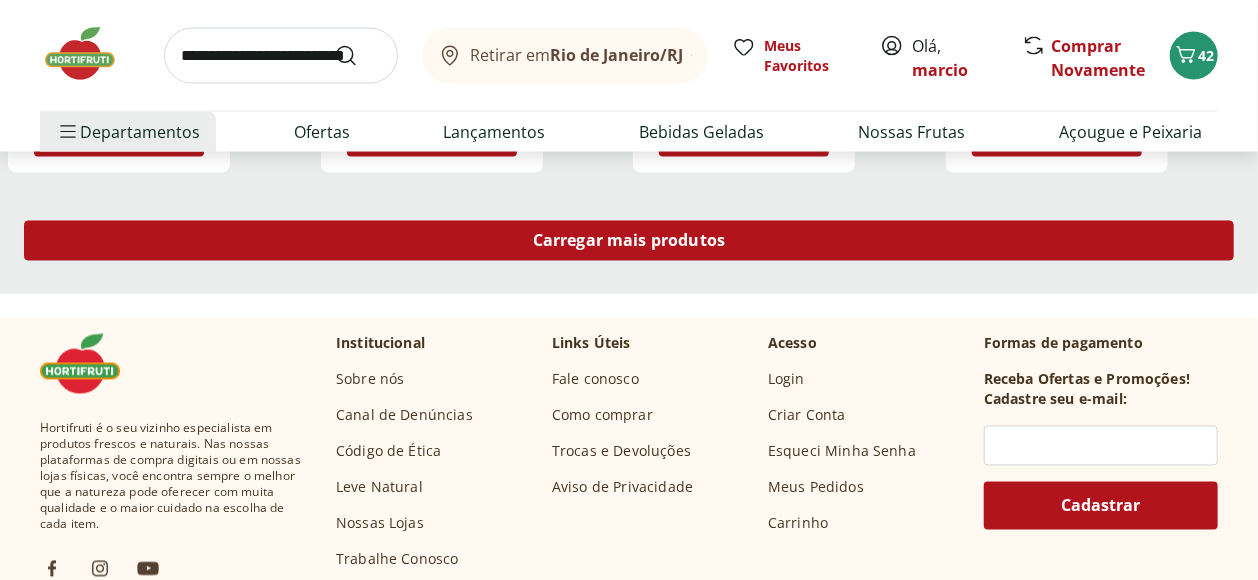 scroll, scrollTop: 1333, scrollLeft: 0, axis: vertical 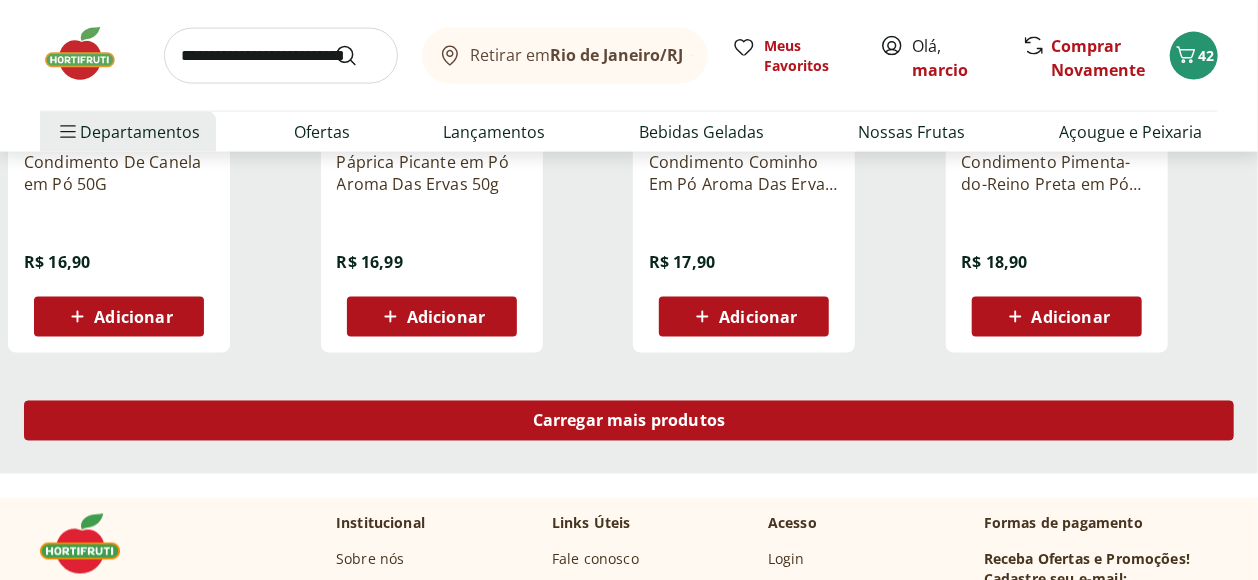 click on "Carregar mais produtos" at bounding box center [629, 421] 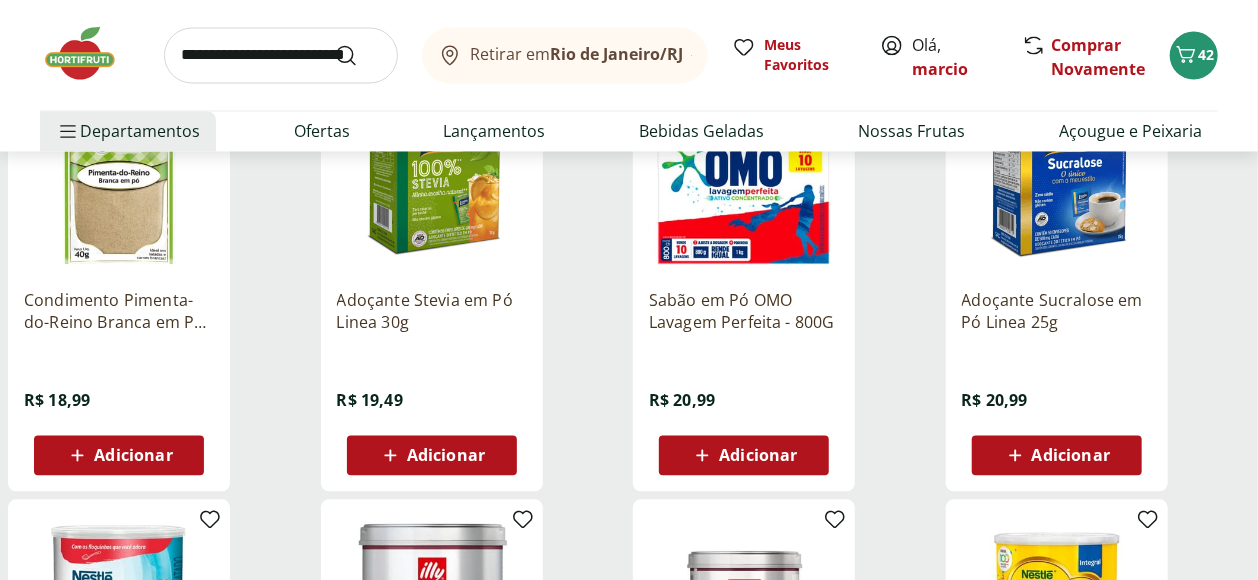scroll, scrollTop: 1666, scrollLeft: 0, axis: vertical 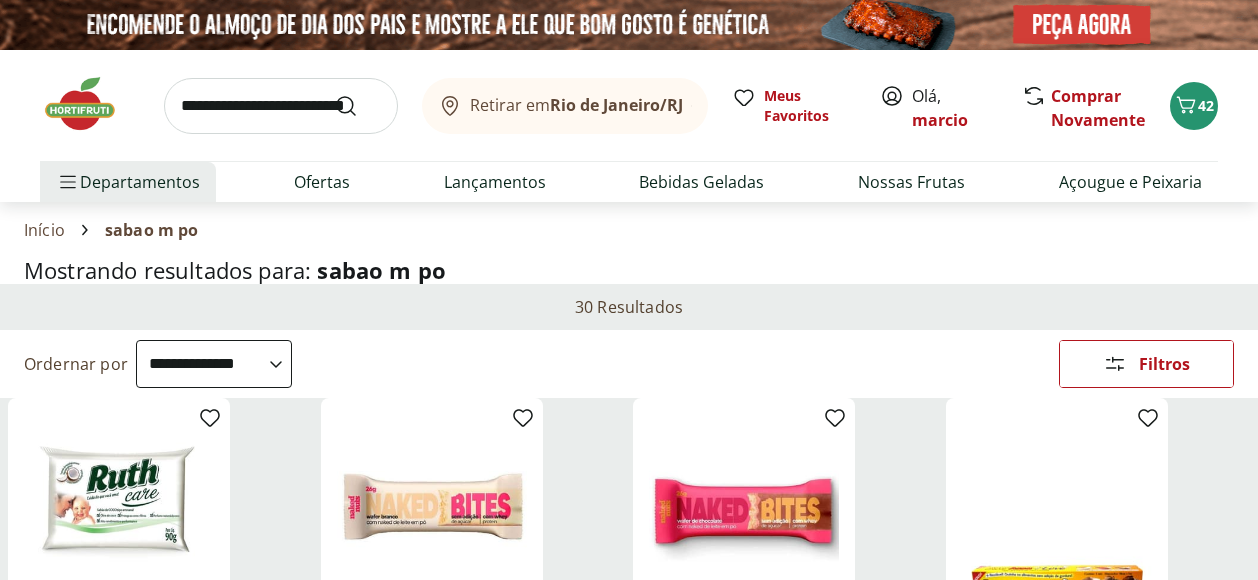 select on "*********" 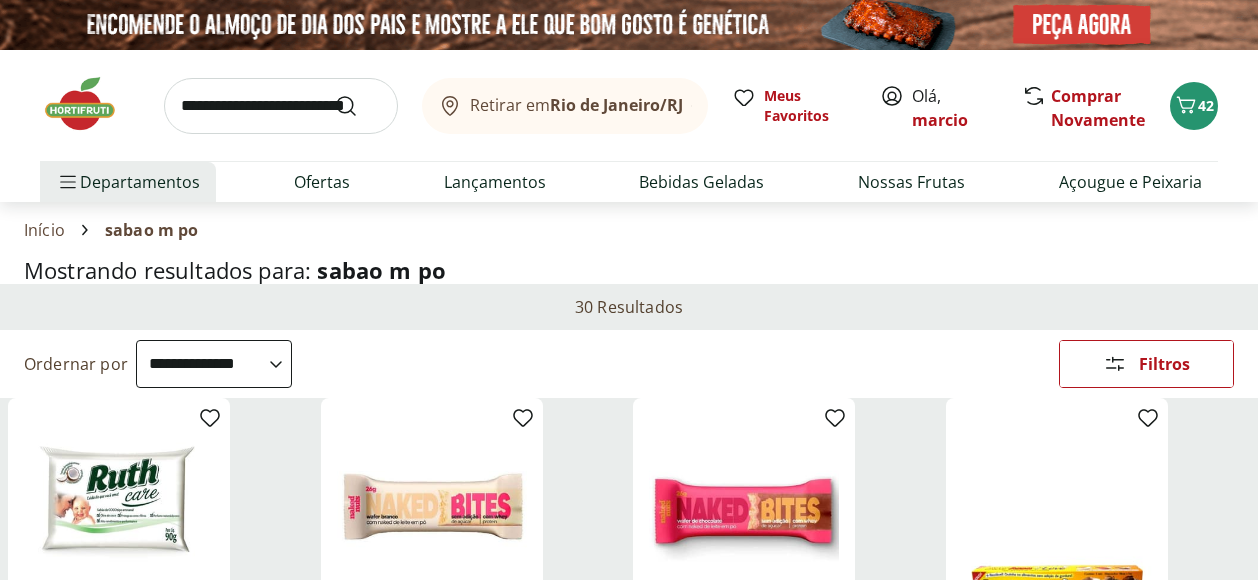 scroll, scrollTop: 1666, scrollLeft: 0, axis: vertical 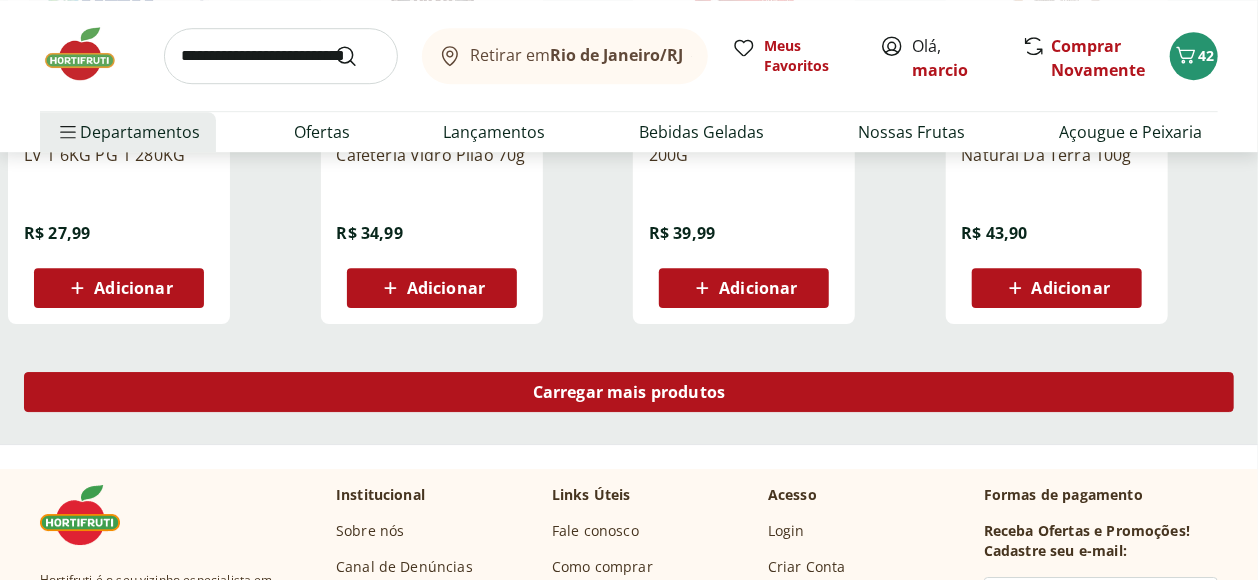 click on "Carregar mais produtos" at bounding box center (629, 392) 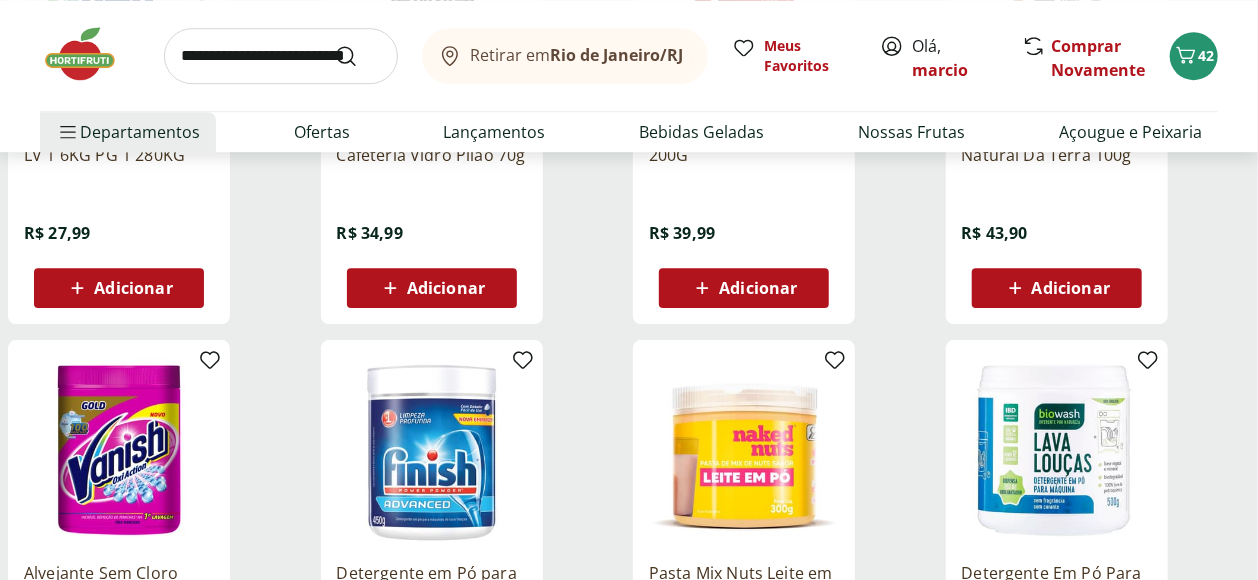 scroll, scrollTop: 2555, scrollLeft: 0, axis: vertical 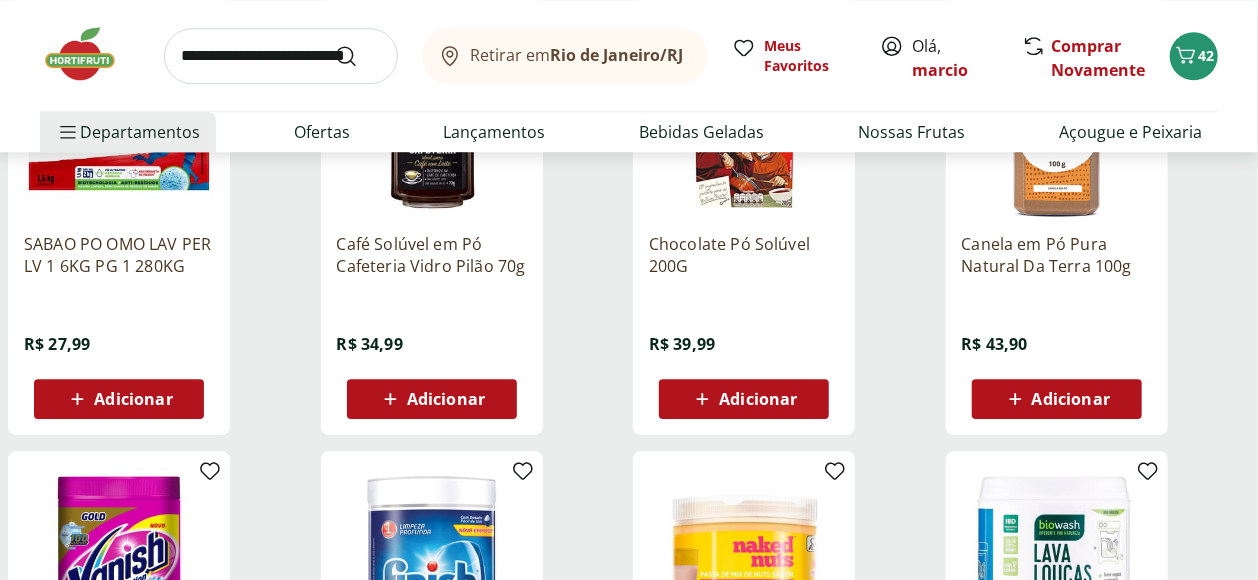 click on "Adicionar" at bounding box center [119, 399] 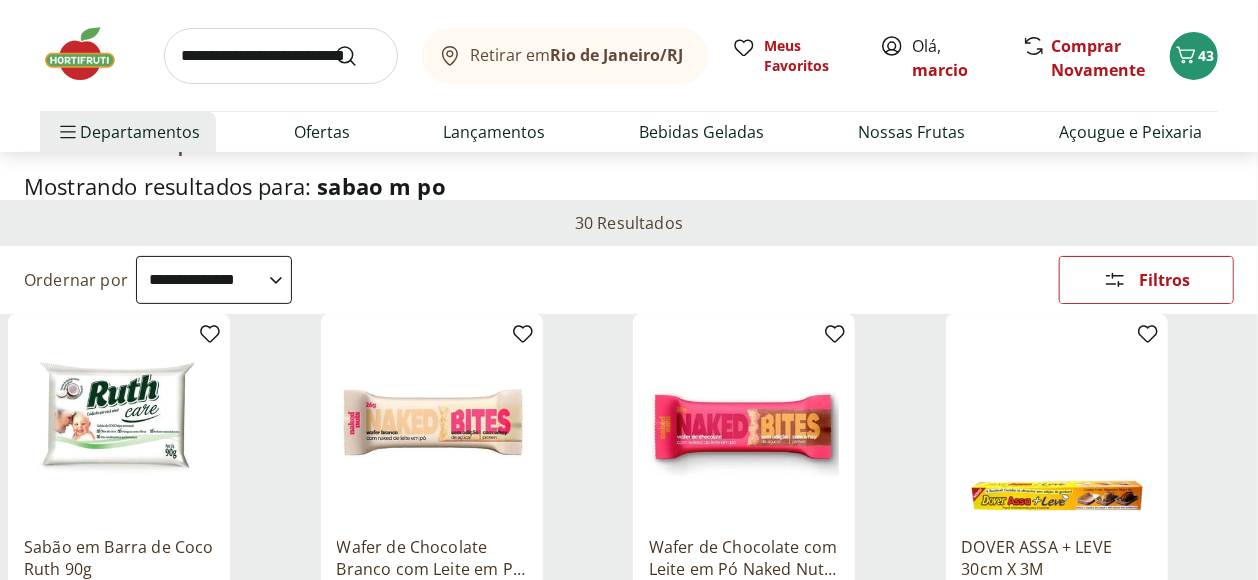 scroll, scrollTop: 0, scrollLeft: 0, axis: both 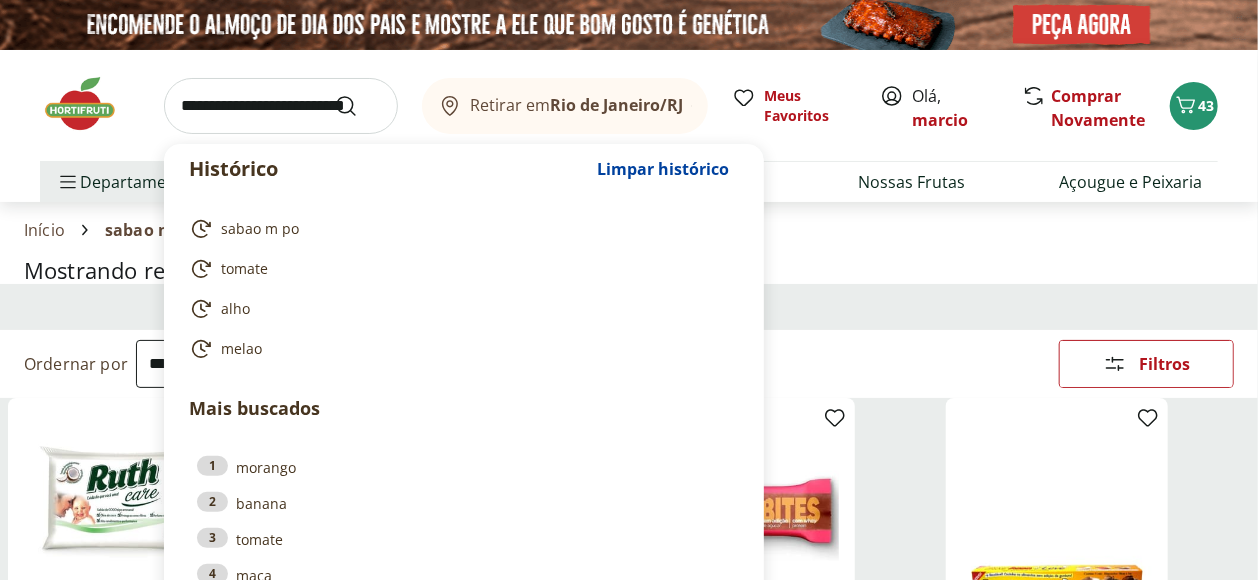 click at bounding box center (281, 106) 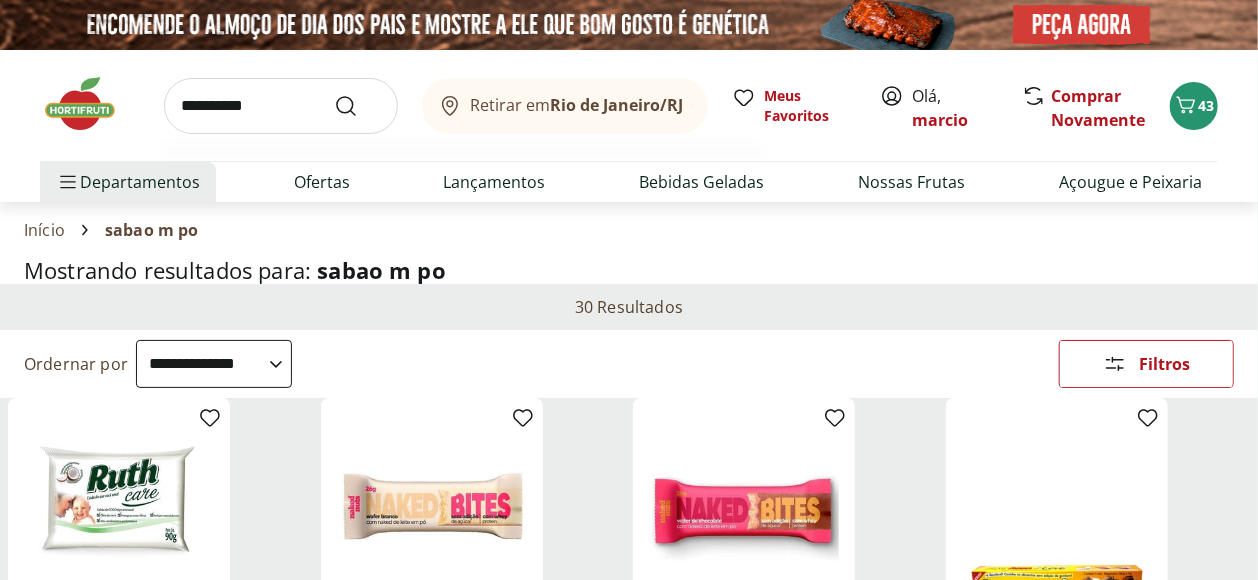 type on "**********" 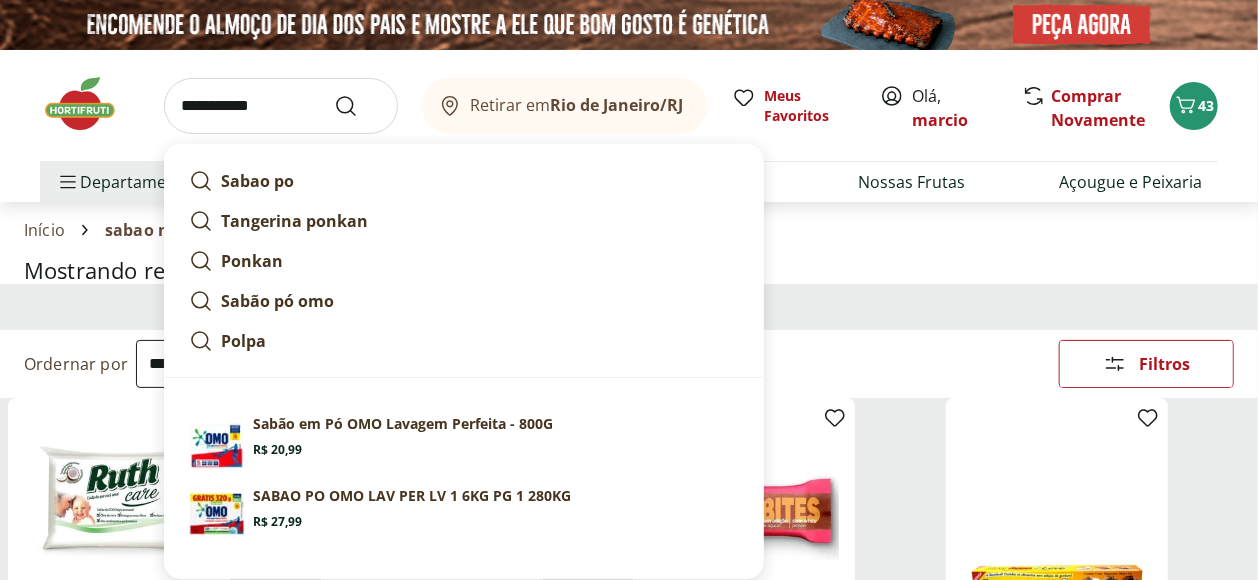 click at bounding box center (358, 106) 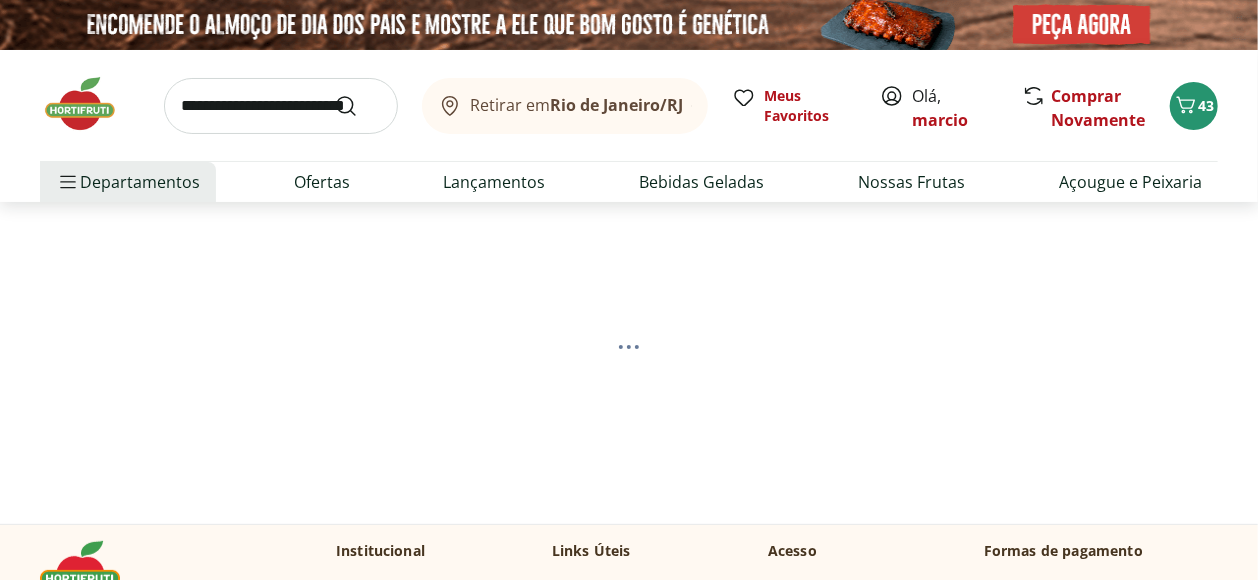 select on "**********" 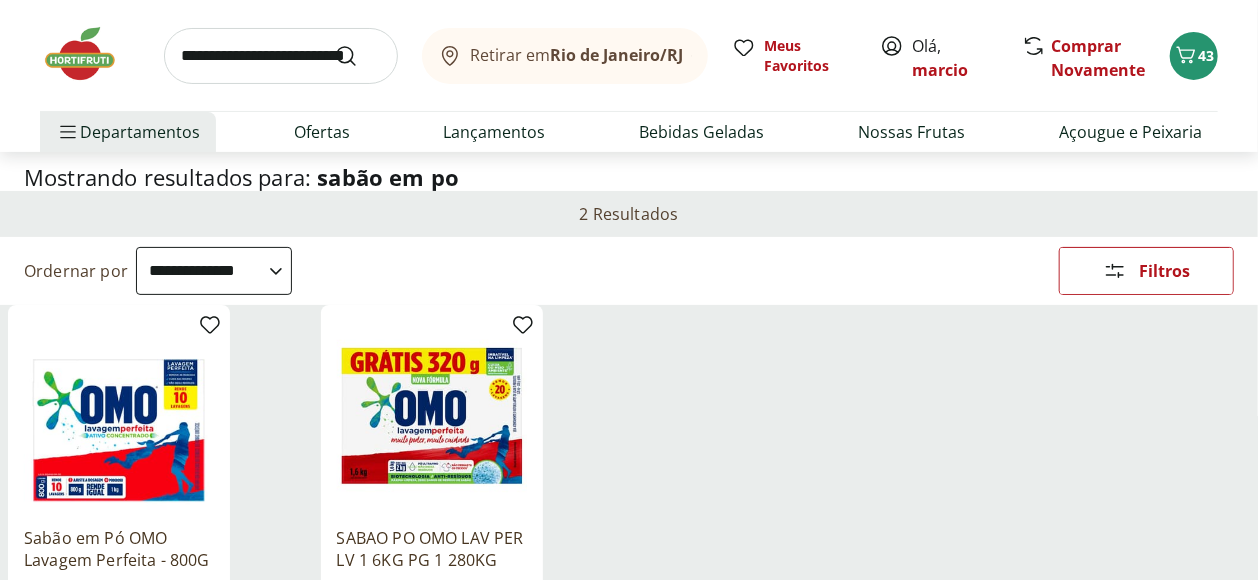 scroll, scrollTop: 0, scrollLeft: 0, axis: both 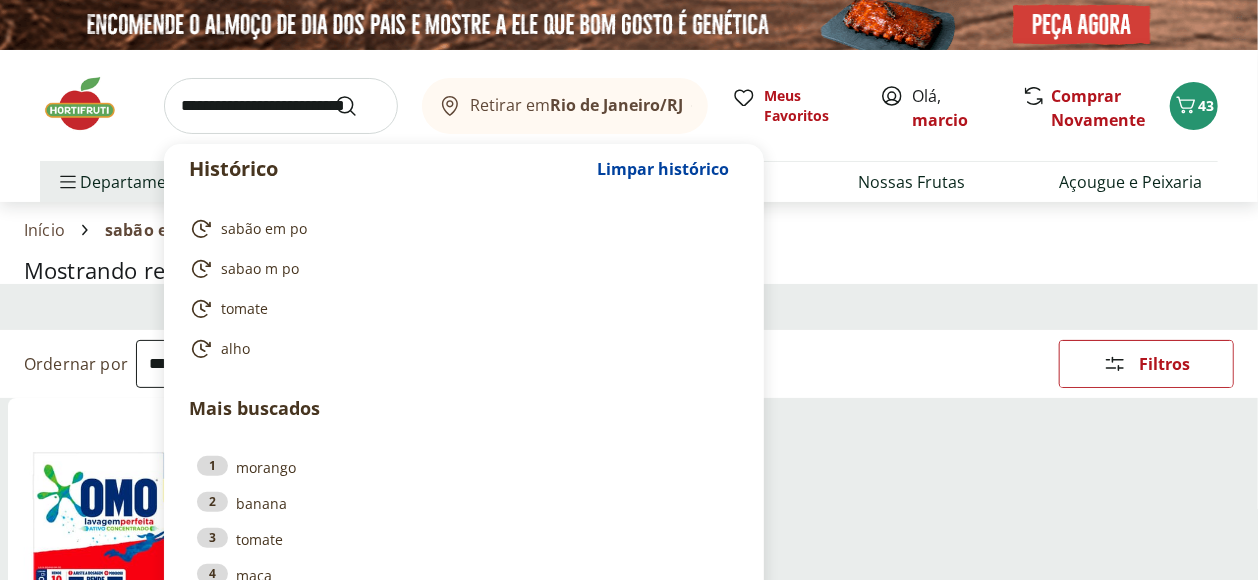 click at bounding box center (281, 106) 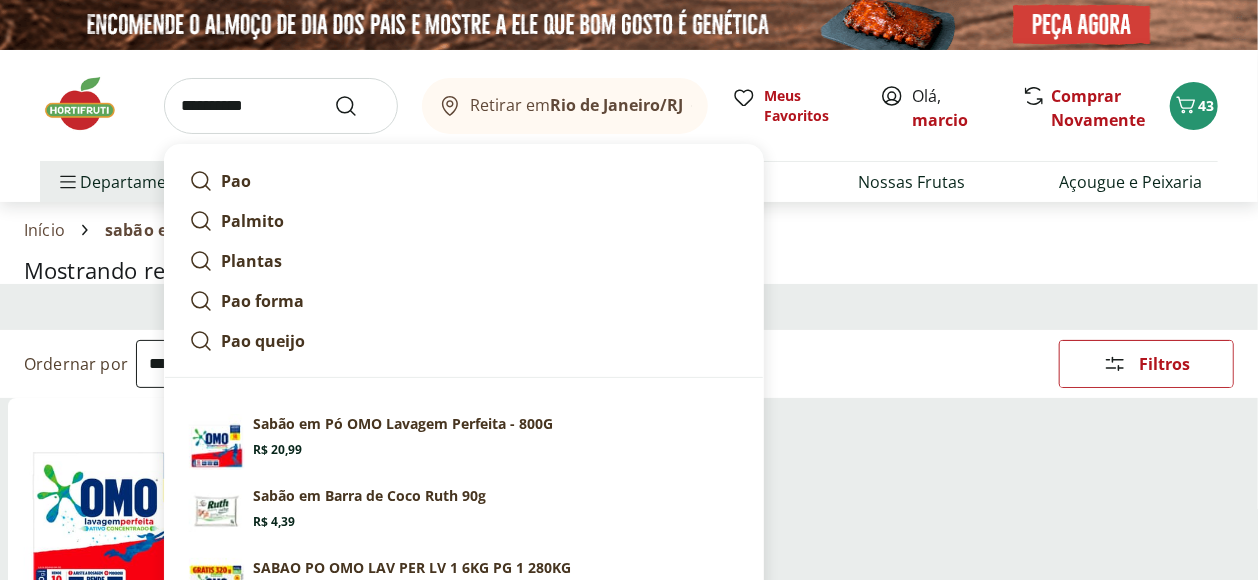 type on "**********" 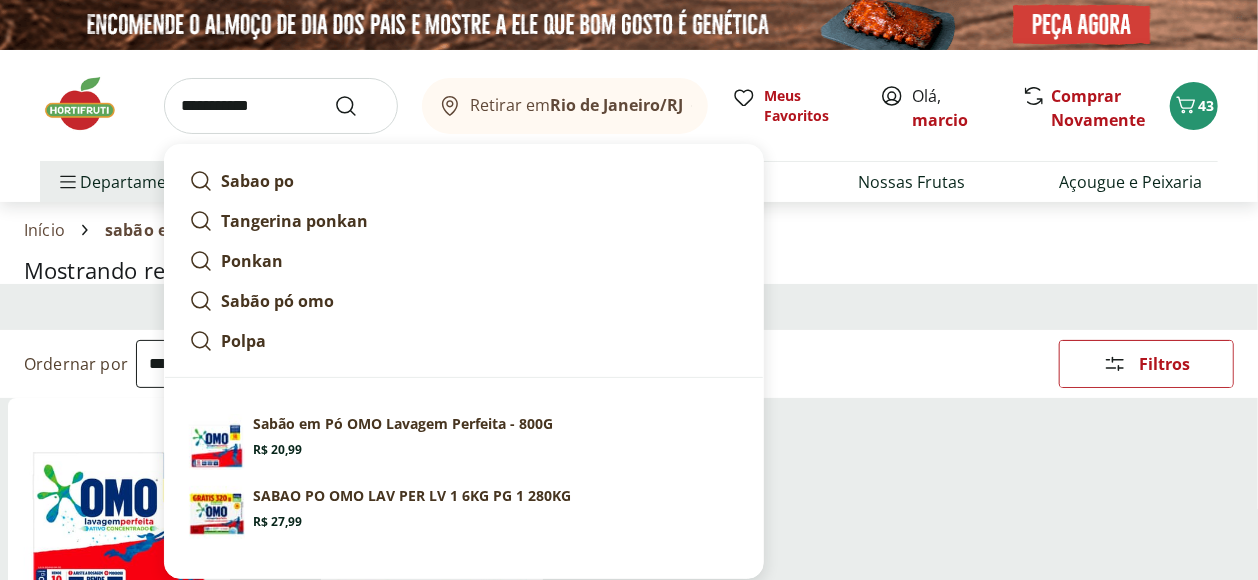 click at bounding box center [358, 106] 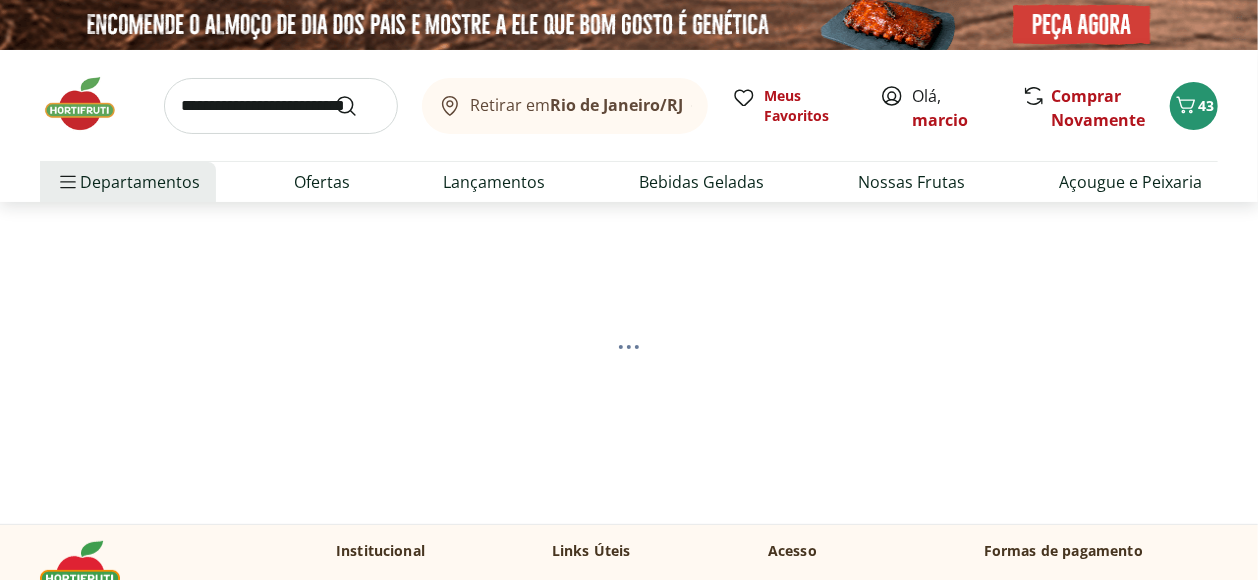 select on "**********" 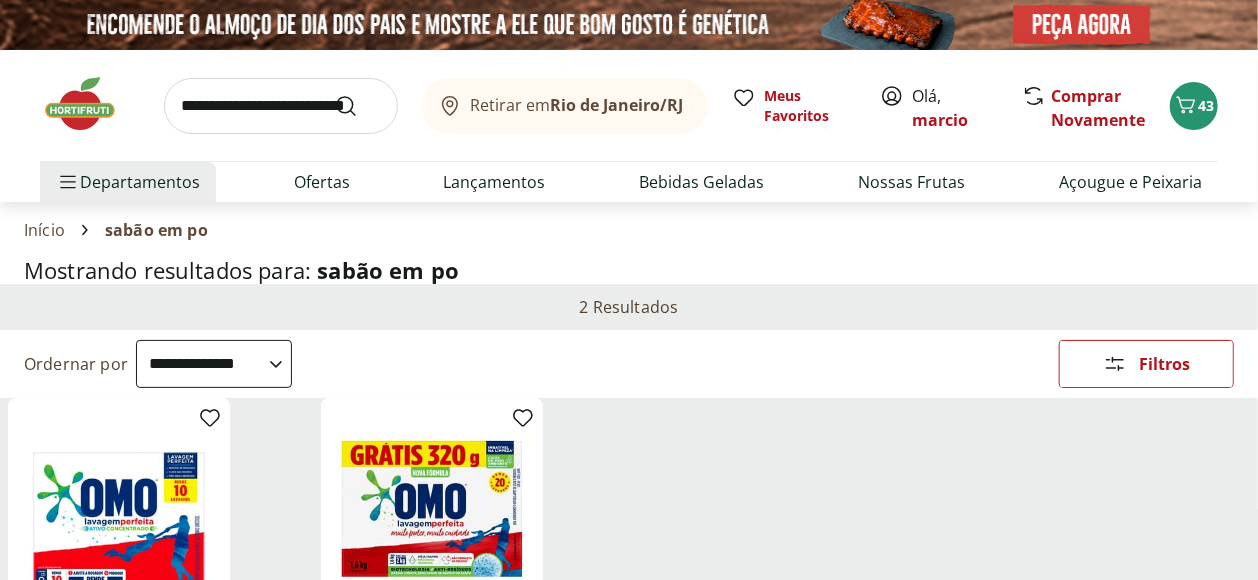 click at bounding box center (281, 106) 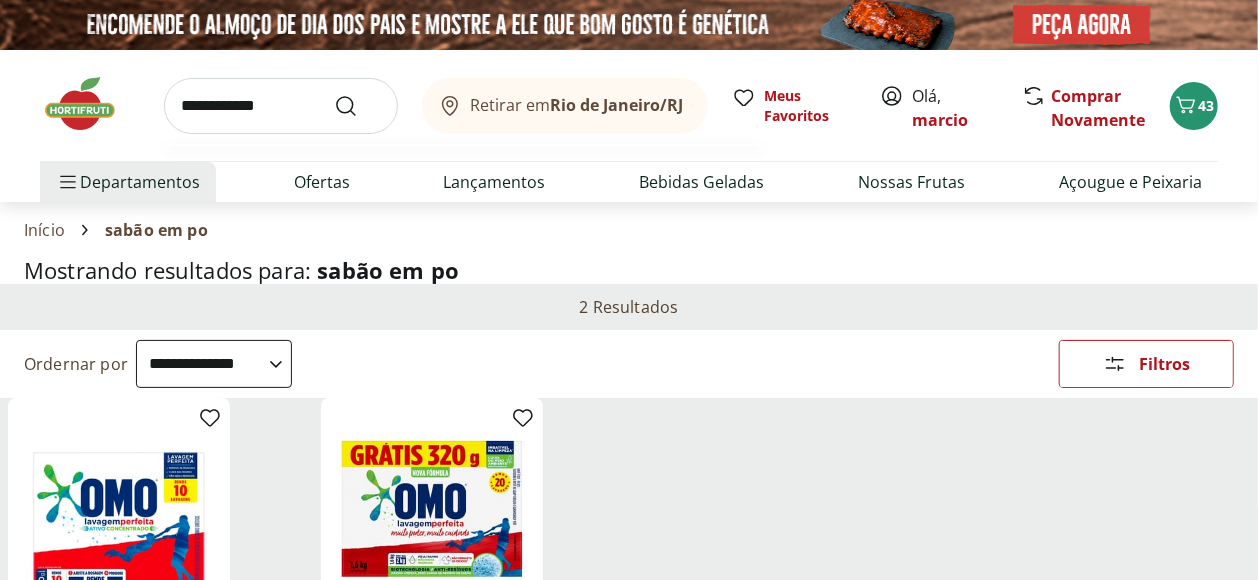 type on "**********" 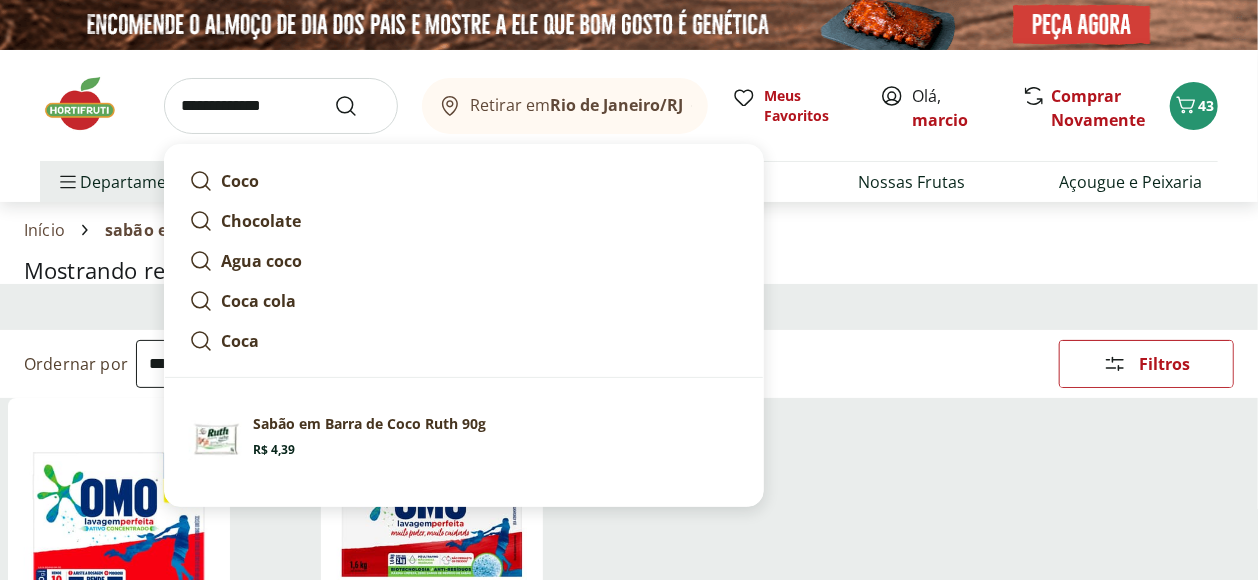 click at bounding box center [358, 106] 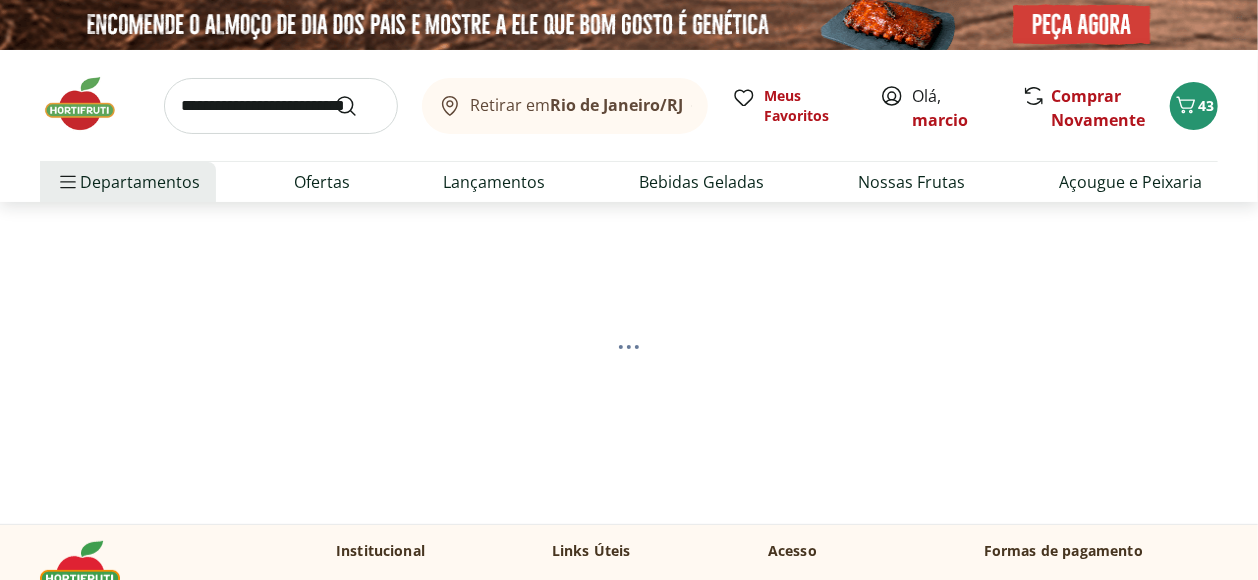 select on "**********" 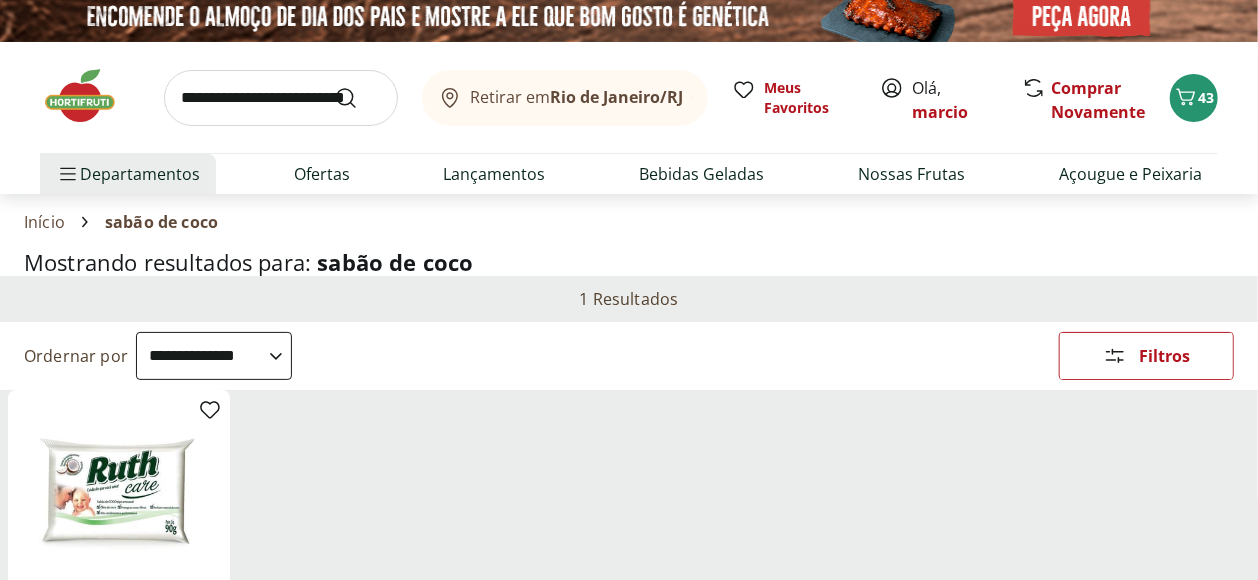 scroll, scrollTop: 0, scrollLeft: 0, axis: both 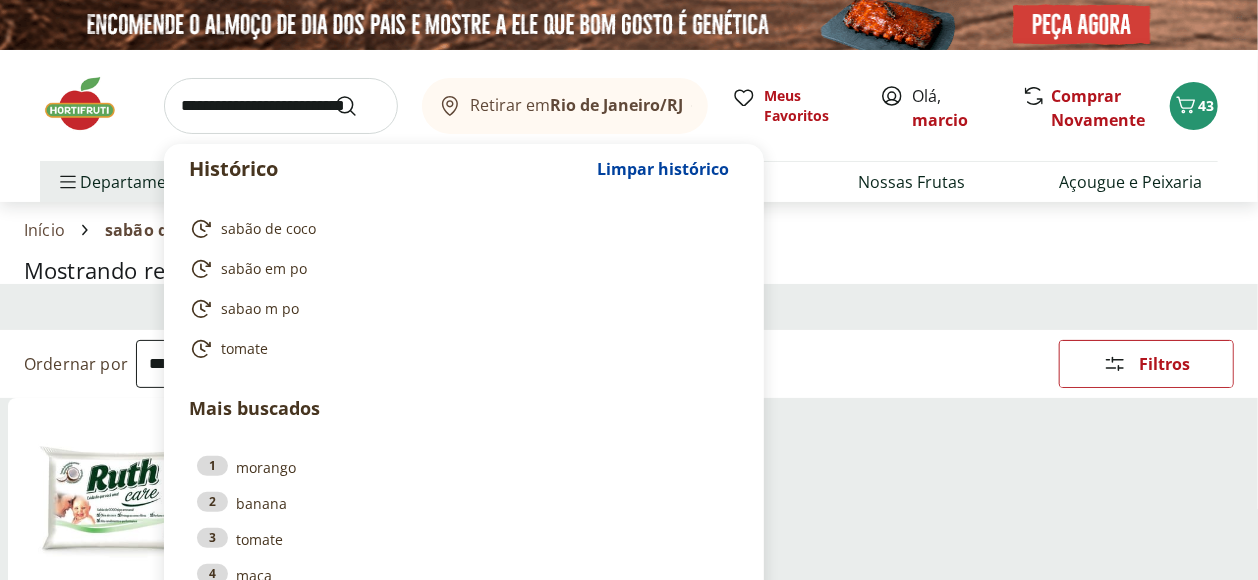 click at bounding box center (281, 106) 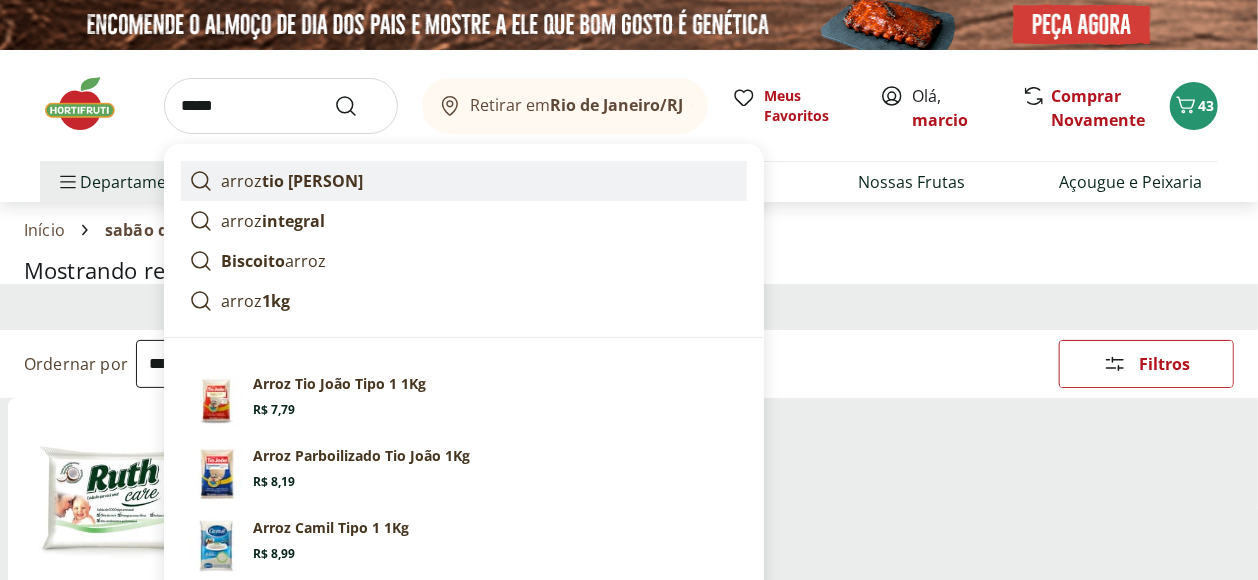 click on "tio [PERSON]" at bounding box center (312, 181) 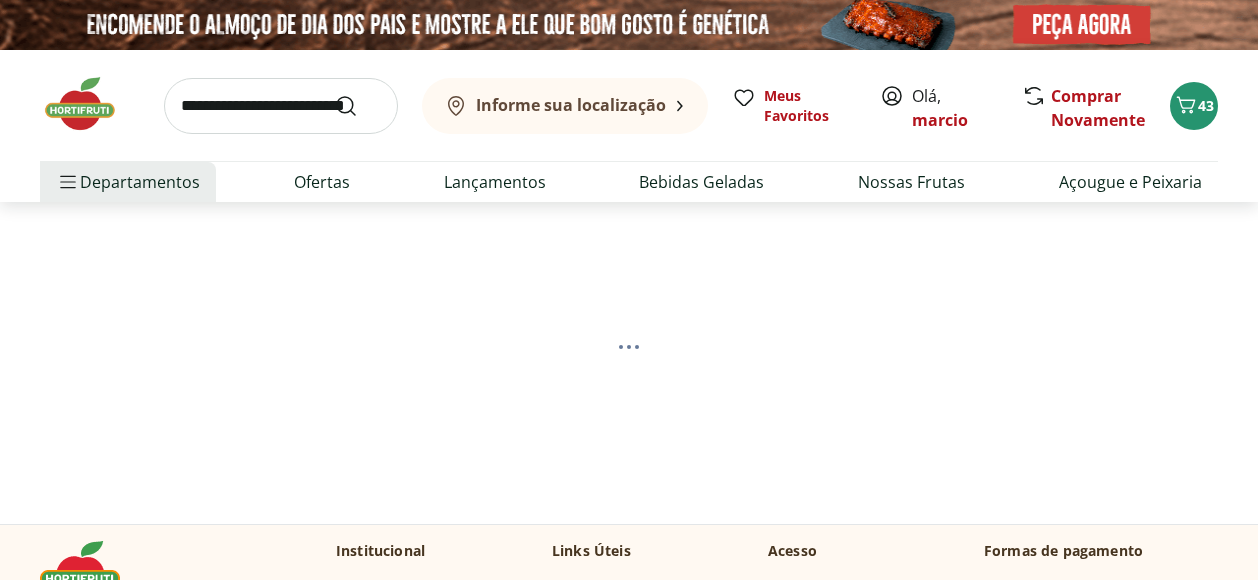 scroll, scrollTop: 0, scrollLeft: 0, axis: both 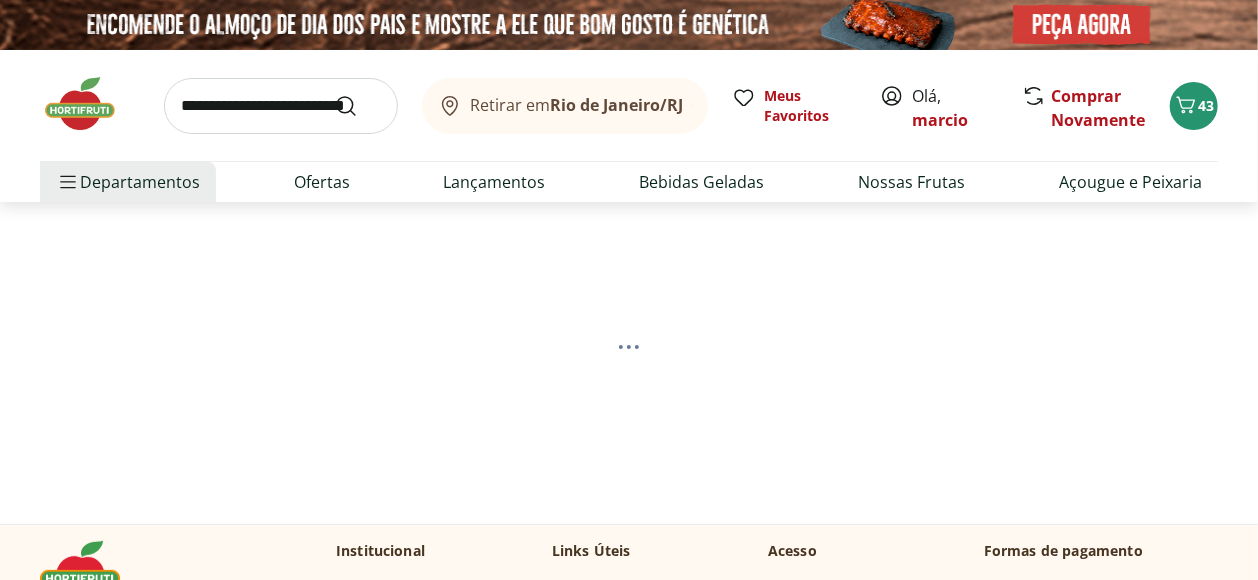 select on "**********" 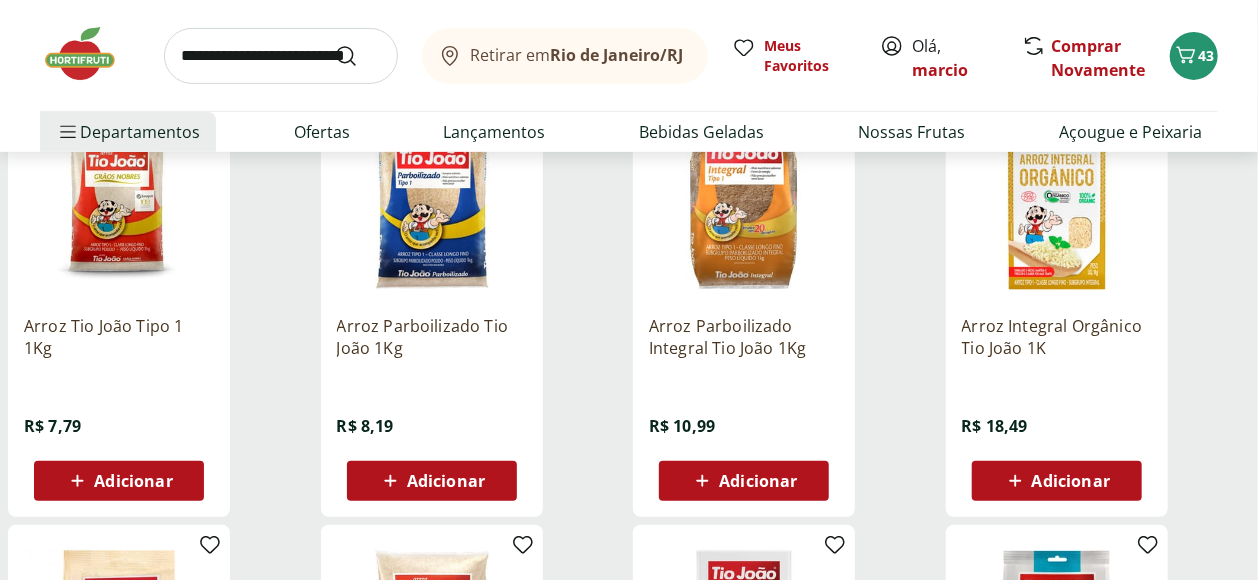 scroll, scrollTop: 333, scrollLeft: 0, axis: vertical 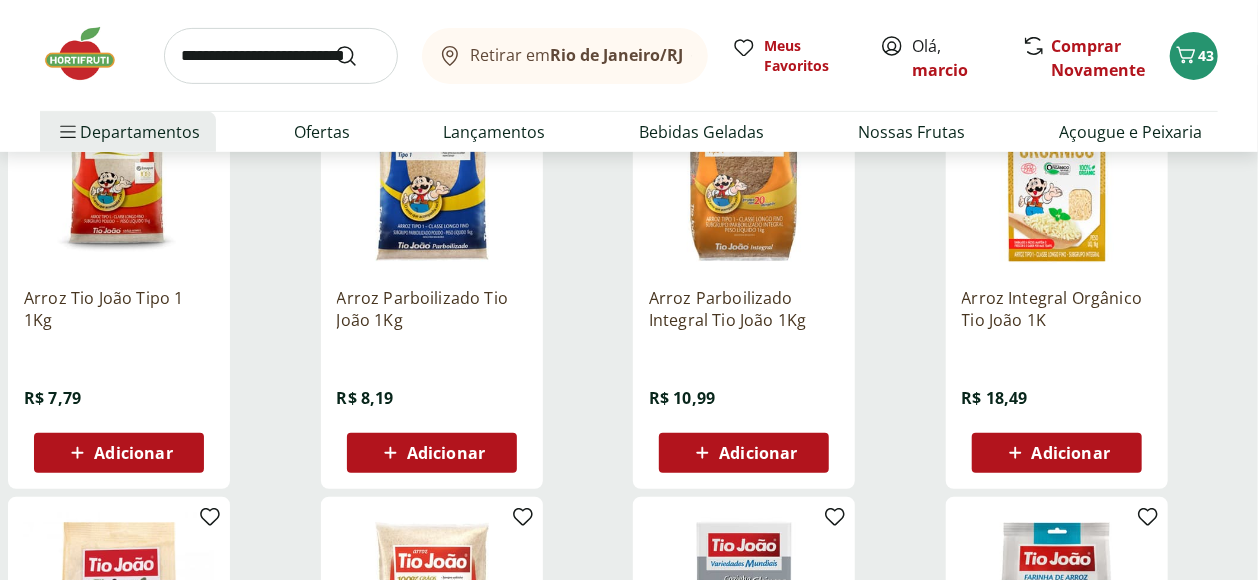 click on "Adicionar" at bounding box center (446, 453) 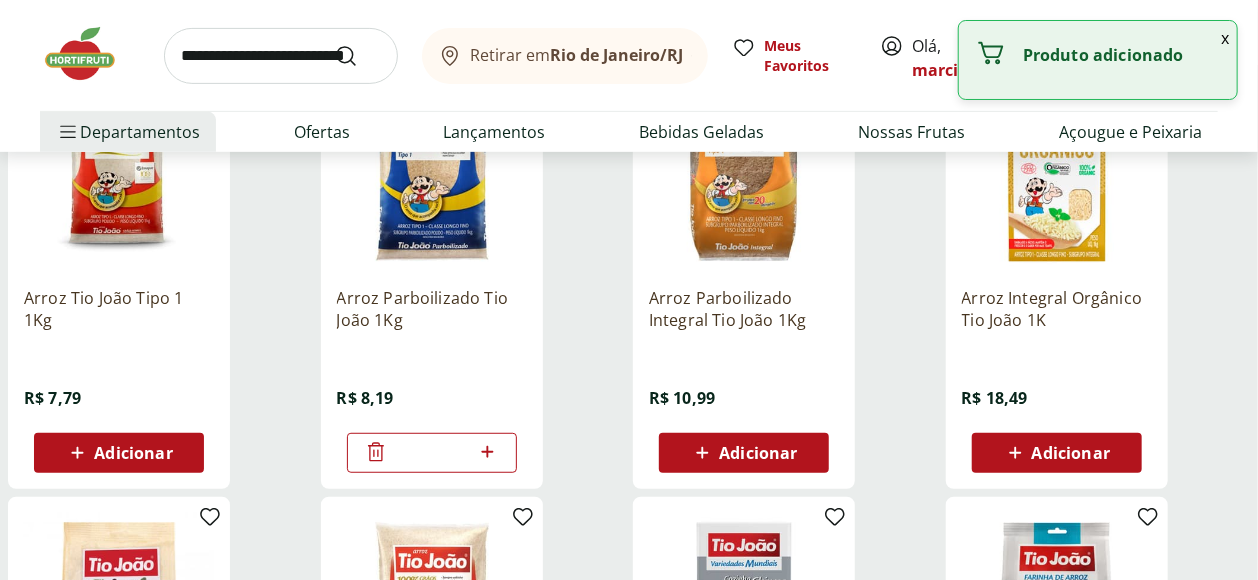 click 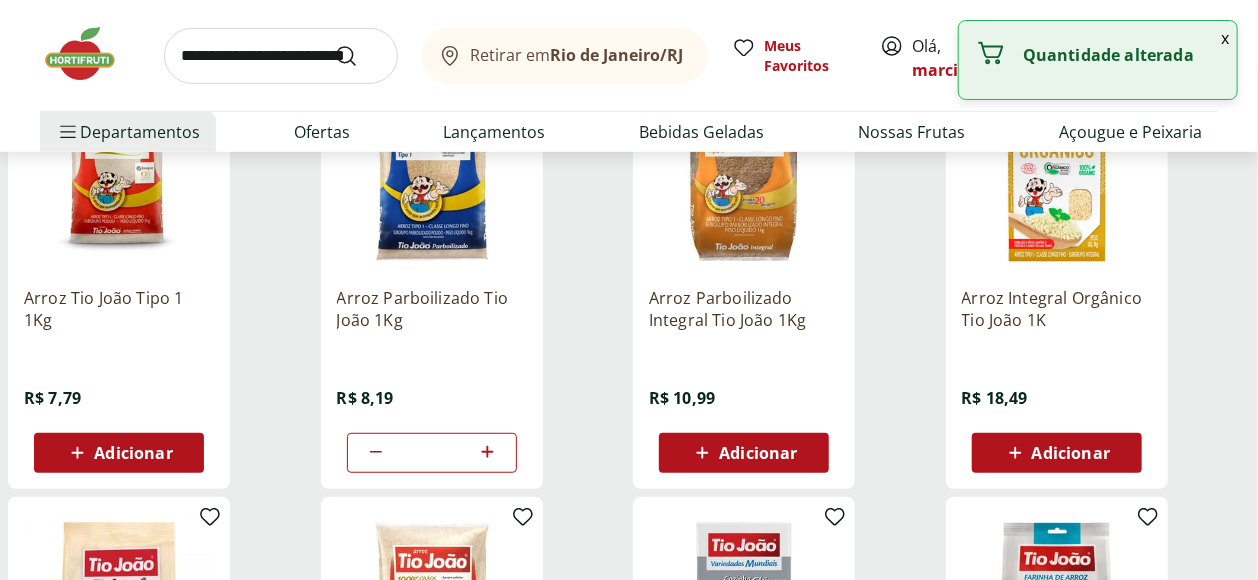 click 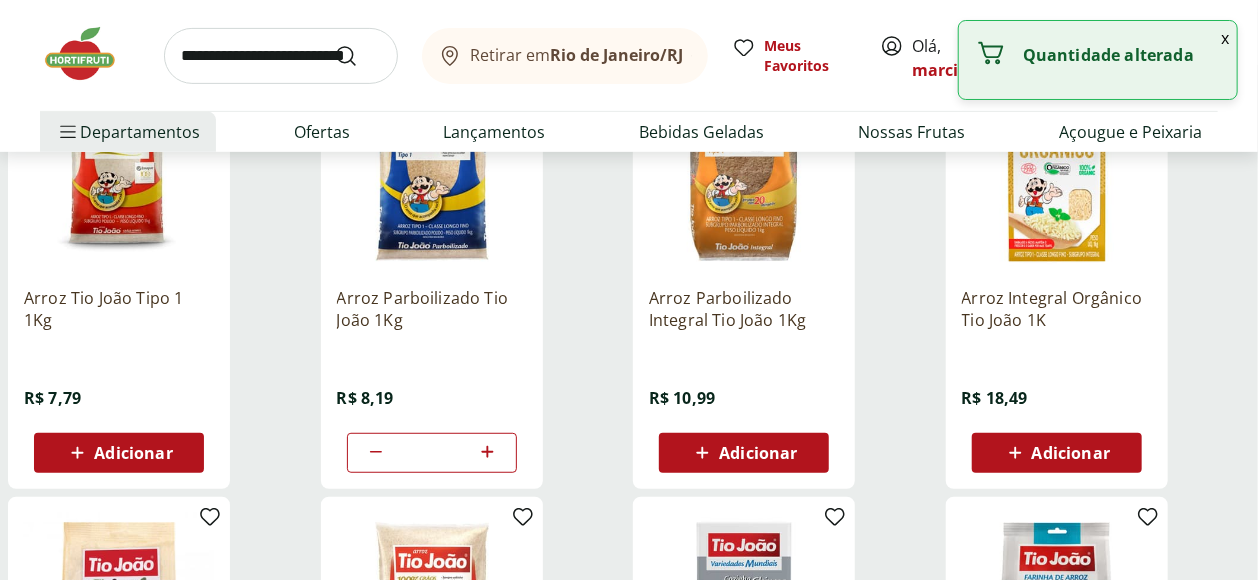 scroll, scrollTop: 0, scrollLeft: 0, axis: both 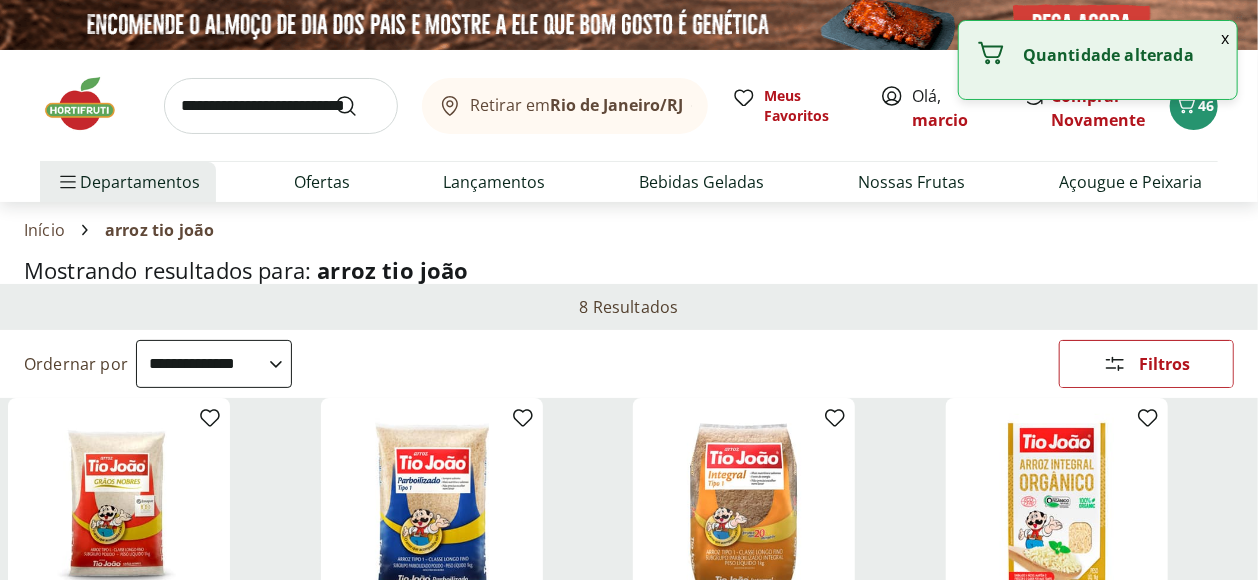 click at bounding box center (281, 106) 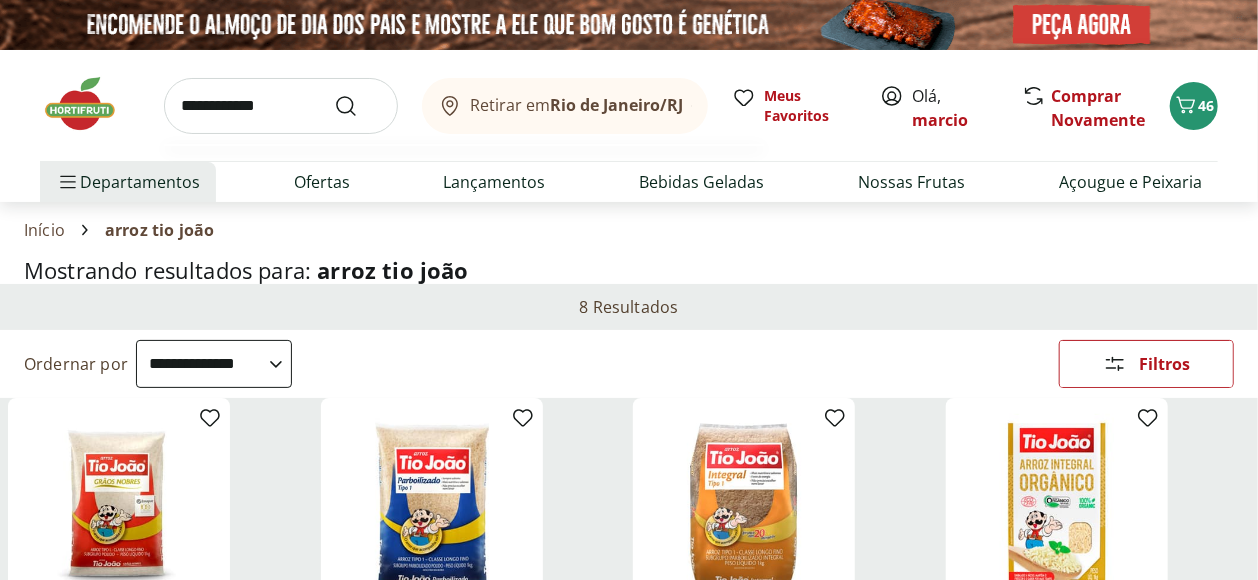 type on "**********" 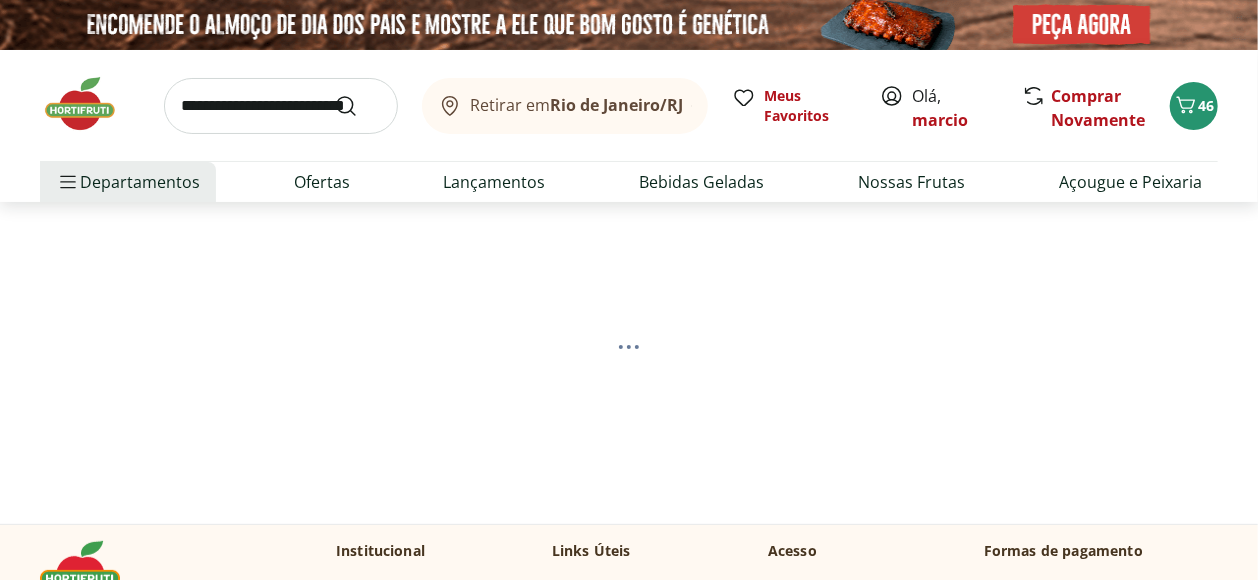 select on "**********" 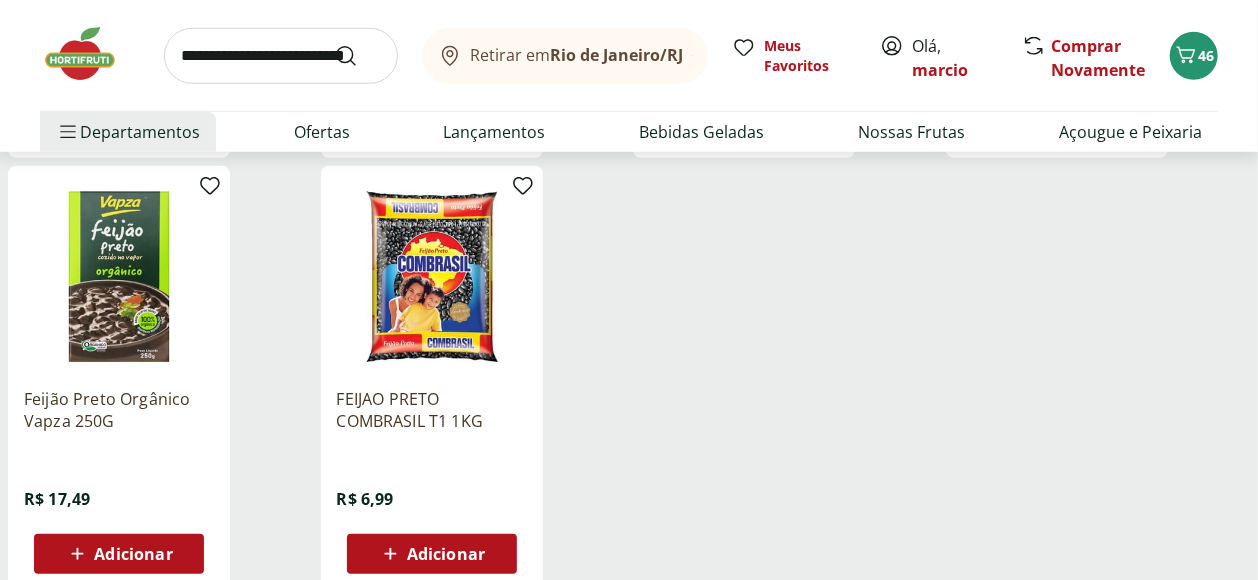 scroll, scrollTop: 666, scrollLeft: 0, axis: vertical 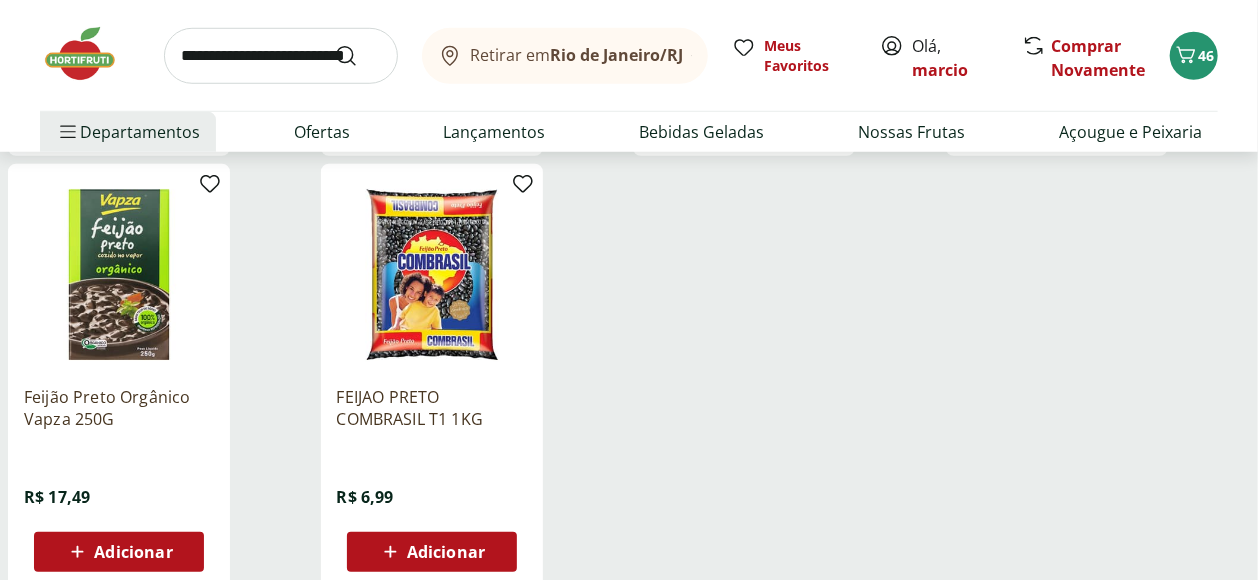 click on "Adicionar" at bounding box center [446, 552] 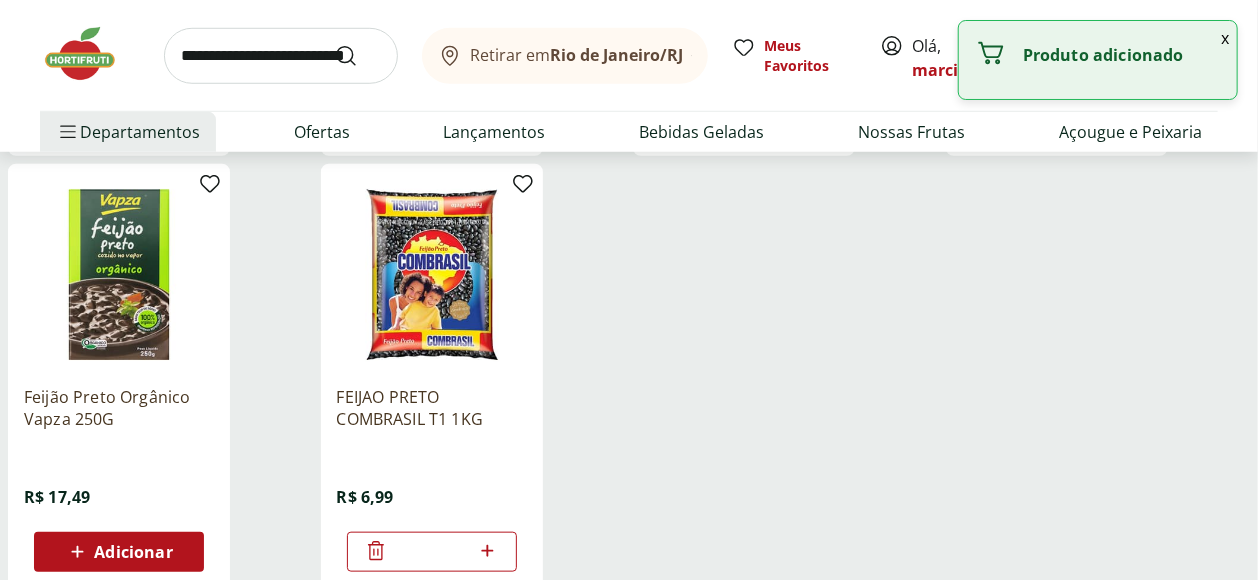 click 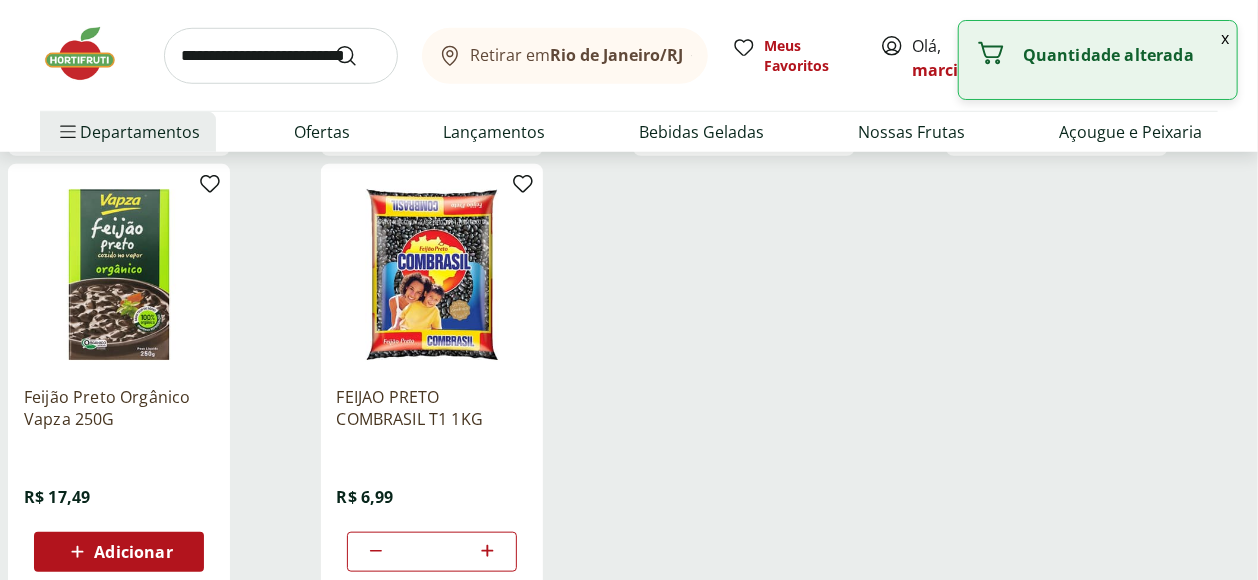 click 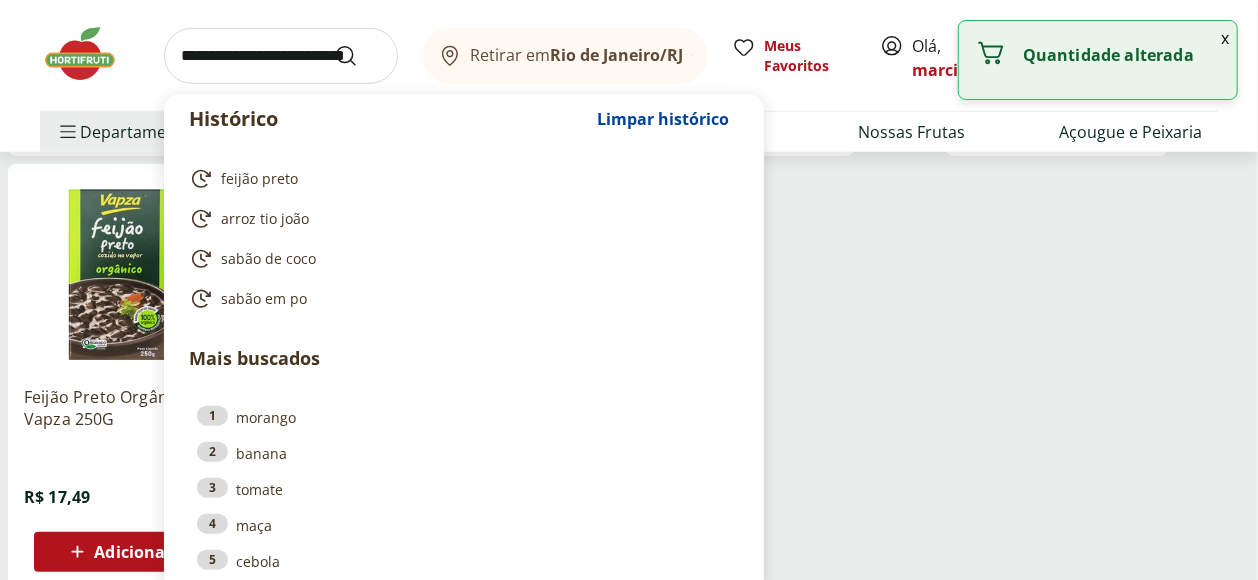 click at bounding box center [281, 56] 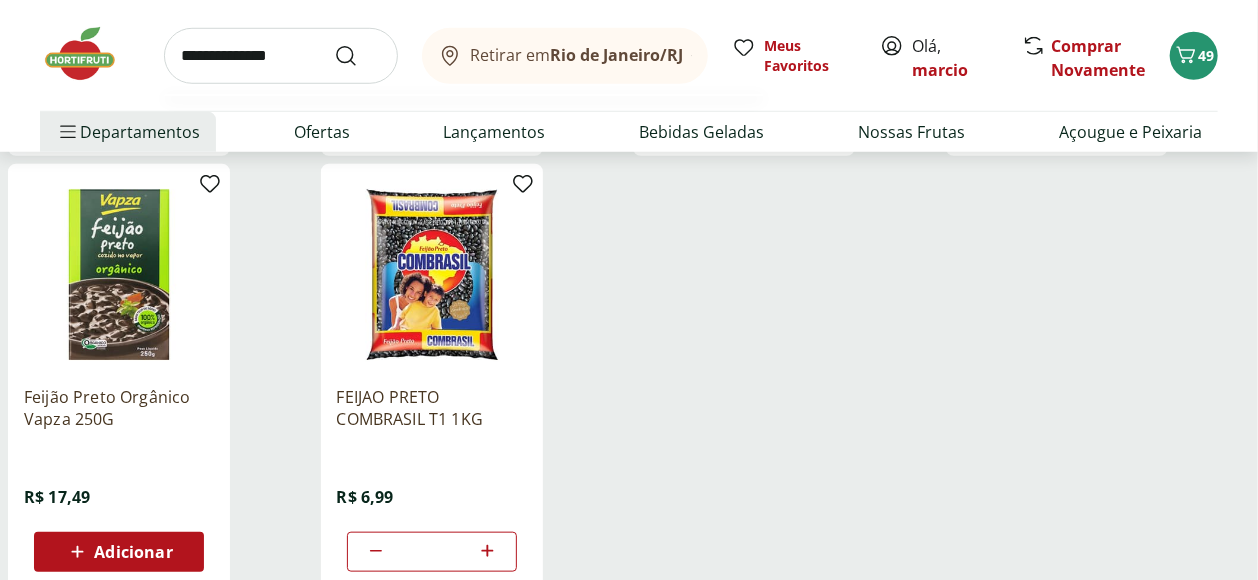 type on "**********" 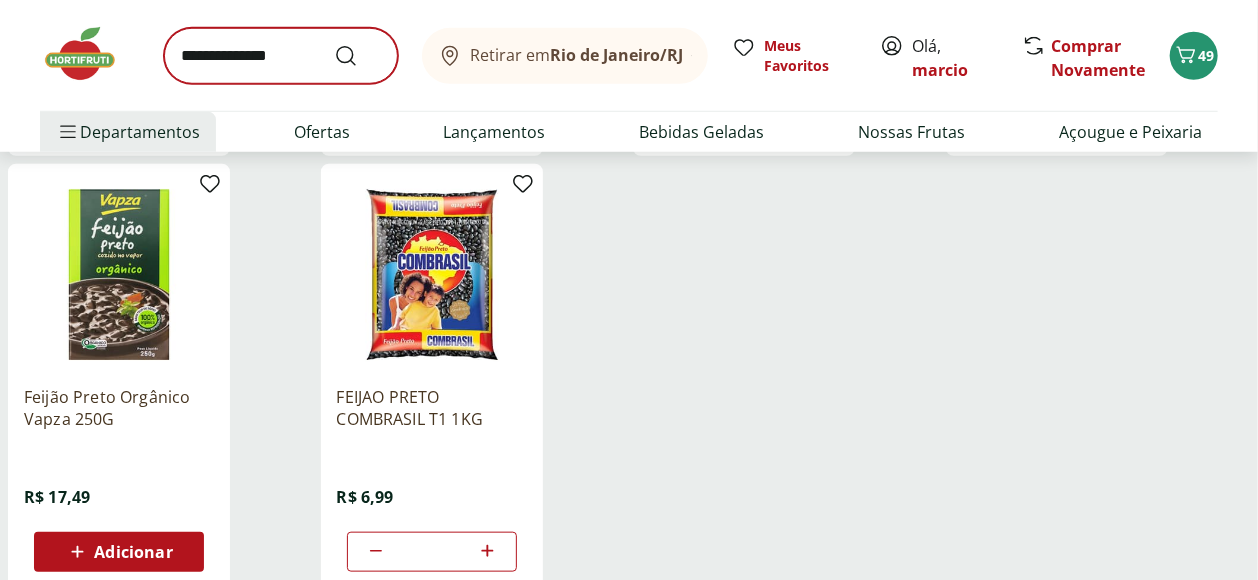scroll, scrollTop: 0, scrollLeft: 0, axis: both 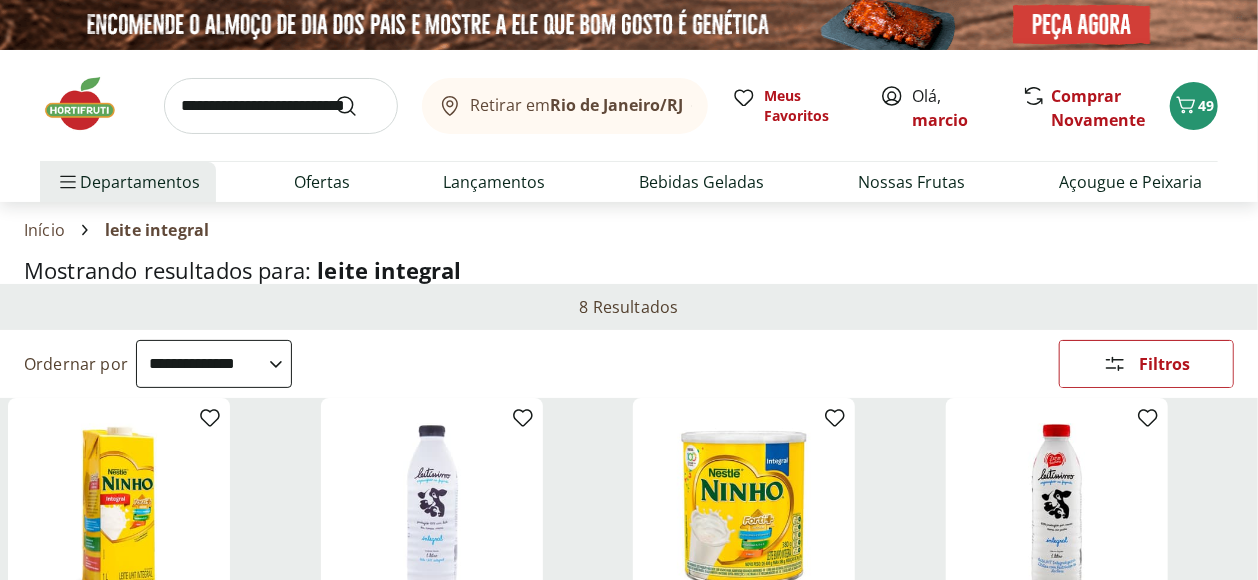 click on "**********" at bounding box center [214, 364] 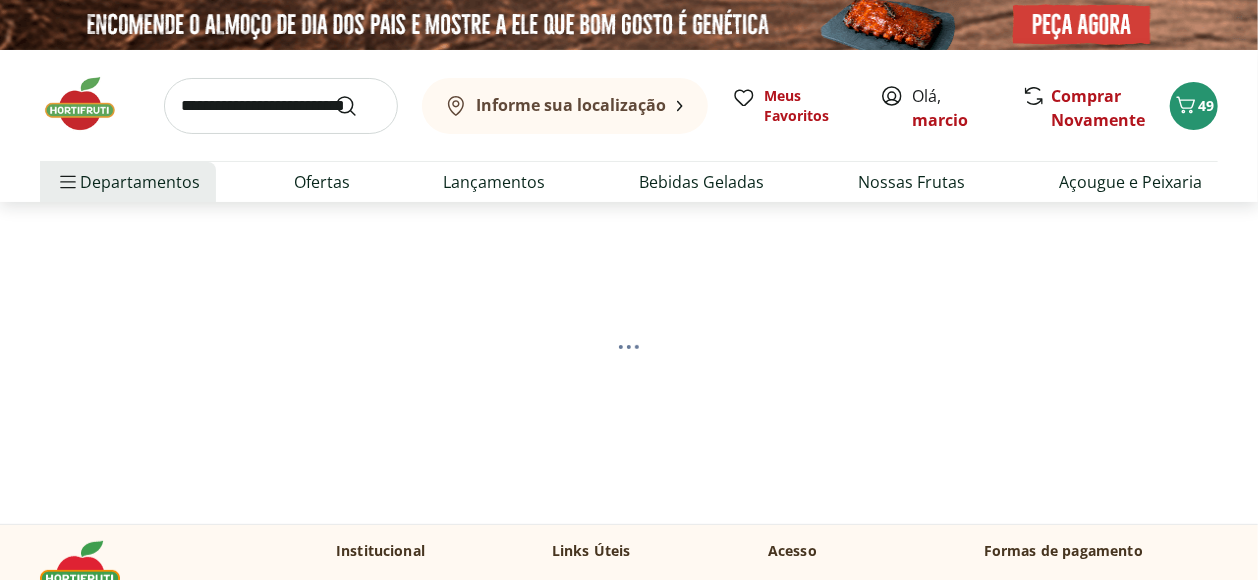 select on "*********" 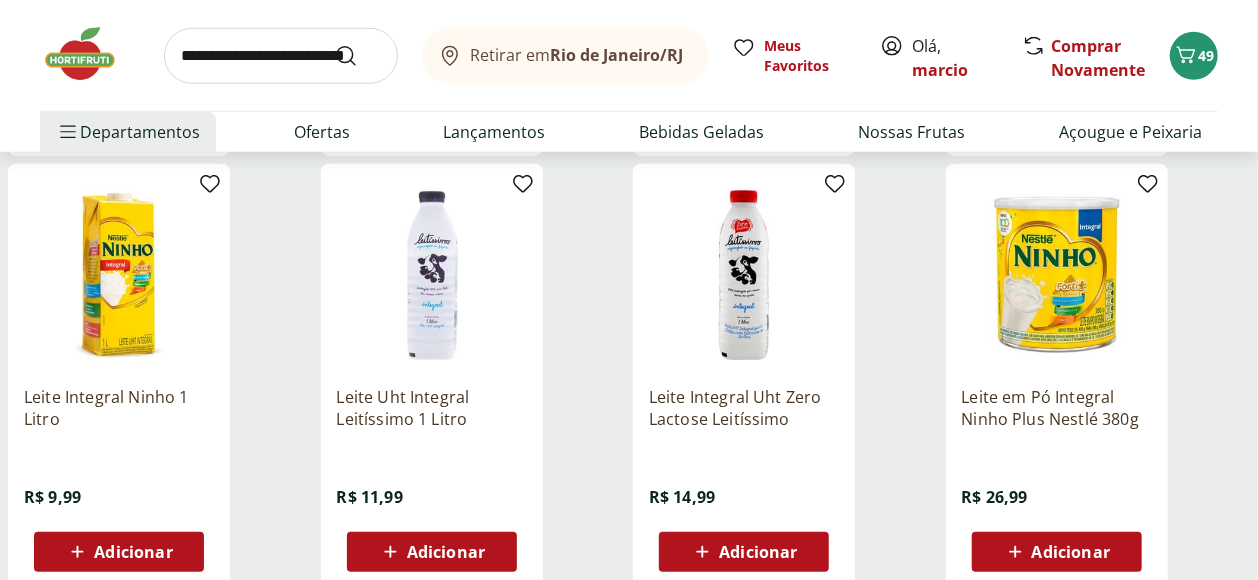 scroll, scrollTop: 778, scrollLeft: 0, axis: vertical 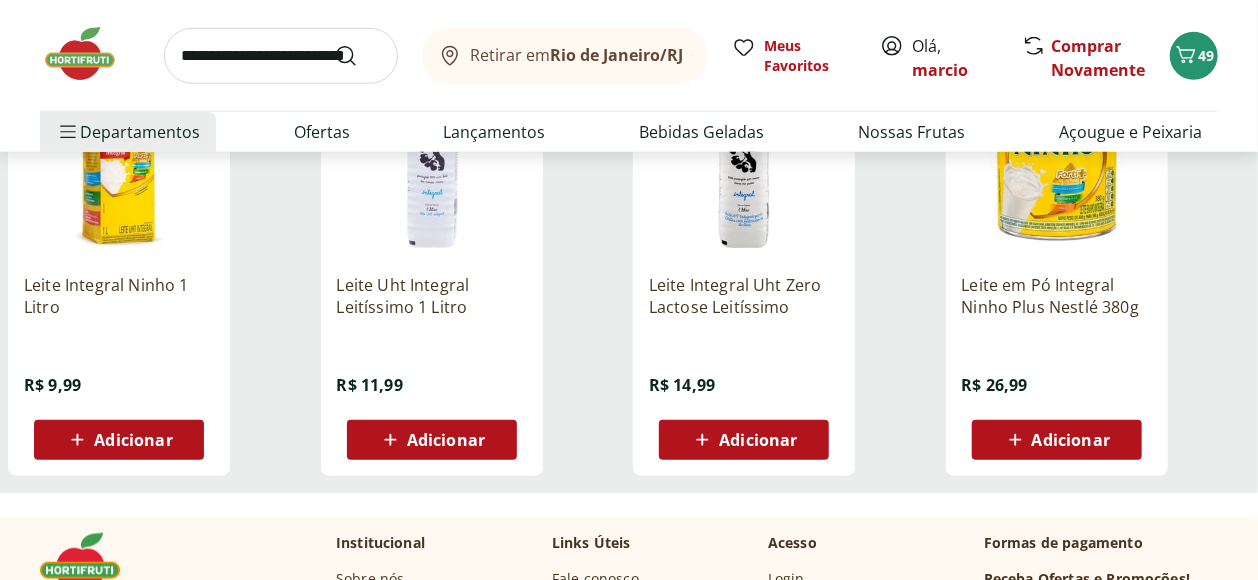 click on "Adicionar" at bounding box center (133, 440) 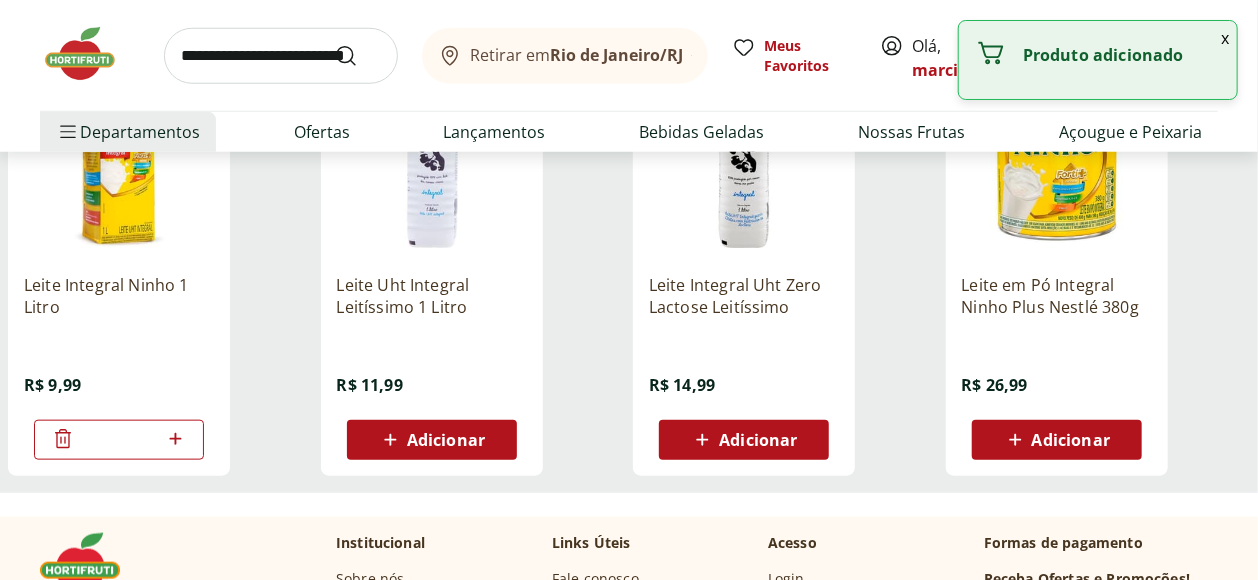 click 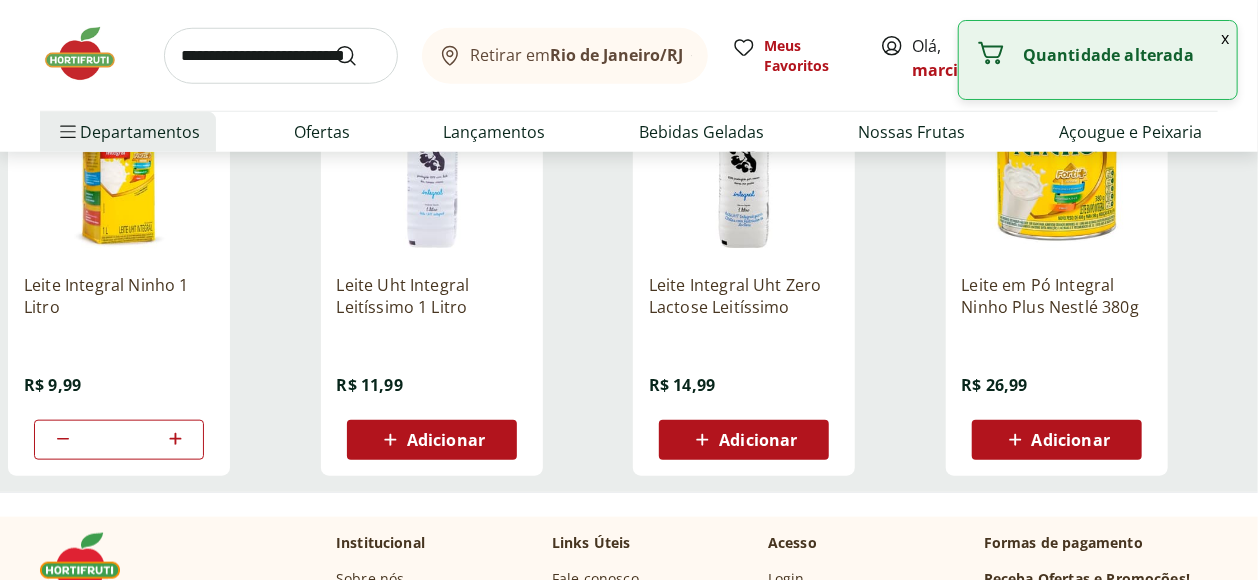 click 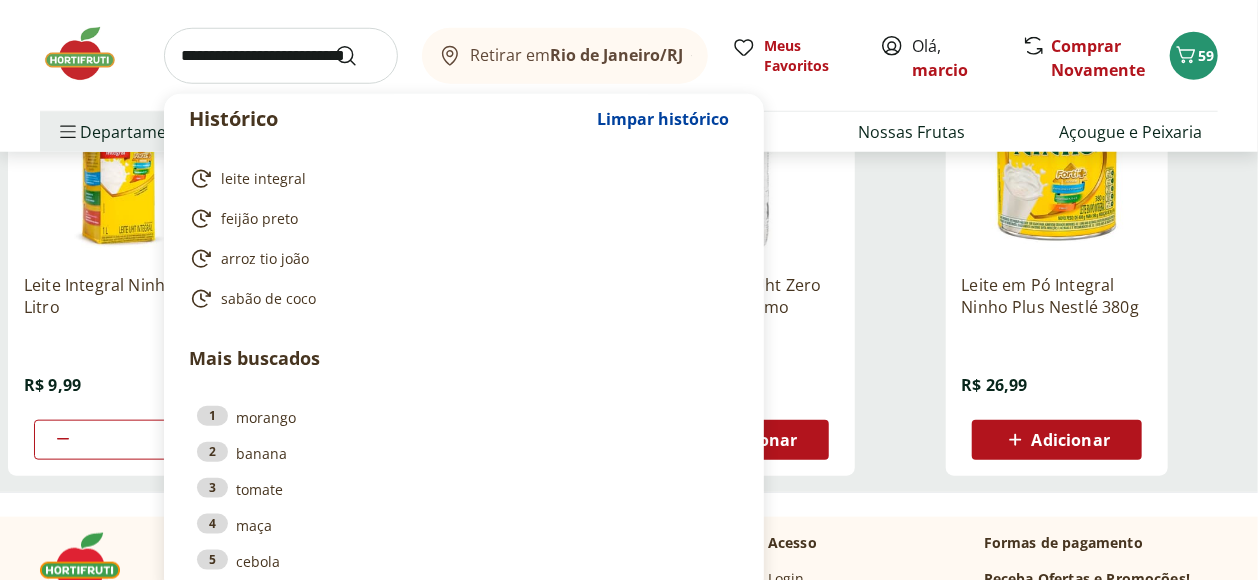 click at bounding box center (281, 56) 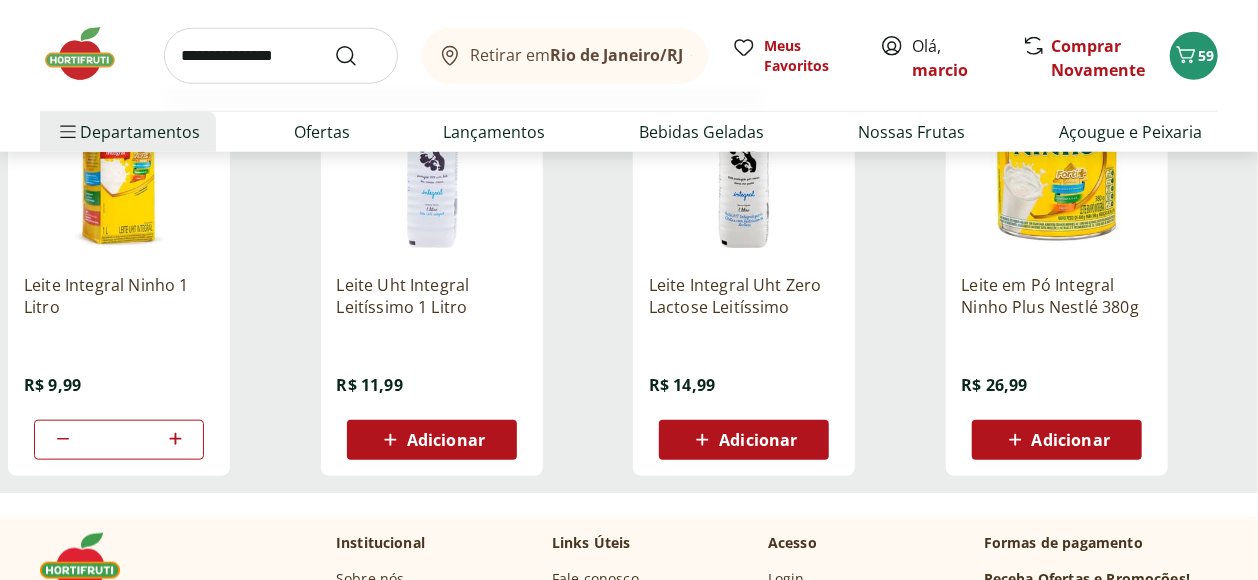 type on "**********" 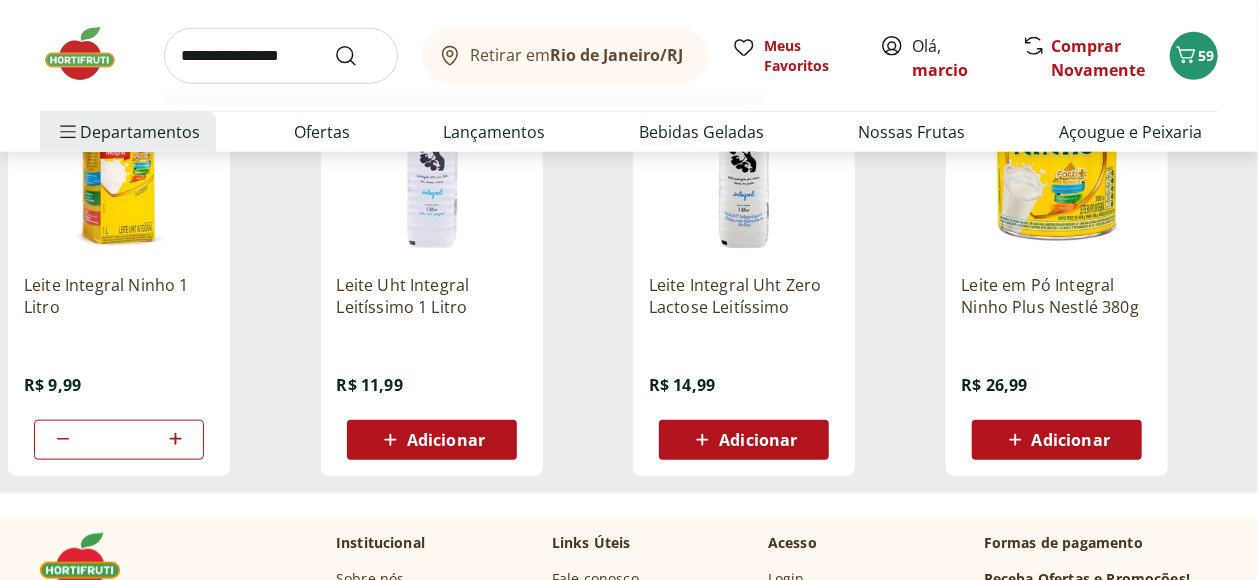 click at bounding box center (358, 56) 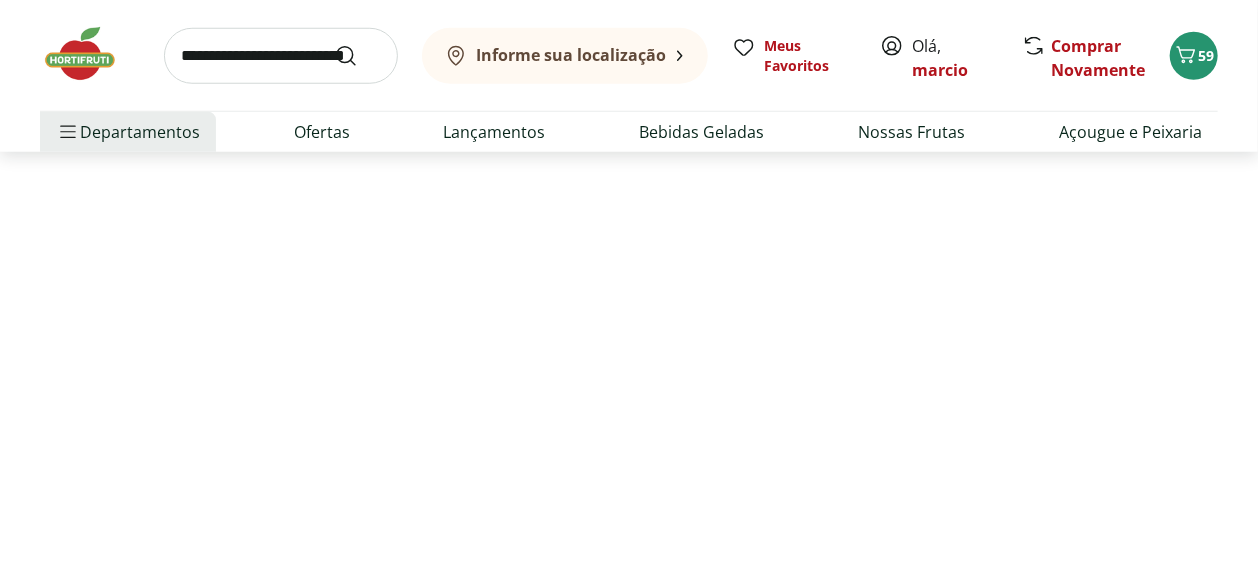 scroll, scrollTop: 0, scrollLeft: 0, axis: both 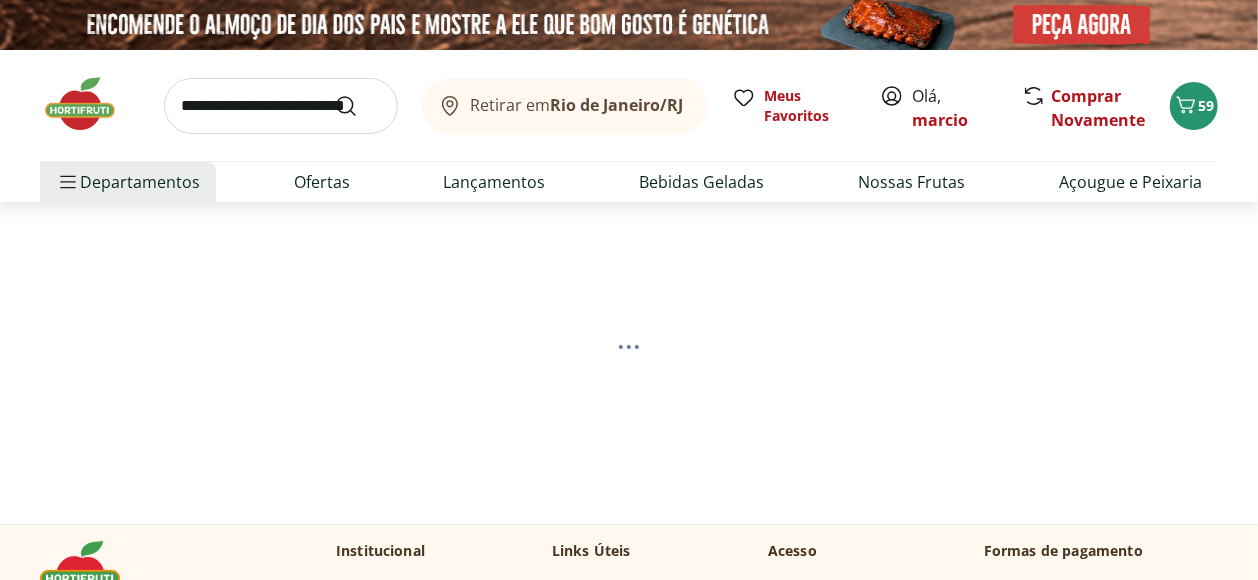 select on "**********" 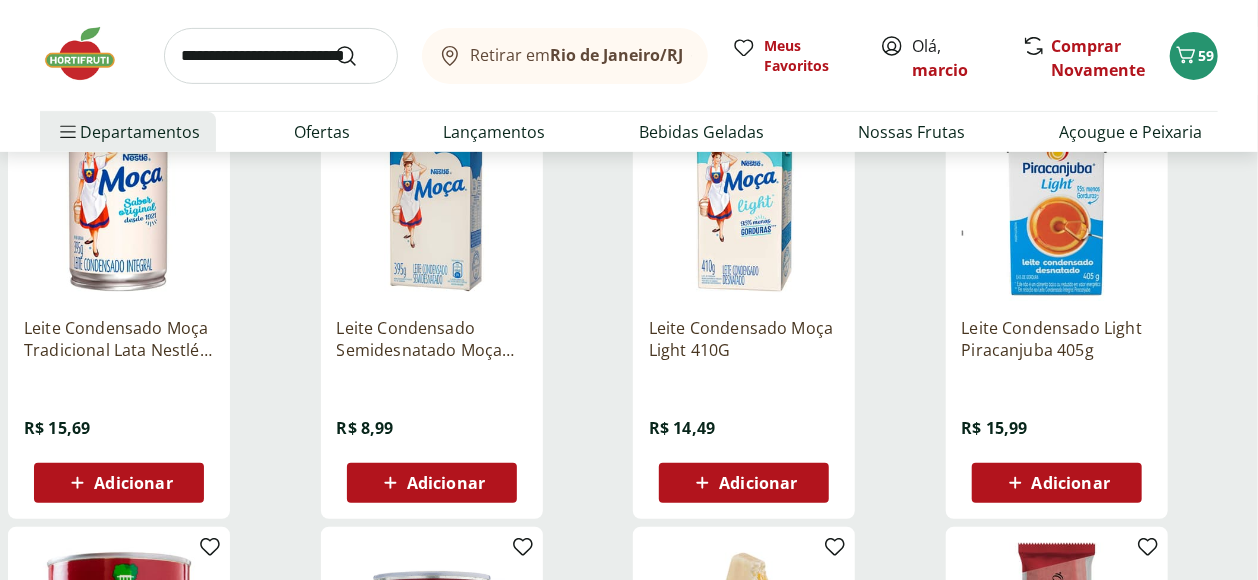 scroll, scrollTop: 333, scrollLeft: 0, axis: vertical 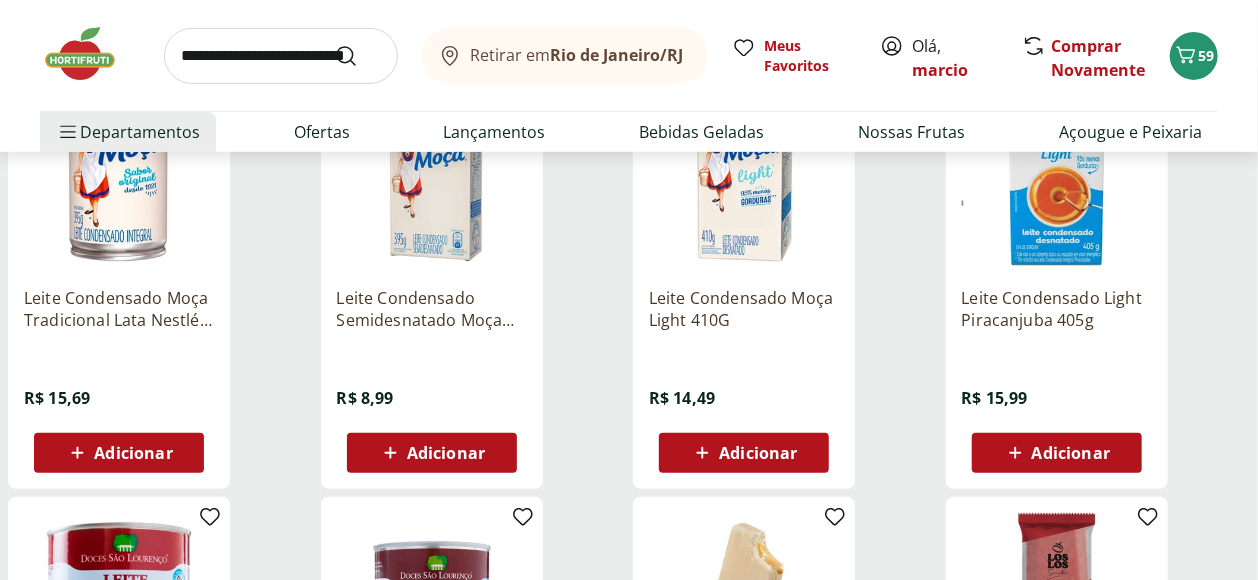 click on "Adicionar" at bounding box center (133, 453) 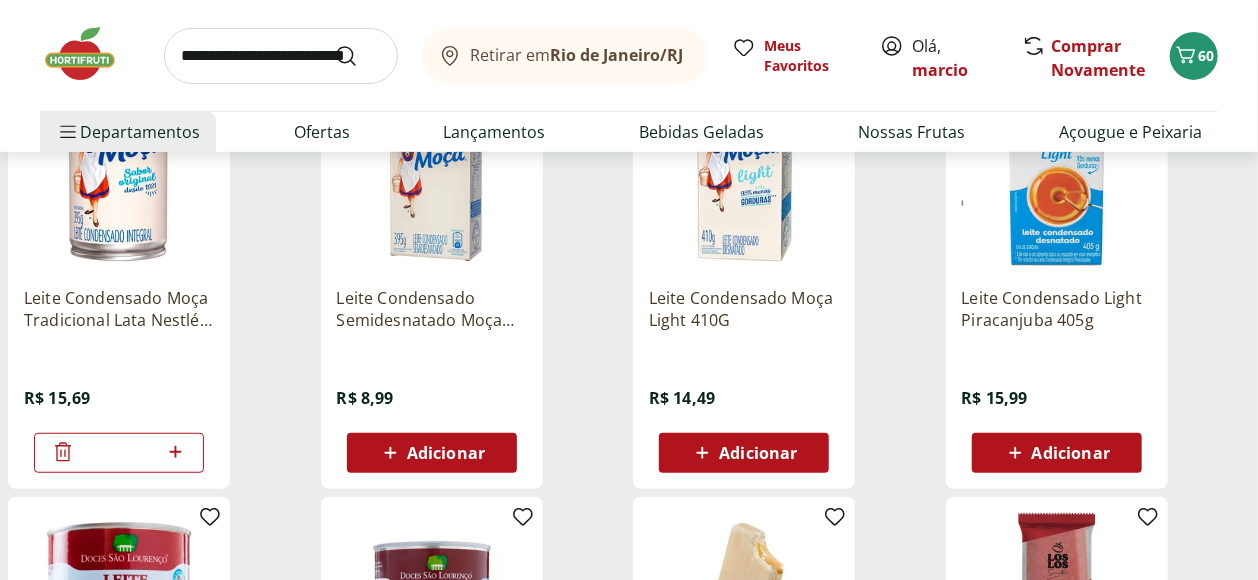 click at bounding box center [90, 54] 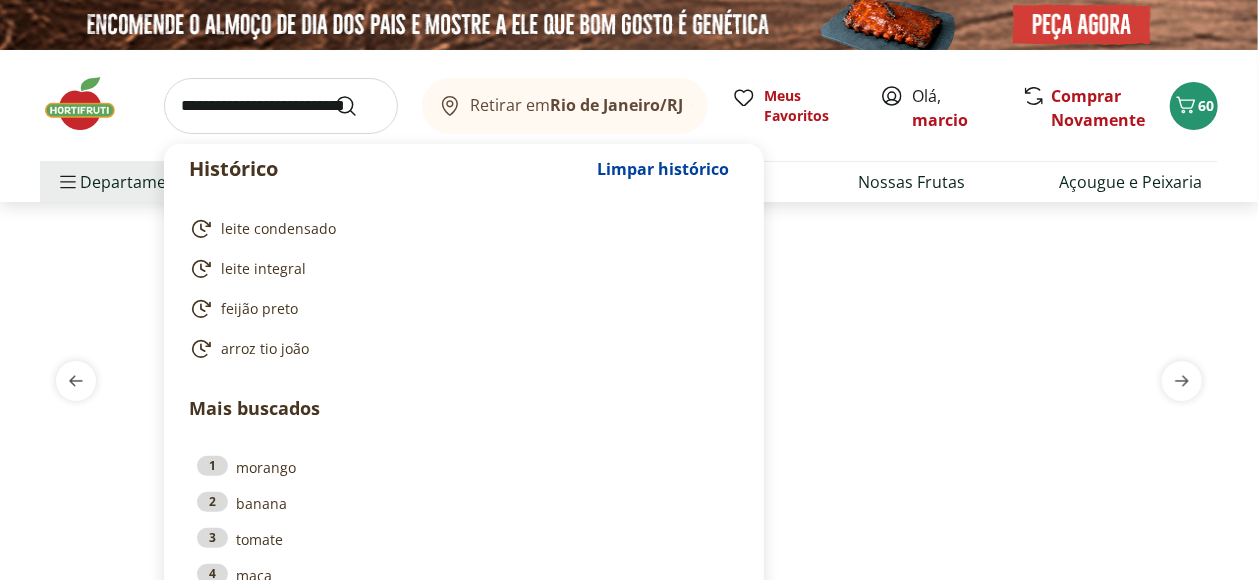 click at bounding box center [281, 106] 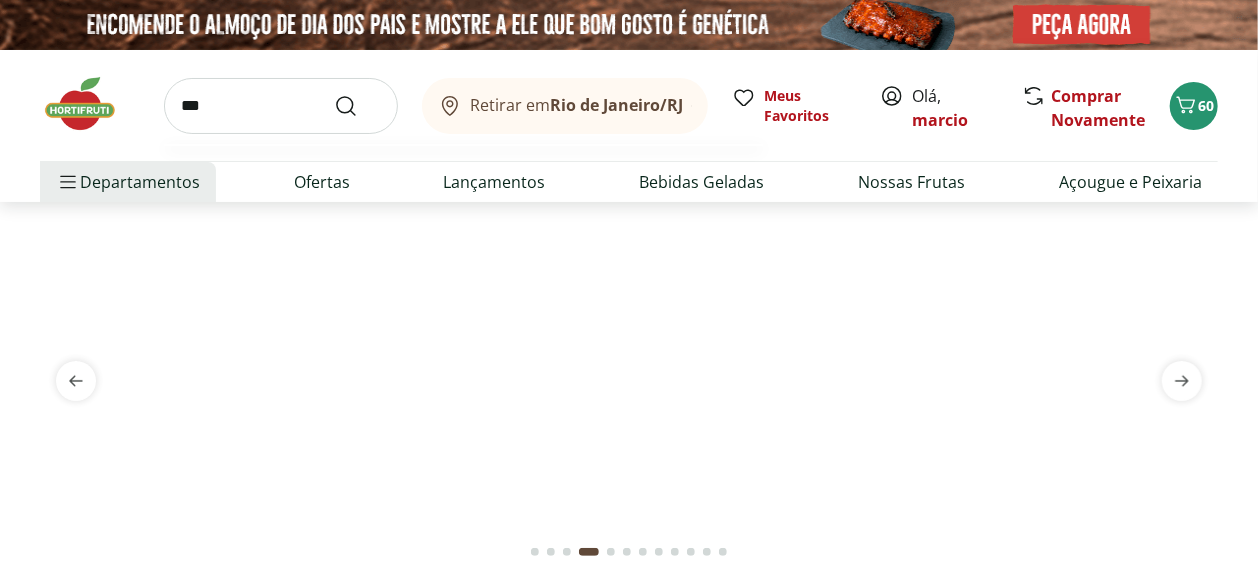 type on "***" 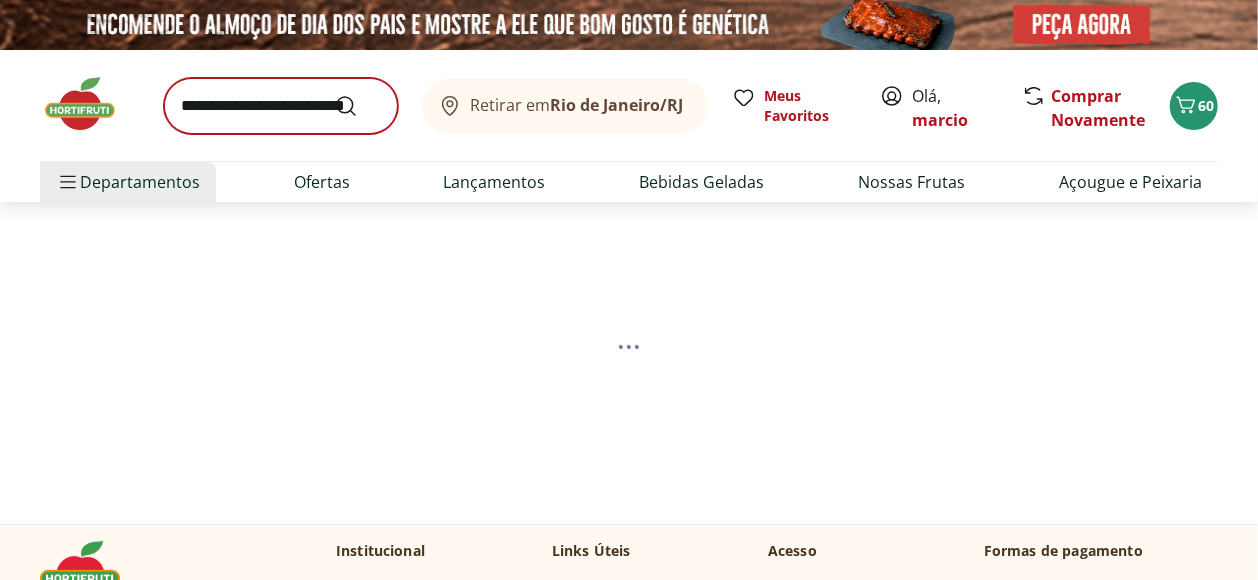 select on "**********" 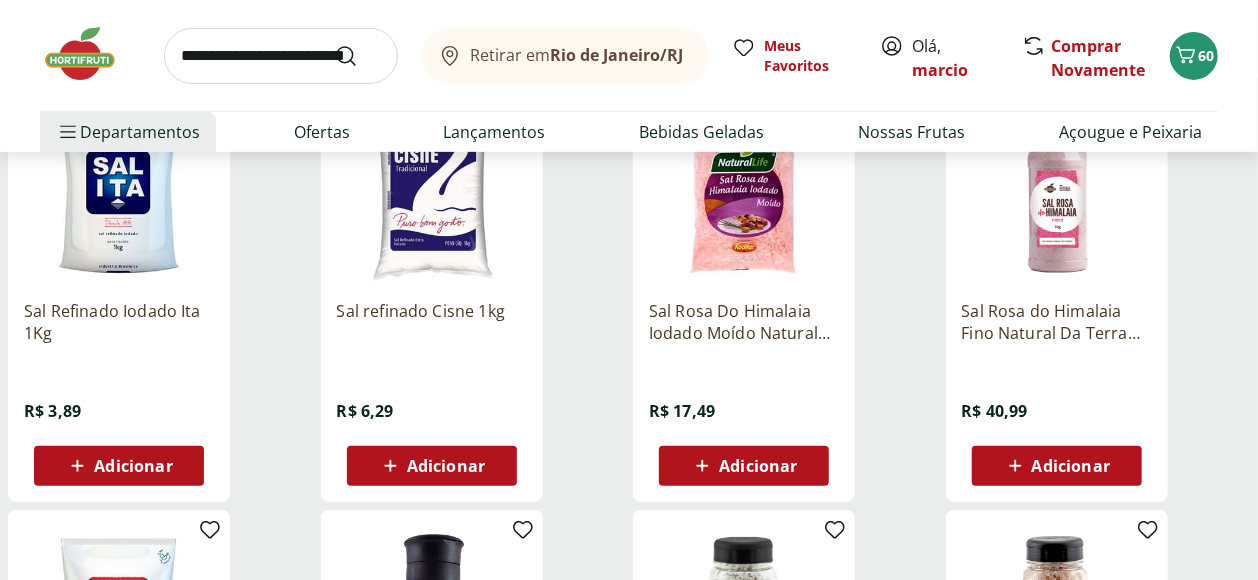 scroll, scrollTop: 333, scrollLeft: 0, axis: vertical 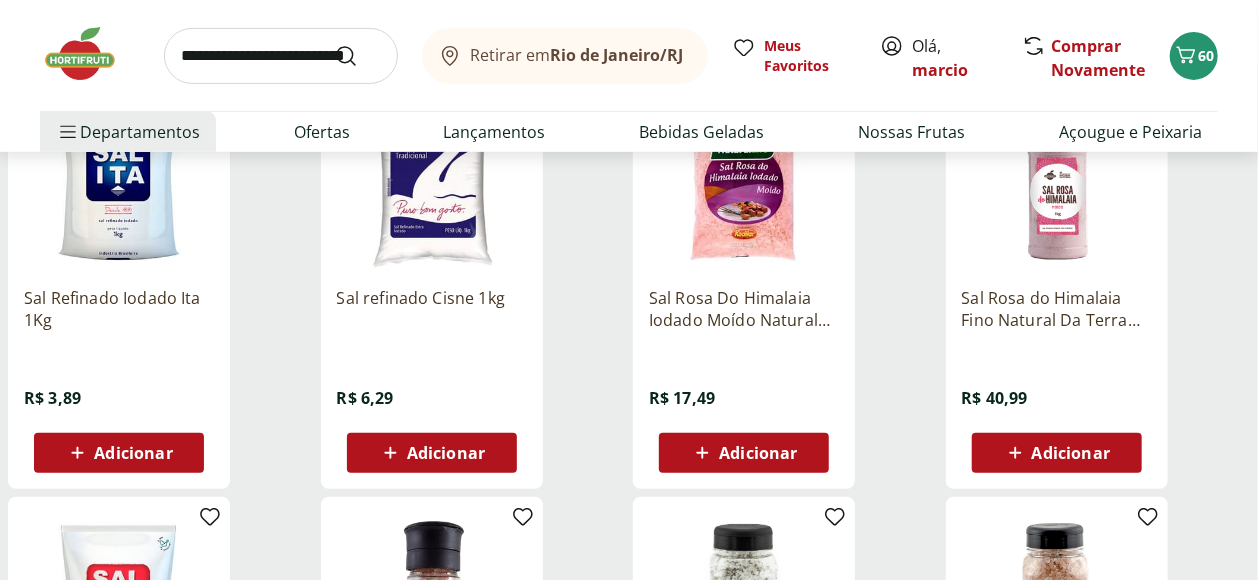 click on "Adicionar" at bounding box center [133, 453] 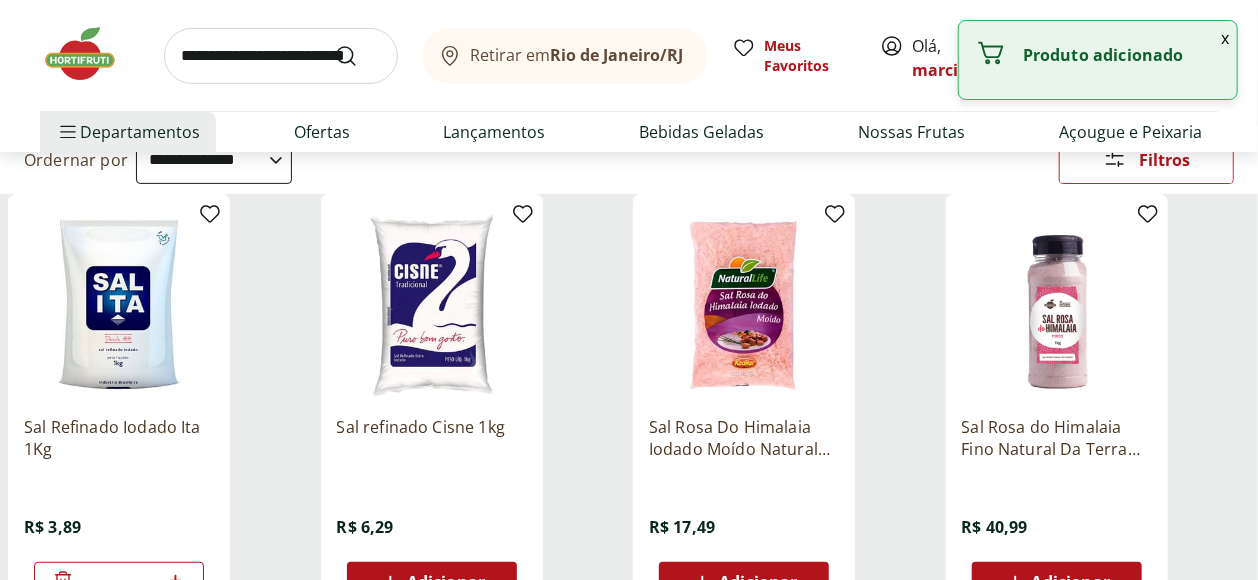 scroll, scrollTop: 111, scrollLeft: 0, axis: vertical 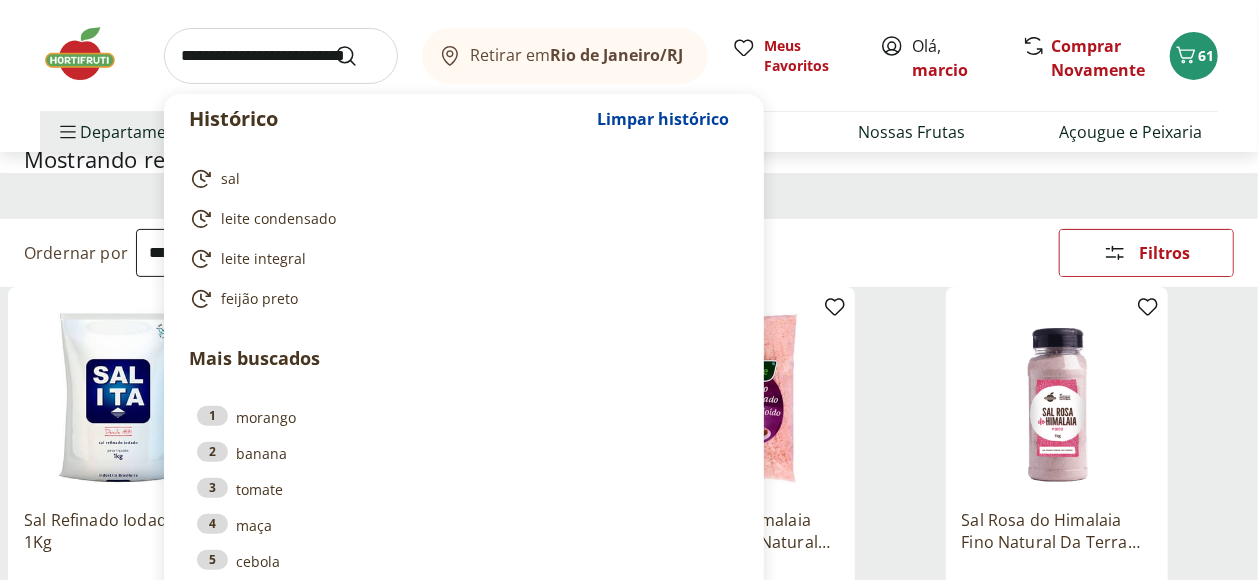 click at bounding box center [281, 56] 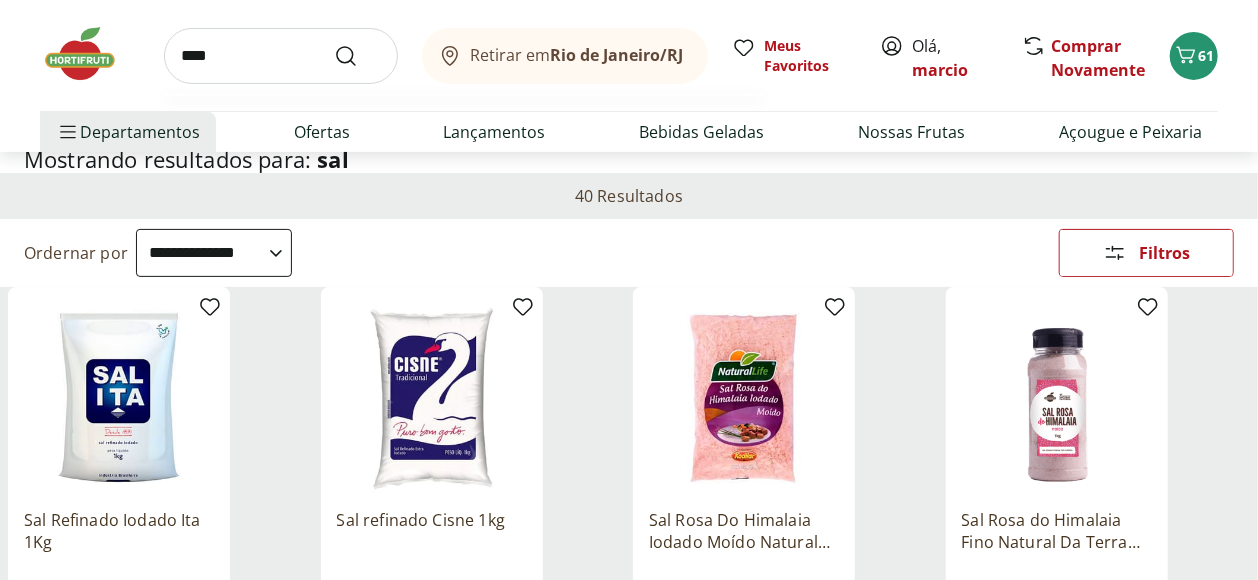 type on "****" 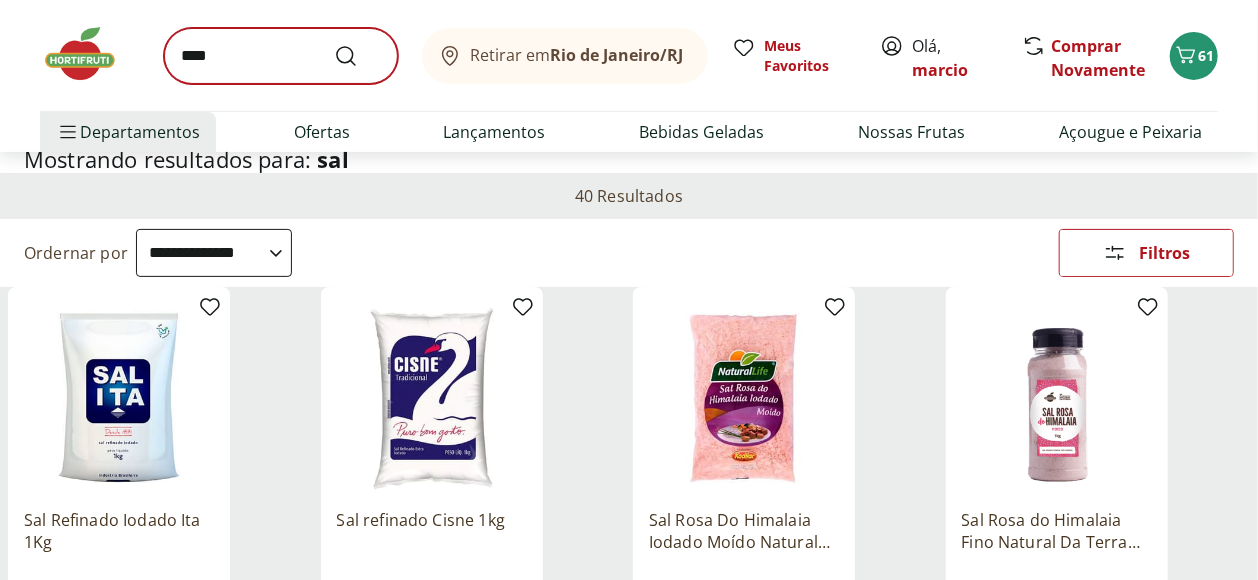 scroll, scrollTop: 0, scrollLeft: 0, axis: both 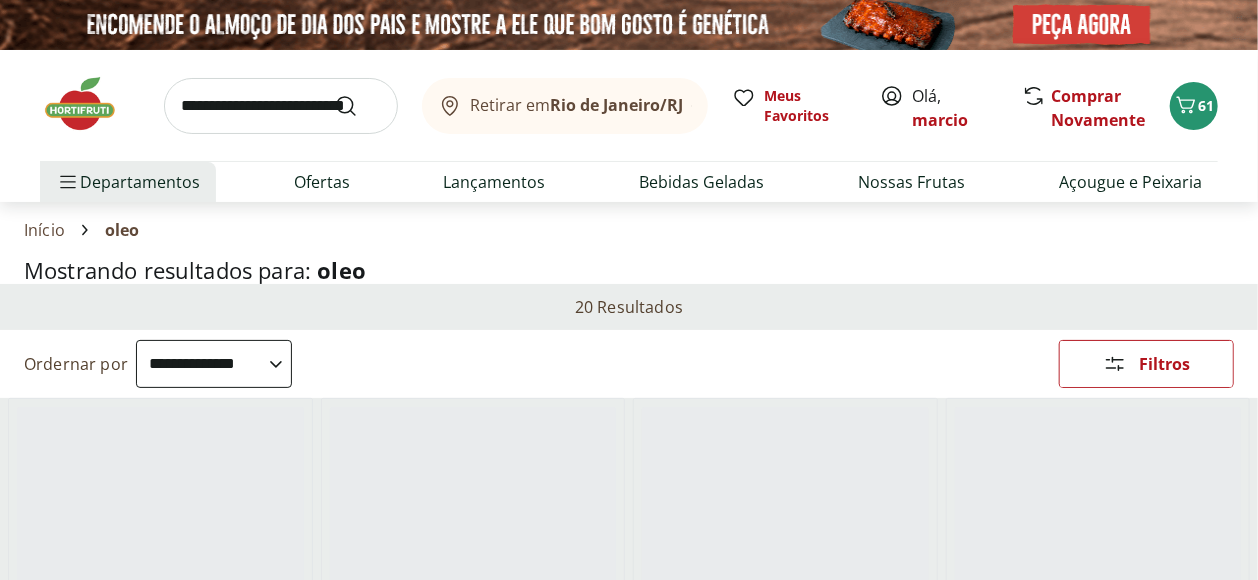 click on "**********" at bounding box center [214, 364] 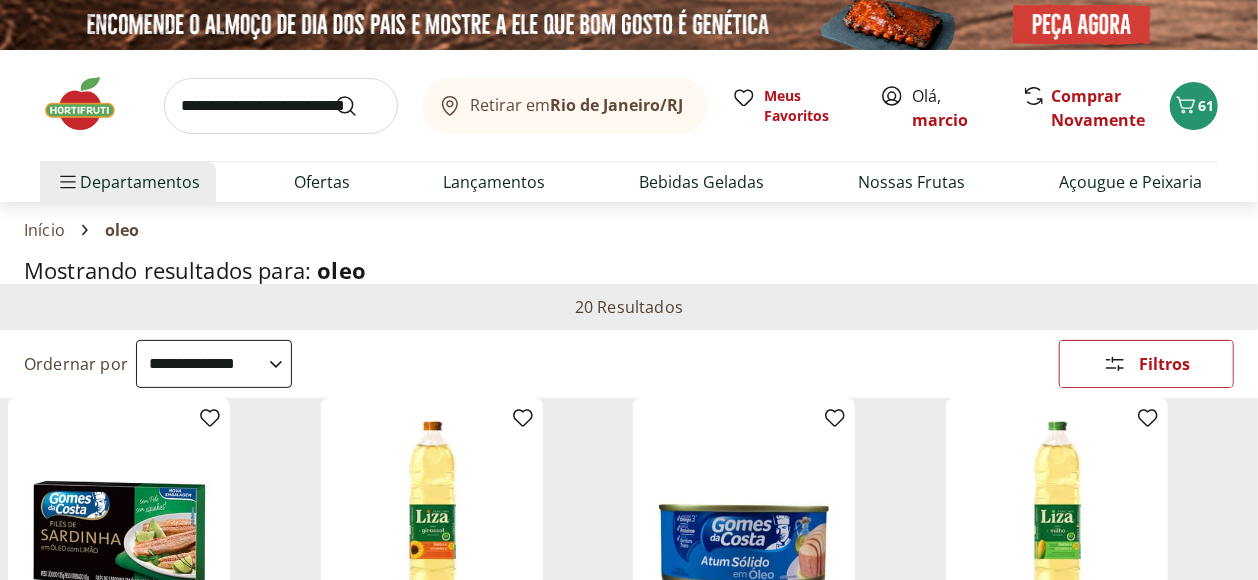 click on "**********" at bounding box center [214, 364] 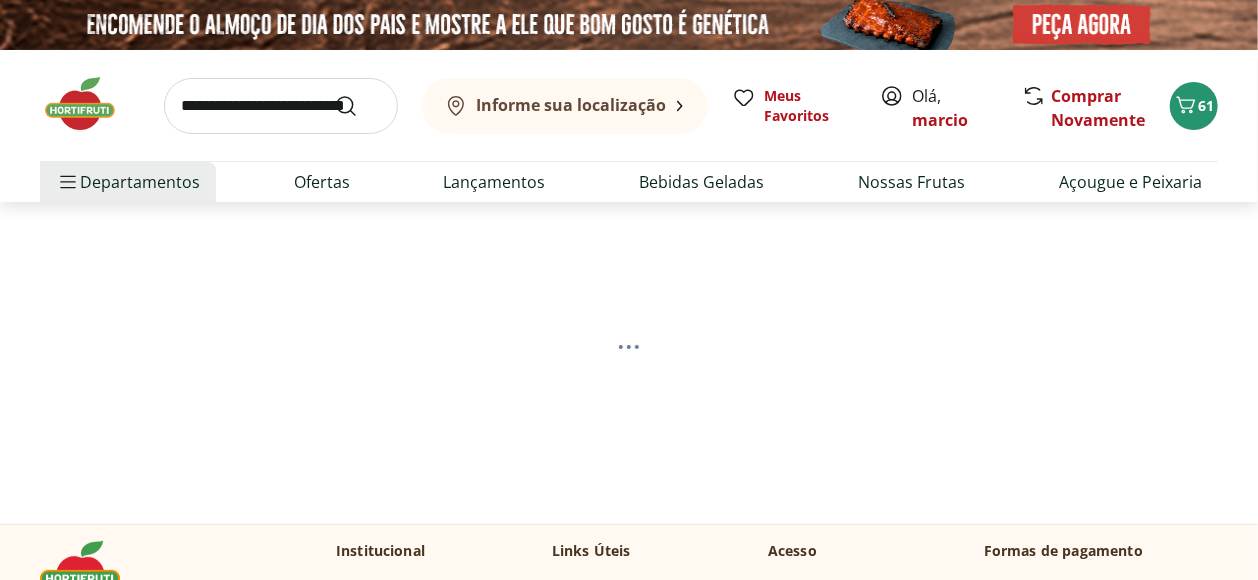 select on "*********" 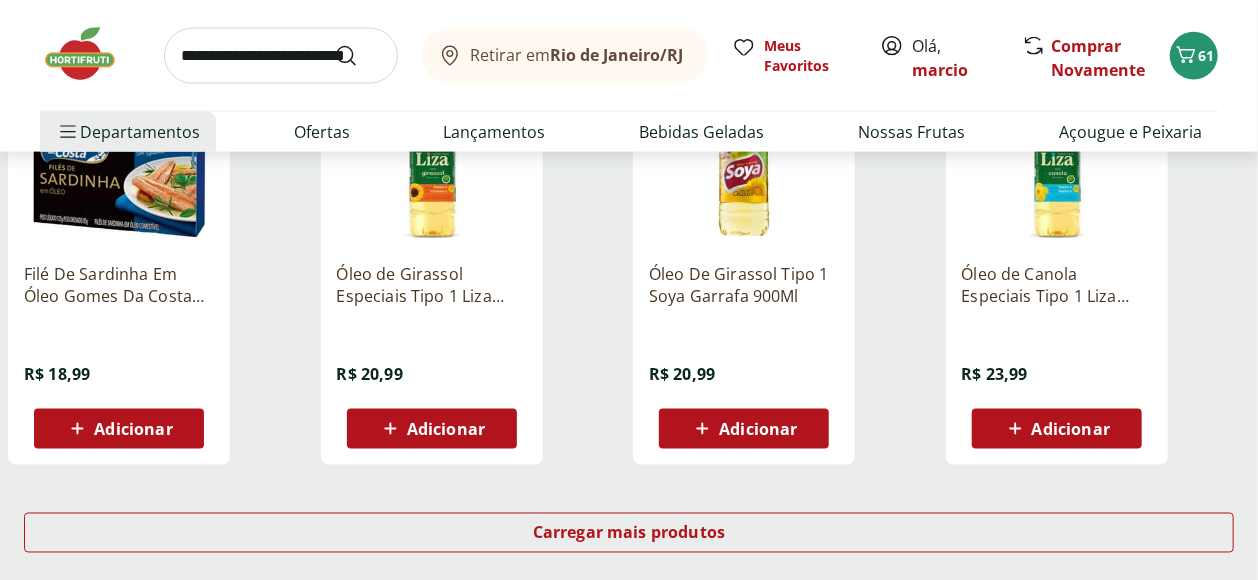 scroll, scrollTop: 1222, scrollLeft: 0, axis: vertical 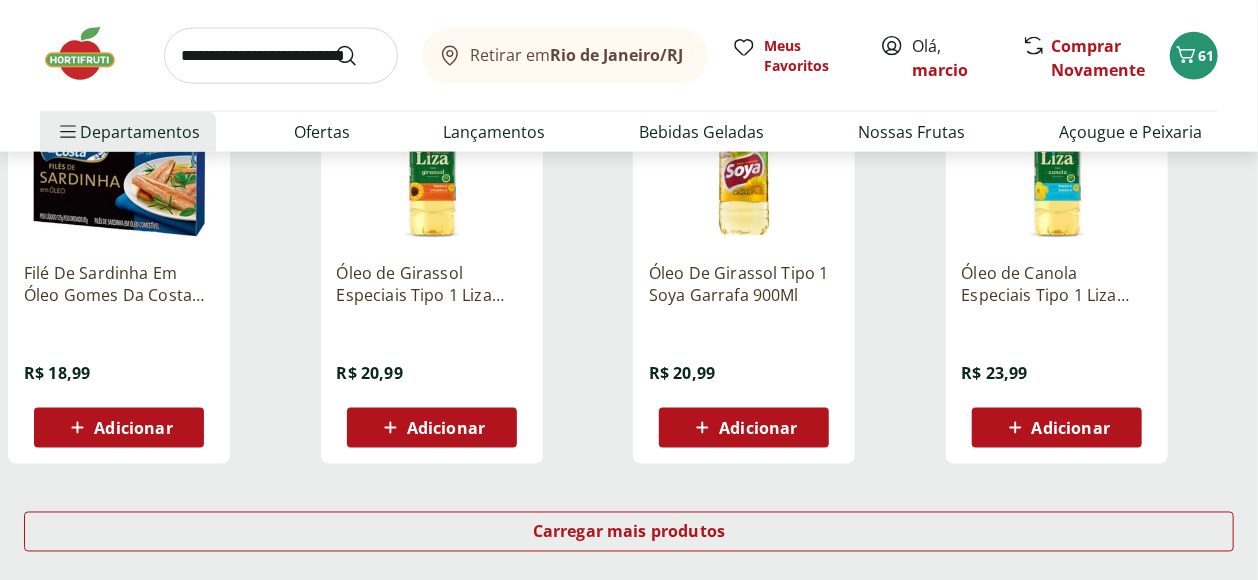 click on "Adicionar" at bounding box center (446, 428) 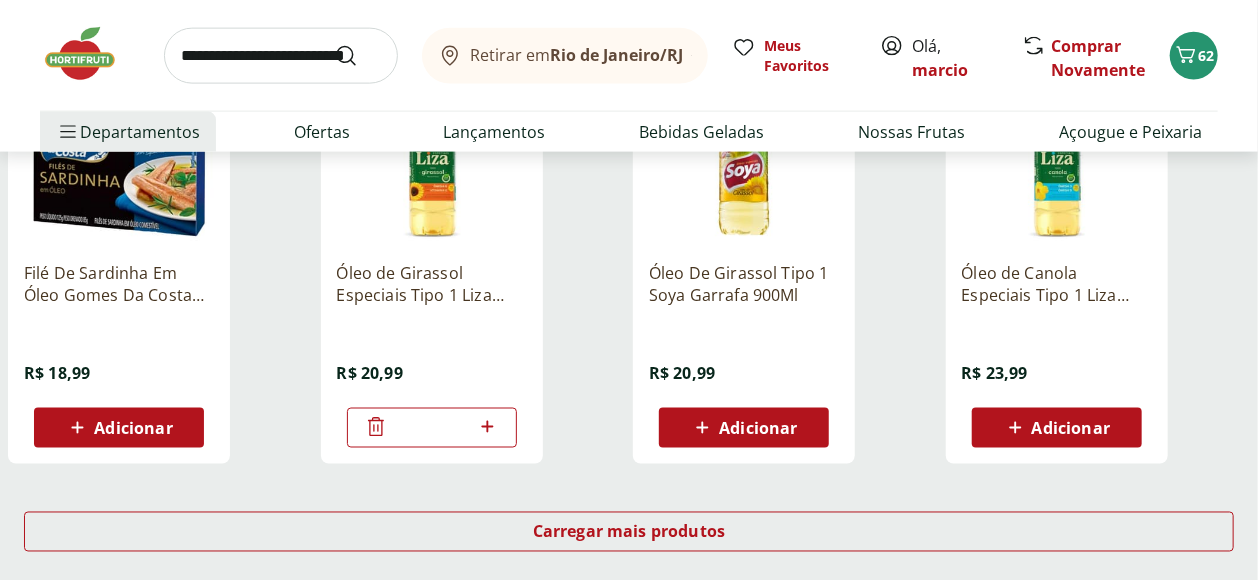 click 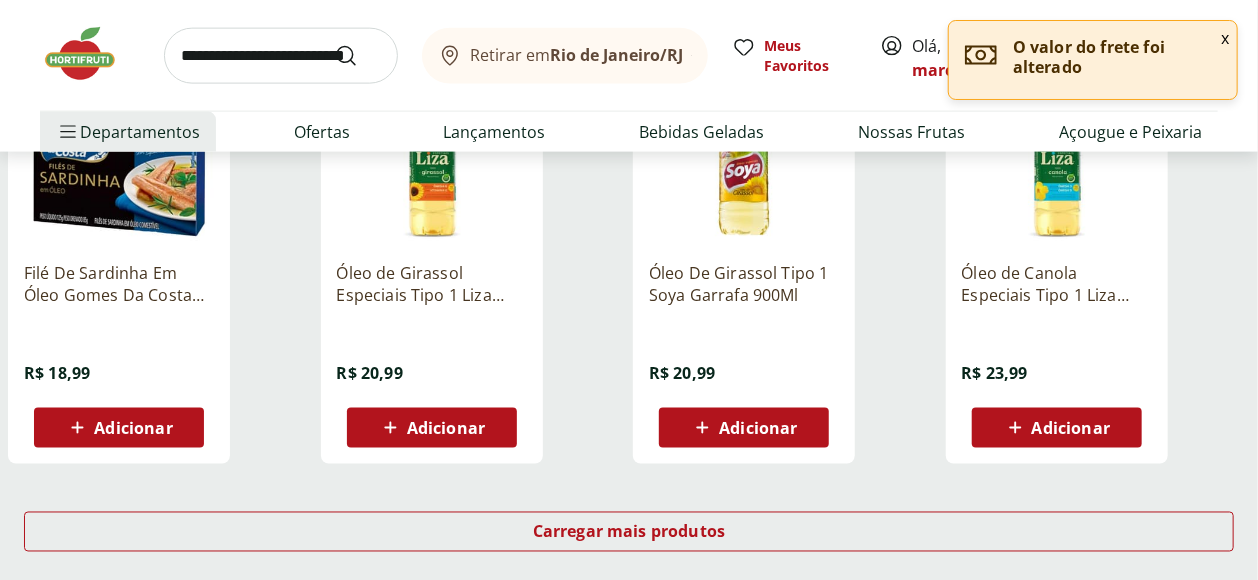 click on "Adicionar" at bounding box center (1071, 428) 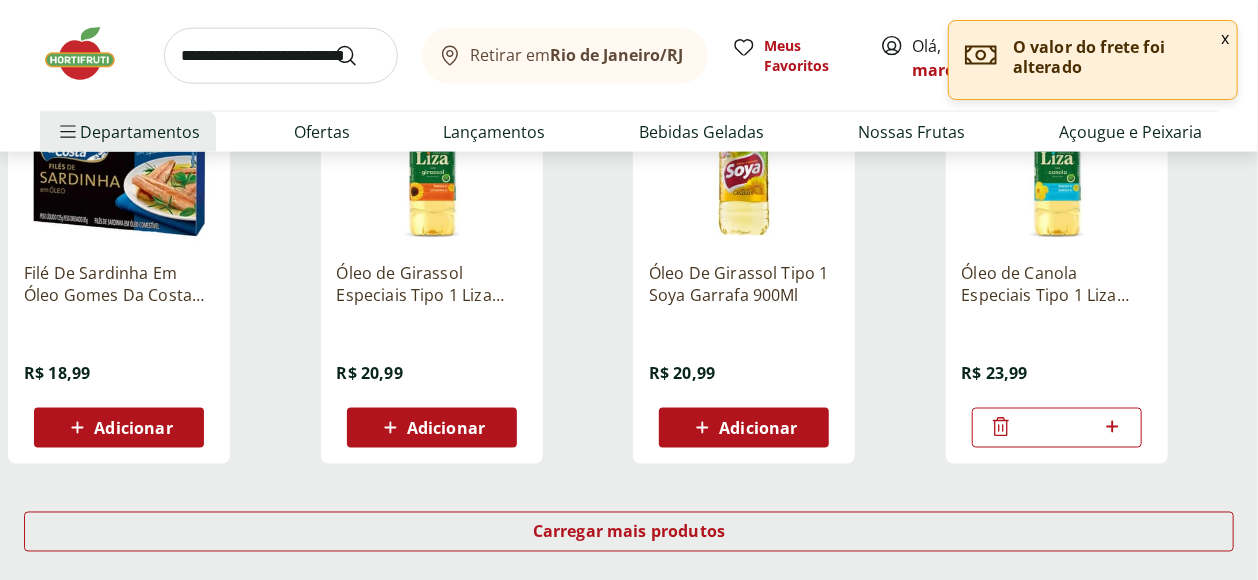 click at bounding box center [281, 56] 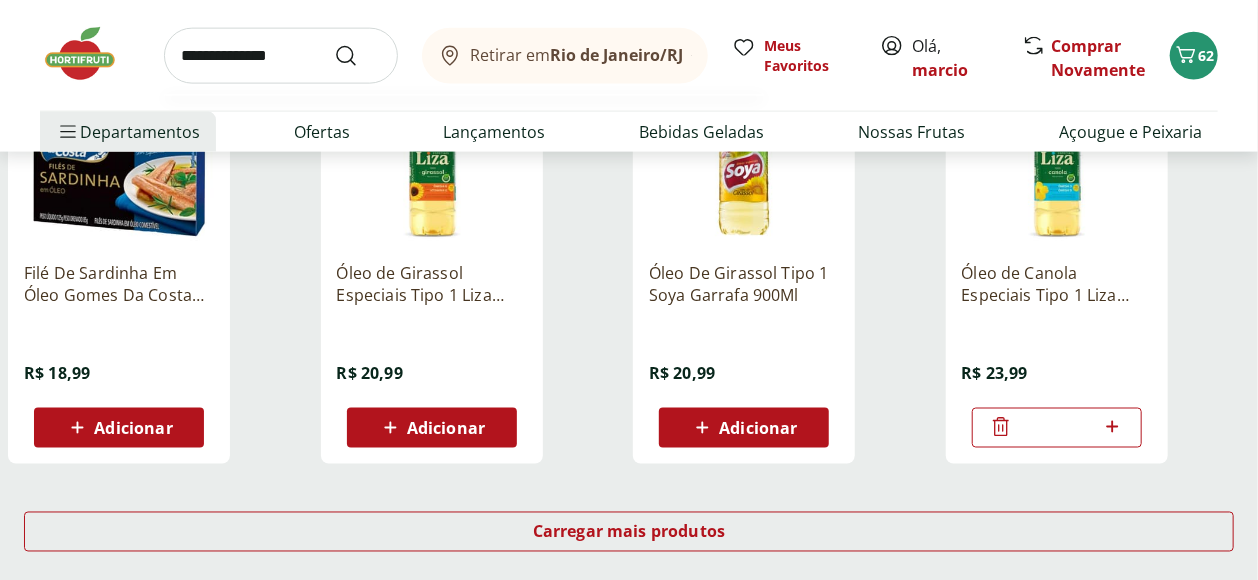 type on "**********" 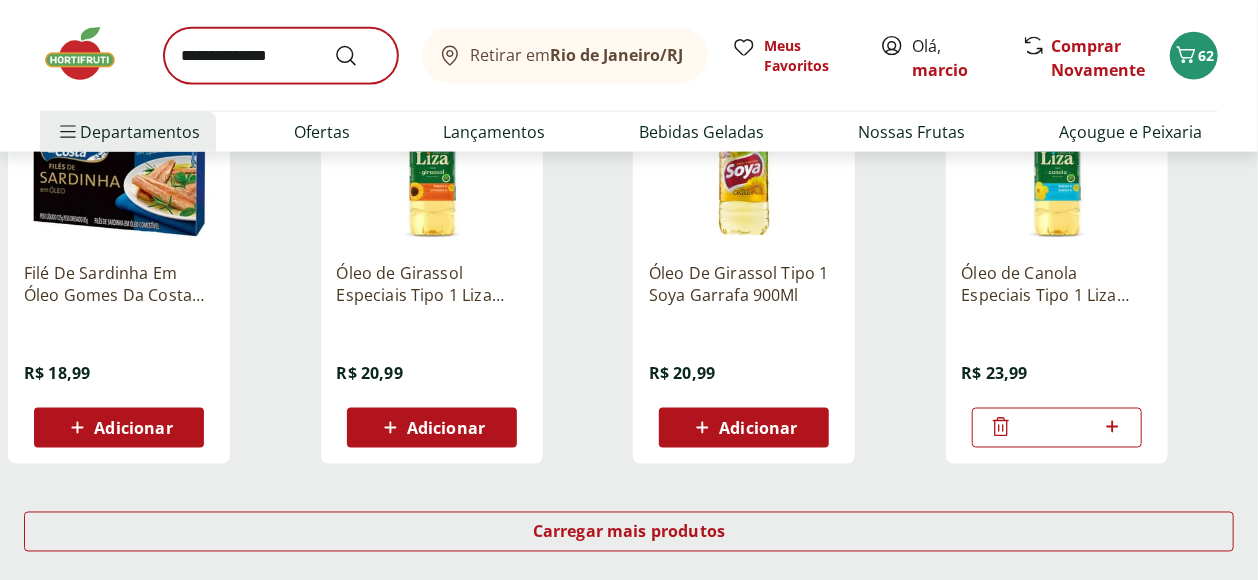 scroll, scrollTop: 0, scrollLeft: 0, axis: both 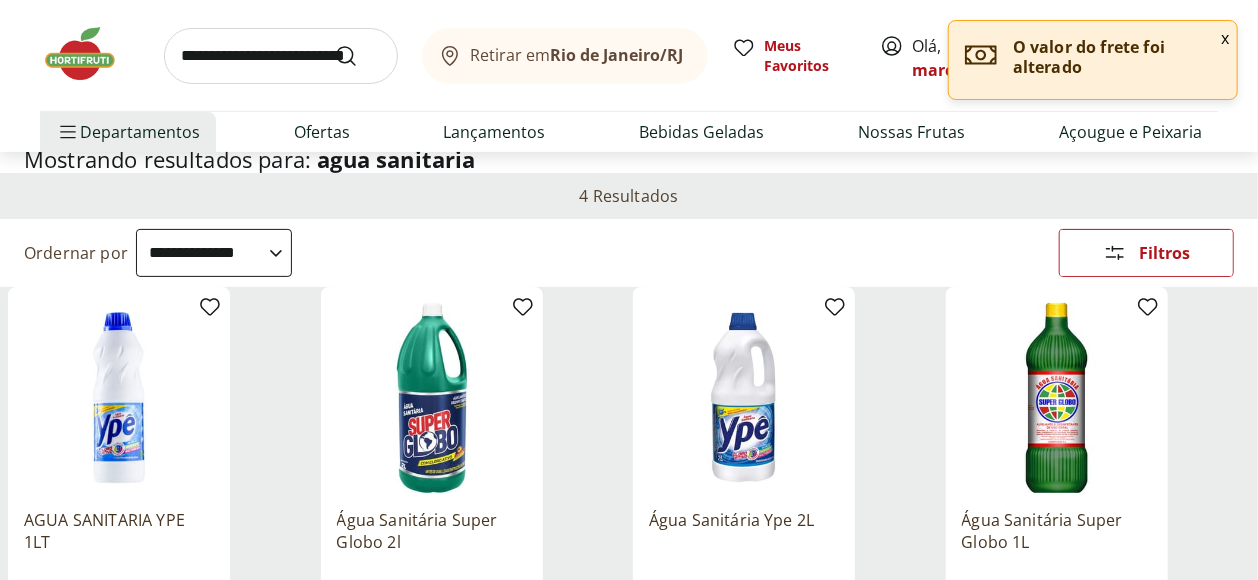 click on "**********" at bounding box center (214, 253) 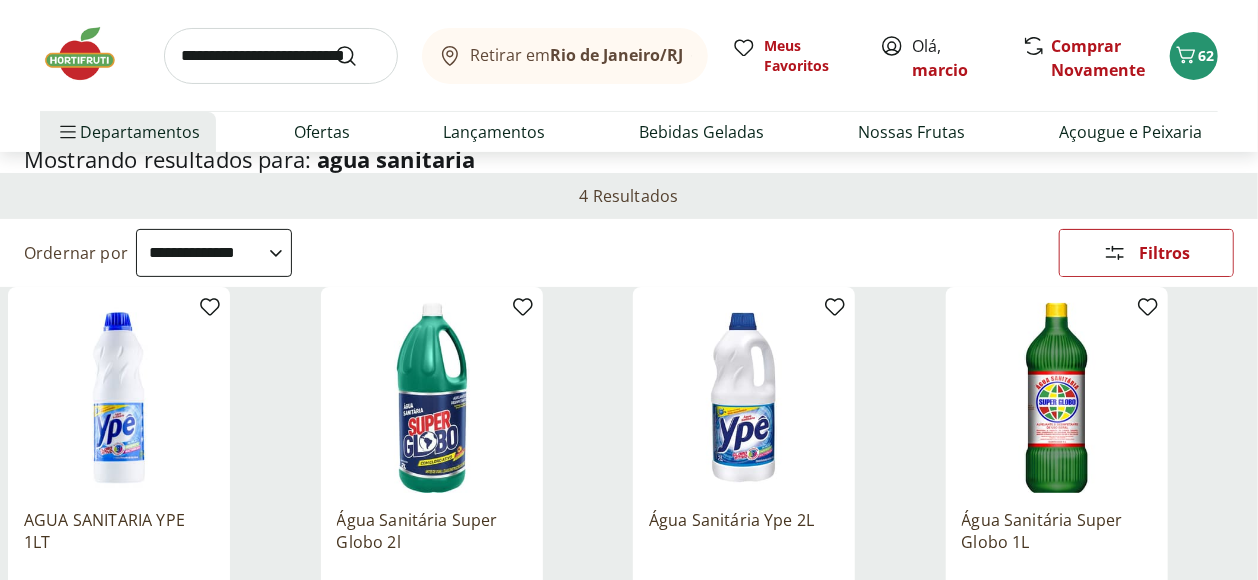 click on "**********" at bounding box center (214, 253) 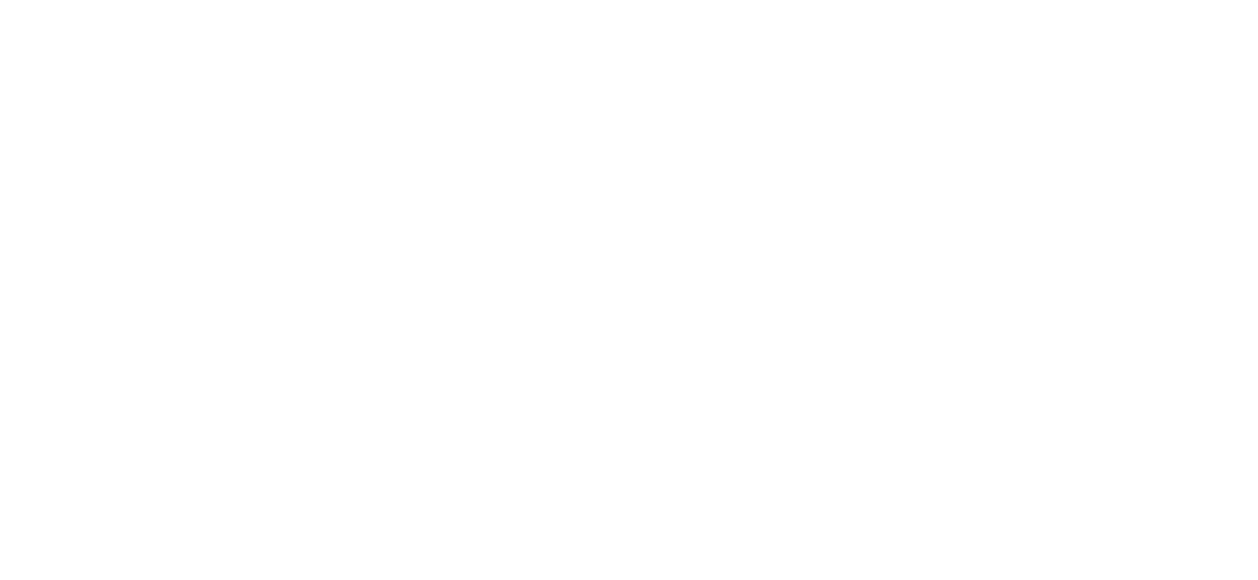 scroll, scrollTop: 0, scrollLeft: 0, axis: both 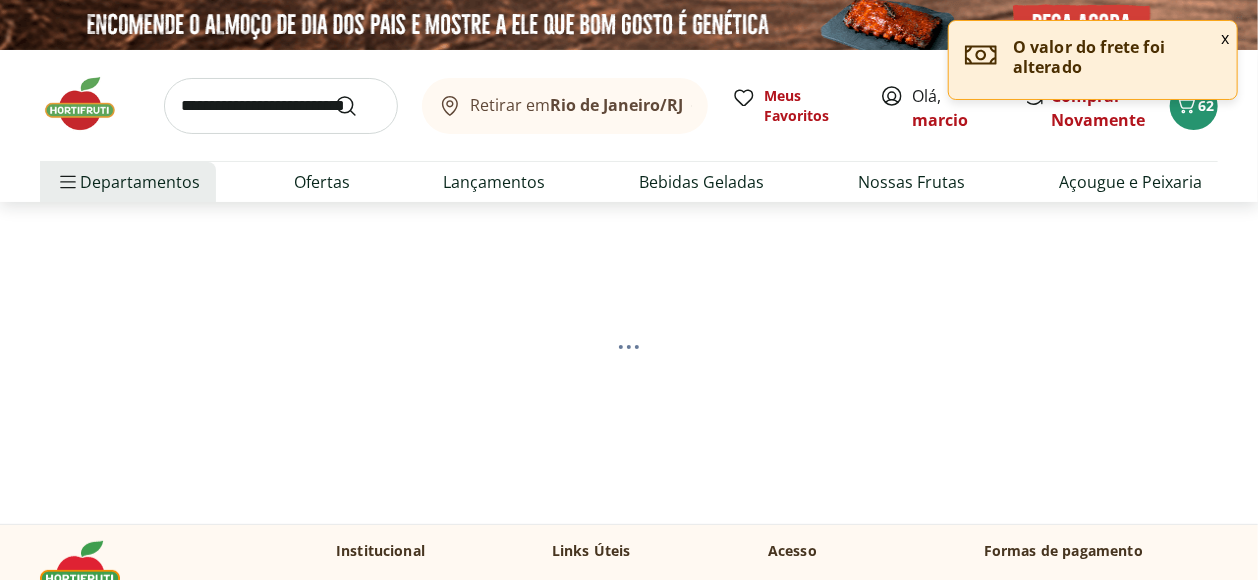 select on "*********" 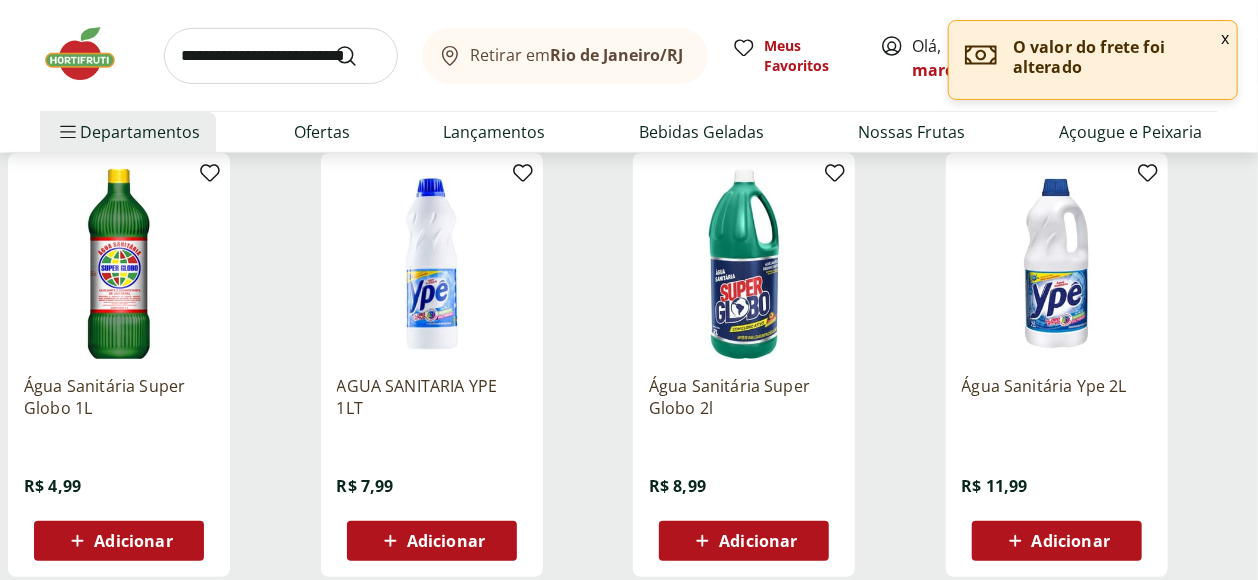 scroll, scrollTop: 333, scrollLeft: 0, axis: vertical 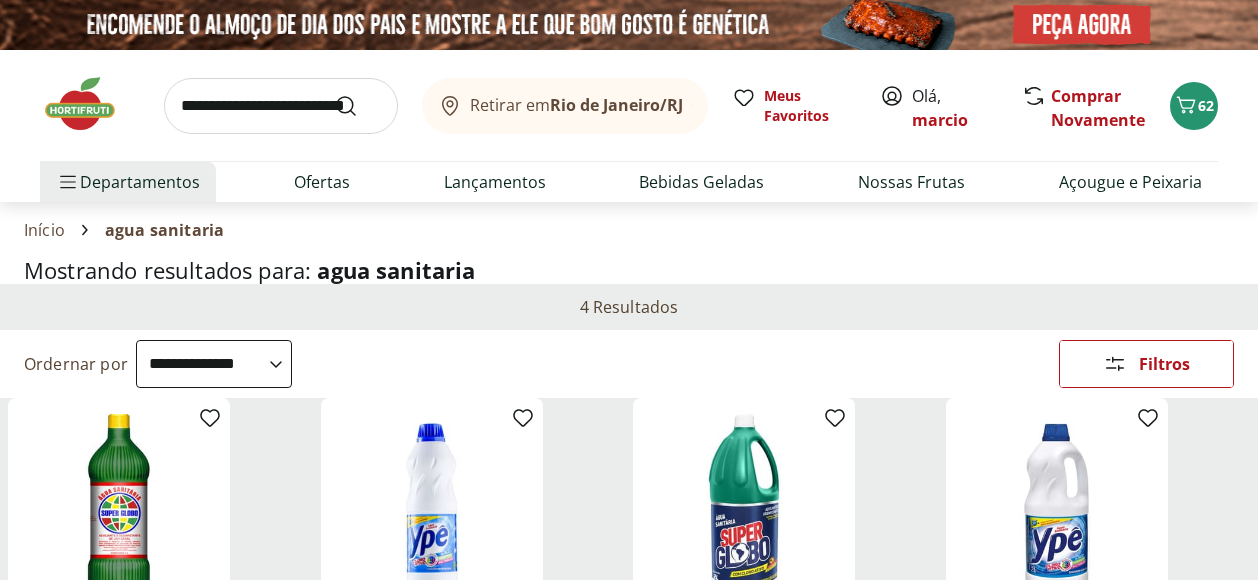 select on "*********" 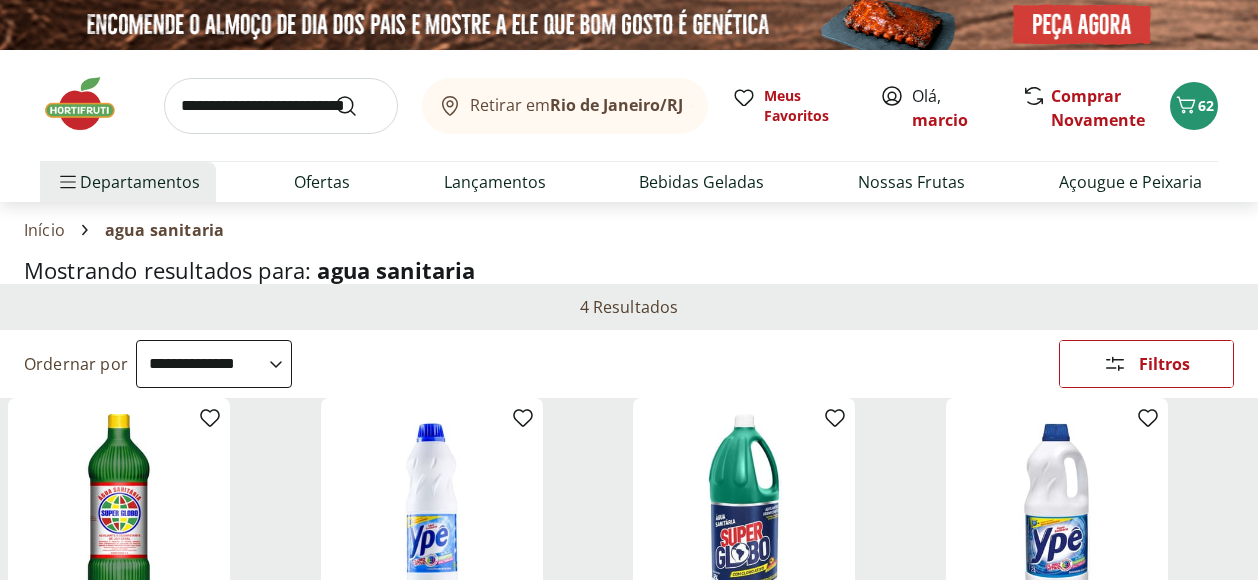 scroll, scrollTop: 333, scrollLeft: 0, axis: vertical 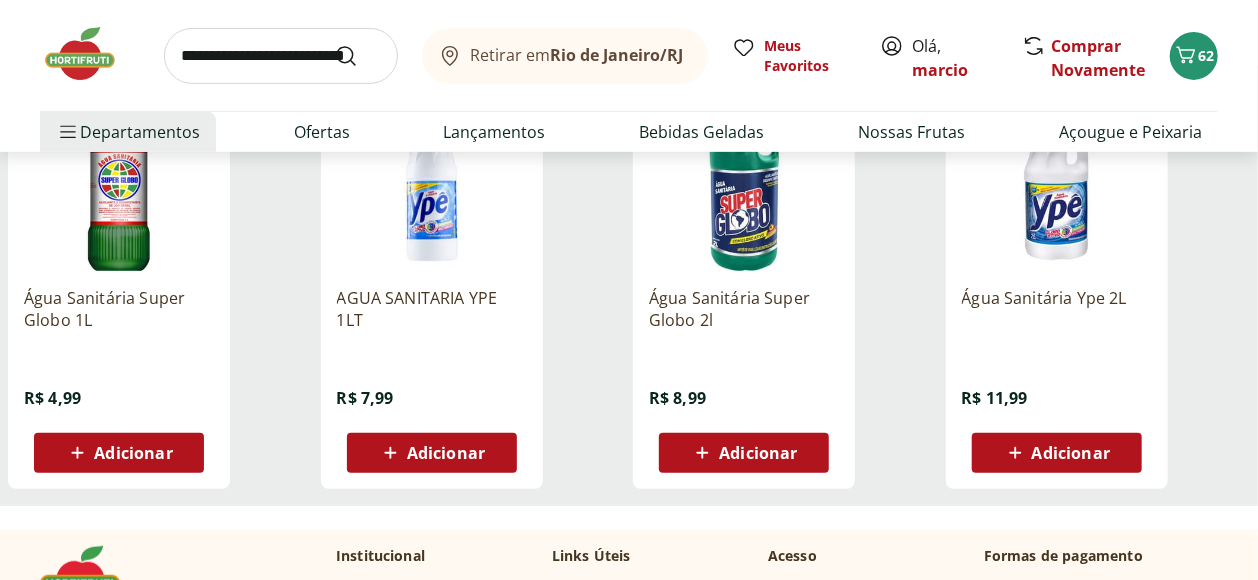 click on "Adicionar" at bounding box center (133, 453) 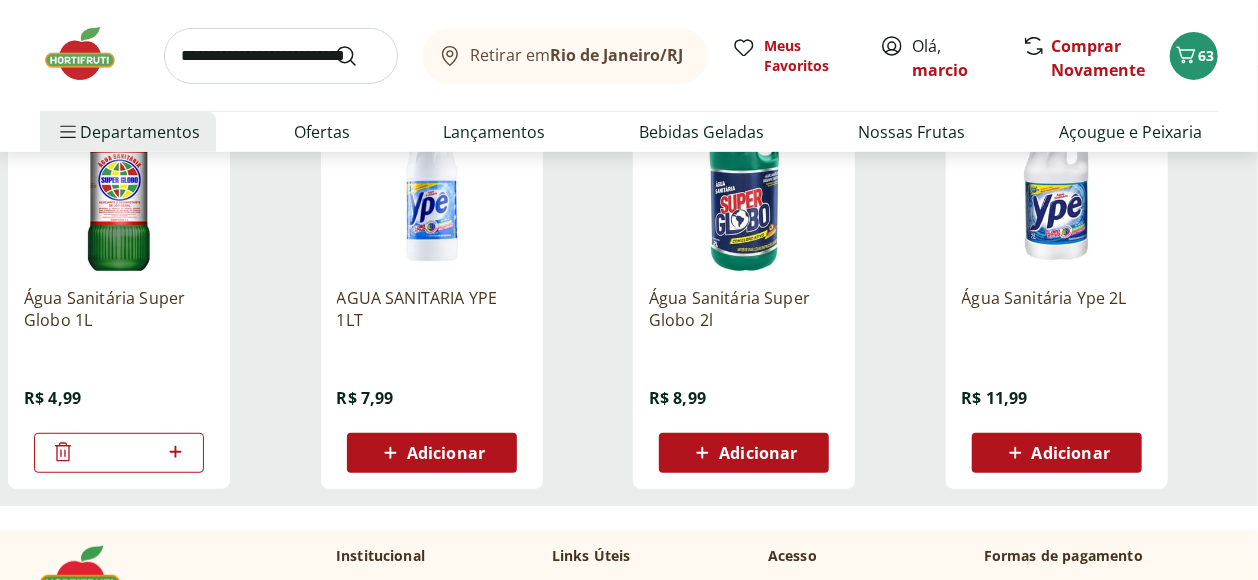 click at bounding box center (281, 56) 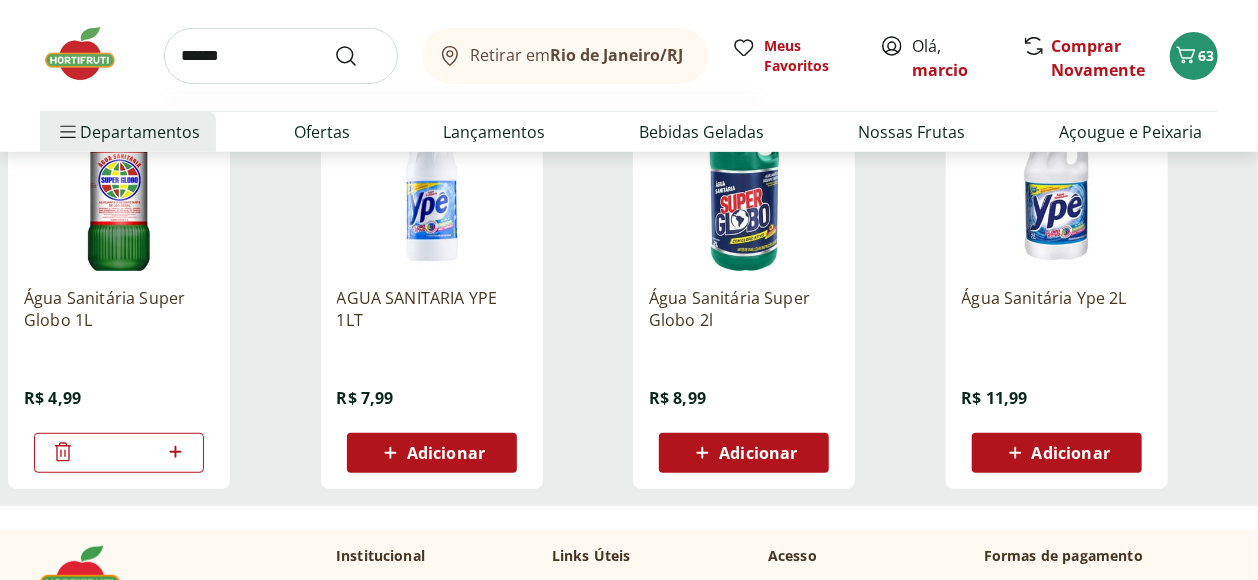 type on "******" 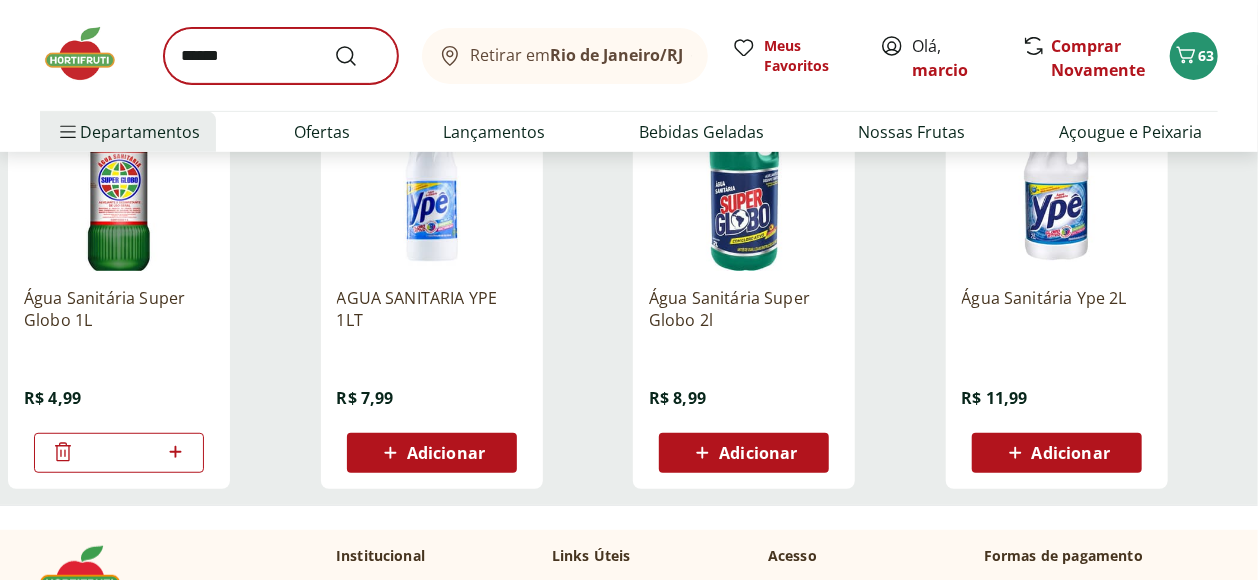scroll, scrollTop: 0, scrollLeft: 0, axis: both 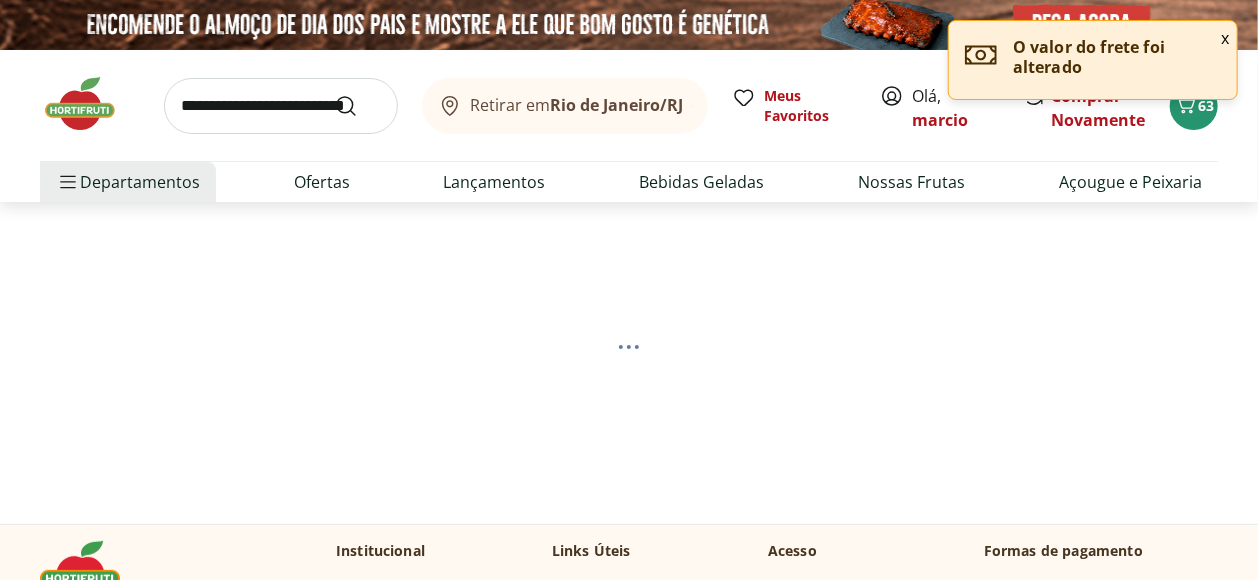 select on "**********" 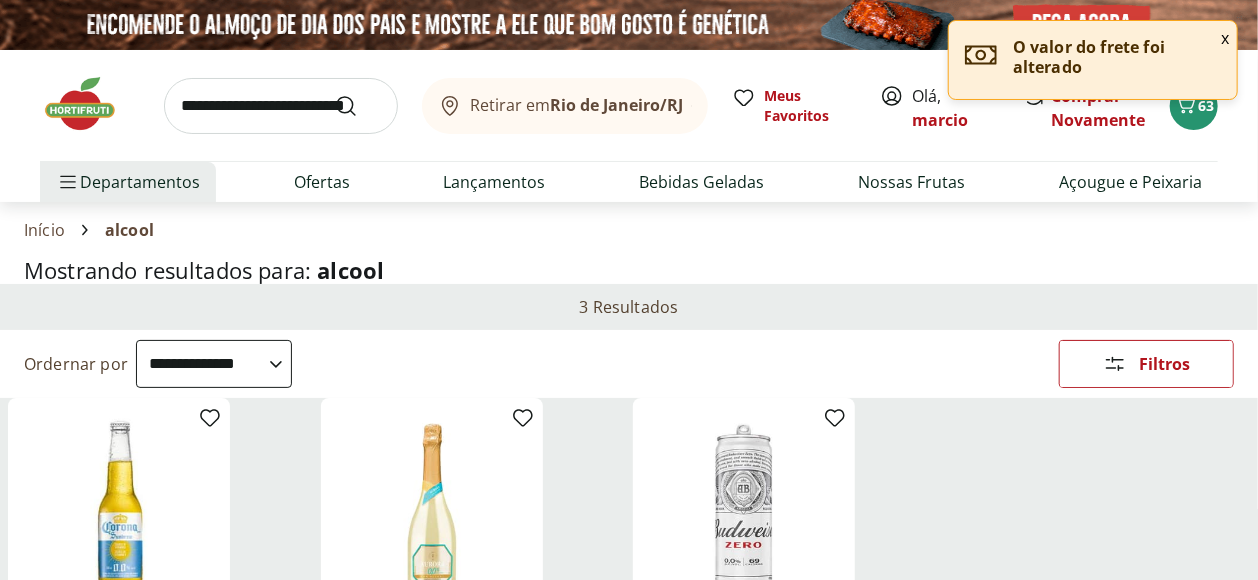 click on "**********" at bounding box center (214, 364) 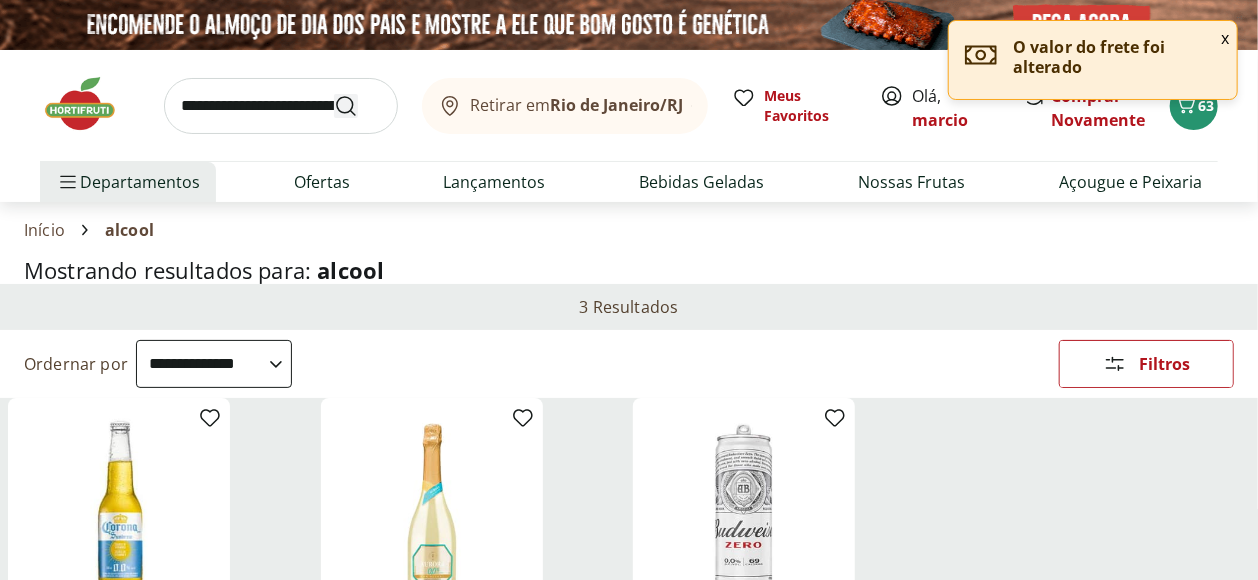 click at bounding box center [358, 106] 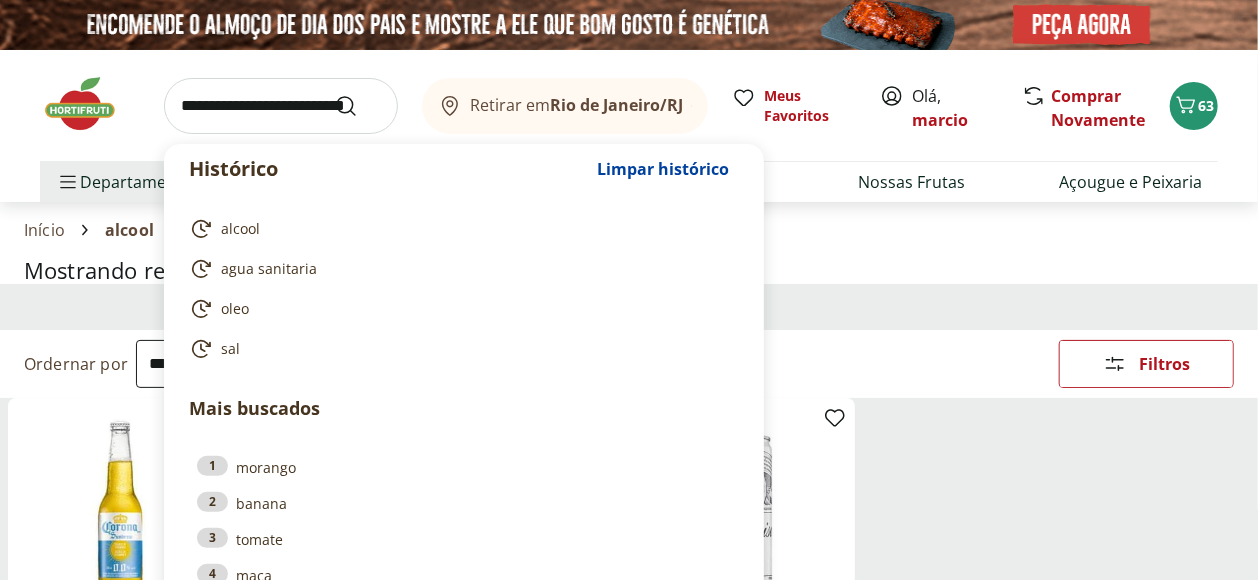 click at bounding box center (281, 106) 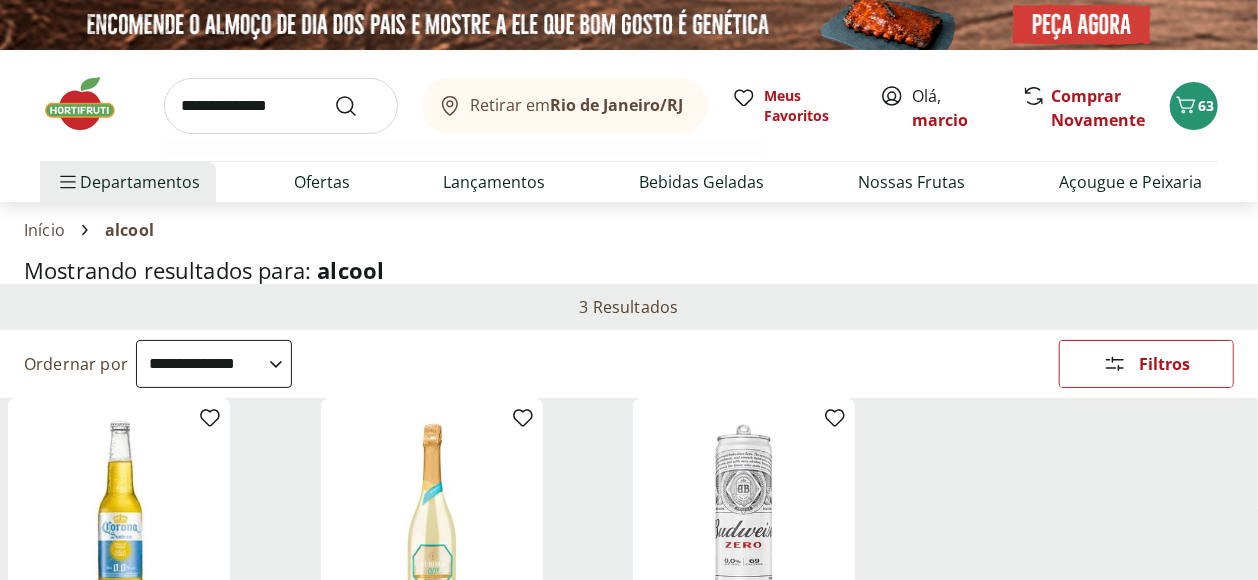 type on "**********" 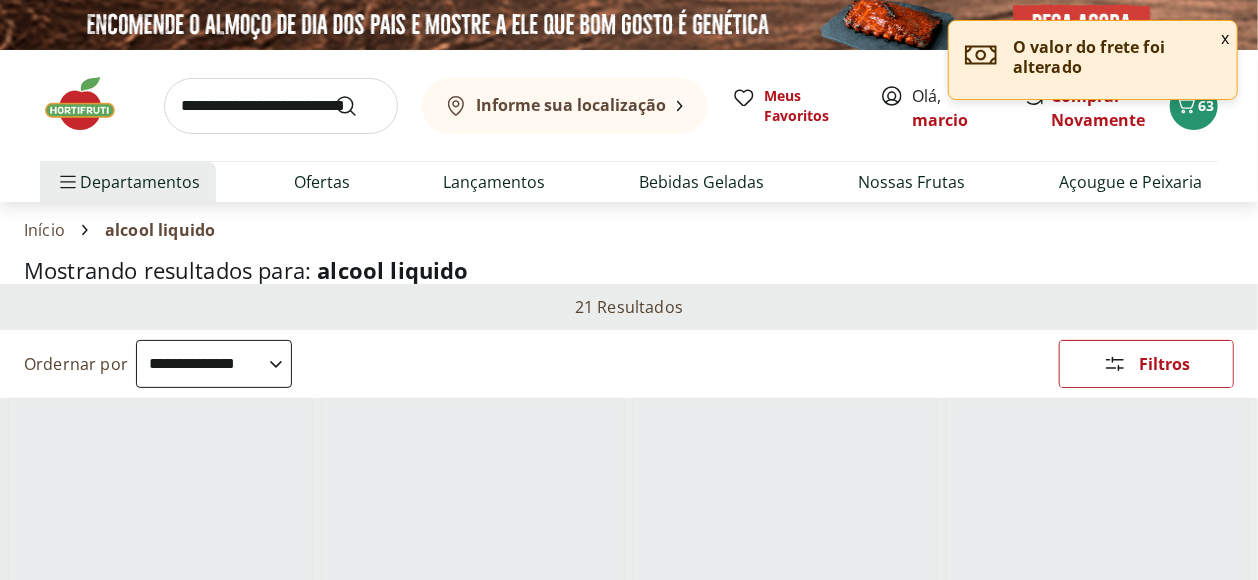 scroll, scrollTop: 111, scrollLeft: 0, axis: vertical 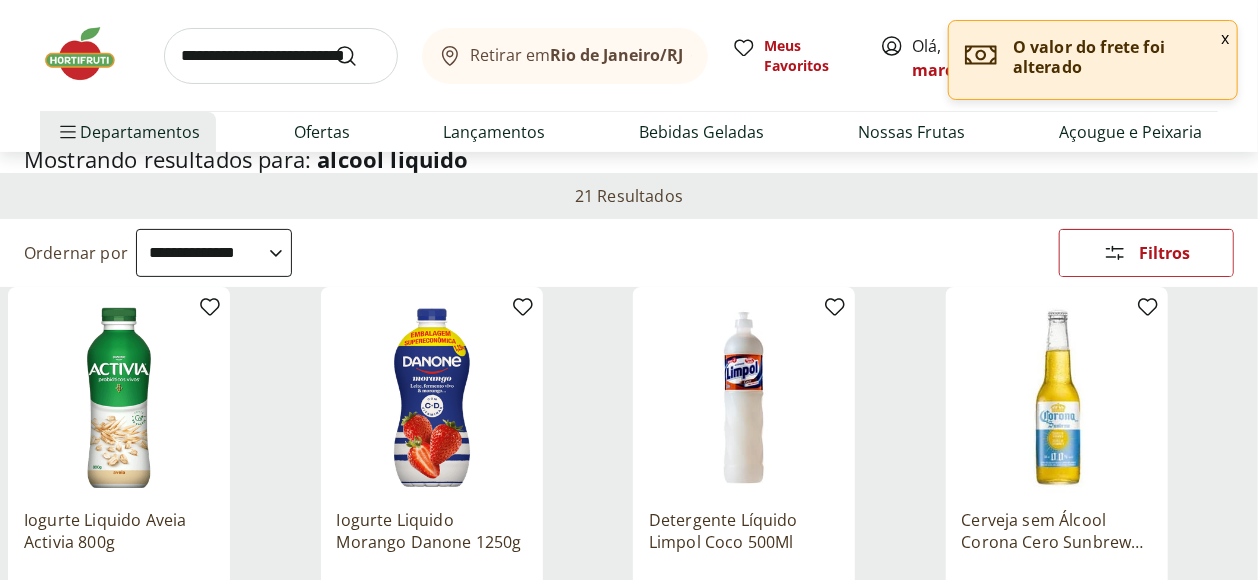 click on "**********" at bounding box center [214, 253] 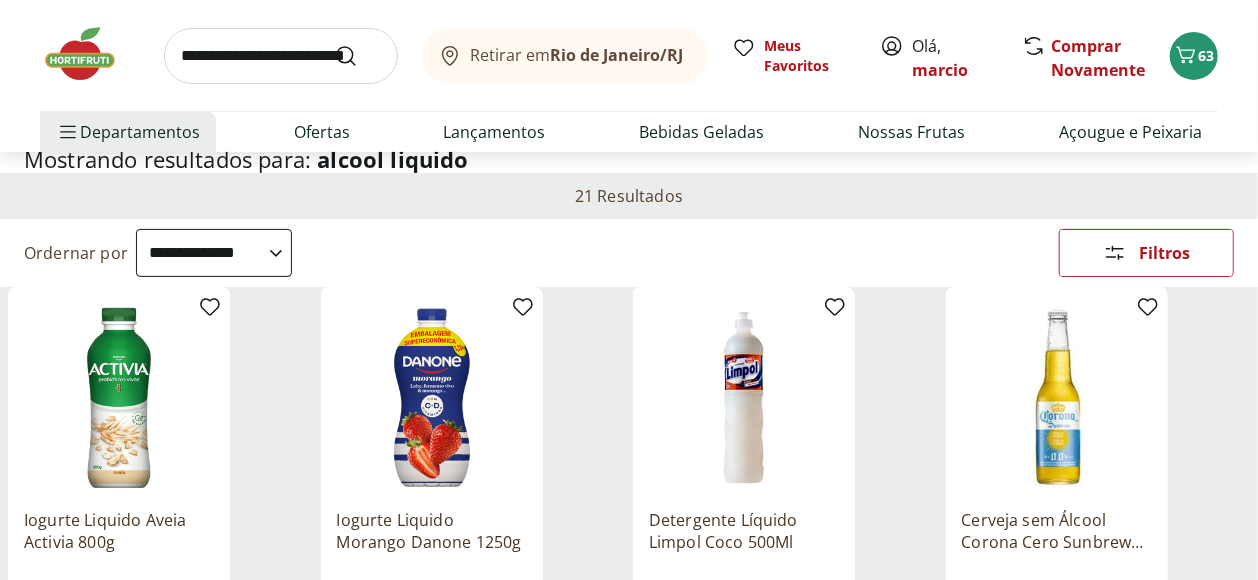 click on "**********" at bounding box center [214, 253] 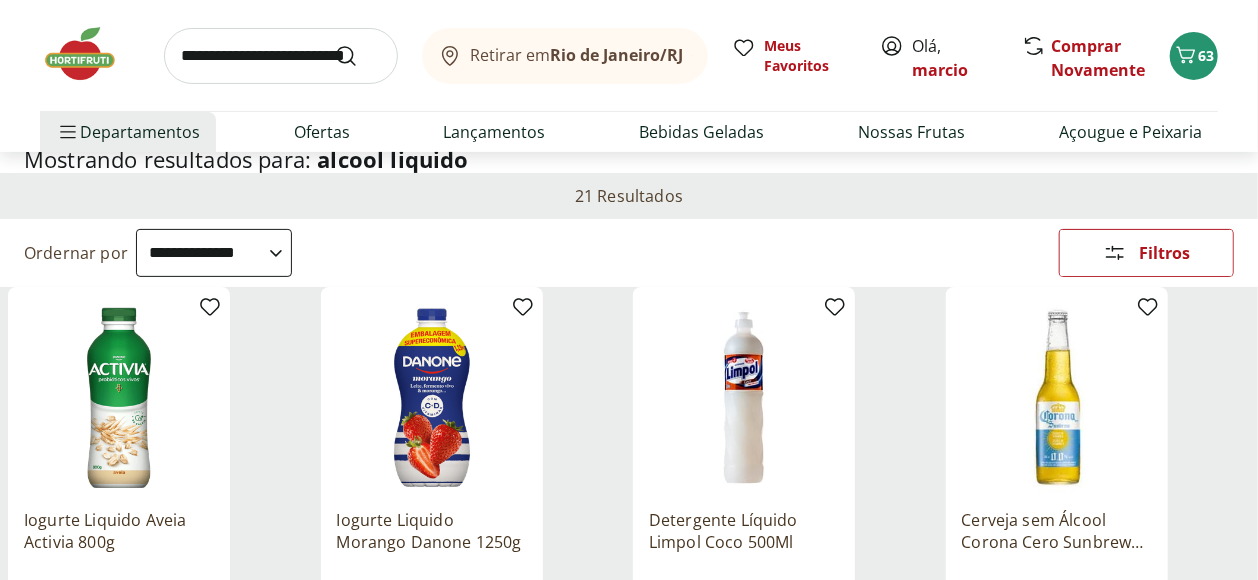 scroll, scrollTop: 0, scrollLeft: 0, axis: both 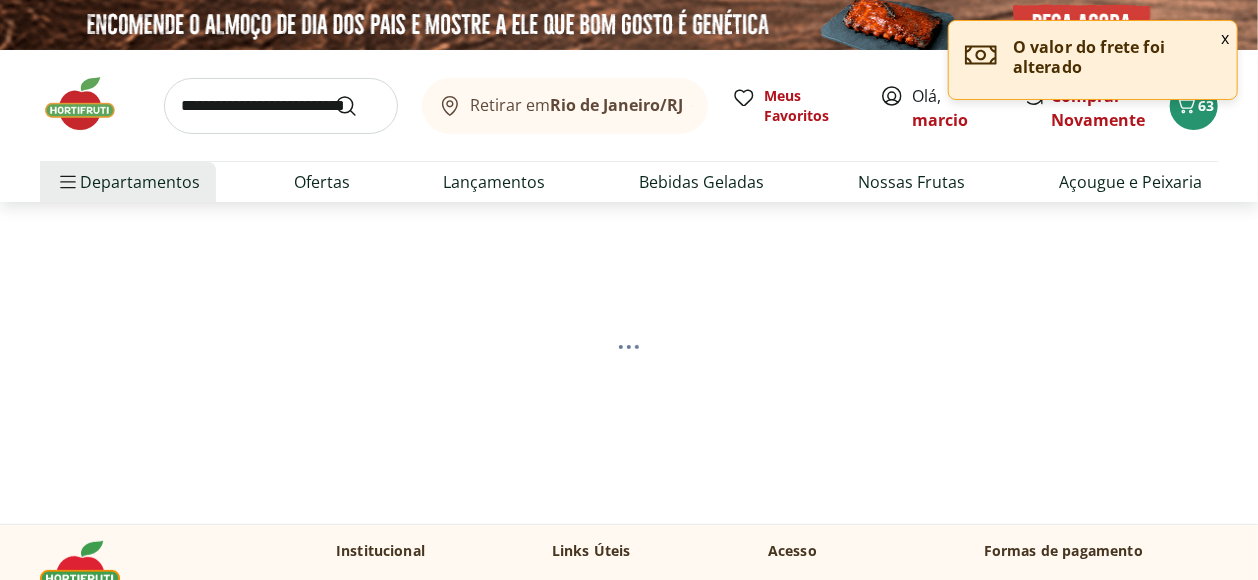 select on "*********" 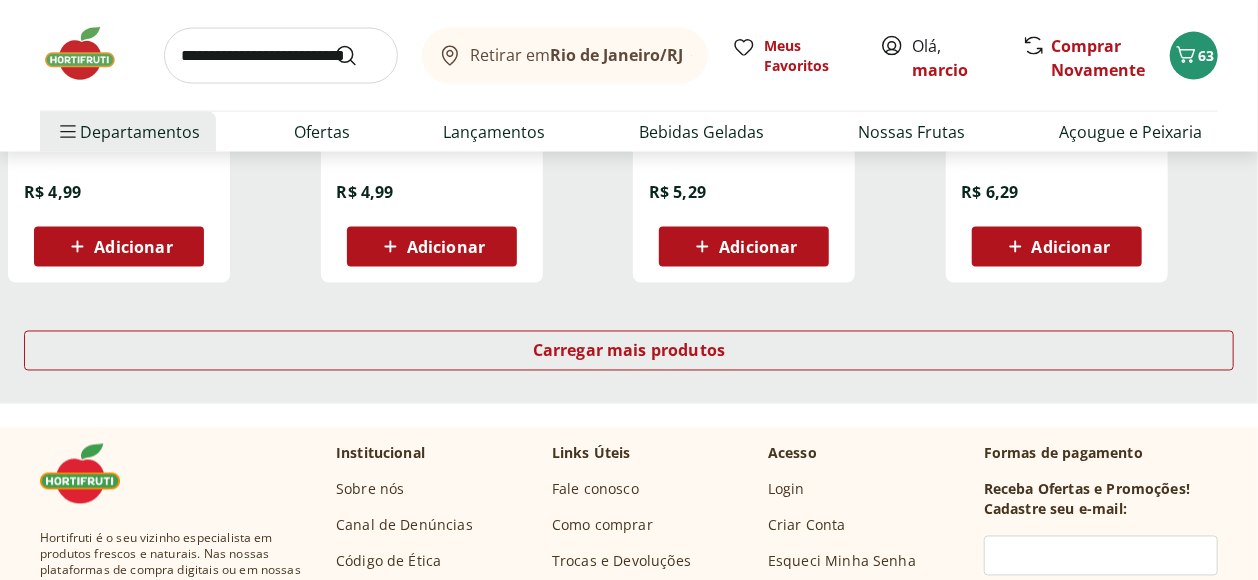 scroll, scrollTop: 1444, scrollLeft: 0, axis: vertical 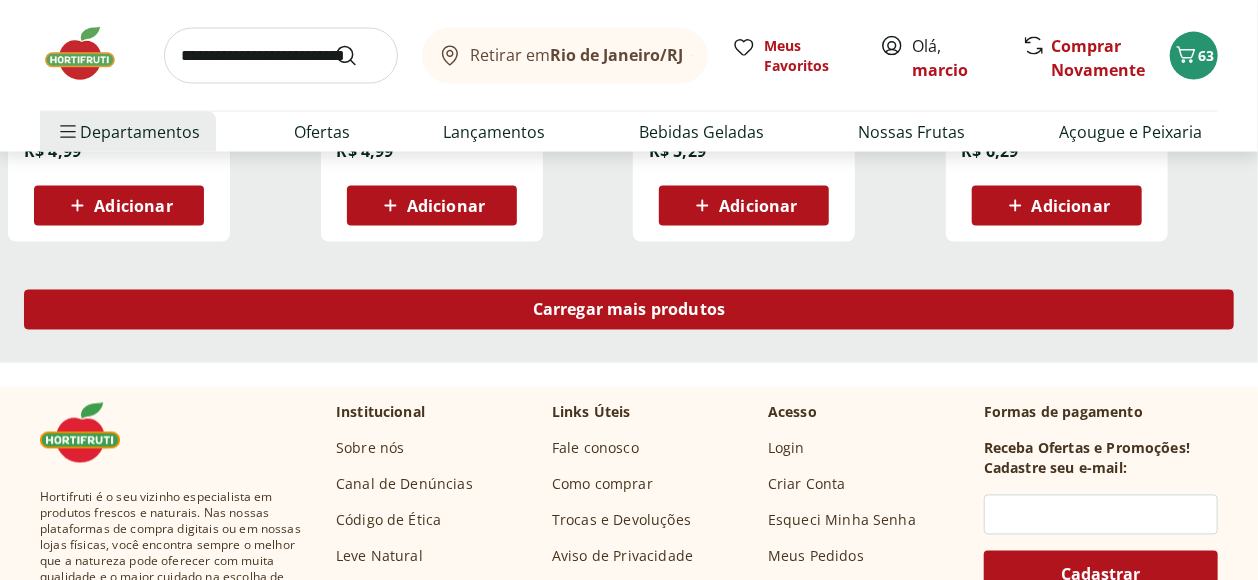 click on "Carregar mais produtos" at bounding box center (629, 310) 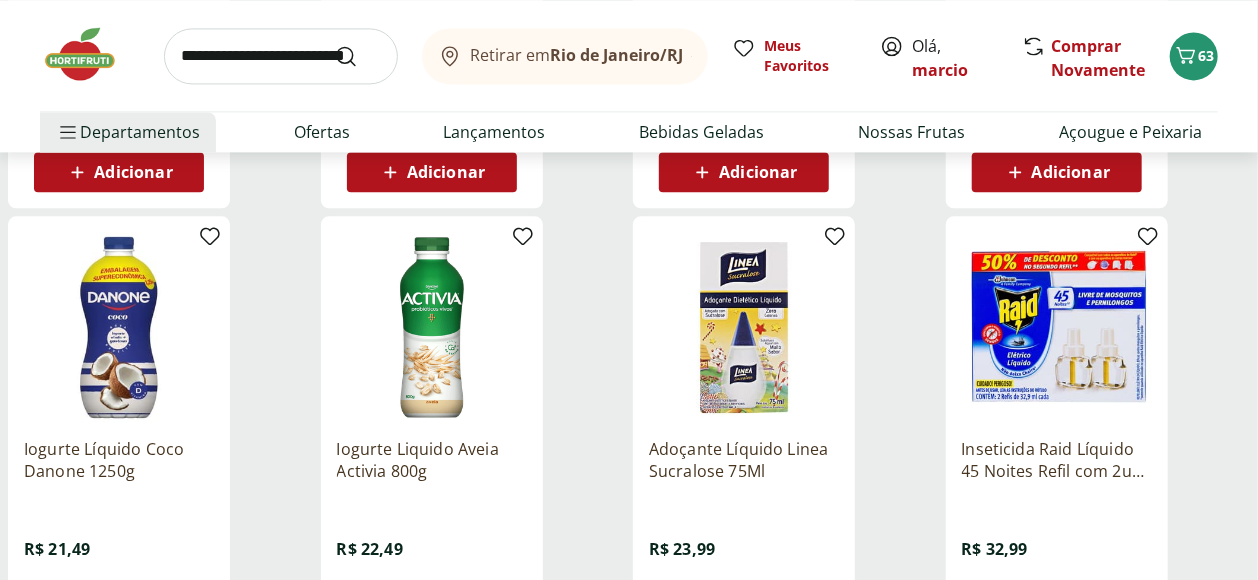 scroll, scrollTop: 1555, scrollLeft: 0, axis: vertical 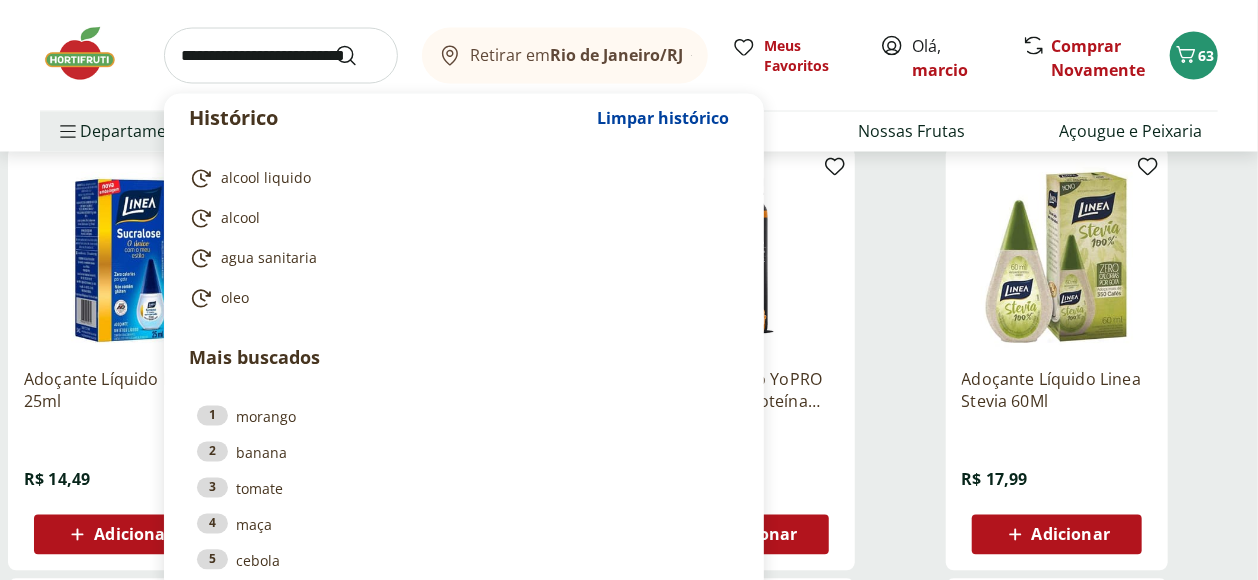 click at bounding box center (281, 56) 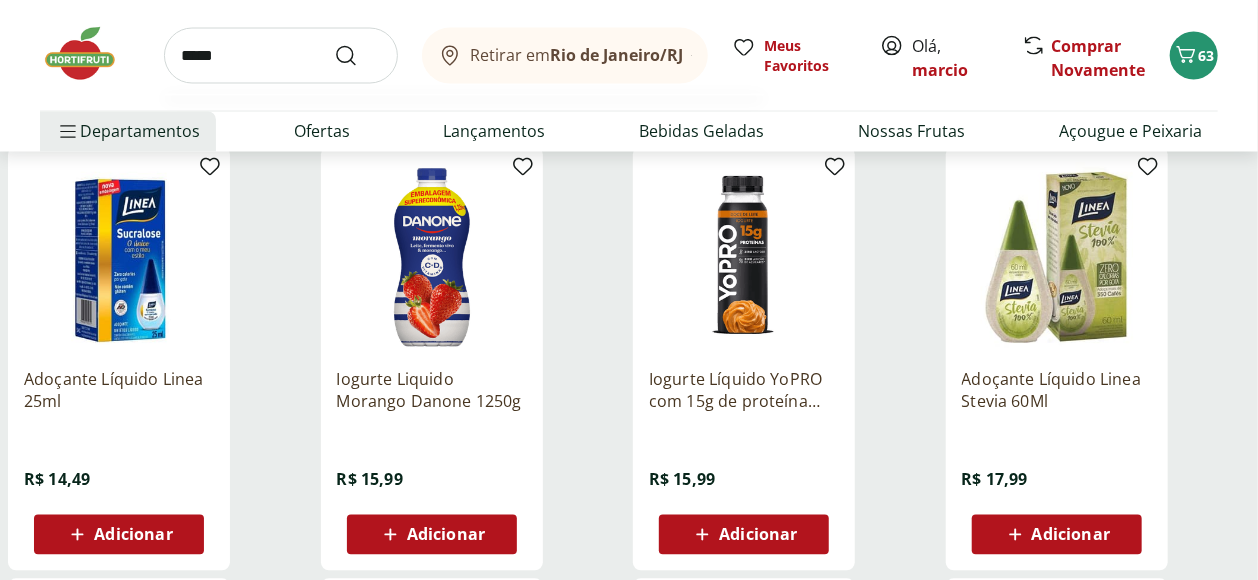 type on "*****" 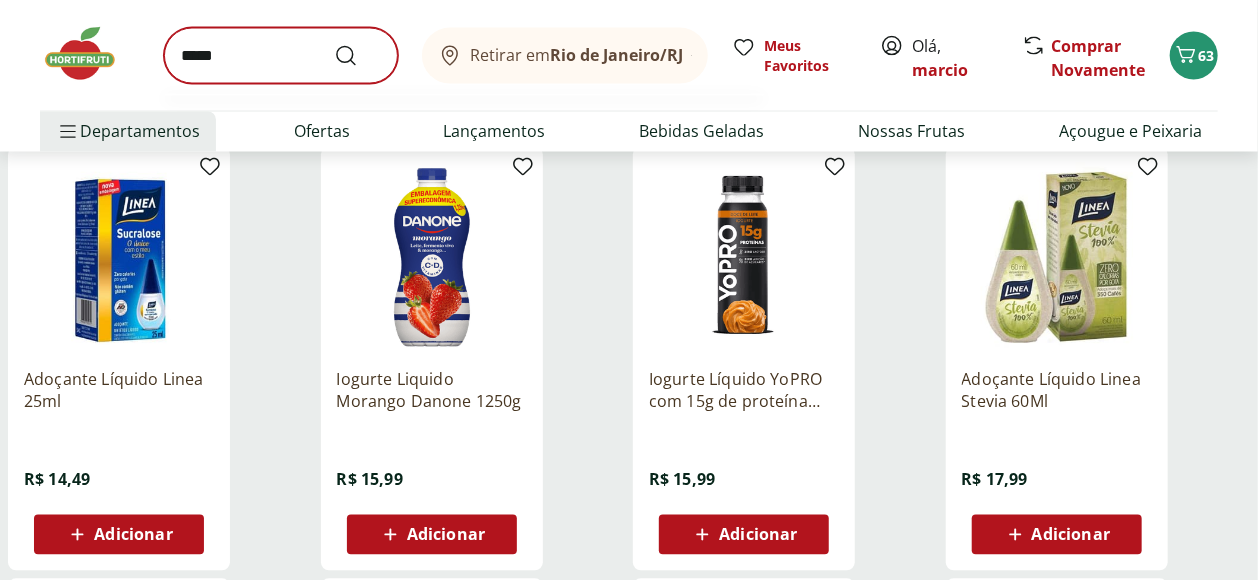 scroll, scrollTop: 0, scrollLeft: 0, axis: both 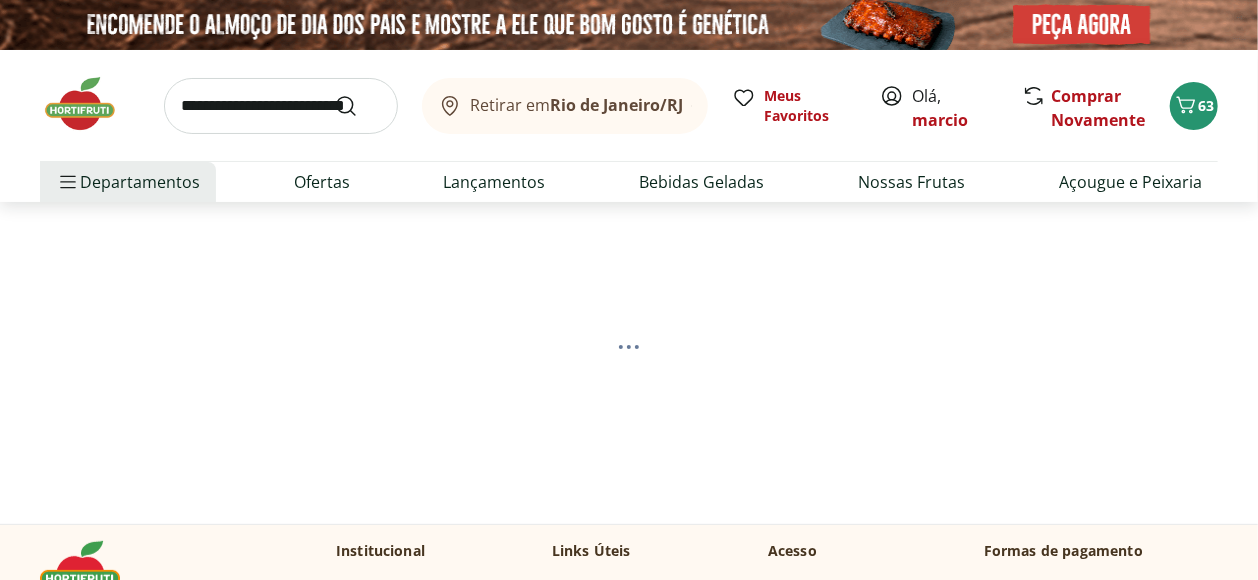 select on "**********" 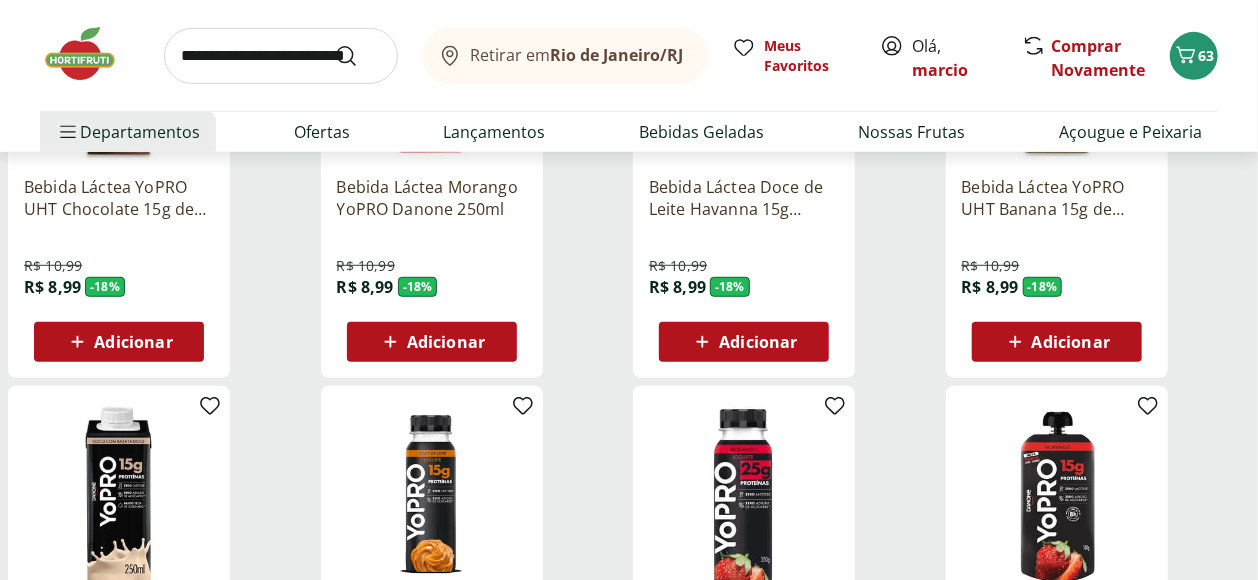 scroll, scrollTop: 333, scrollLeft: 0, axis: vertical 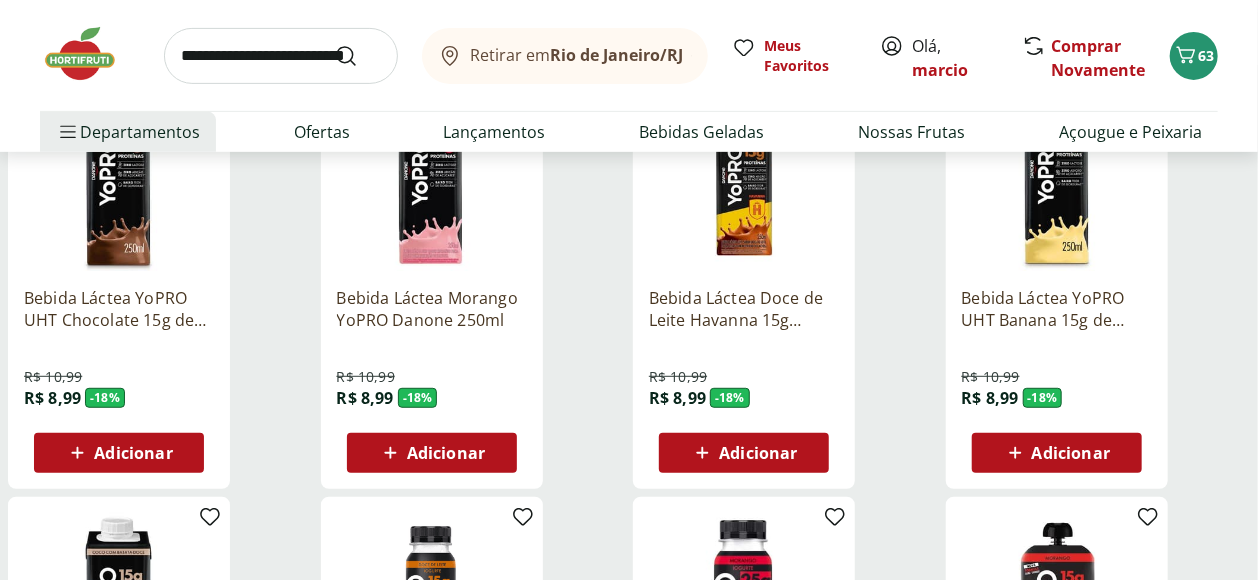 click on "Adicionar" at bounding box center [446, 453] 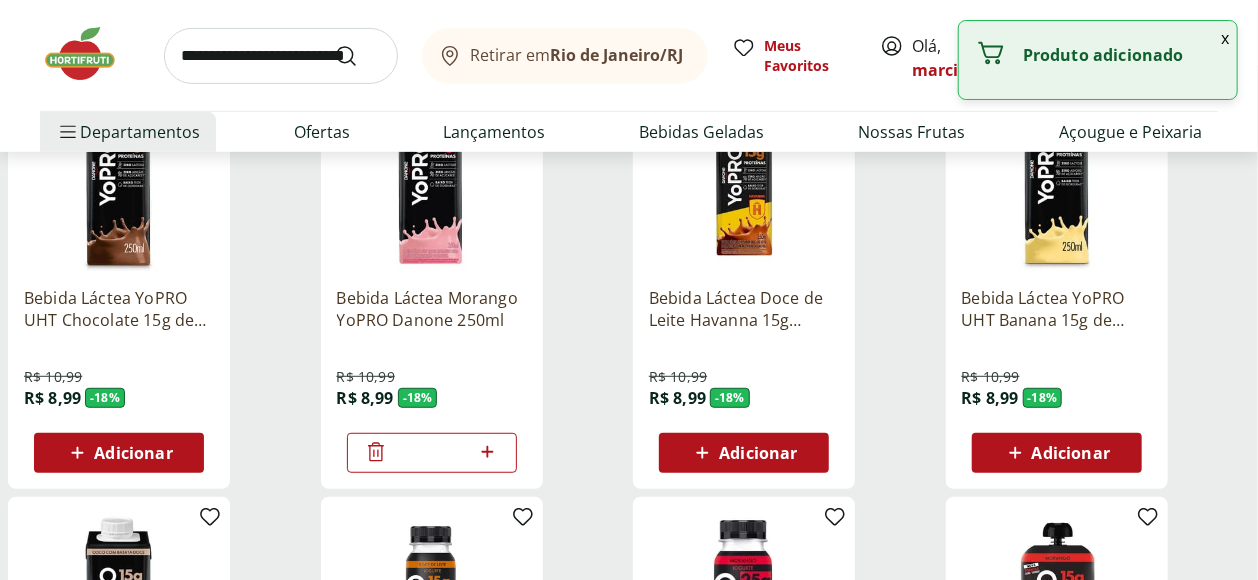 click 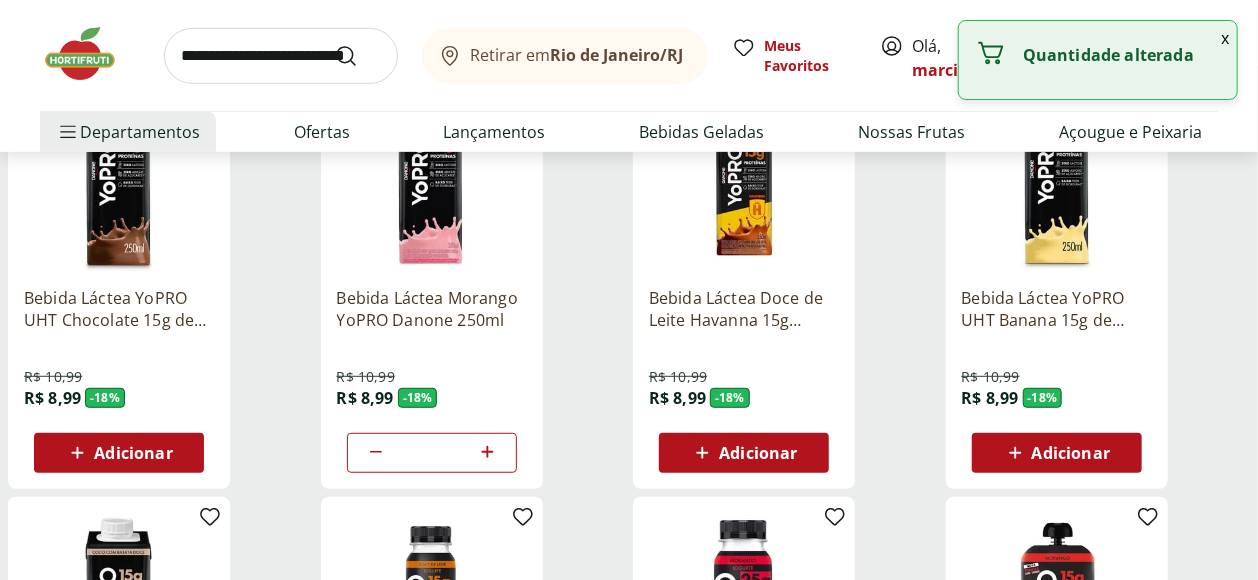 click 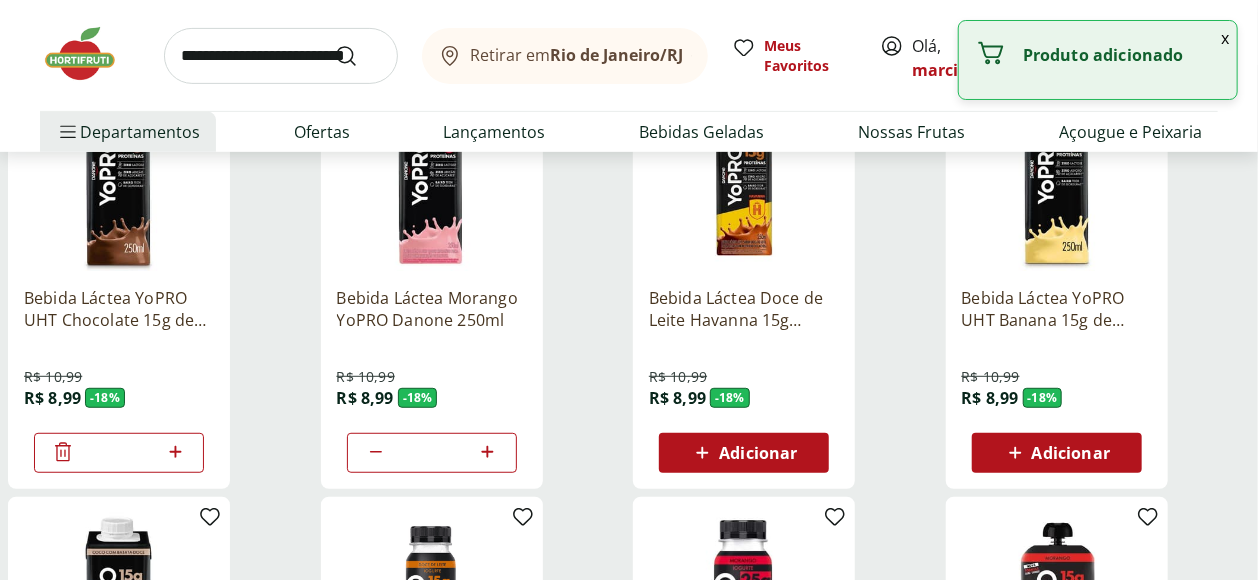 click 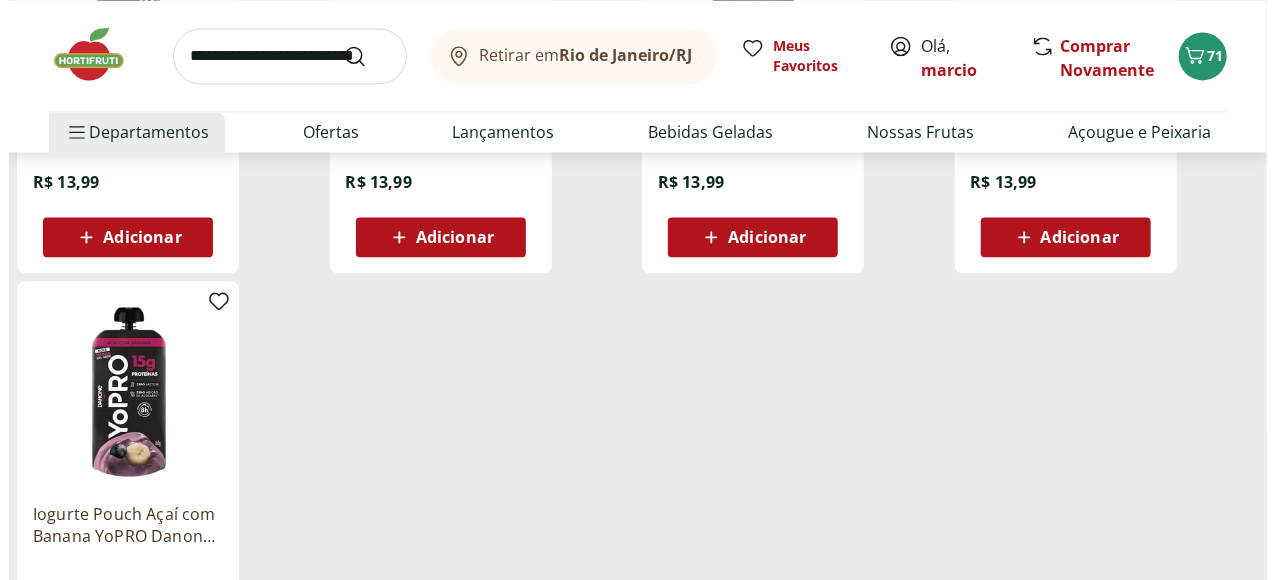 scroll, scrollTop: 1889, scrollLeft: 0, axis: vertical 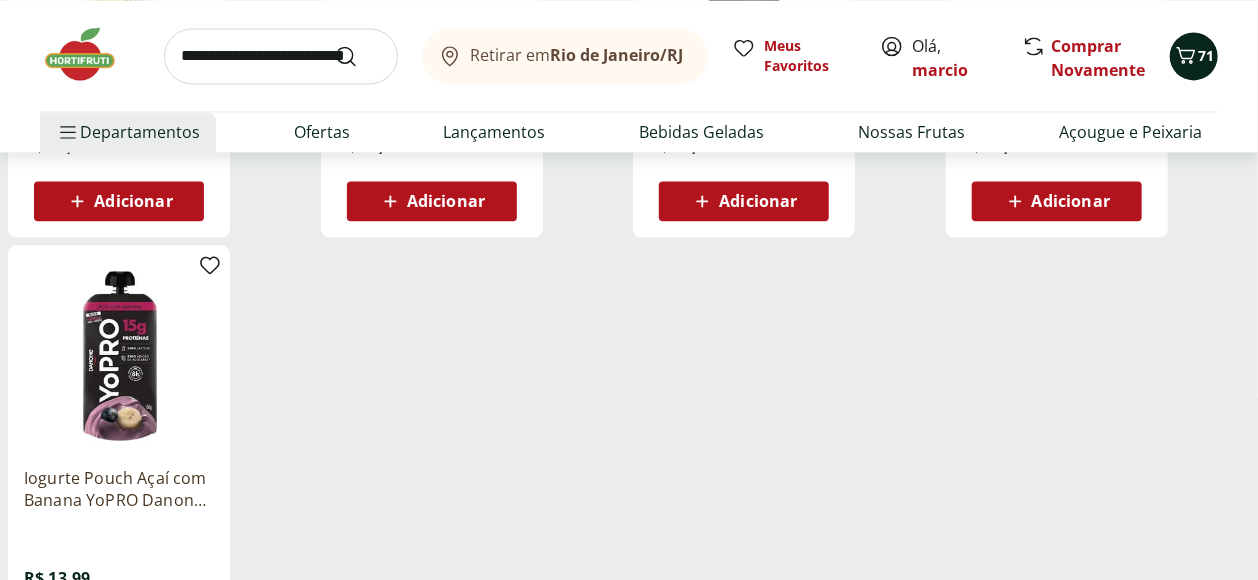 click 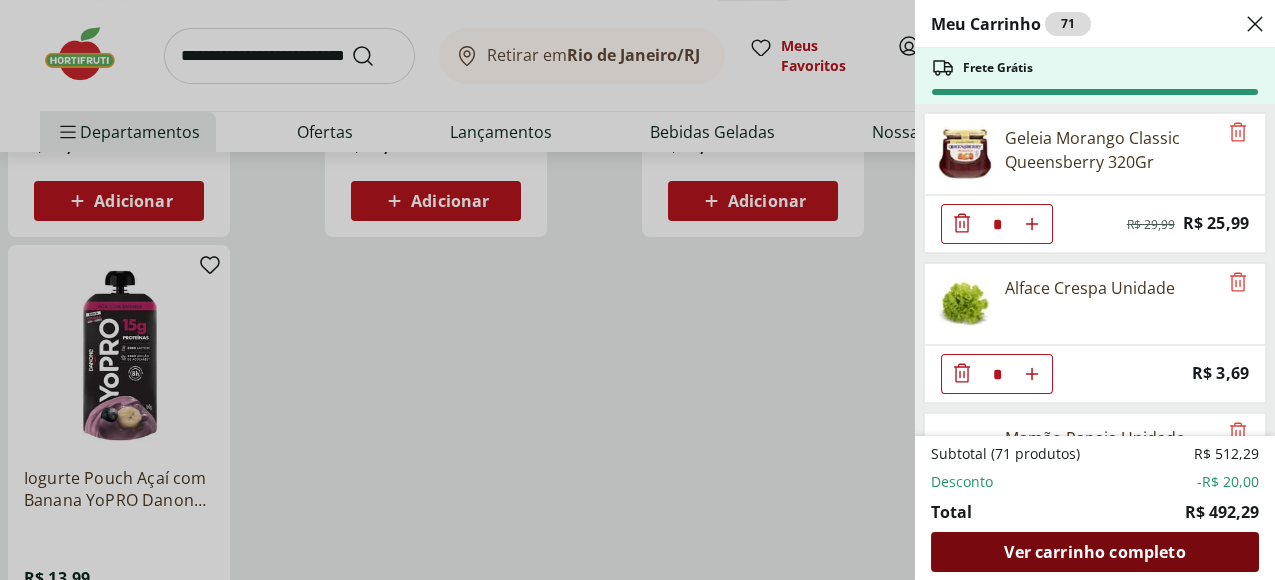 click on "Ver carrinho completo" at bounding box center [1094, 552] 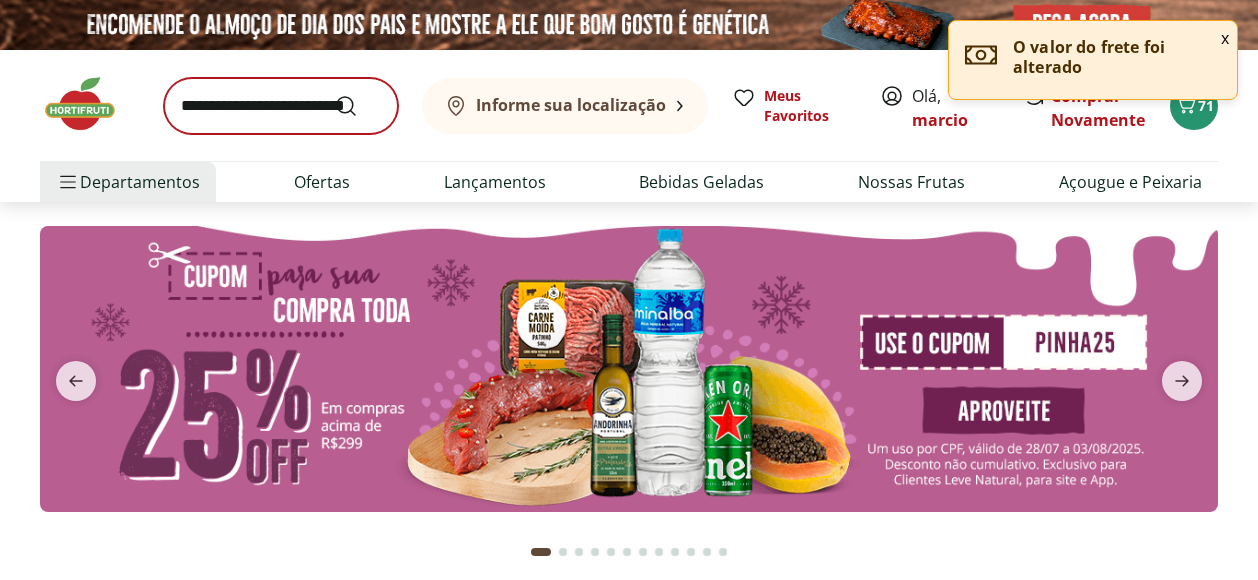 scroll, scrollTop: 0, scrollLeft: 0, axis: both 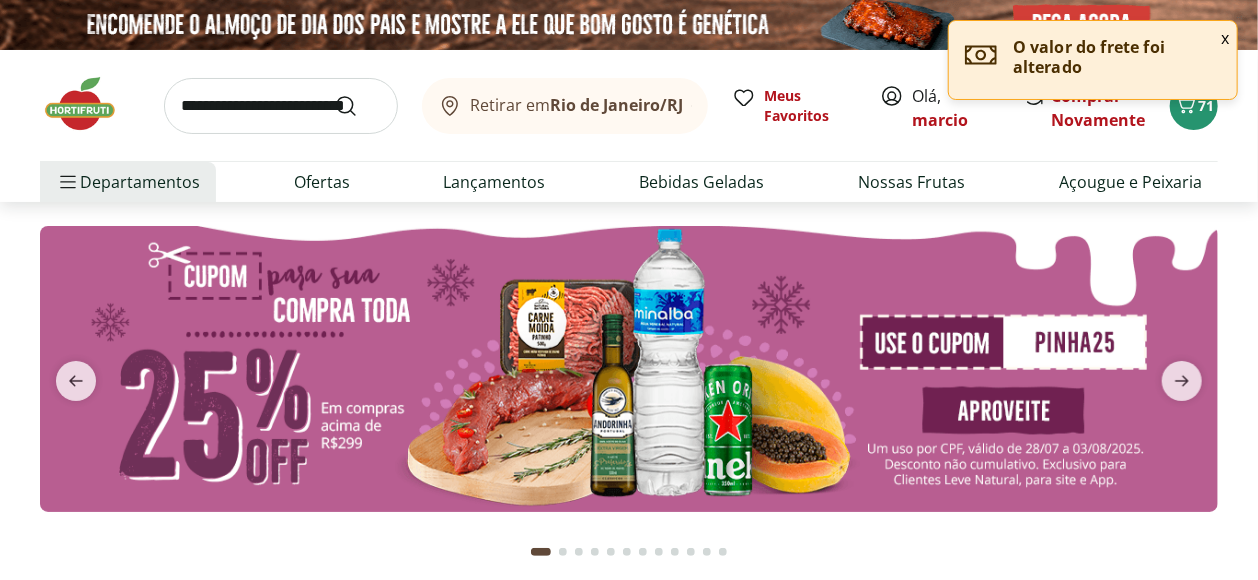 click at bounding box center [281, 106] 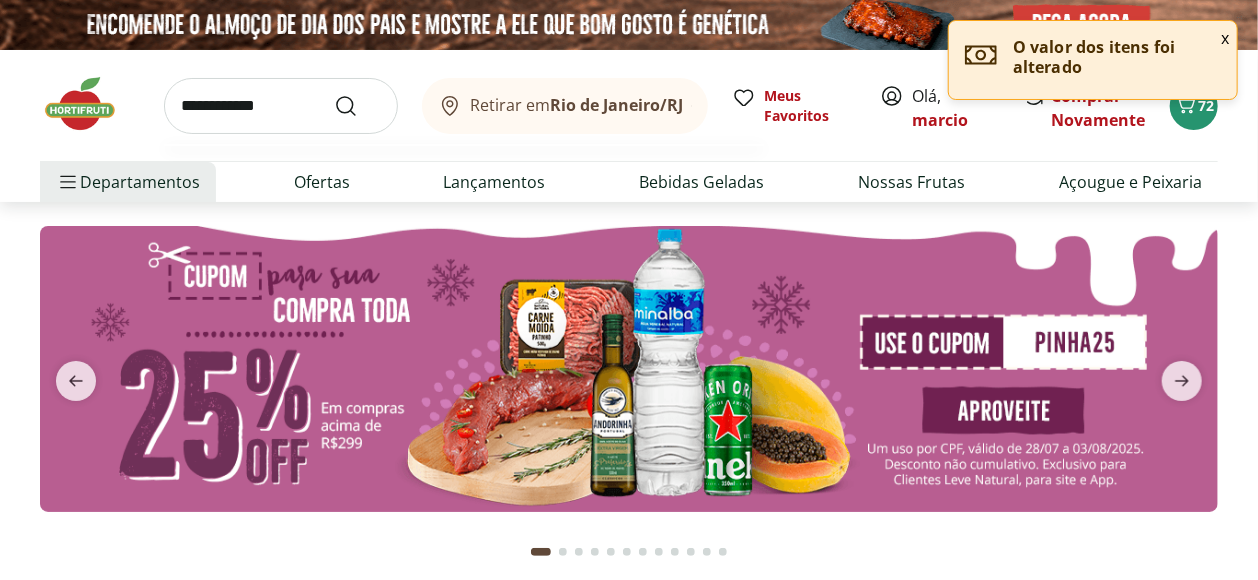 type on "**********" 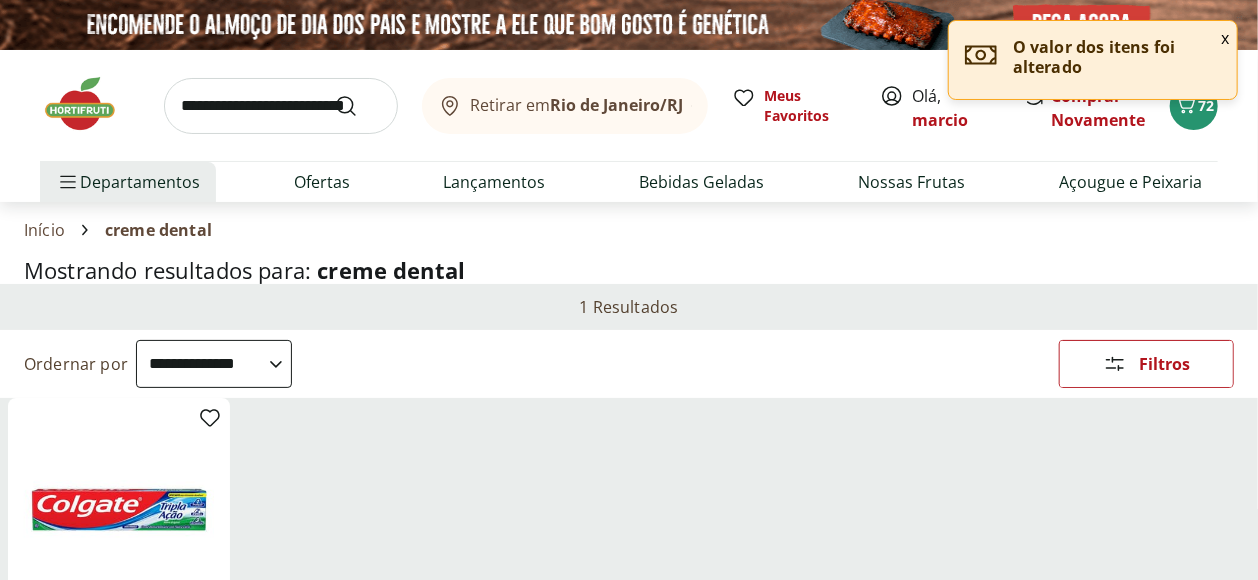 click on "**********" at bounding box center (214, 364) 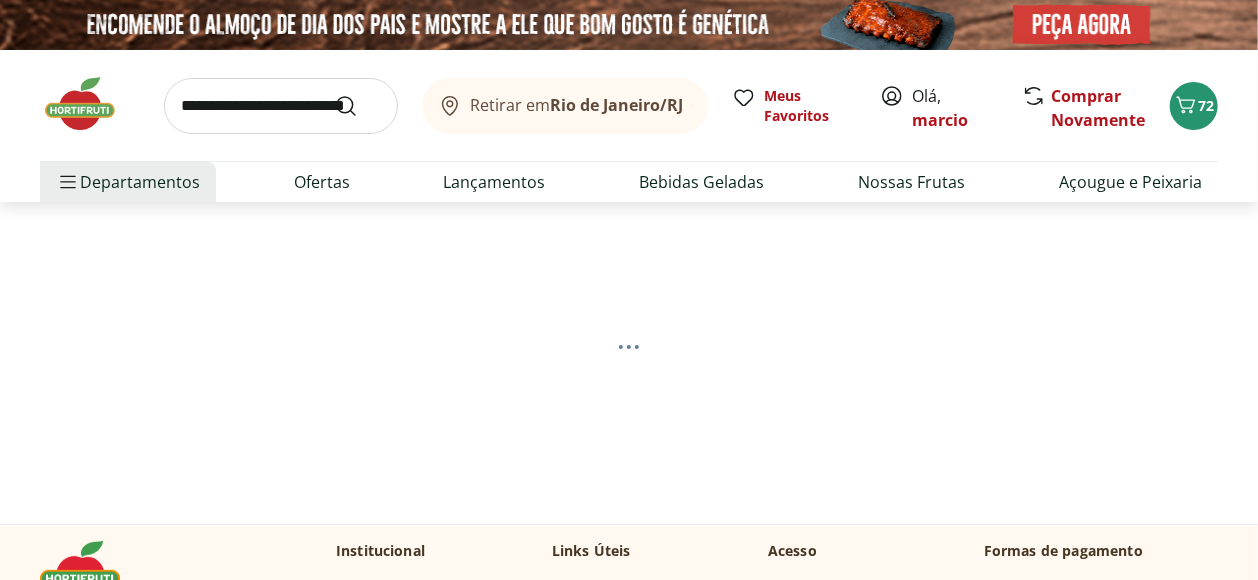 select on "*********" 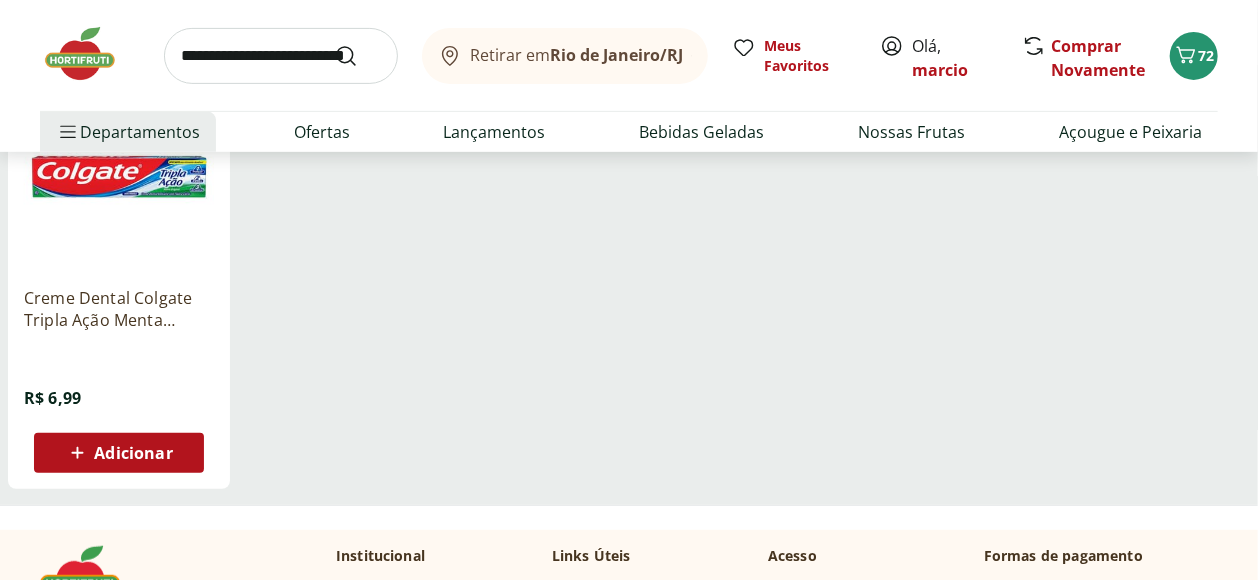 scroll, scrollTop: 222, scrollLeft: 0, axis: vertical 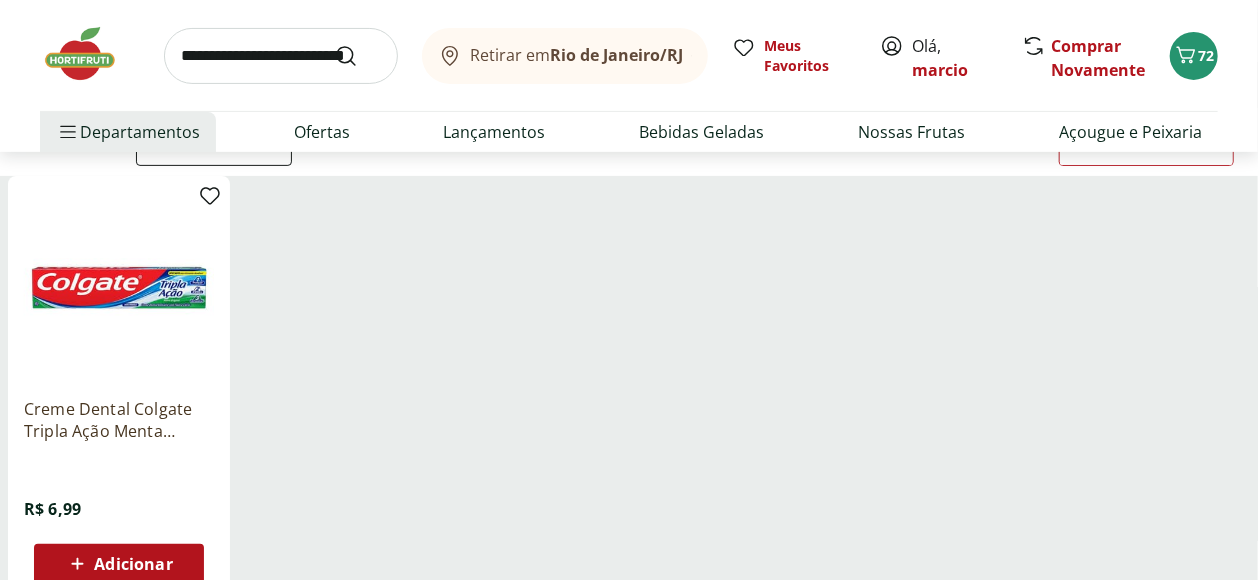 click at bounding box center [119, 287] 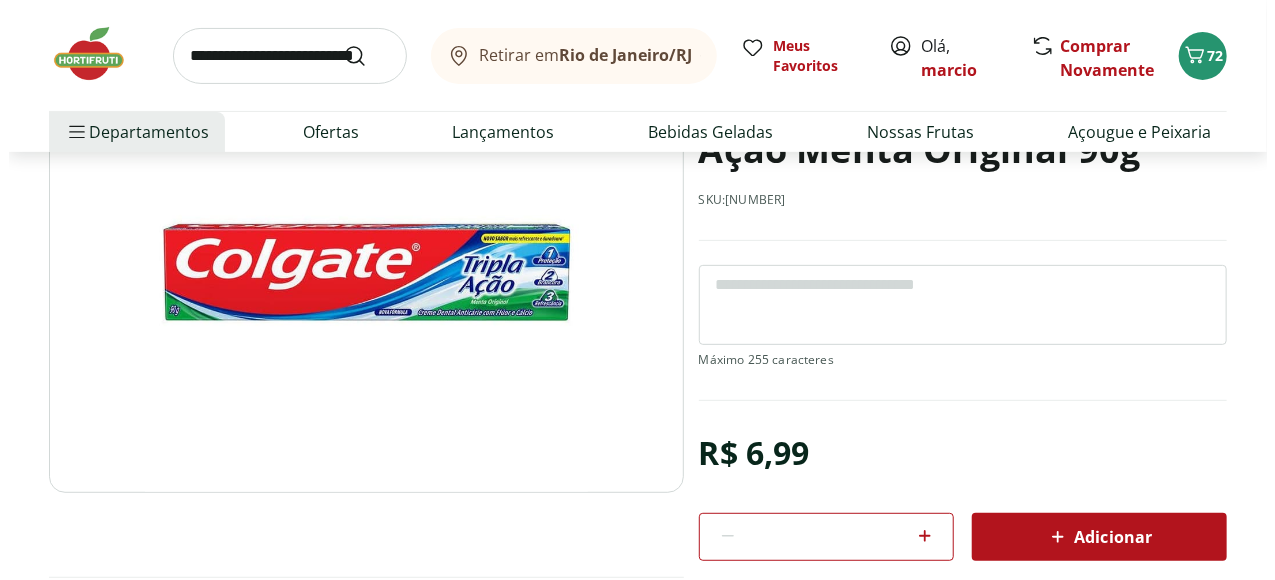 scroll, scrollTop: 222, scrollLeft: 0, axis: vertical 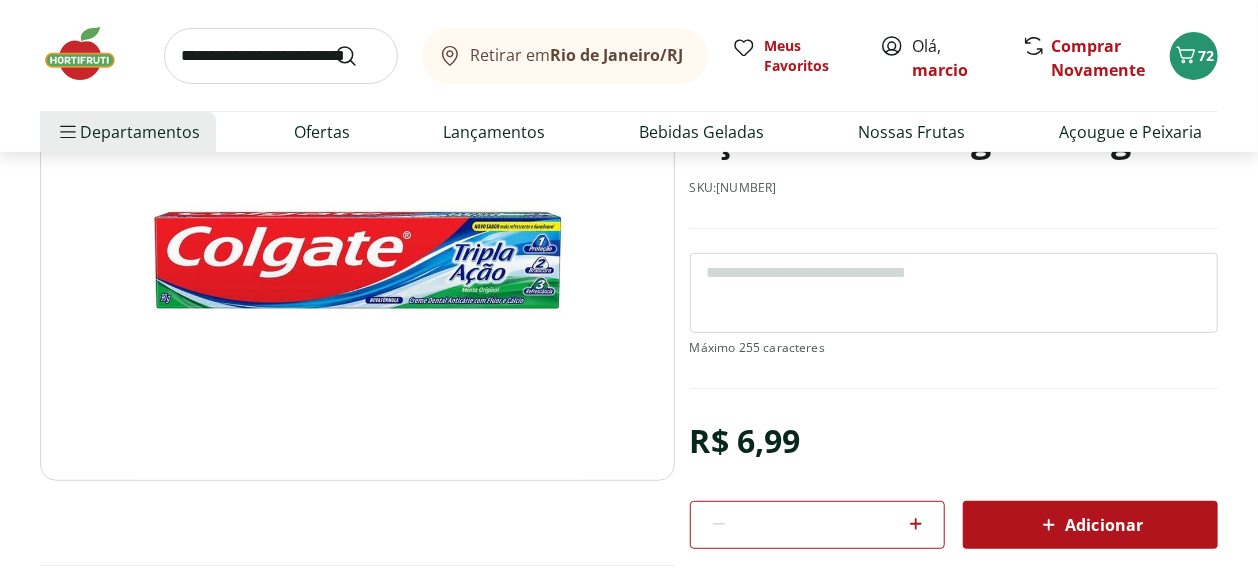 click on "Adicionar" at bounding box center [1090, 525] 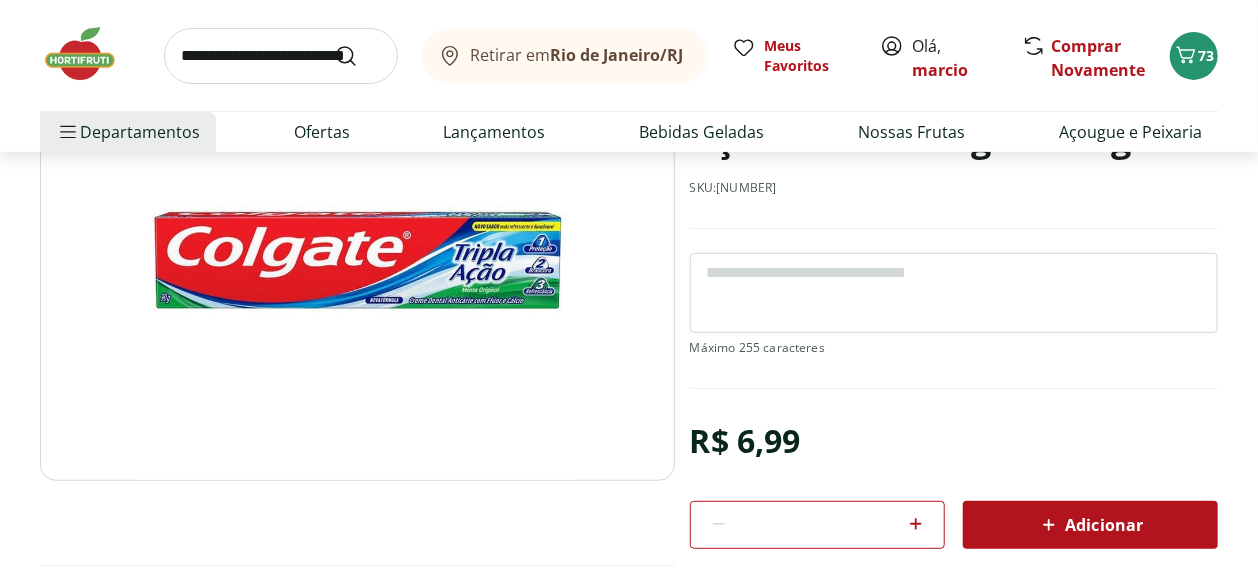 click on "Retirar em [CITY]/[STATE] Meus Favoritos Olá, [FIRST] Comprar Novamente 73 Departamentos Nossa Marca Nossa Marca Ver tudo do departamento Açougue & Peixaria Congelados e Refrigerados Frutas, Legumes e Verduras Orgânicos Mercearia Sorvetes Hortifruti Hortifruti Ver tudo do departamento Cogumelos Frutas Legumes Ovos Temperos Frescos Verduras Orgânicos Orgânicos Ver tudo do departamento Bebidas Orgânicas Frutas Orgânicas Legumes Orgânicos Ovos Orgânicos Perecíveis Orgânicos Verduras Orgânicas Temperos Frescos Açougue e Peixaria Açougue e Peixaria Ver tudo do departamento Aves Bovinos Exóticos Frutos do Mar Linguiça e Salsicha Peixes Salgados e Defumados Suínos Prontinhos Prontinhos Ver tudo do departamento Frutas Cortadinhas Pré Preparados Prontos para Consumo Saladas Sucos e Água de Coco Padaria Padaria Ver tudo do departamento Bolos e Mini Bolos Doces Pão Padaria Própria Salgados Torradas Bebidas Bebidas Ver tudo do departamento Água Água de Coco Cerveja Destilados Chá e Mate Café" at bounding box center [629, 76] 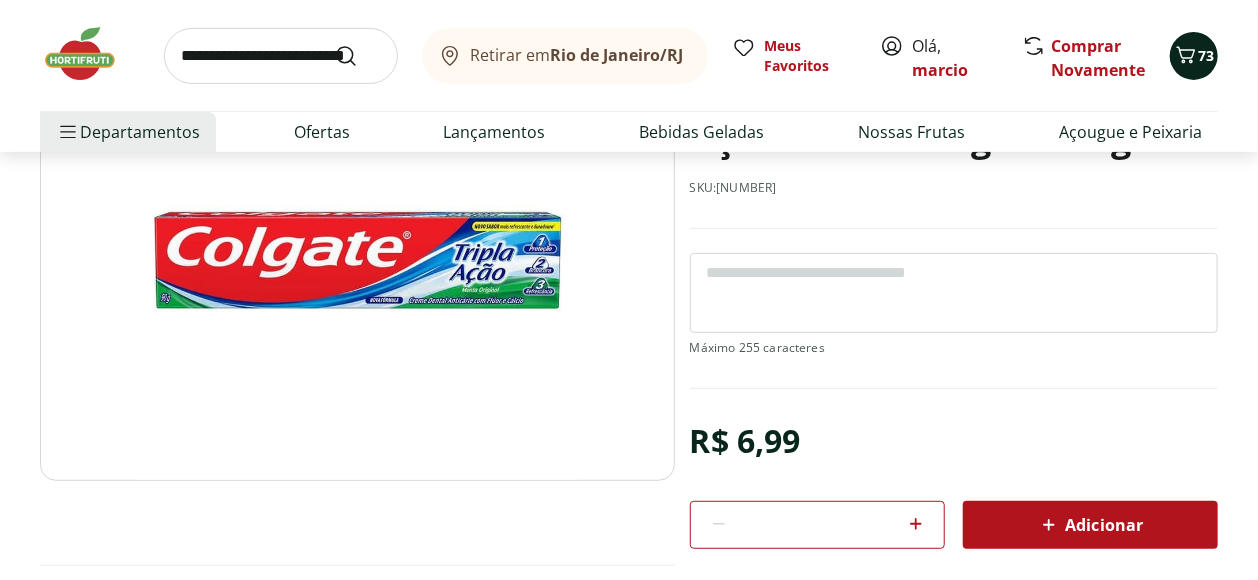 click on "73" at bounding box center [1206, 55] 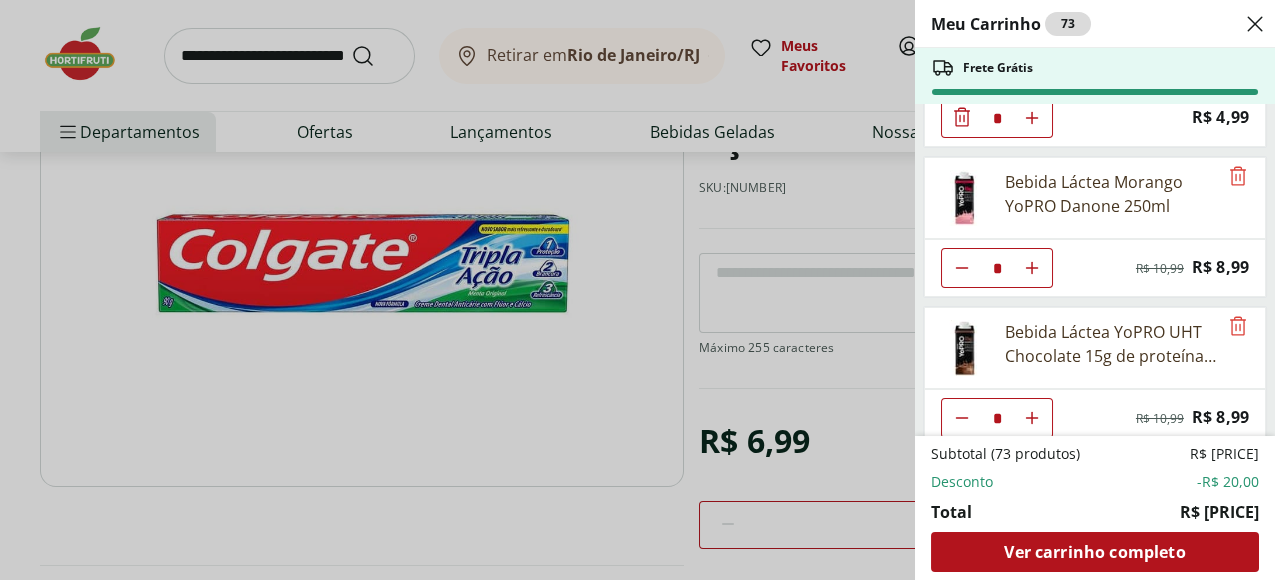 scroll, scrollTop: 3817, scrollLeft: 0, axis: vertical 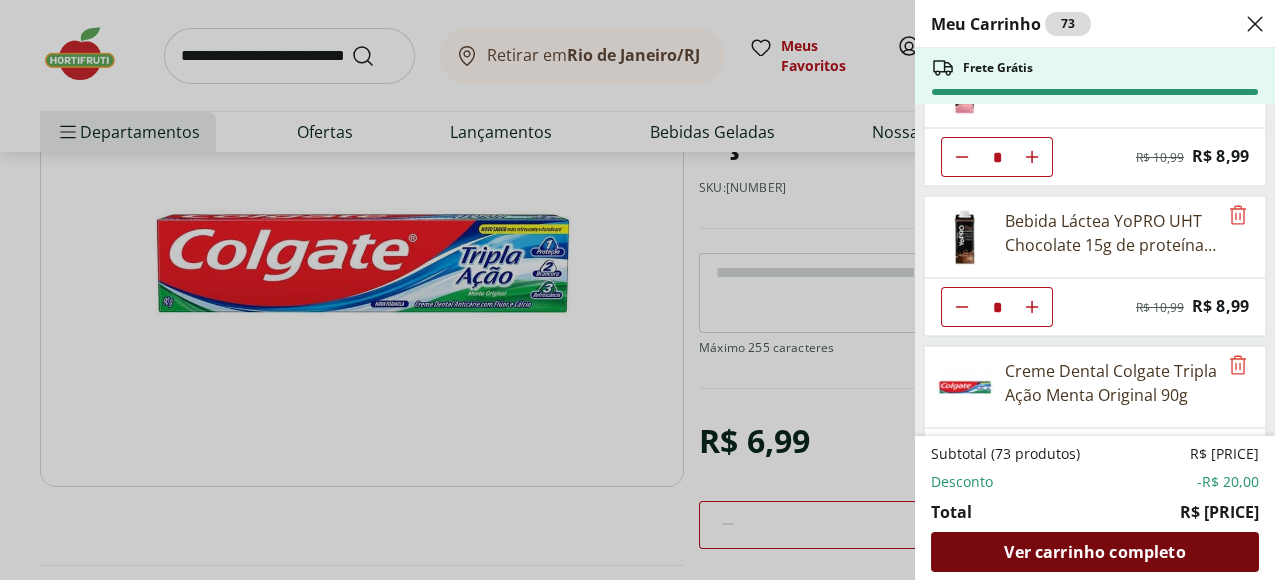 click on "Ver carrinho completo" at bounding box center (1094, 552) 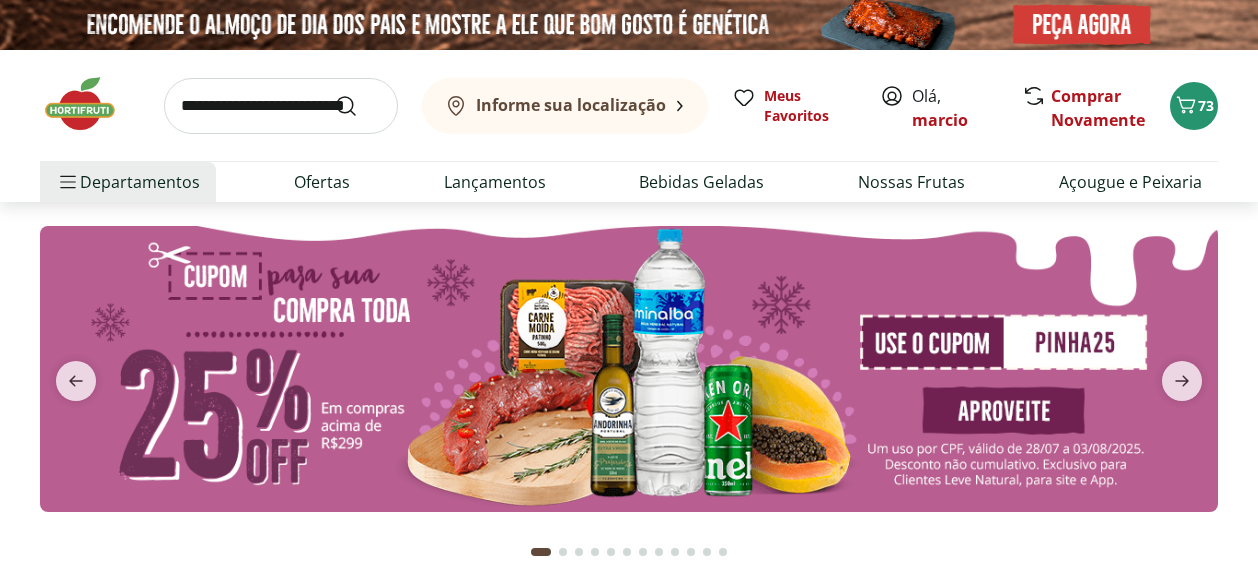 scroll, scrollTop: 0, scrollLeft: 0, axis: both 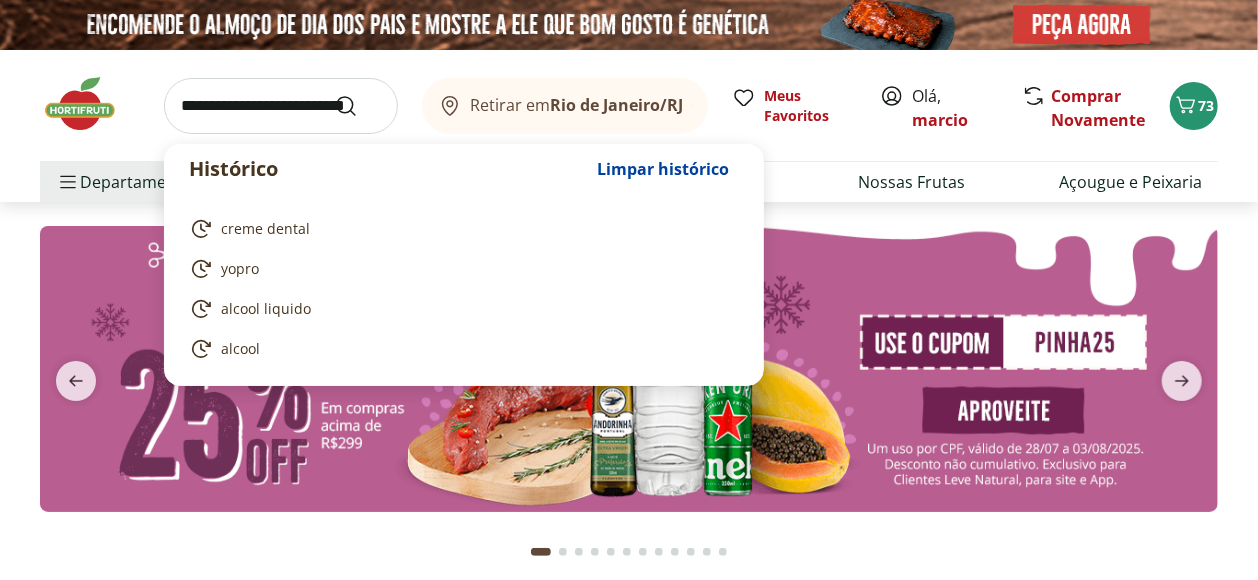 click at bounding box center (281, 106) 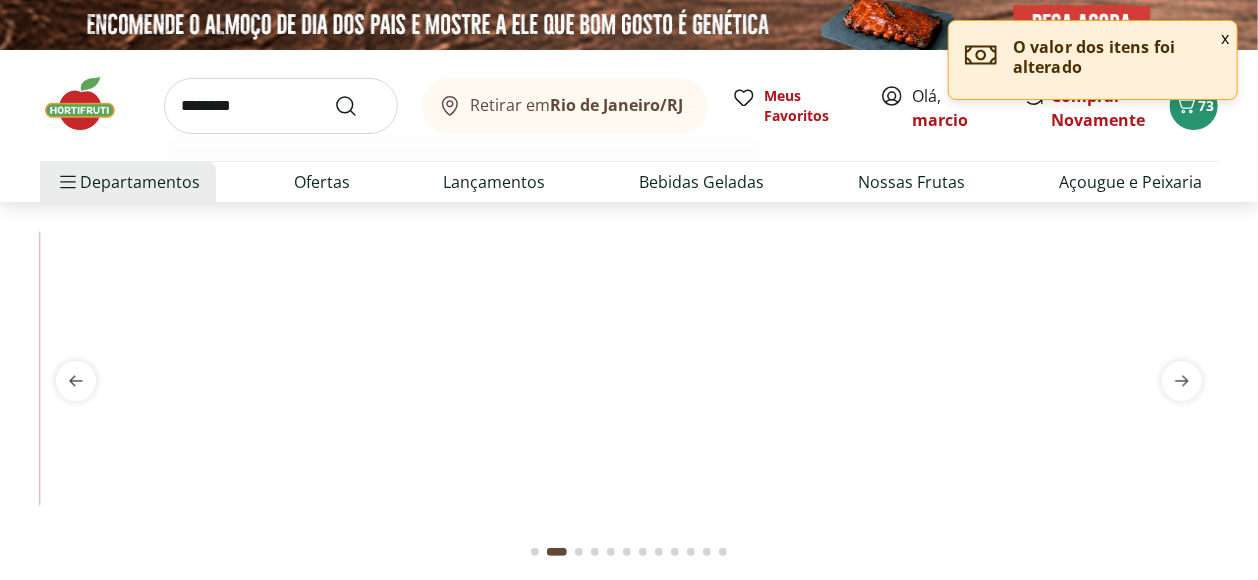 type on "********" 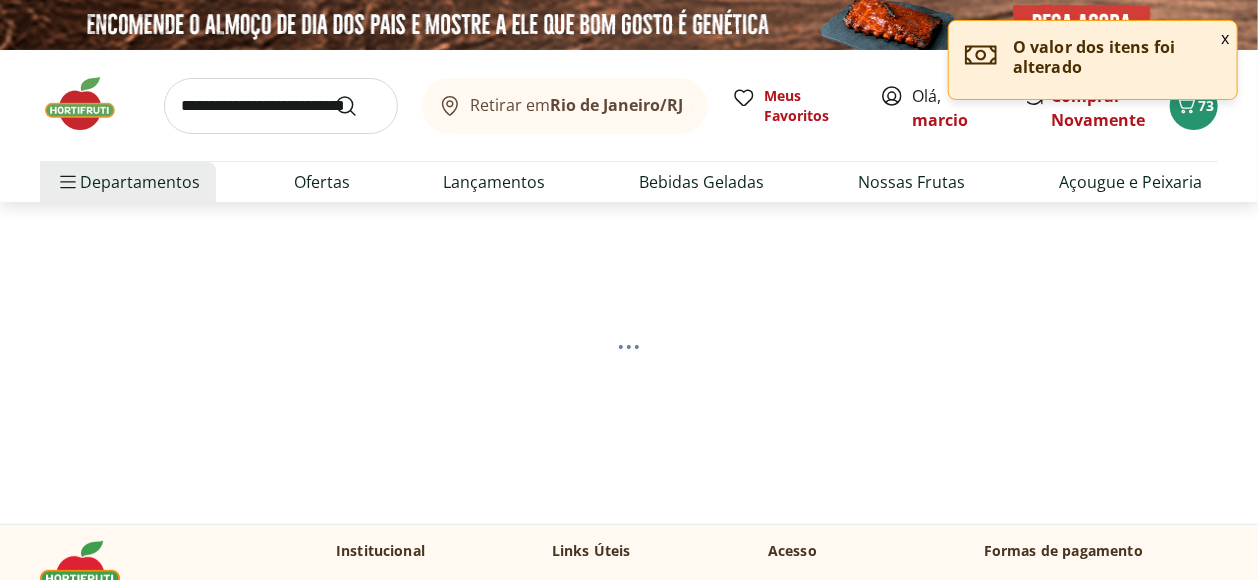 select on "**********" 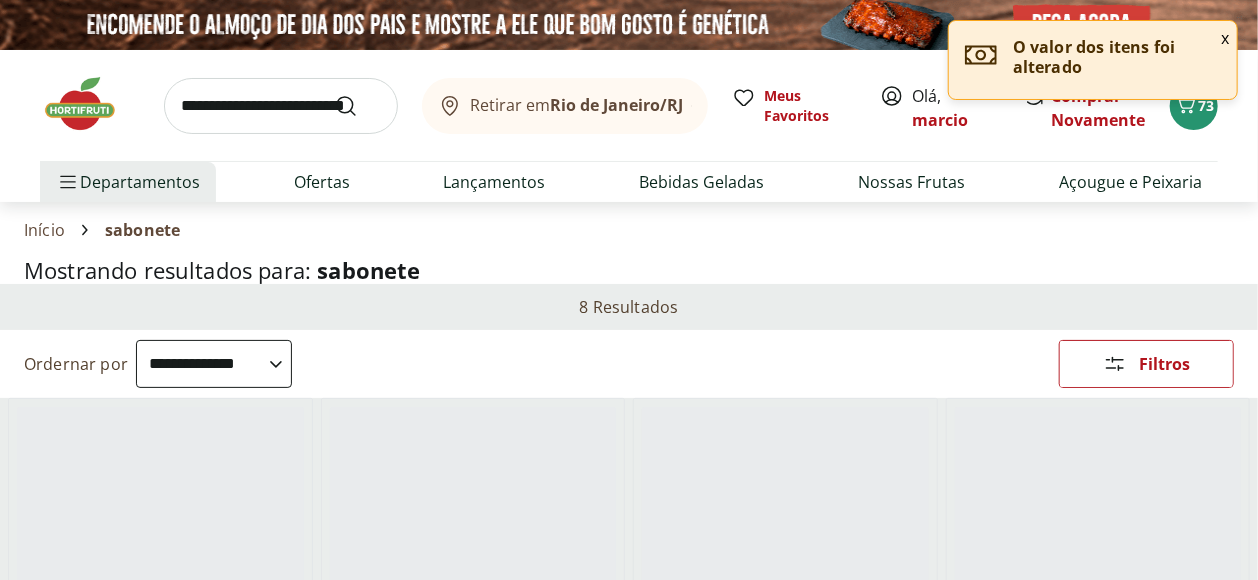 click on "**********" at bounding box center [214, 364] 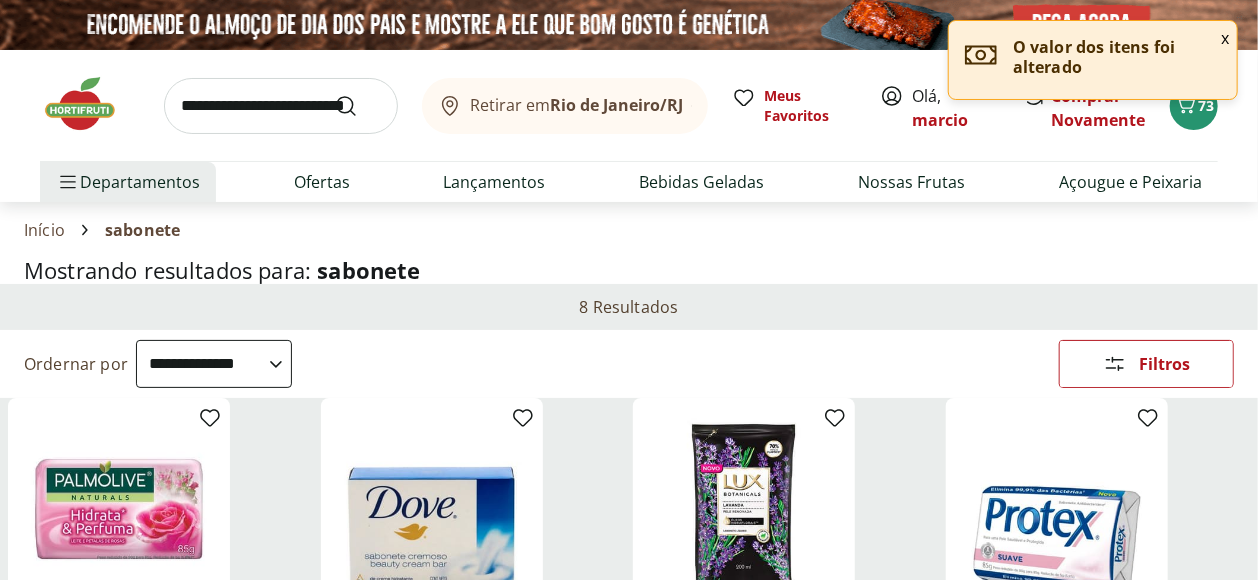 click on "**********" at bounding box center [214, 364] 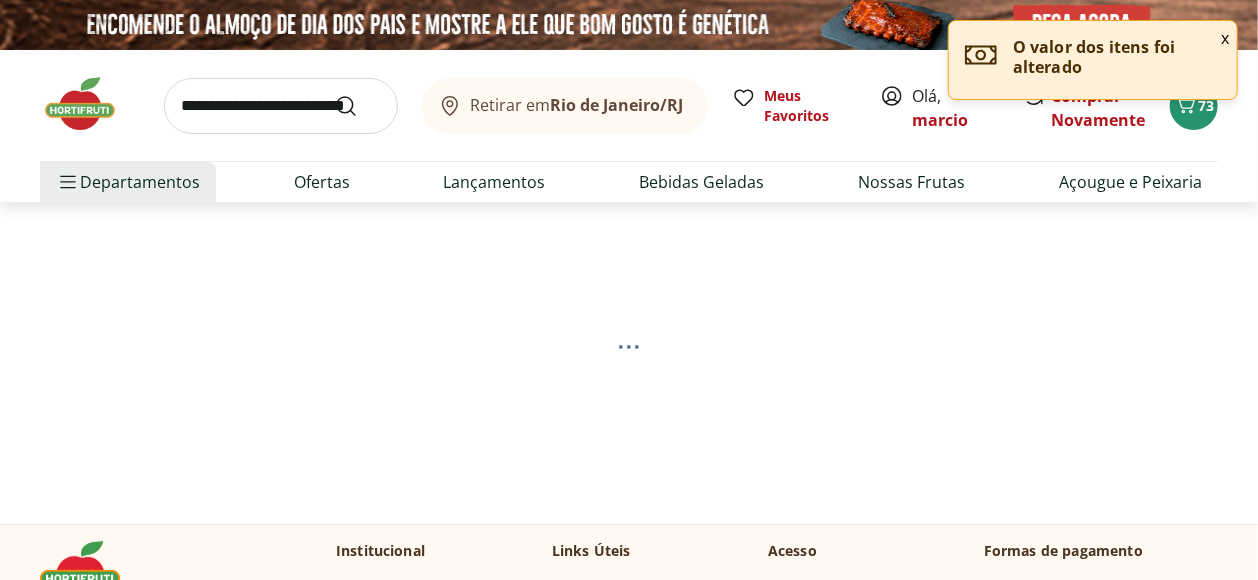 select on "*********" 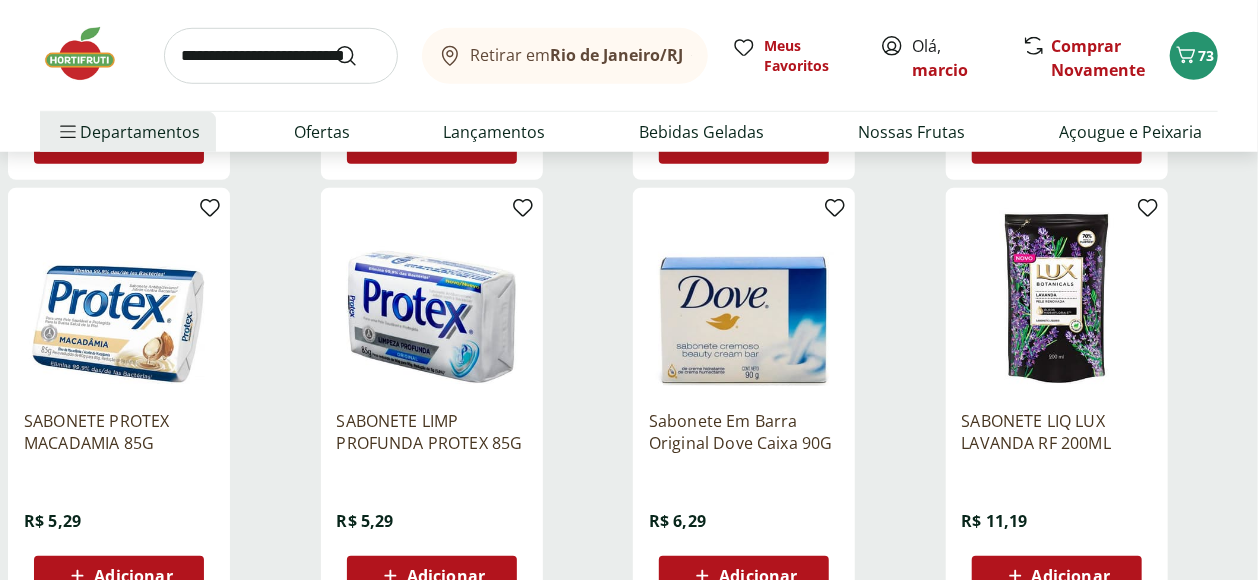 scroll, scrollTop: 666, scrollLeft: 0, axis: vertical 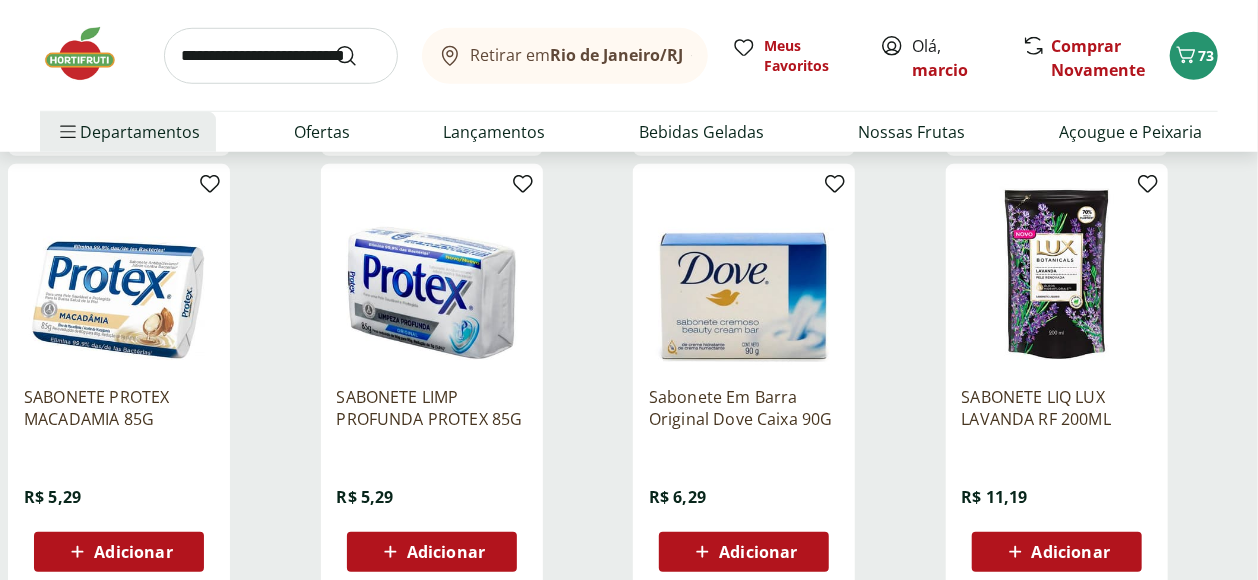 click at bounding box center [281, 56] 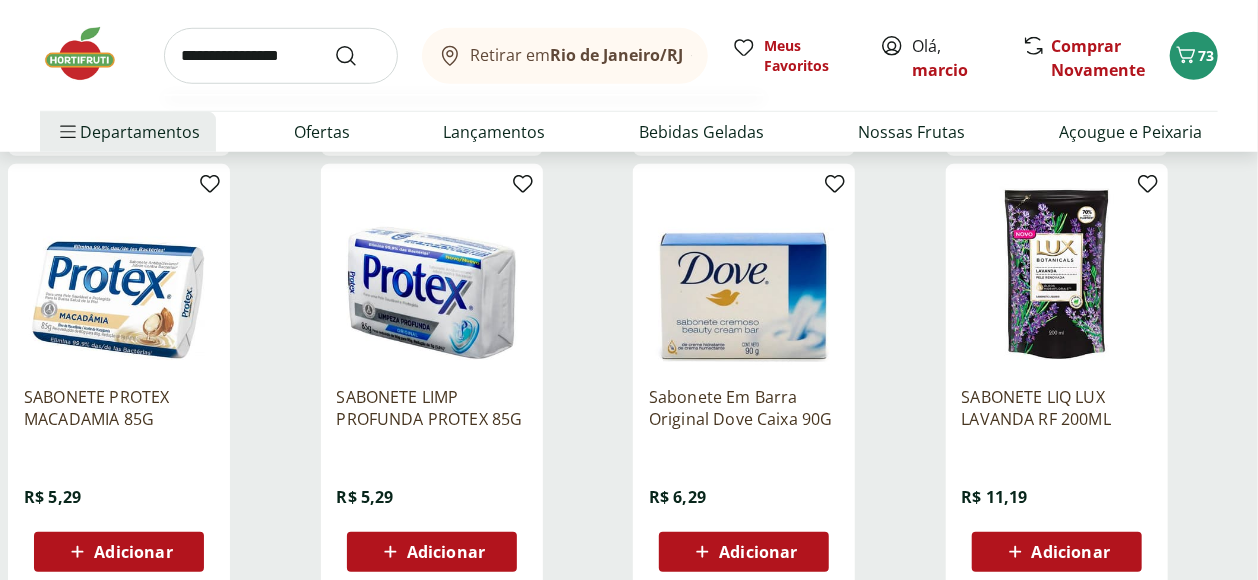 type on "**********" 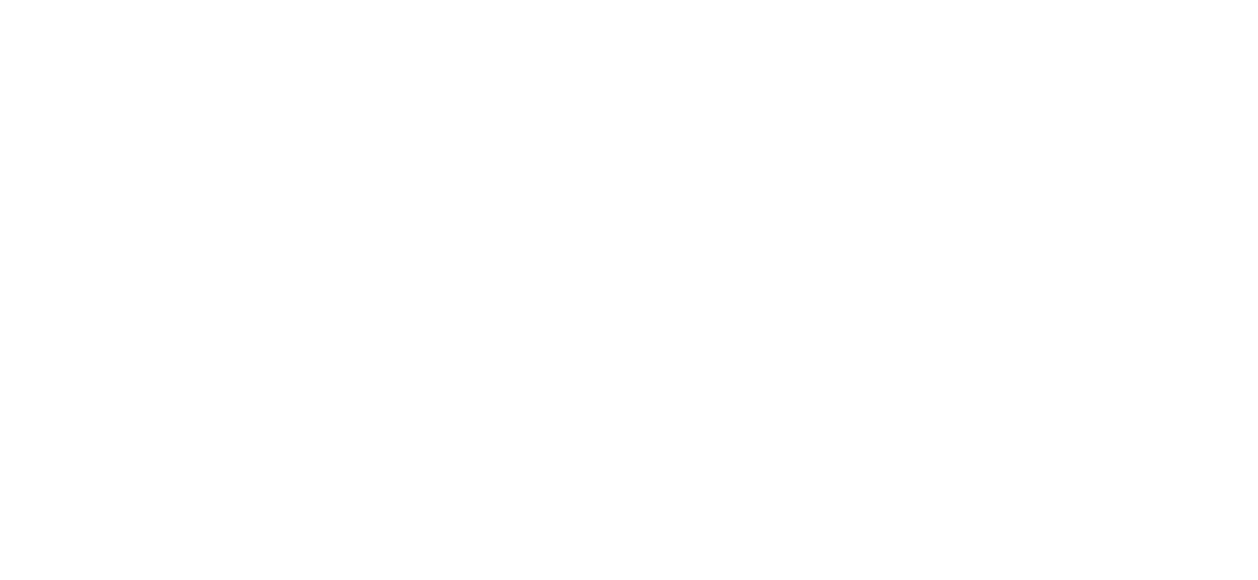 scroll, scrollTop: 0, scrollLeft: 0, axis: both 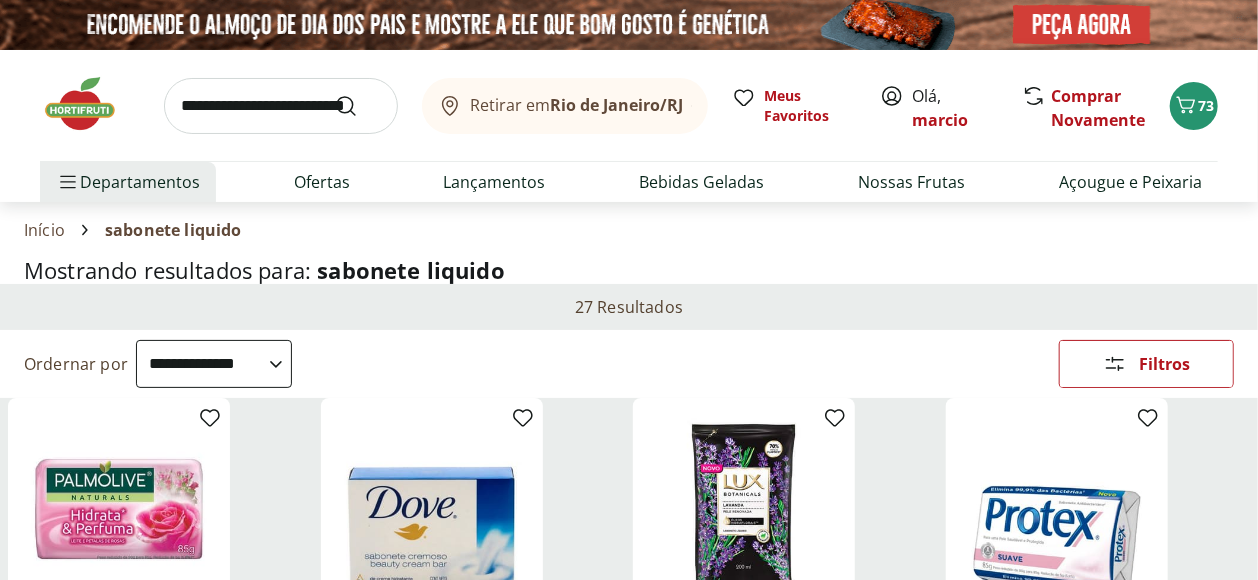 click on "**********" at bounding box center (214, 364) 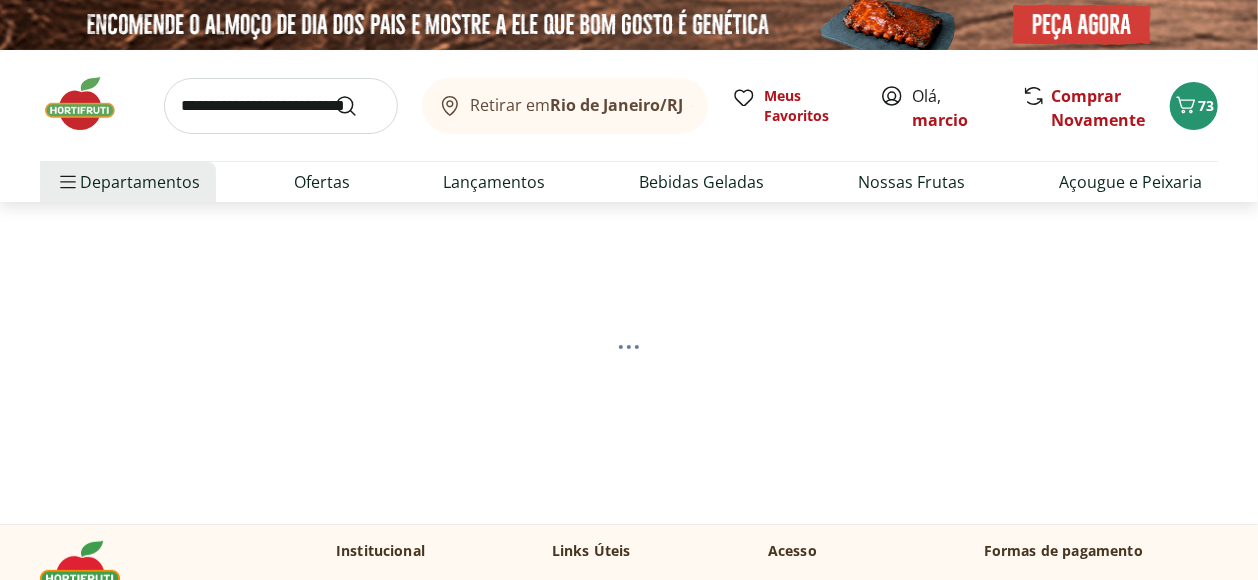 select on "*********" 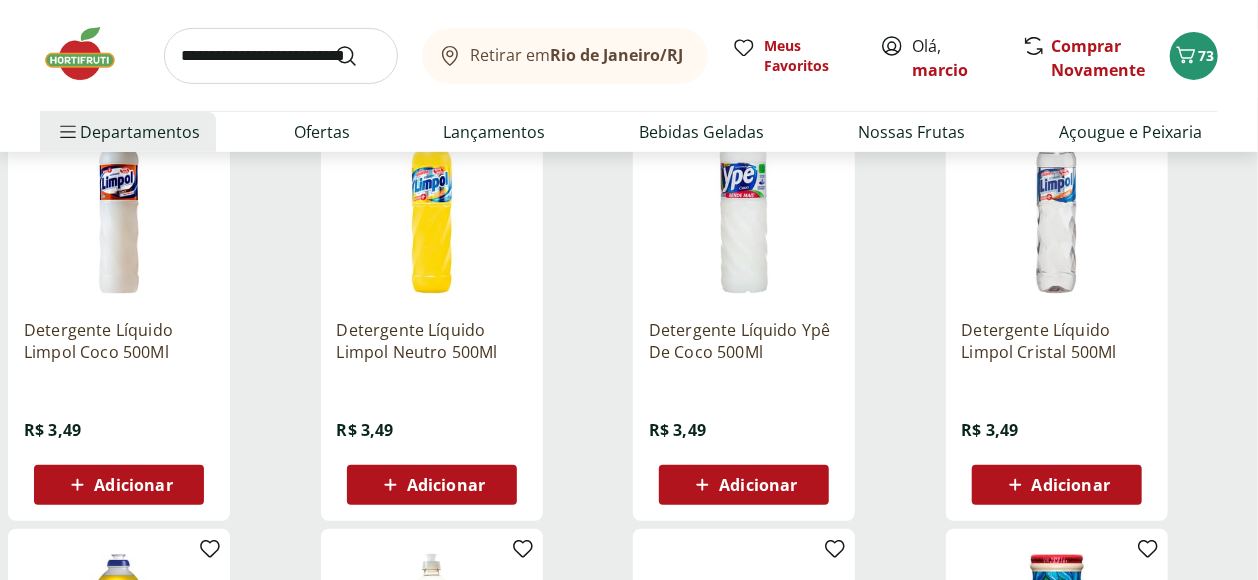 scroll, scrollTop: 333, scrollLeft: 0, axis: vertical 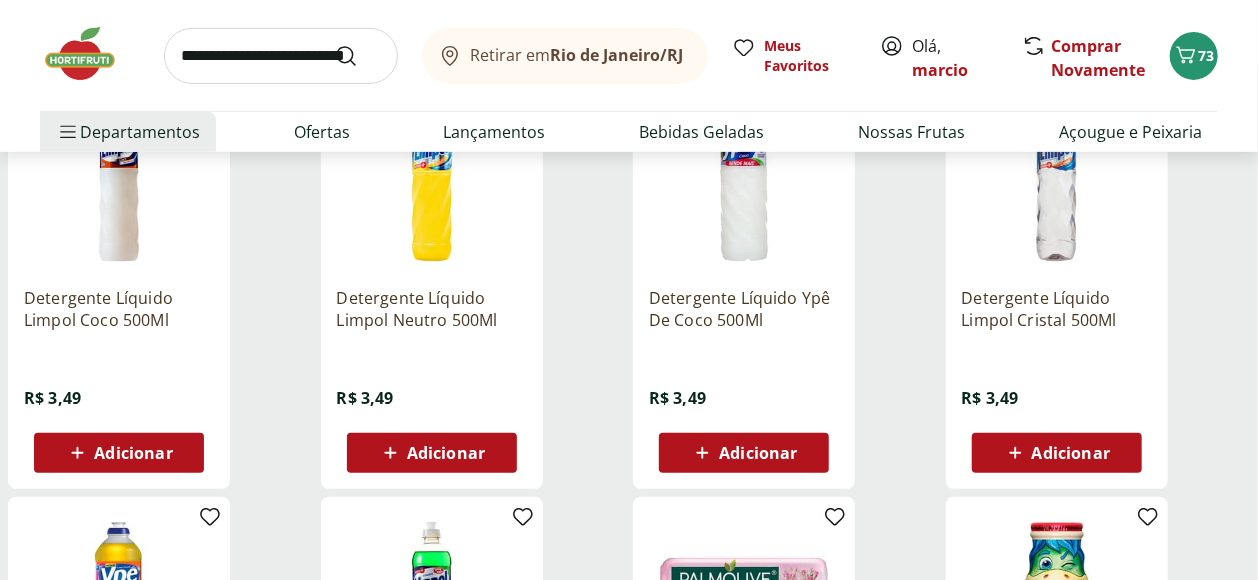 click on "Adicionar" at bounding box center [446, 453] 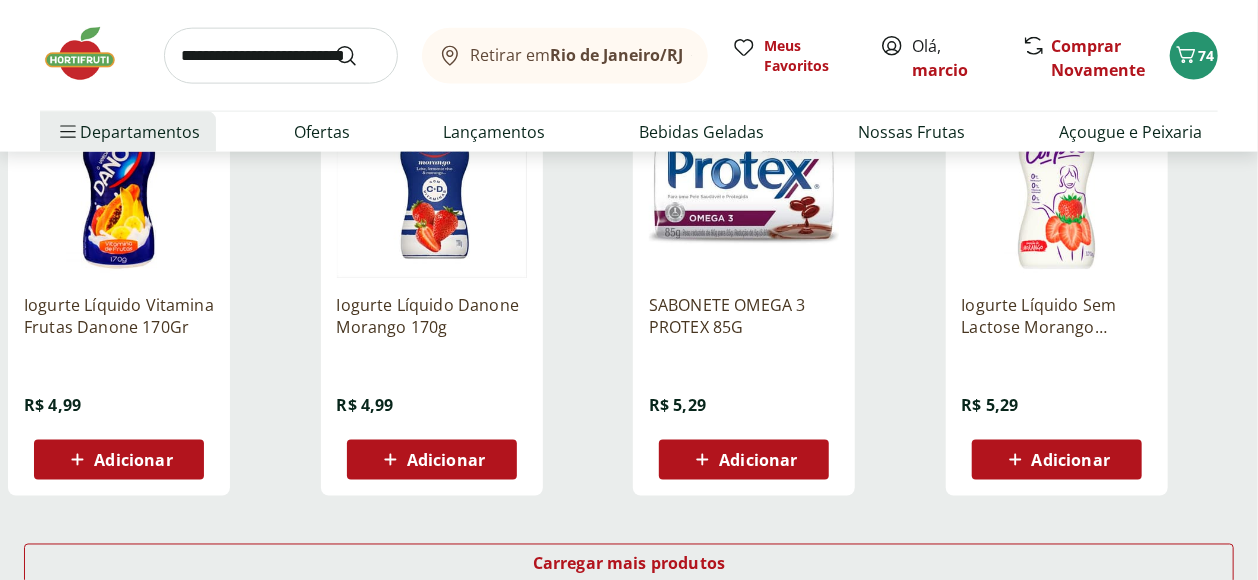 scroll, scrollTop: 1555, scrollLeft: 0, axis: vertical 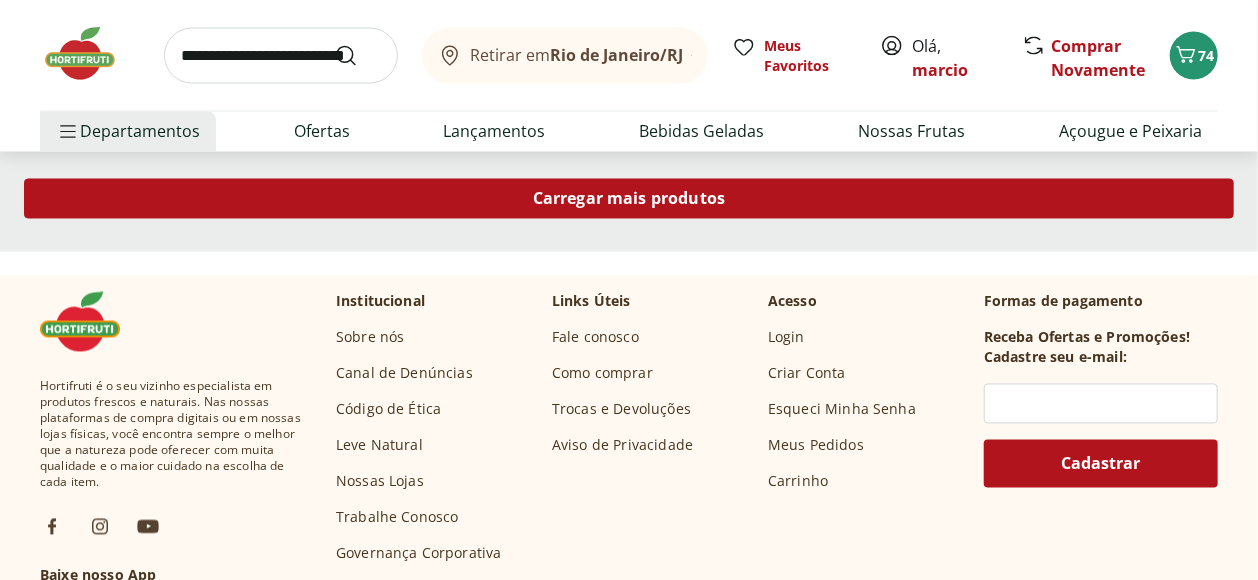 click on "Carregar mais produtos" at bounding box center (629, 199) 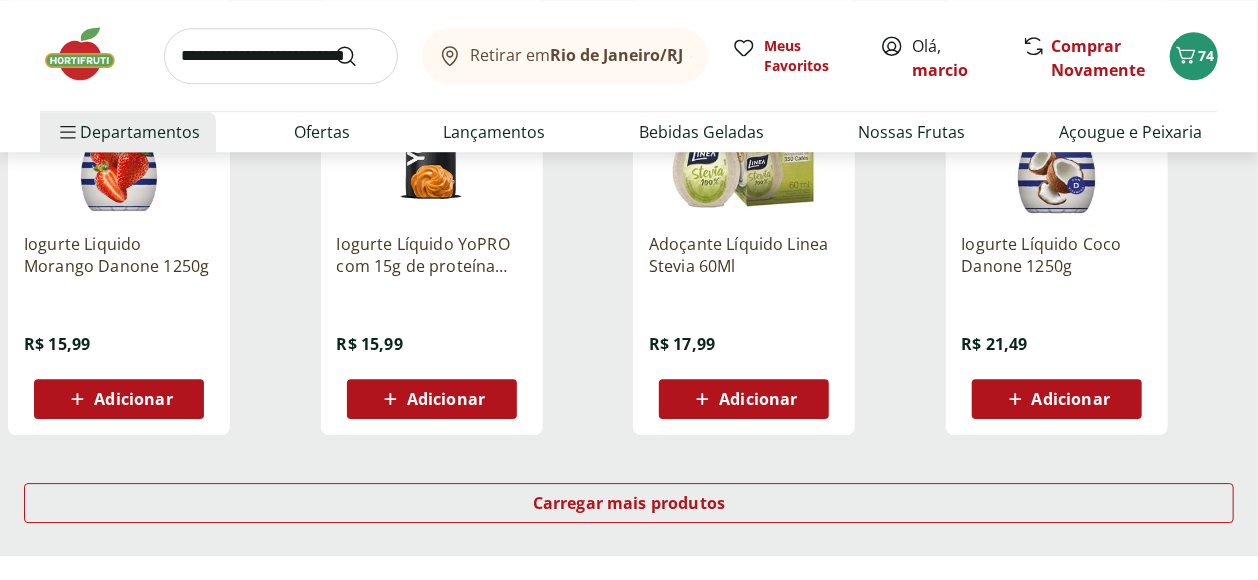scroll, scrollTop: 2666, scrollLeft: 0, axis: vertical 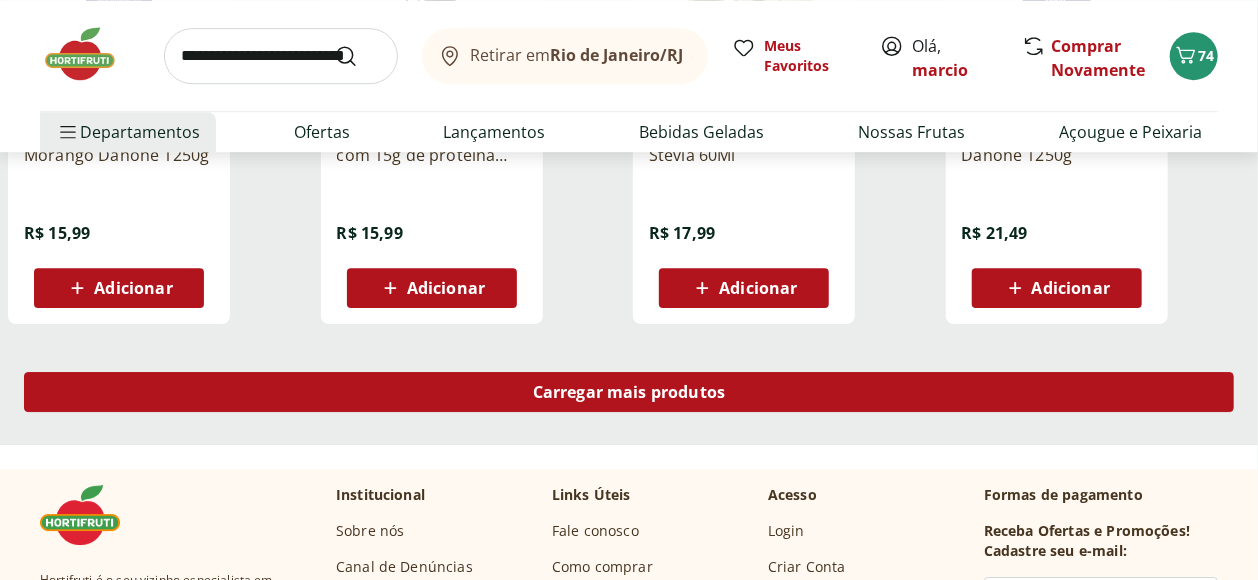 click on "Carregar mais produtos" at bounding box center [629, 392] 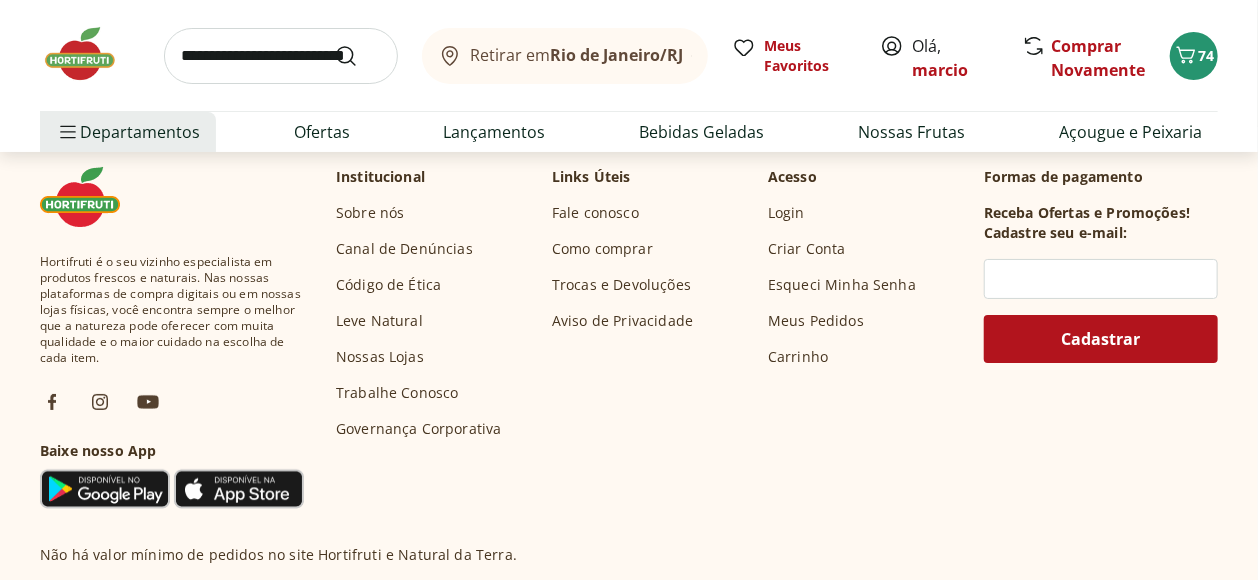 scroll, scrollTop: 3333, scrollLeft: 0, axis: vertical 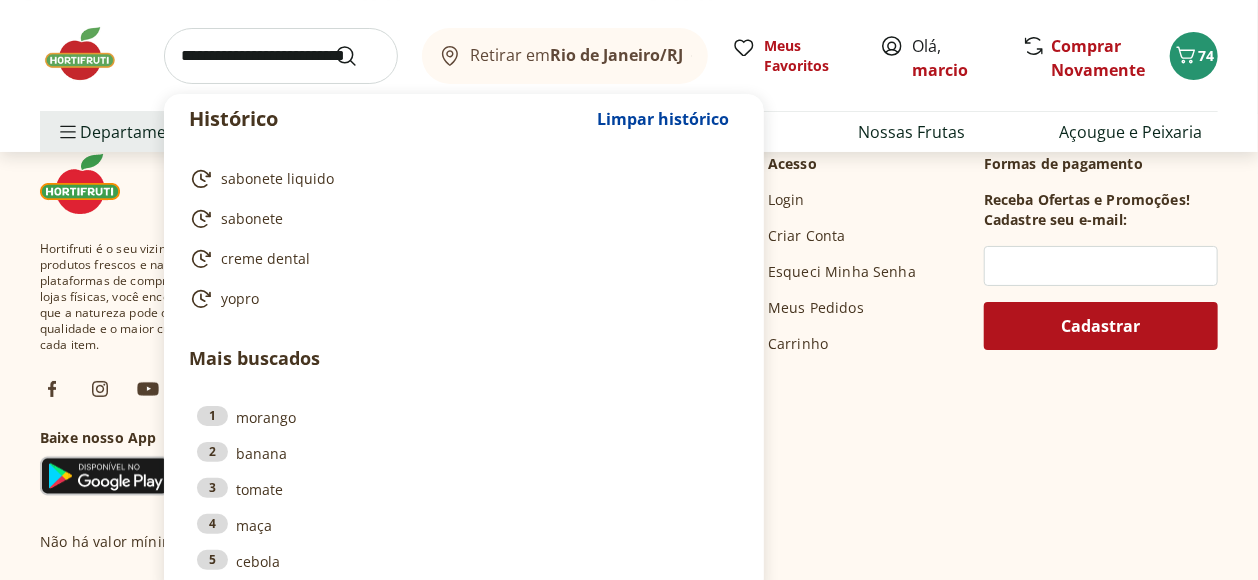click at bounding box center [281, 56] 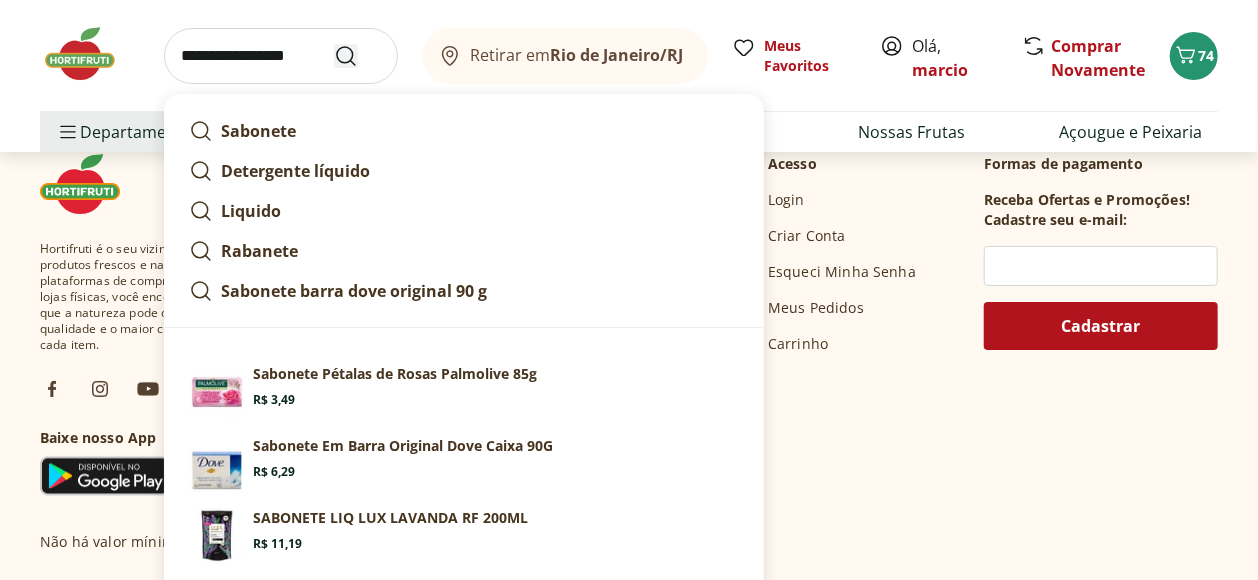 type on "**********" 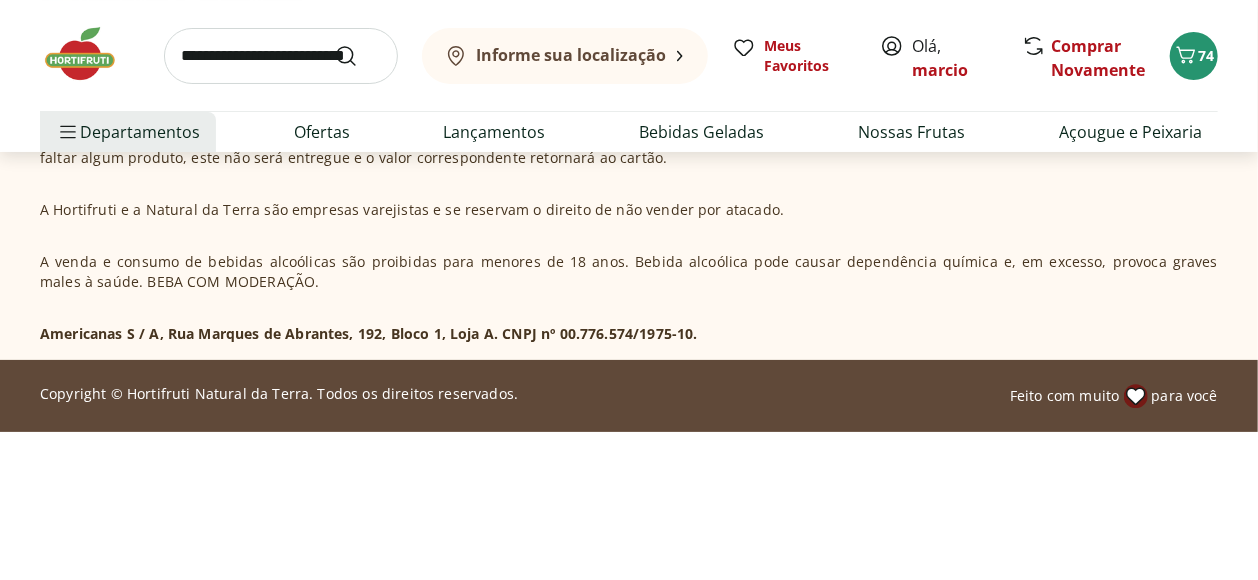 scroll, scrollTop: 0, scrollLeft: 0, axis: both 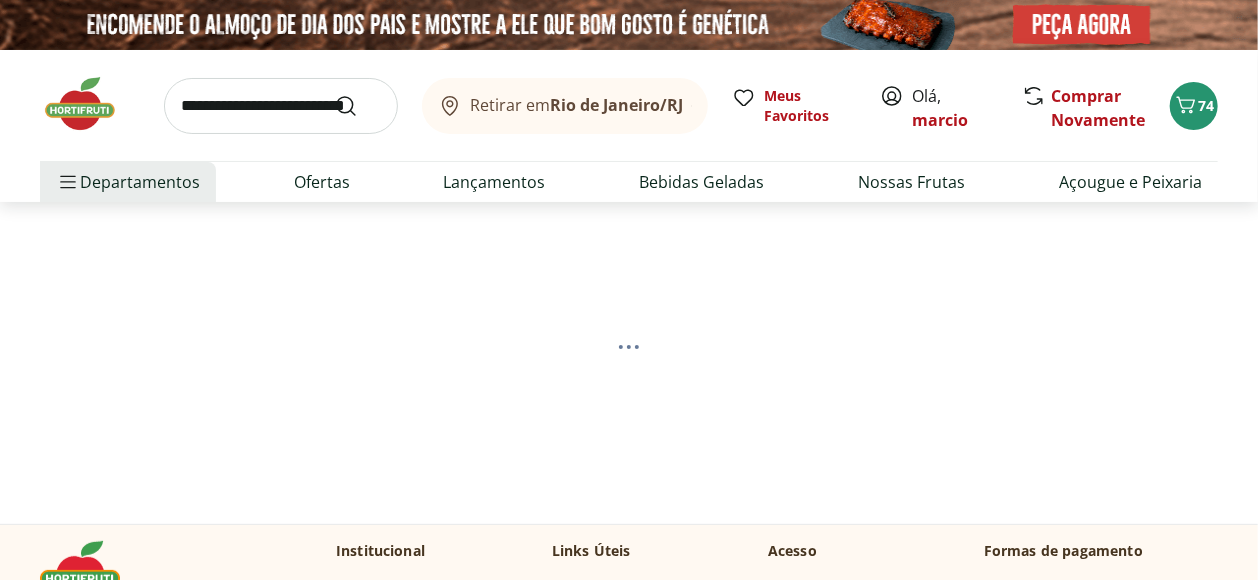 select on "**********" 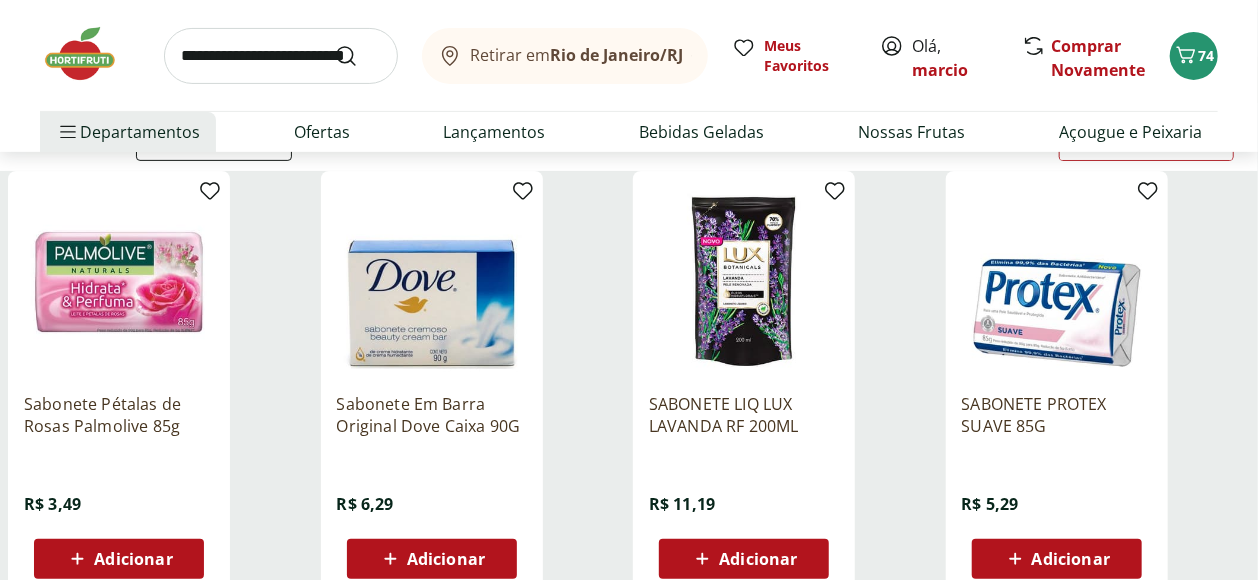 scroll, scrollTop: 333, scrollLeft: 0, axis: vertical 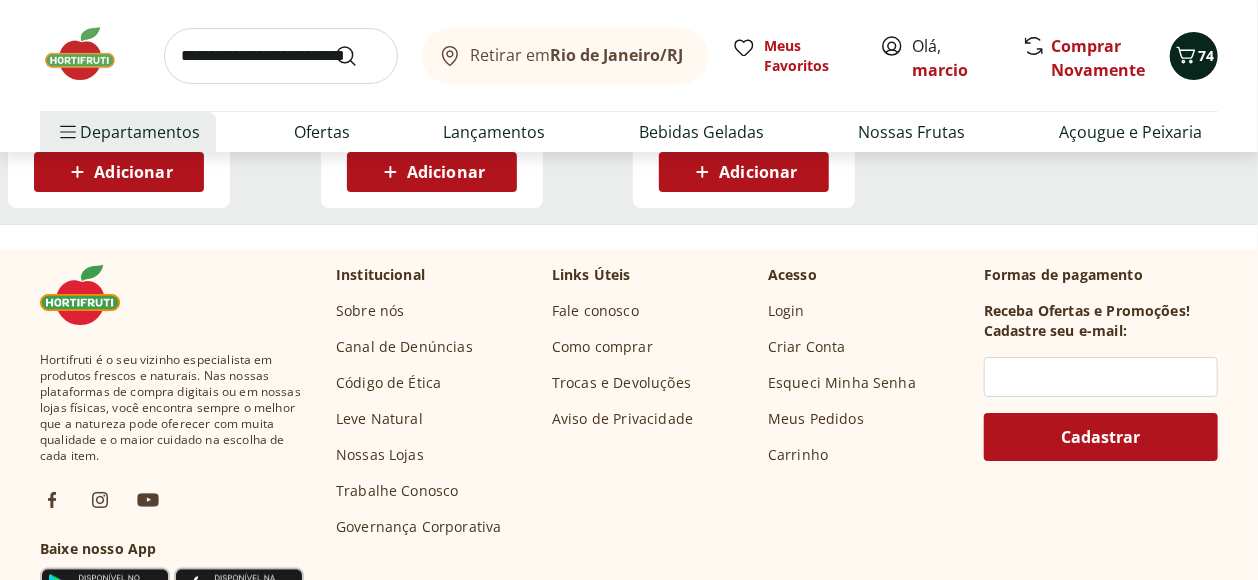click on "74" at bounding box center [1206, 55] 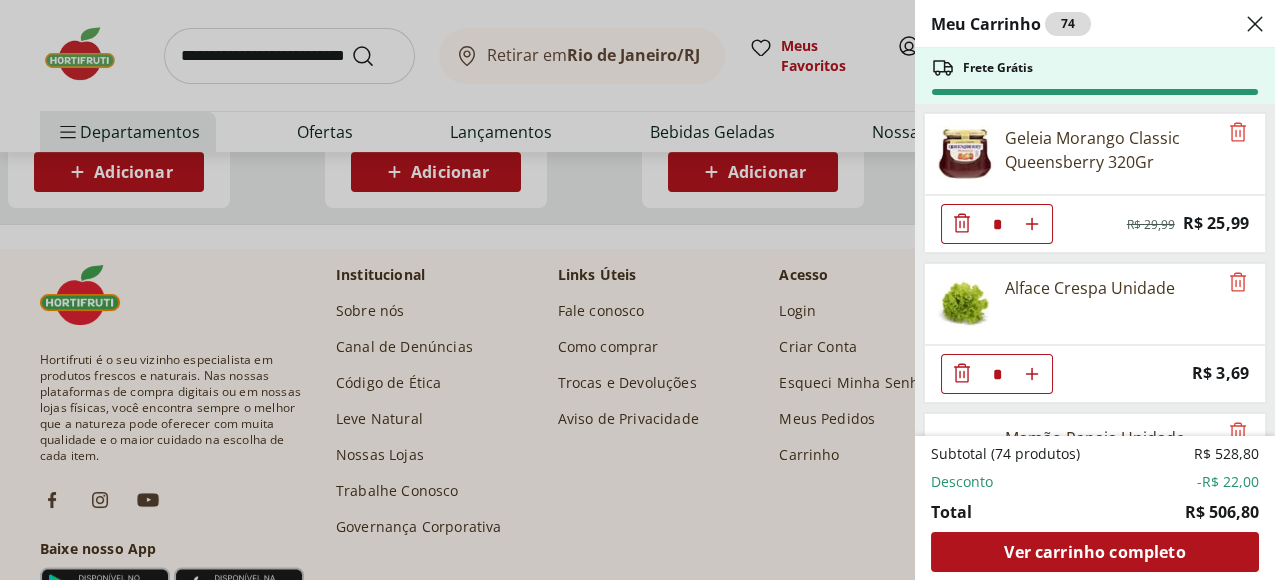 click on "Meu Carrinho 74 Frete Grátis Geleia Morango Classic Queensberry 320Gr * Original price: R$ 29,99 Price: R$ 25,99 Alface Crespa Unidade * Price: R$ 3,69 Mamão Papaia Unidade * Price: R$ 5,52 Batata Inglesa Unidade * Price: R$ 0,80 Suco de Uva Integral Natural da Terra 1,5l * Price: R$ 26,99 Uva Preta sem Semente Natural da Terra 500g * Price: R$ 10,99 Melancia Pedaço * Price: R$ 17,97 Batata Baroa Amarela Unidade * Price: R$ 3,60 Ovo Caipira Vermelho Natural da Terra 10 unidades * Price: R$ 16,99 Aipim Unidade * Price: R$ 1,71 Maracujá Azedo Unidade * Price: R$ 4,40 Abóbora Moranga Pedaço * Price: R$ 5,99 Abacaxi Unidade * Price: R$ 11,99 Inhame Dedo Unidade * Price: R$ 0,81 Melão Amarelo Unidade * Price: R$ 16,04 Alho Nacional Unidade * Price: R$ 2,03 Tomate Italiano ** Price: R$ 1,15 SABAO PO OMO LAV PER LV 1 6KG PG 1 280KG * Price: R$ 27,99 Arroz Parboilizado Tio João 1Kg * Price: R$ 8,19 FEIJAO PRETO COMBRASIL T1 1KG * Price: R$ 6,99 Leite Integral Ninho 1 Litro ** Price: * * *" at bounding box center (637, 290) 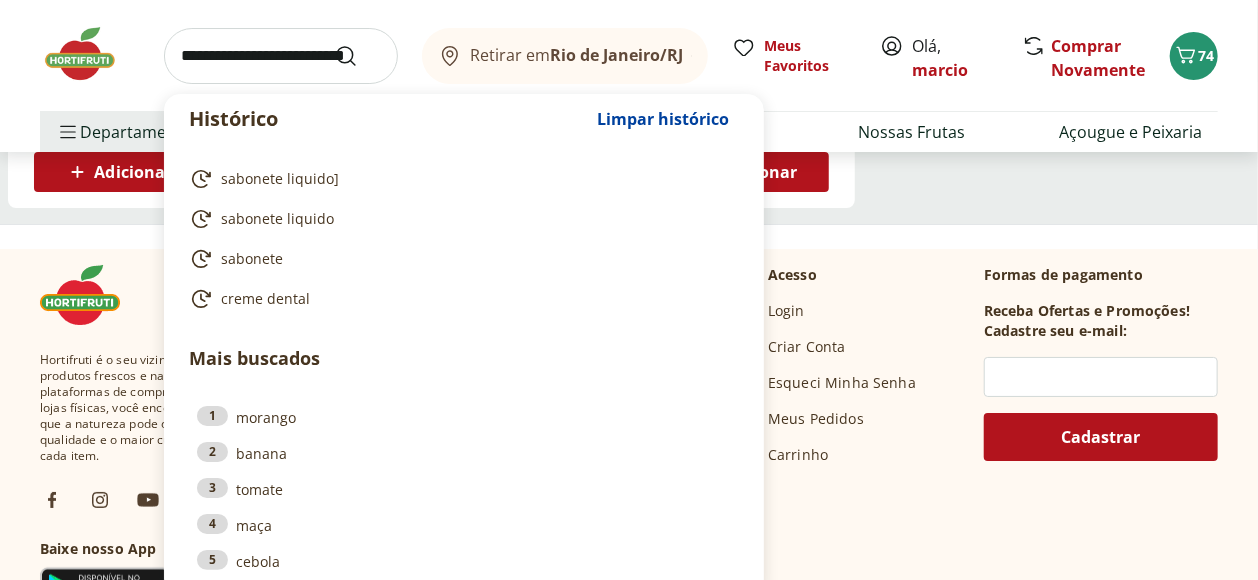 click at bounding box center [281, 56] 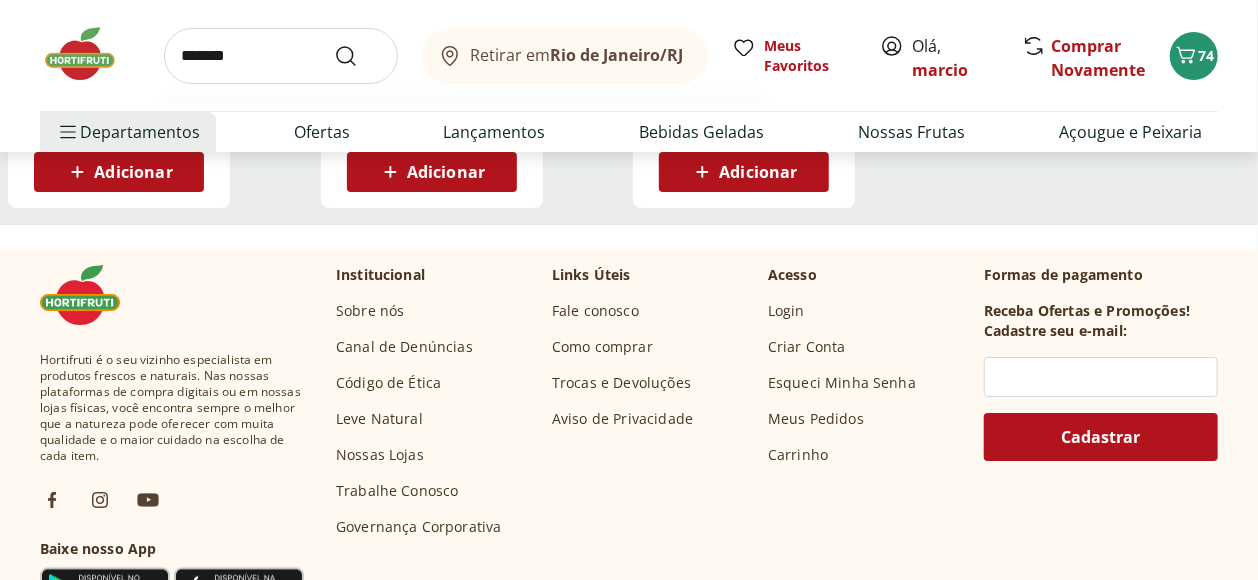 type on "*******" 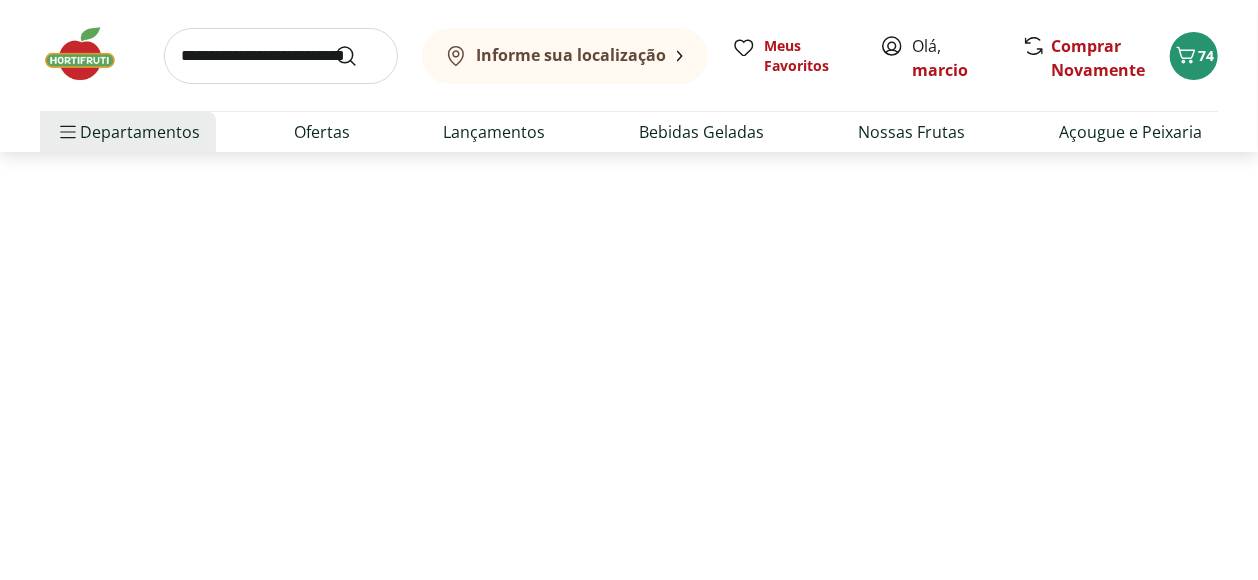 scroll, scrollTop: 0, scrollLeft: 0, axis: both 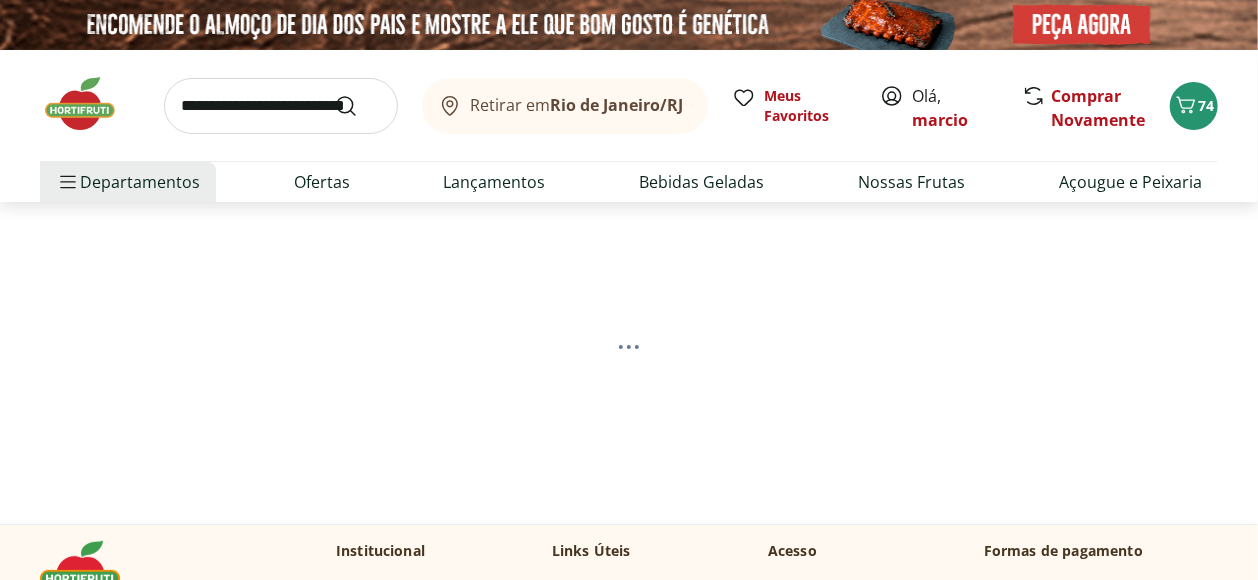 select on "**********" 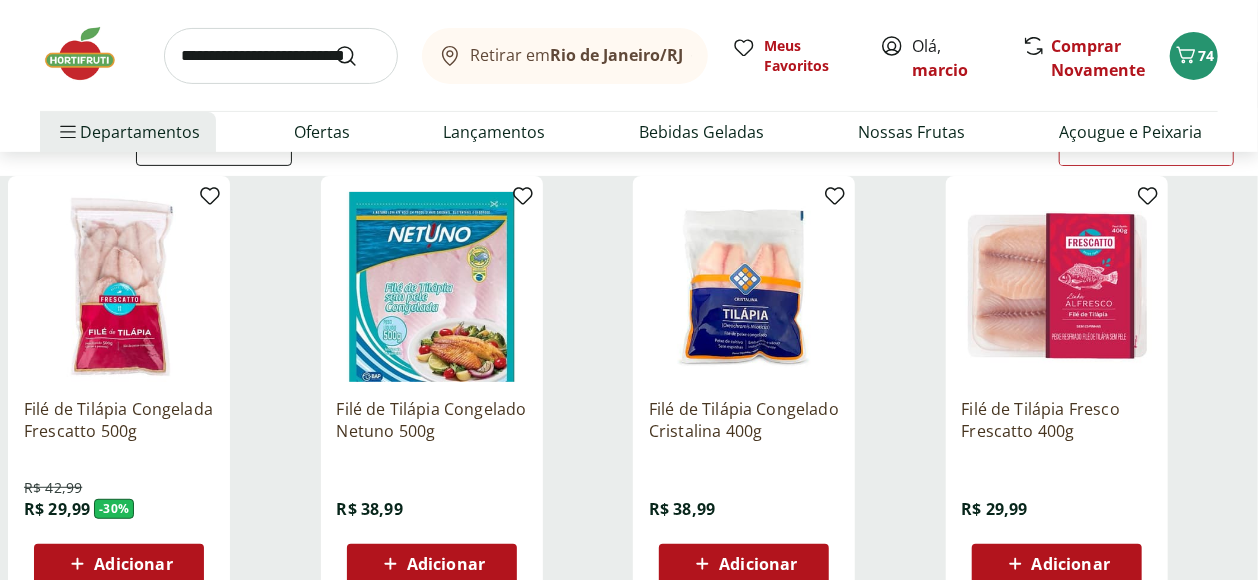 scroll, scrollTop: 333, scrollLeft: 0, axis: vertical 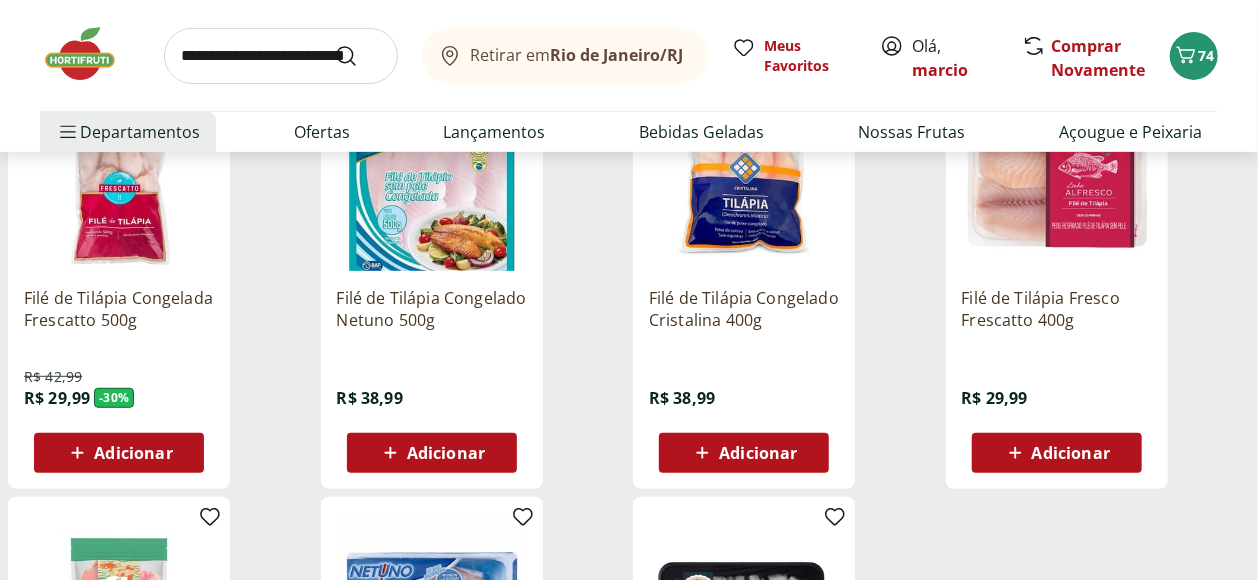 click on "Adicionar" at bounding box center [133, 453] 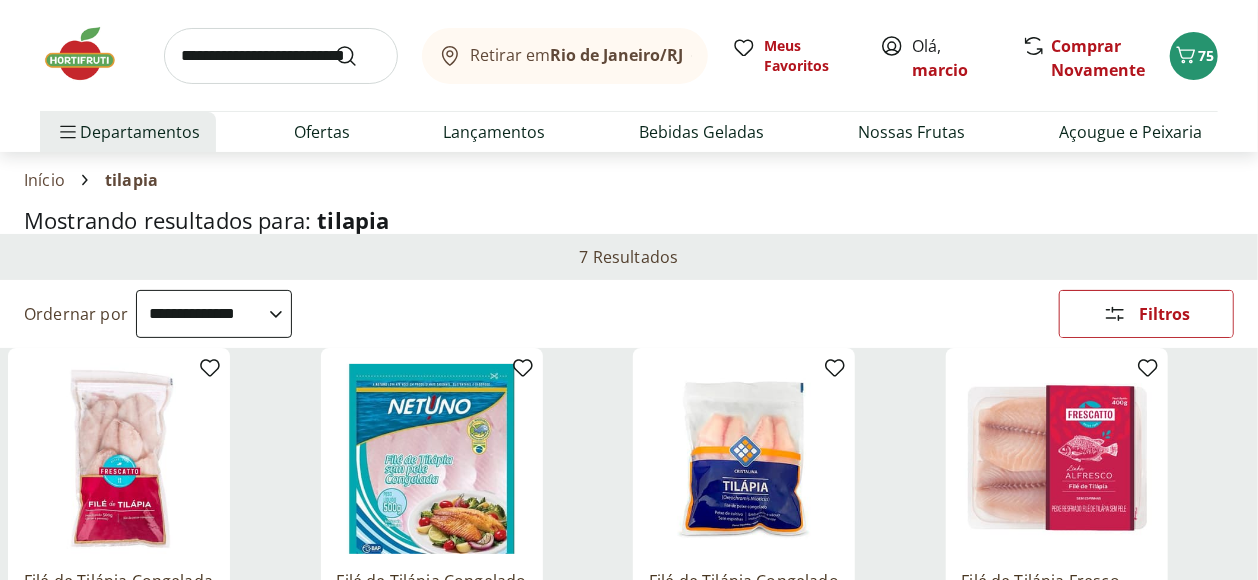 scroll, scrollTop: 0, scrollLeft: 0, axis: both 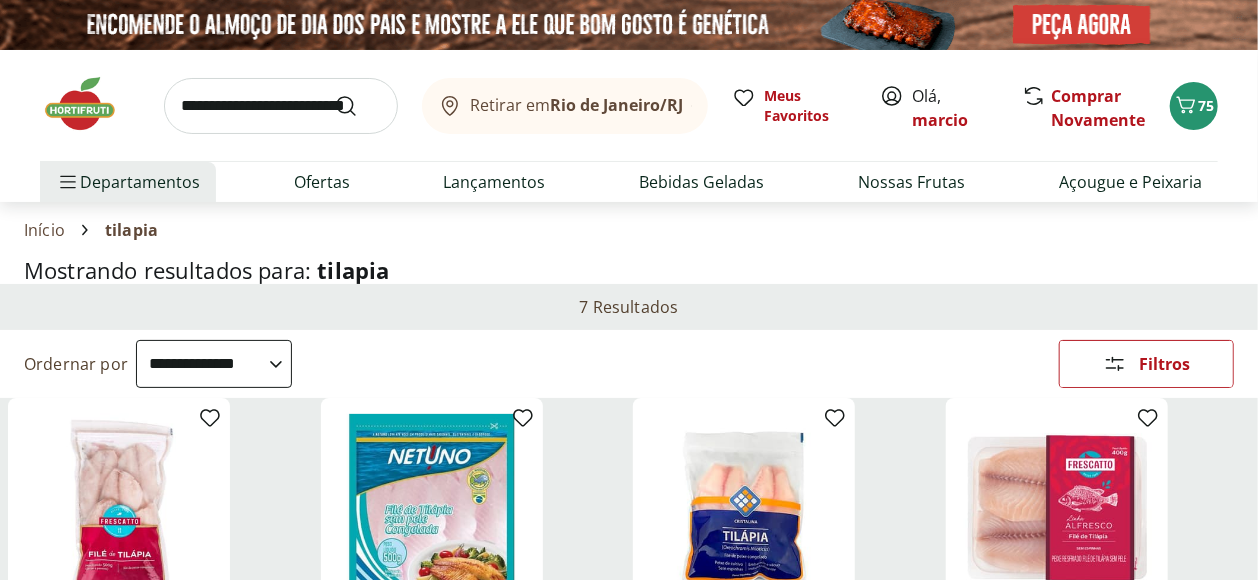 click at bounding box center [281, 106] 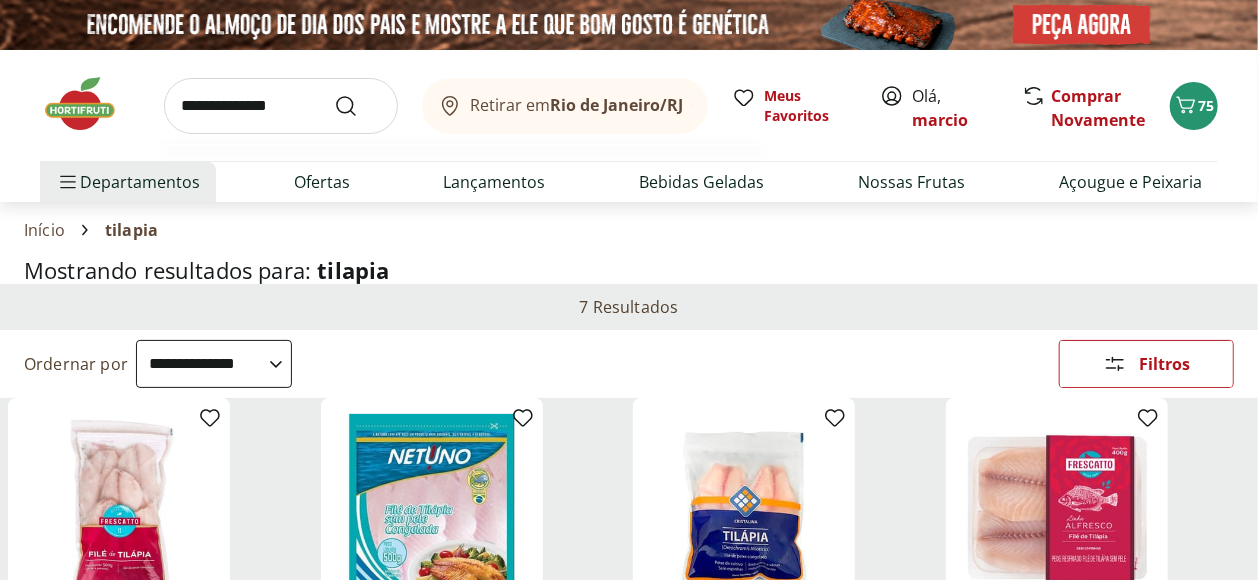 type on "**********" 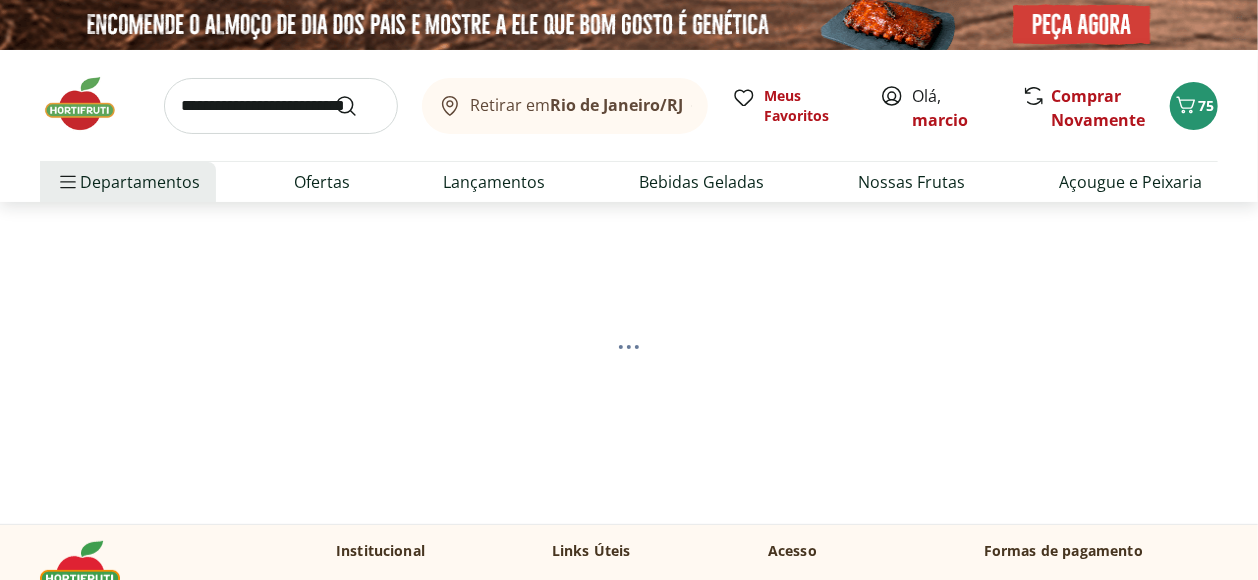 select on "**********" 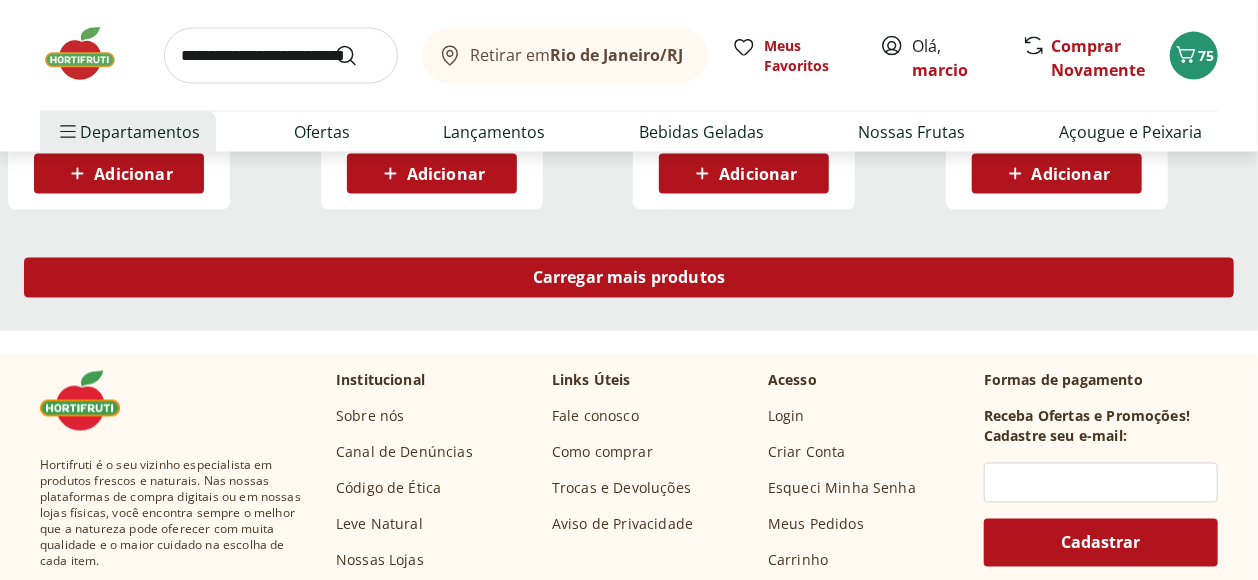 scroll, scrollTop: 1444, scrollLeft: 0, axis: vertical 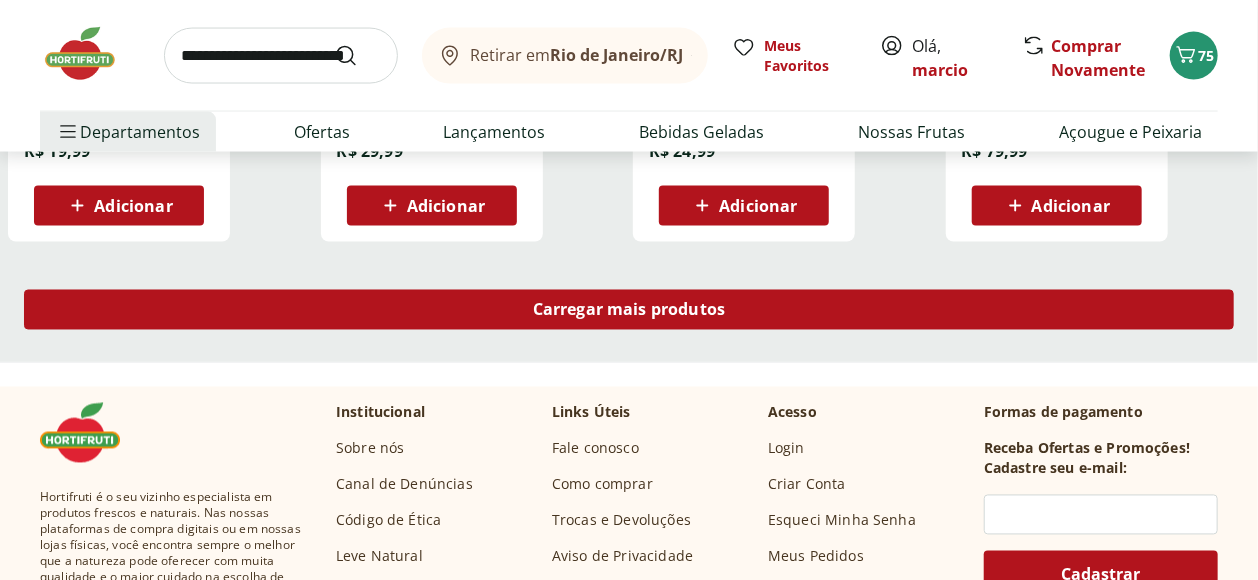 click on "Carregar mais produtos" at bounding box center [629, 310] 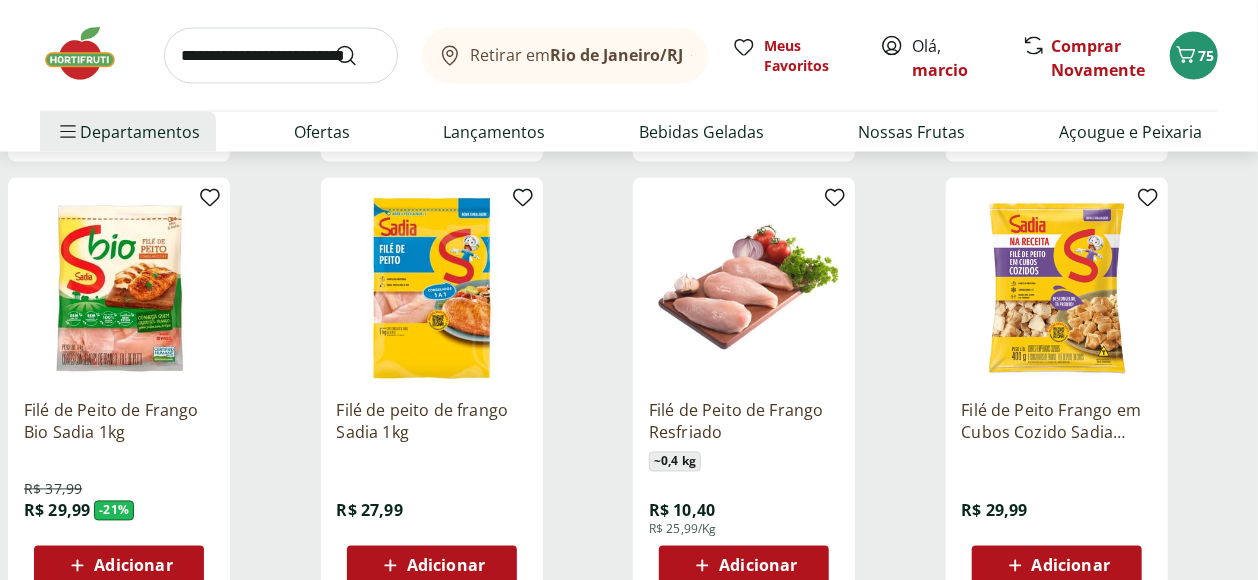 scroll, scrollTop: 1555, scrollLeft: 0, axis: vertical 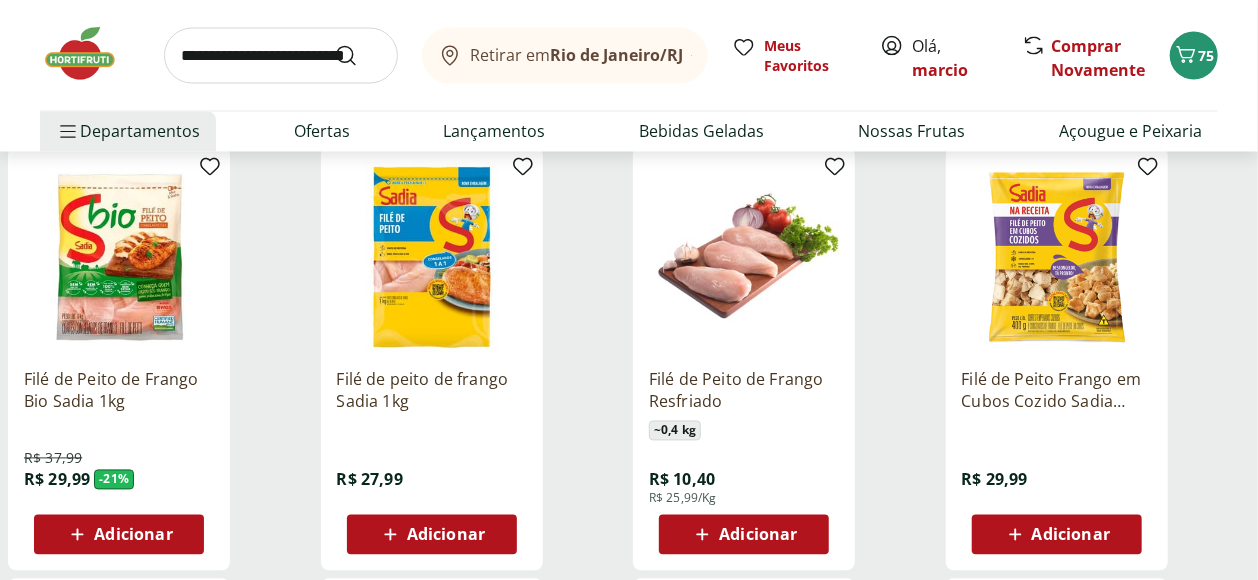click at bounding box center [90, 54] 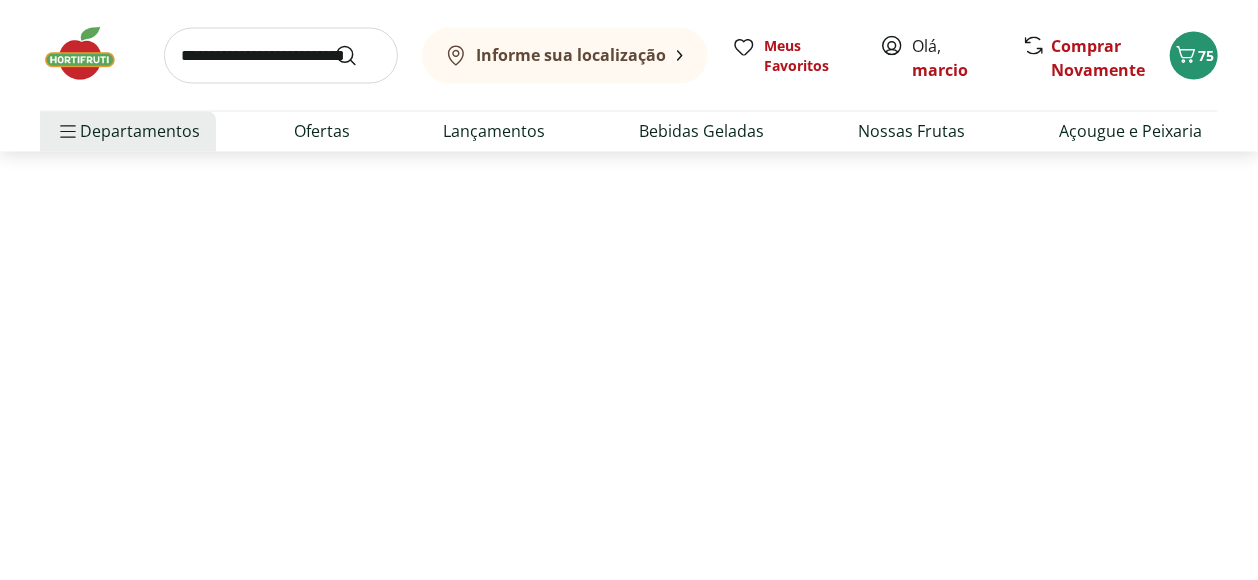 type on "*" 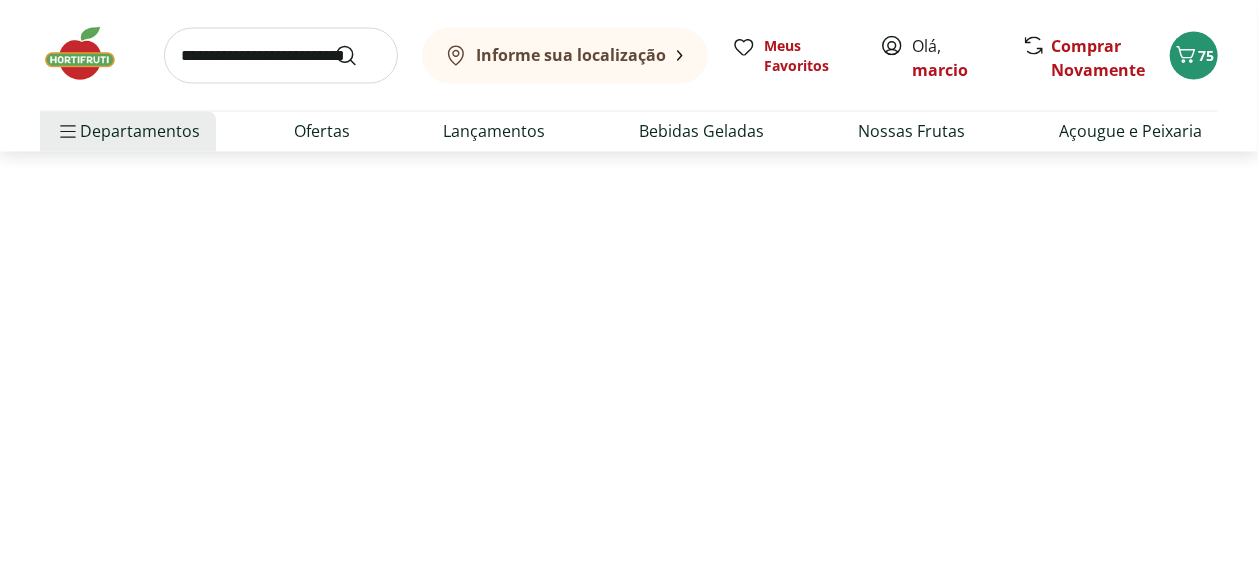 type on "*" 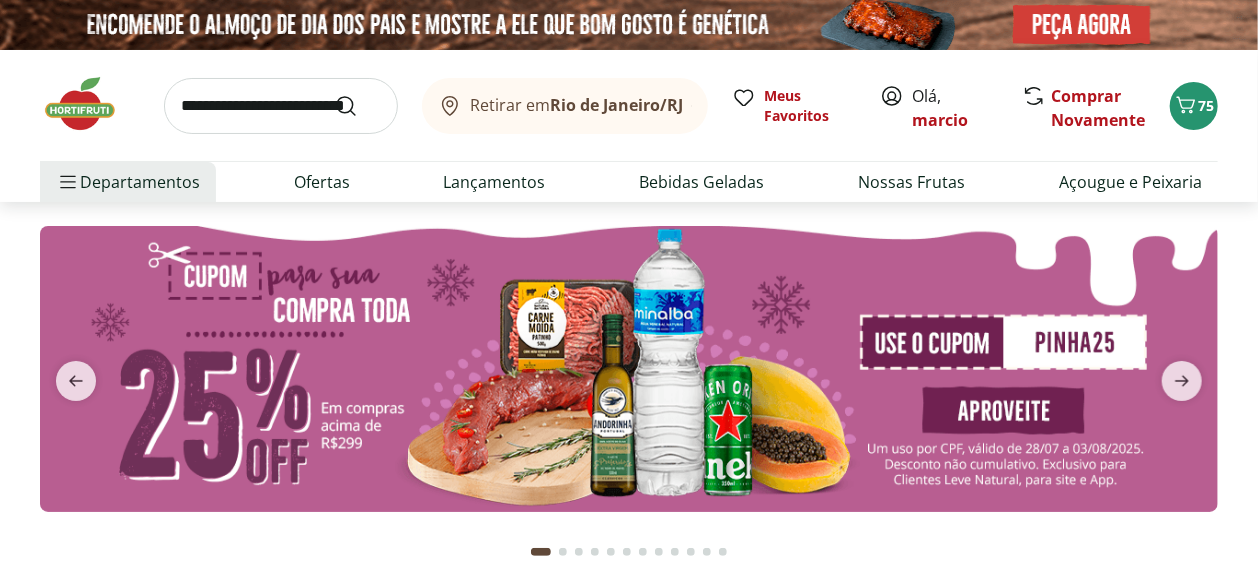 click at bounding box center [281, 106] 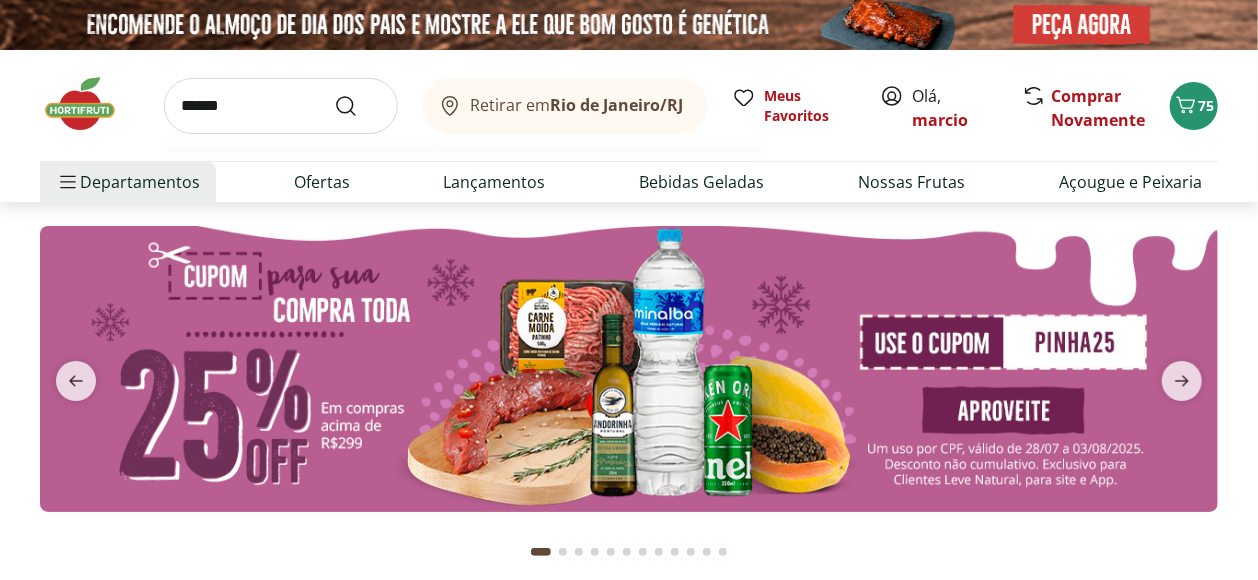 type on "******" 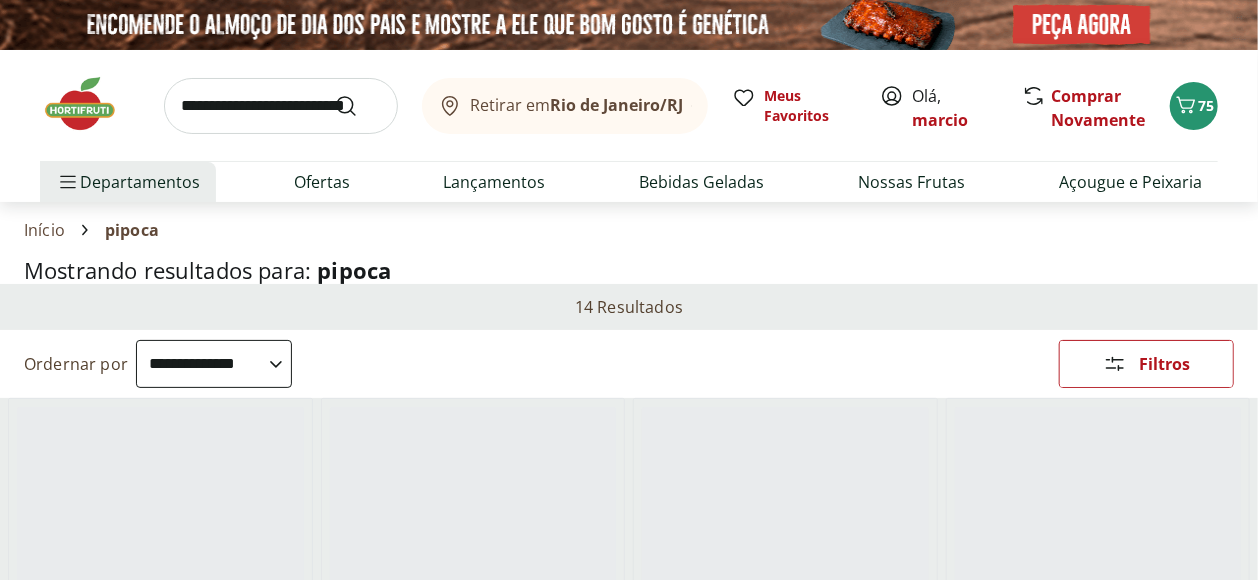 click on "**********" at bounding box center (214, 364) 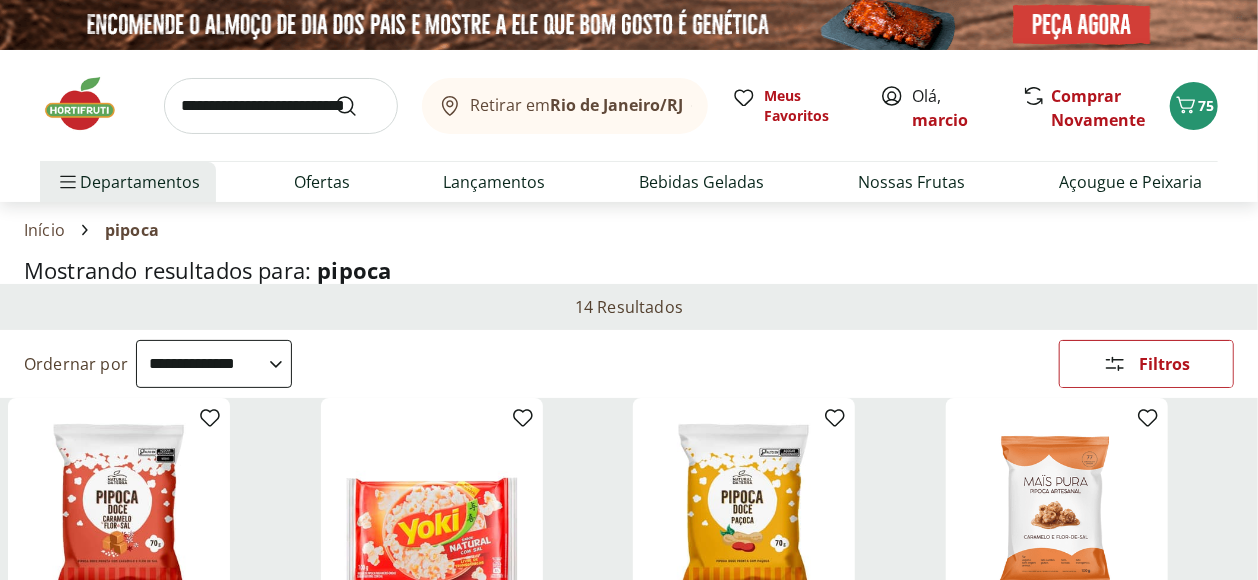 click on "**********" at bounding box center (214, 364) 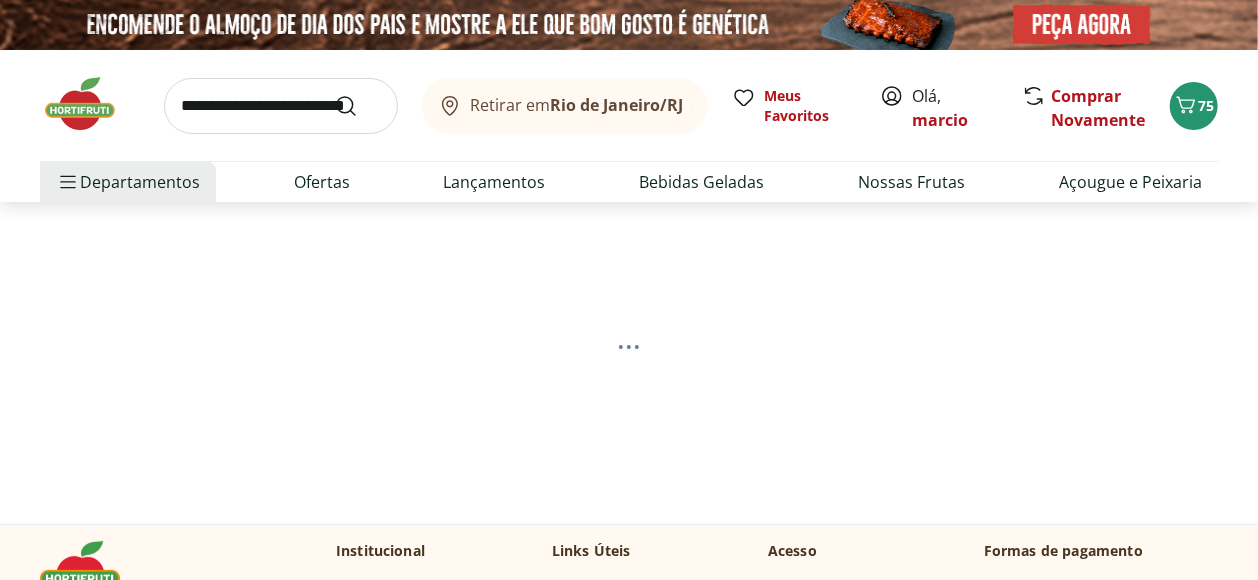 select on "*********" 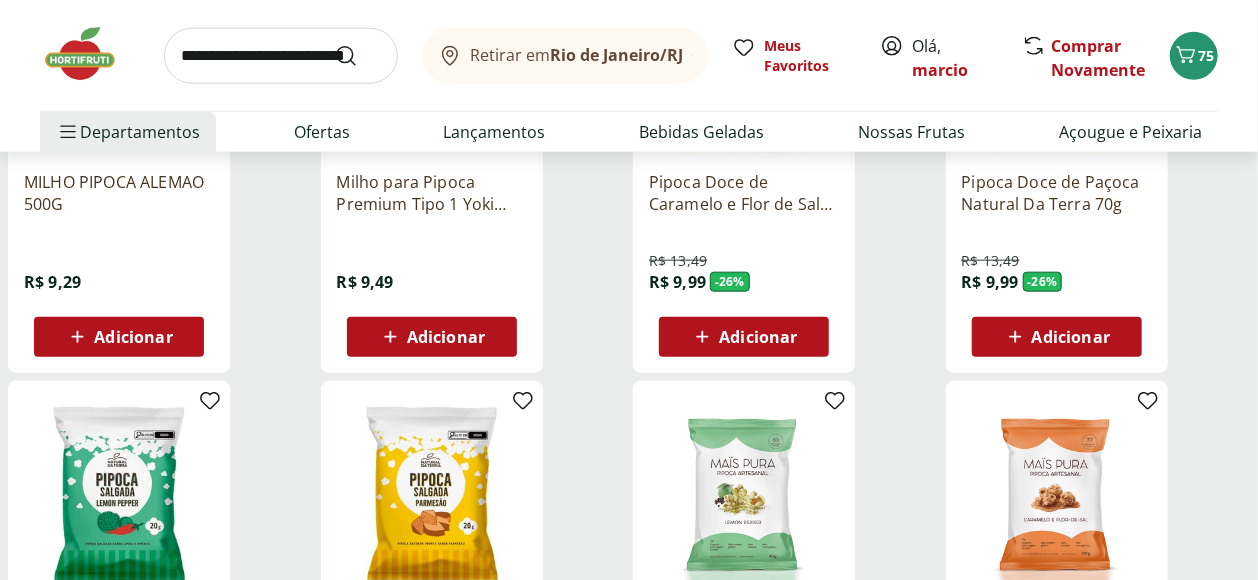 scroll, scrollTop: 1000, scrollLeft: 0, axis: vertical 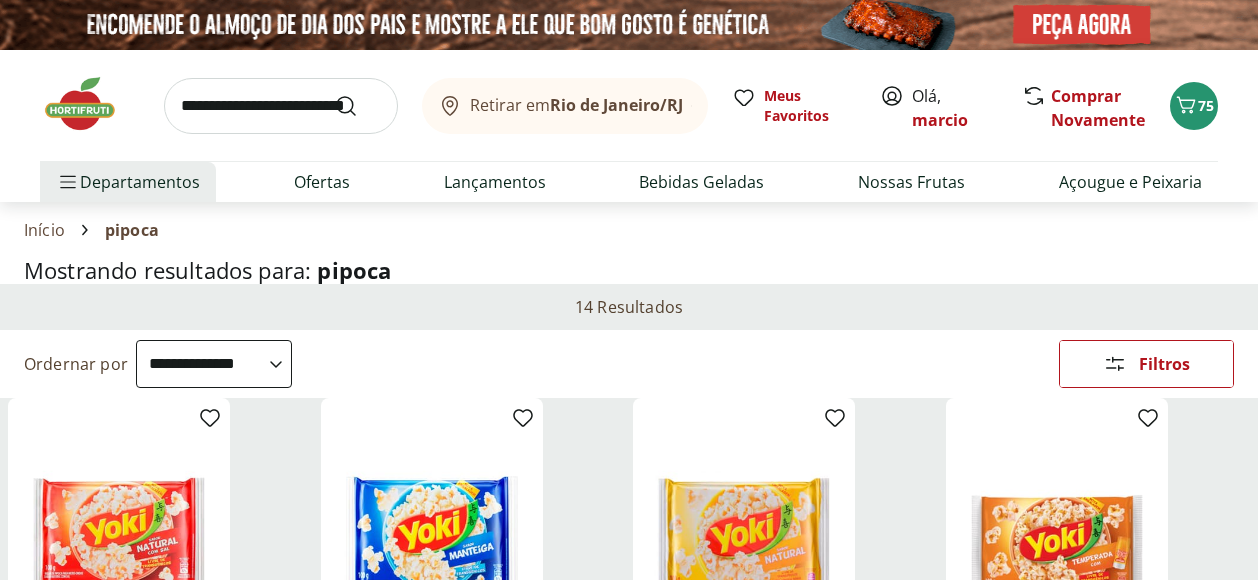 select on "*********" 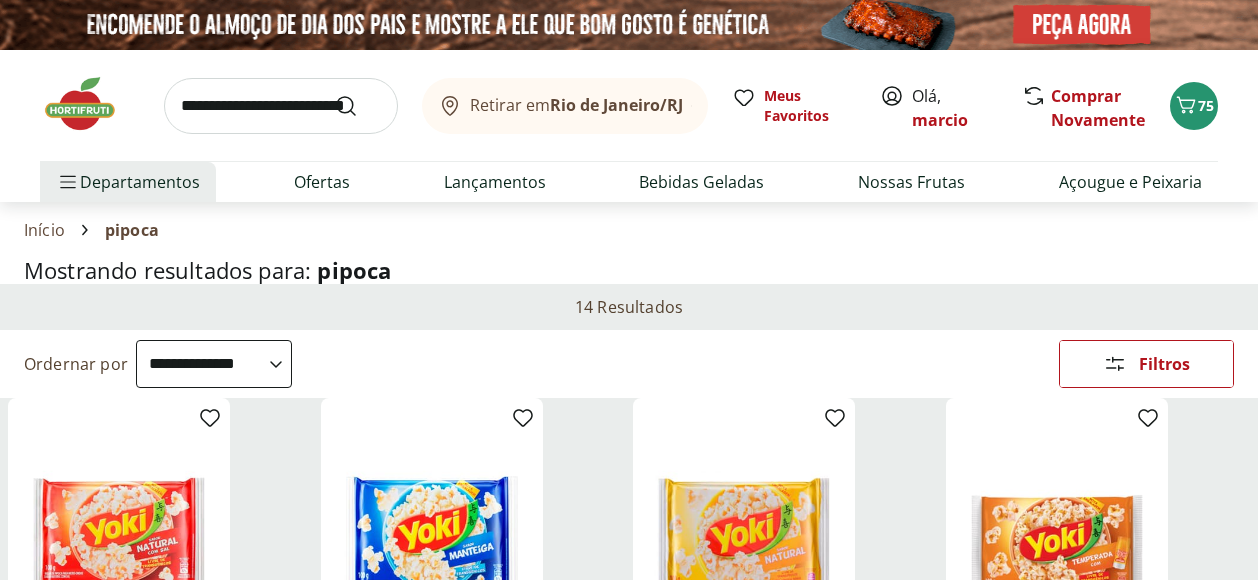 scroll, scrollTop: 1000, scrollLeft: 0, axis: vertical 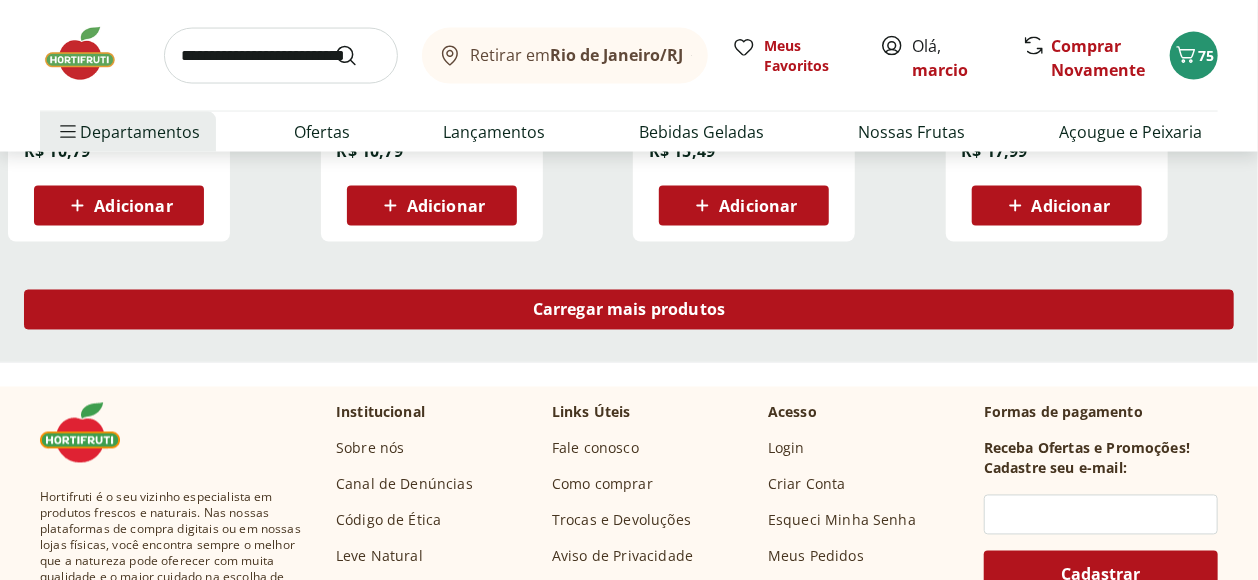 click on "Carregar mais produtos" at bounding box center [629, 310] 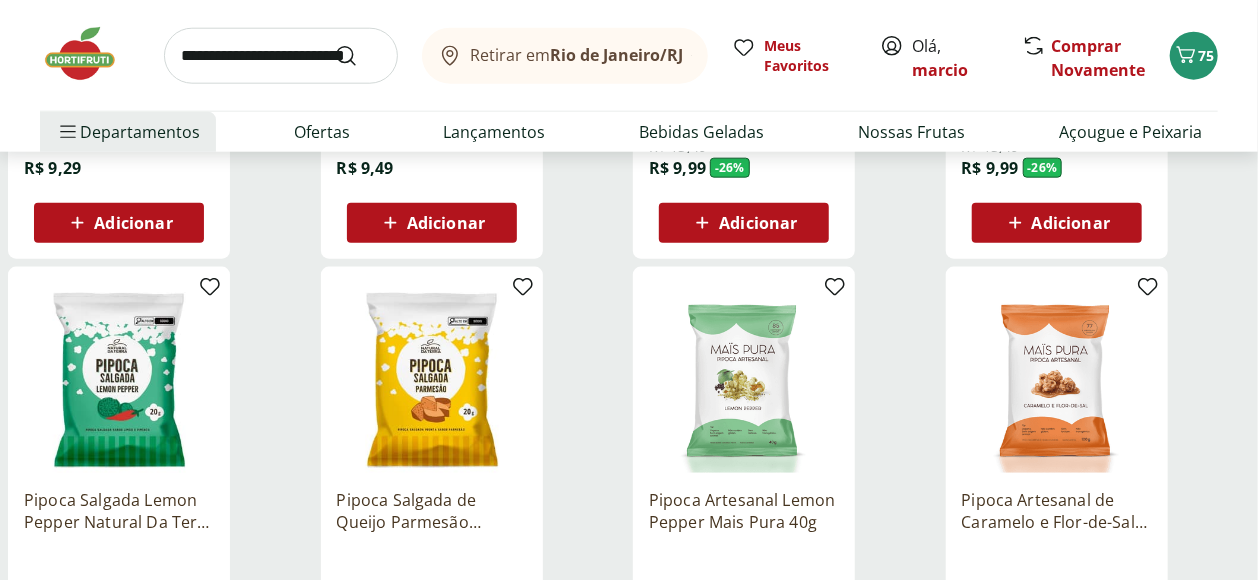 scroll, scrollTop: 1000, scrollLeft: 0, axis: vertical 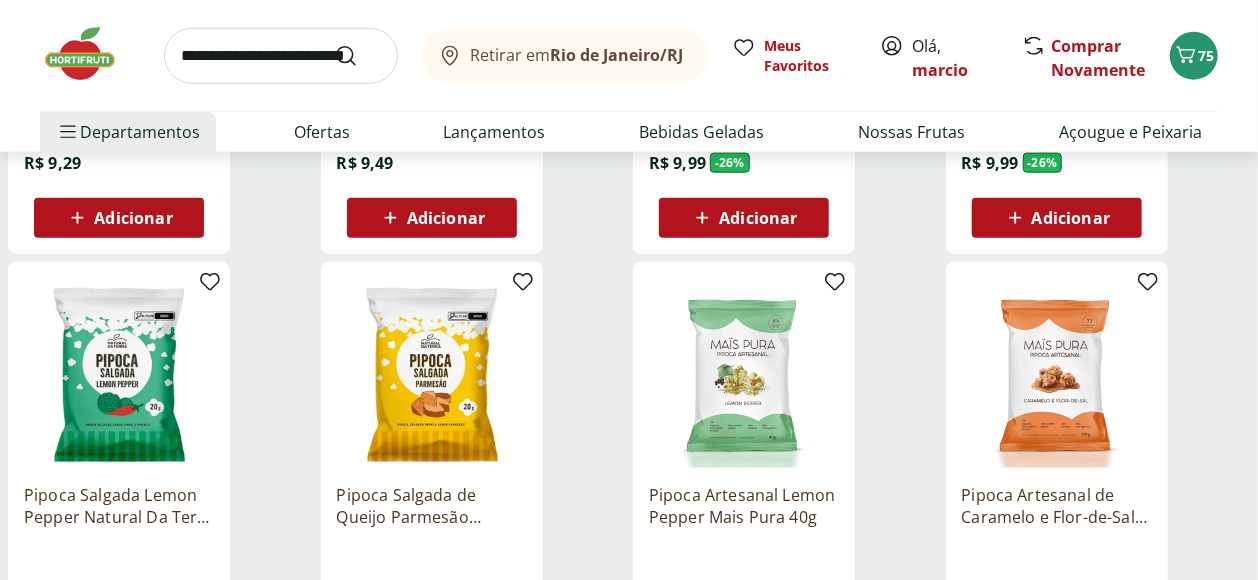 click at bounding box center (1057, 373) 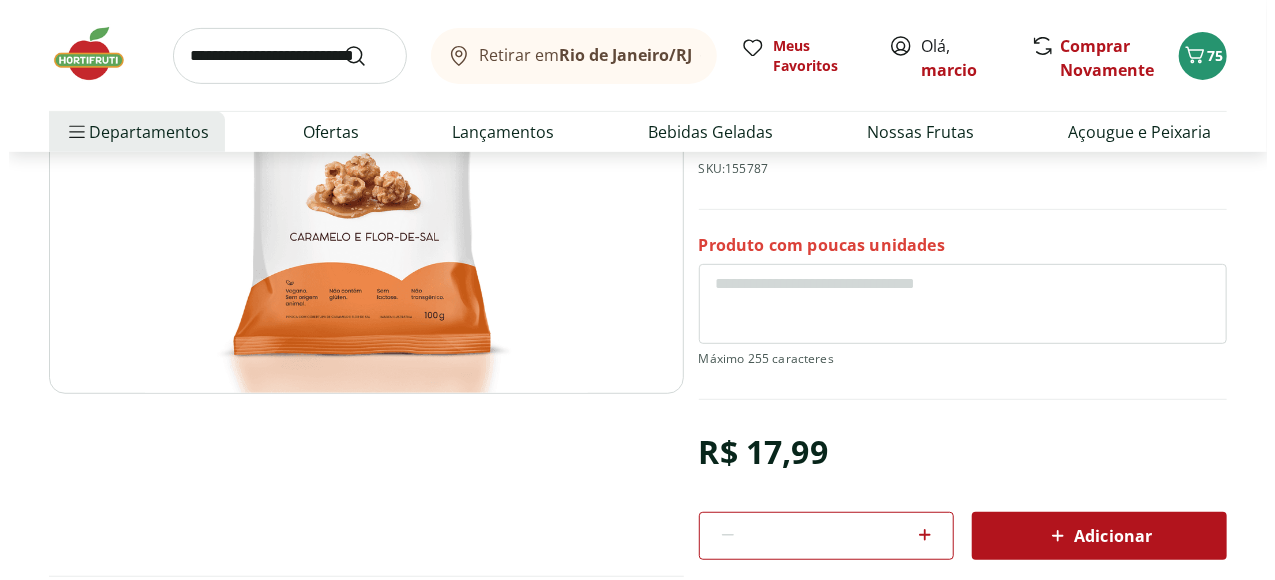scroll, scrollTop: 333, scrollLeft: 0, axis: vertical 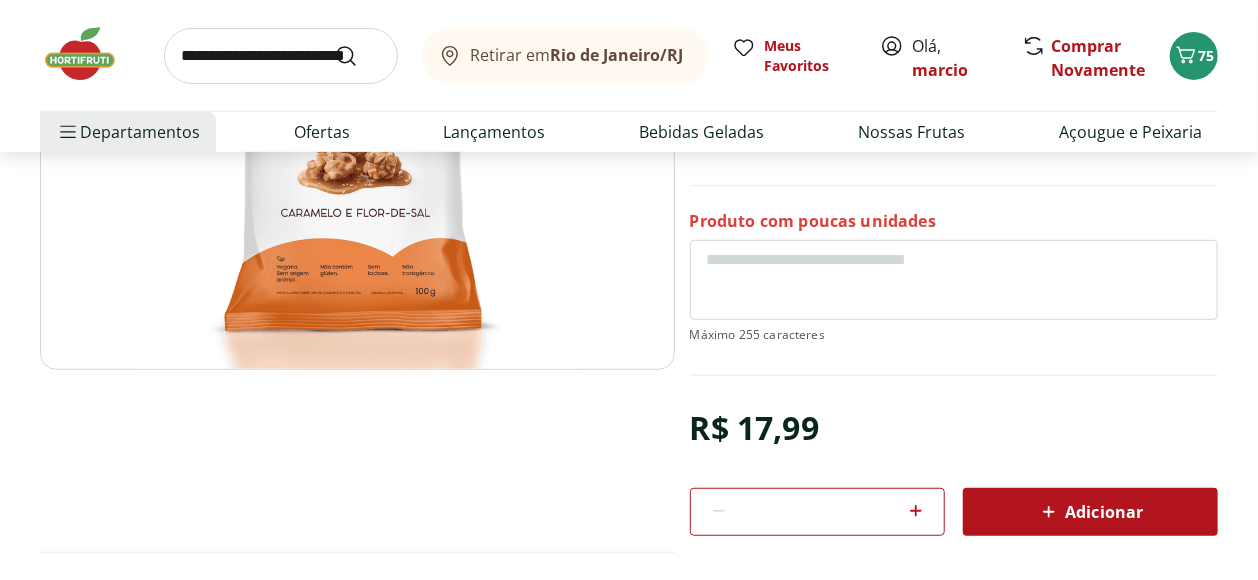 click on "Adicionar" at bounding box center (1090, 512) 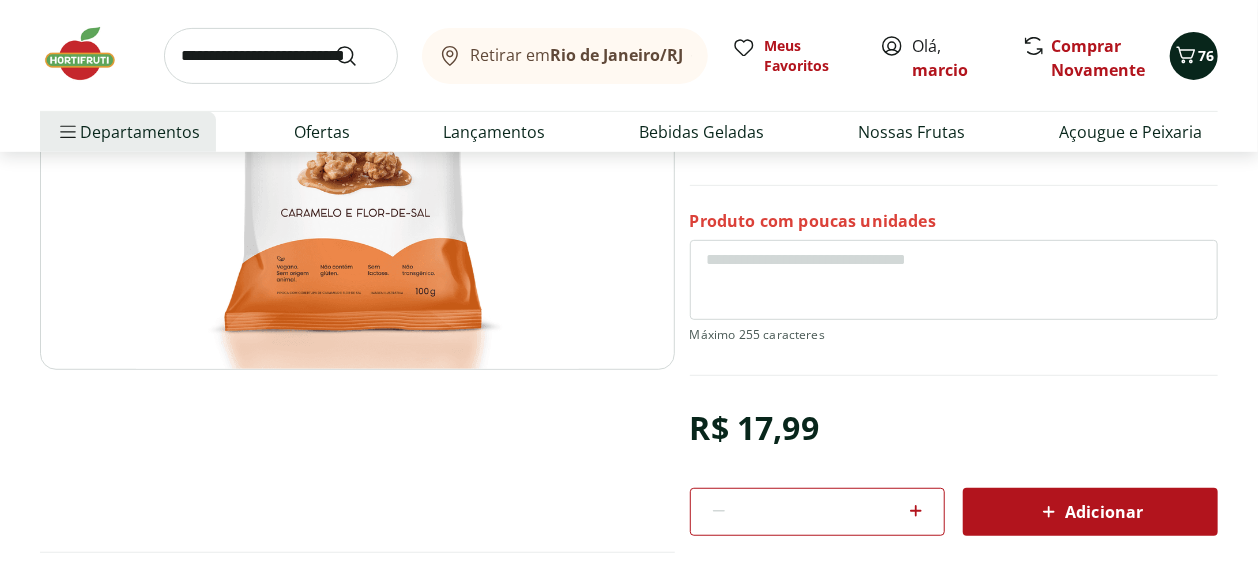 click 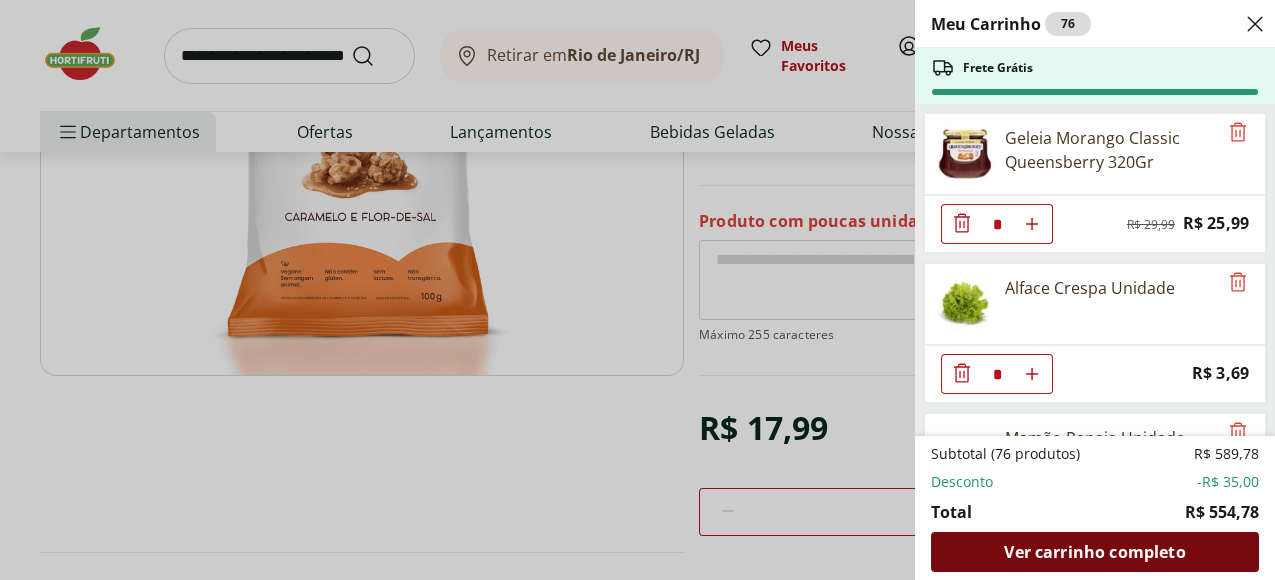 click on "Ver carrinho completo" at bounding box center [1094, 552] 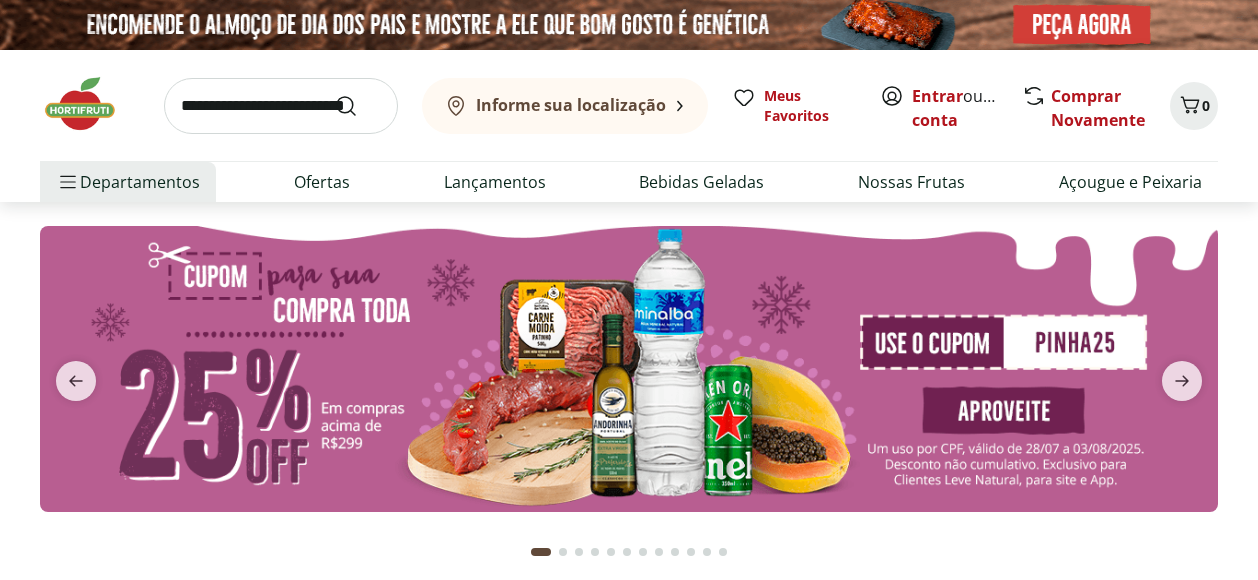 scroll, scrollTop: 0, scrollLeft: 0, axis: both 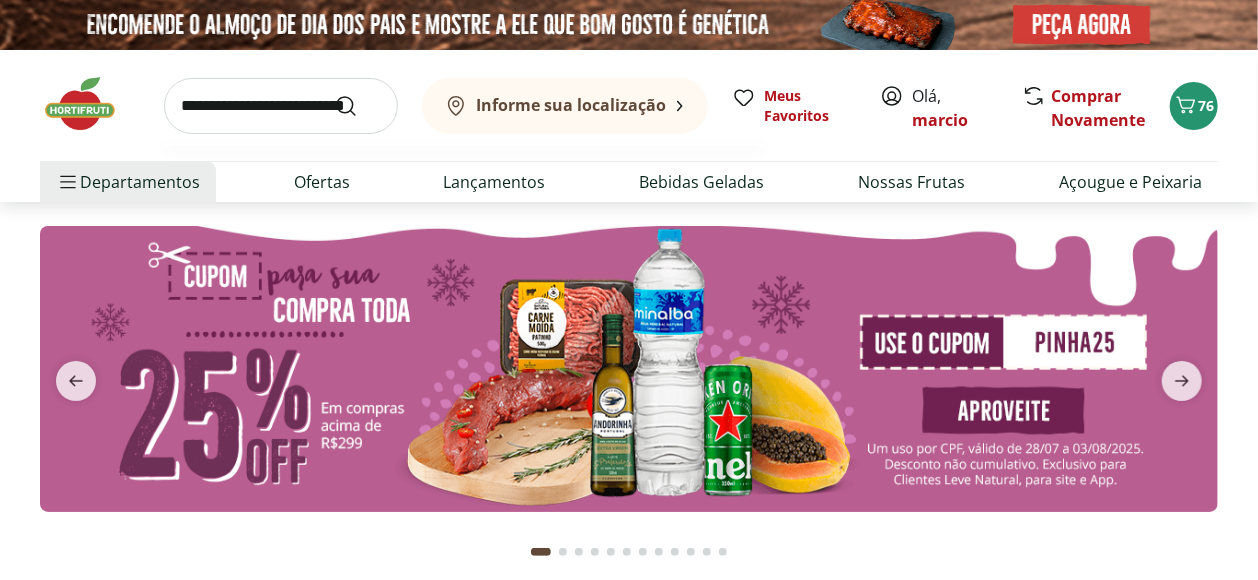 click at bounding box center (281, 106) 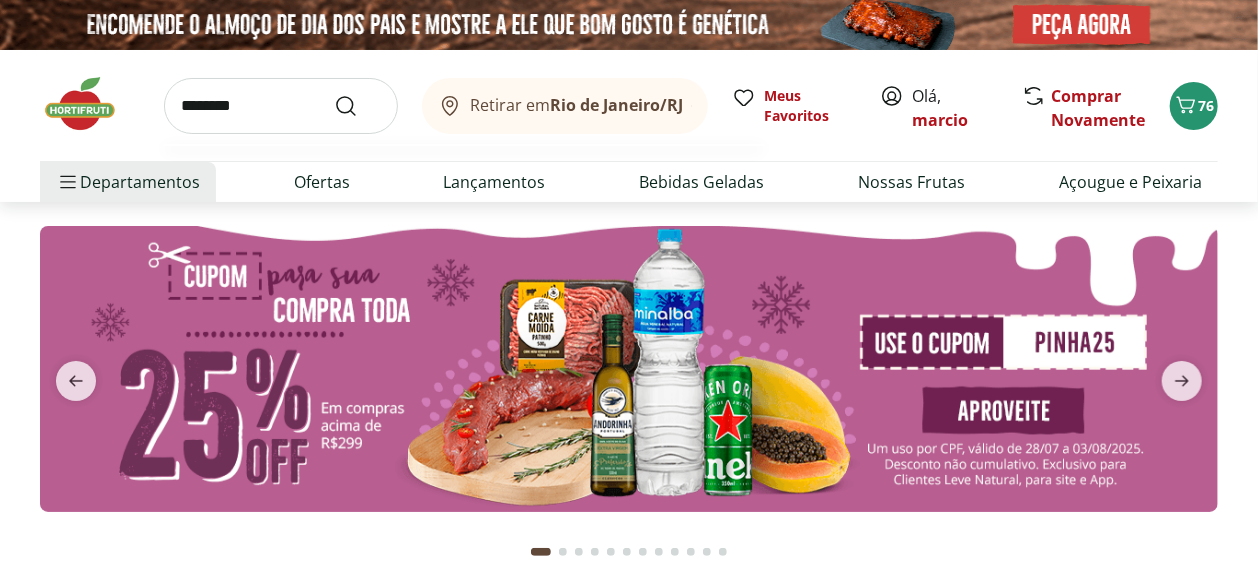 type on "********" 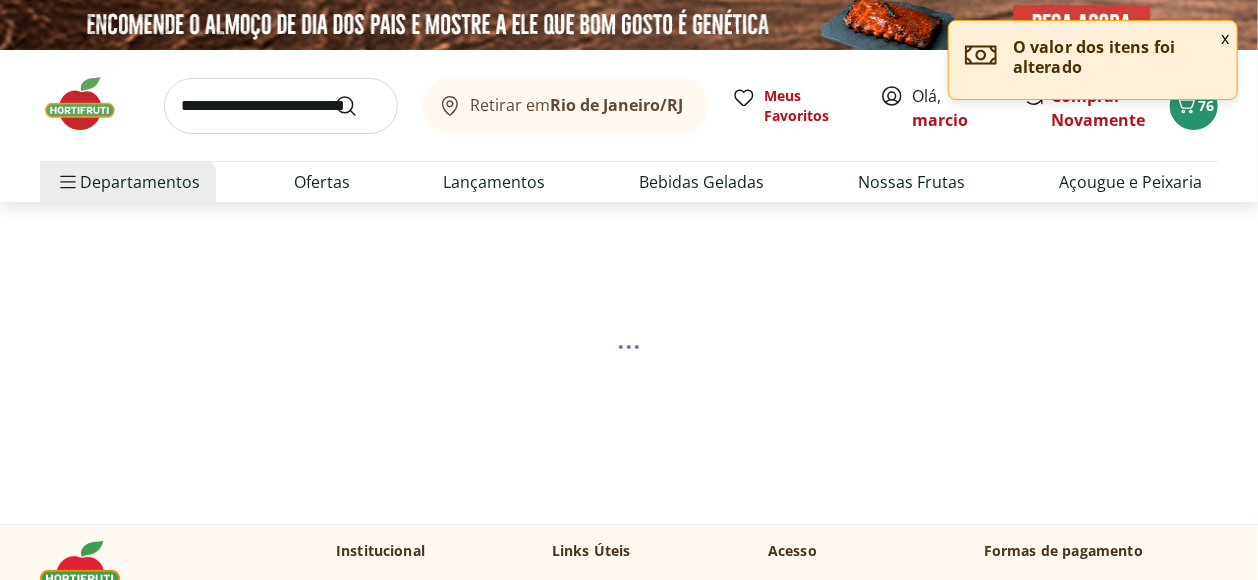 select on "**********" 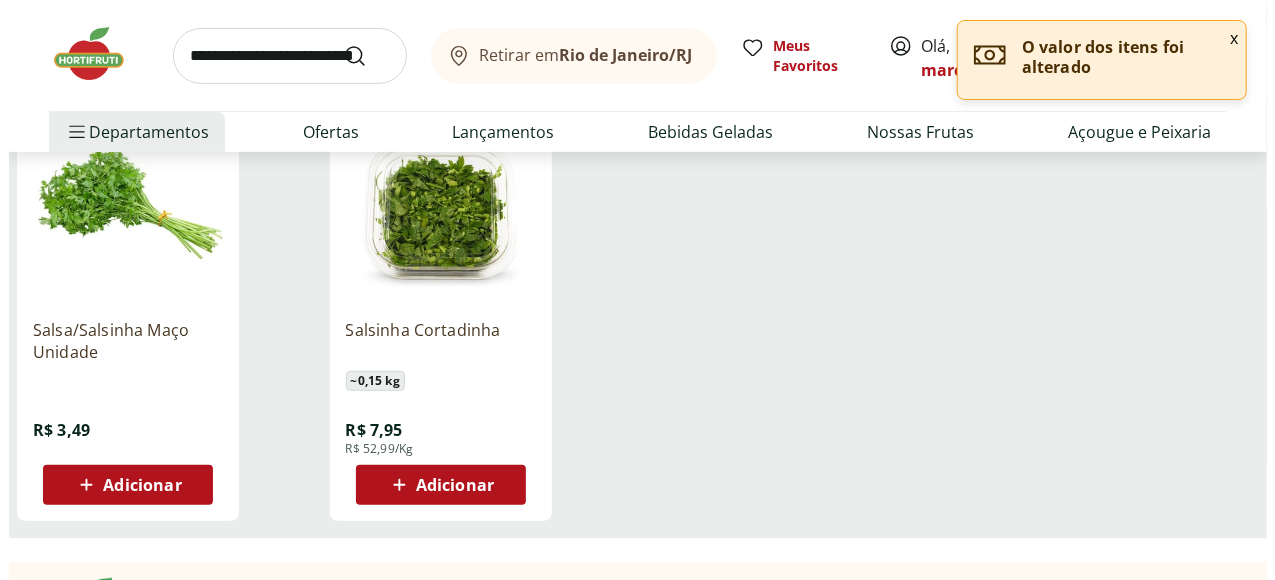 scroll, scrollTop: 333, scrollLeft: 0, axis: vertical 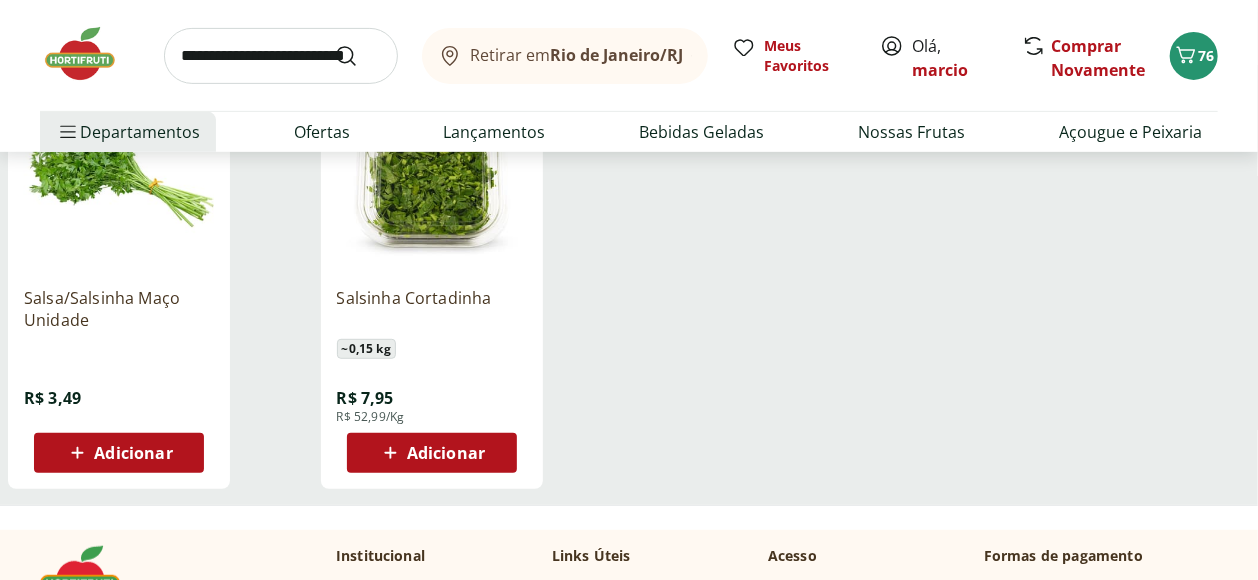 click on "Adicionar" at bounding box center (133, 453) 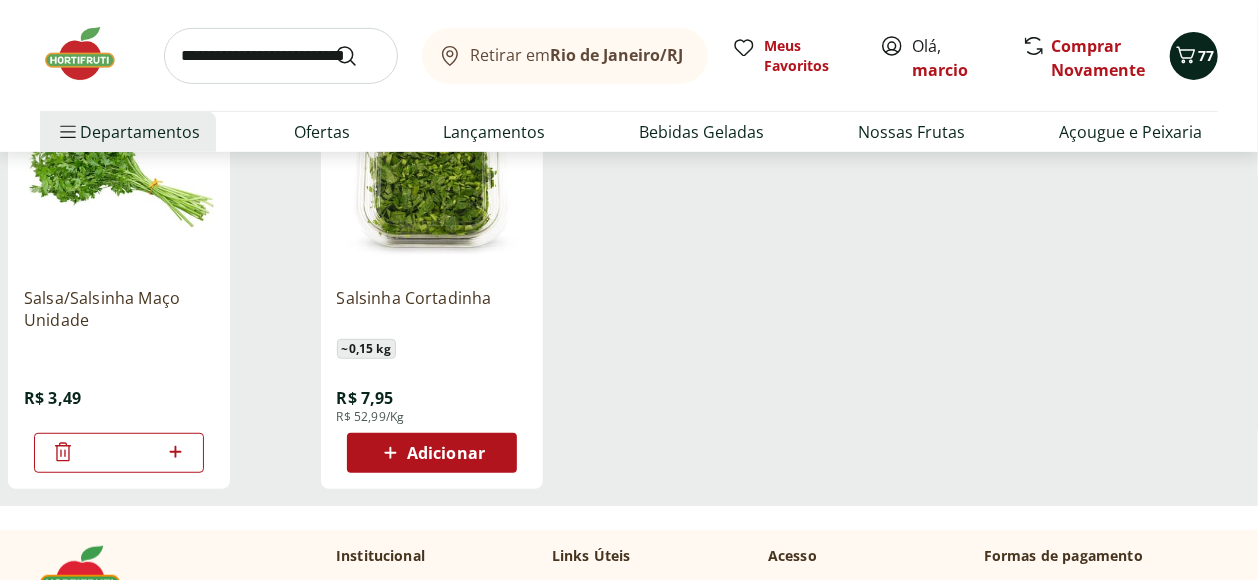 click 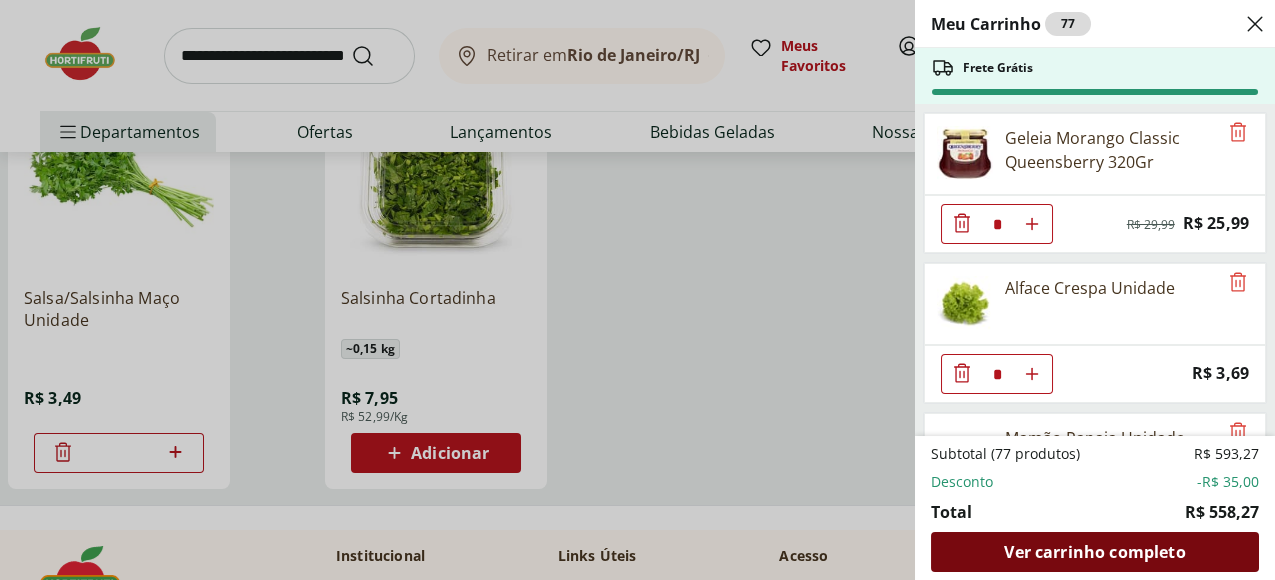 click on "Ver carrinho completo" at bounding box center (1094, 552) 